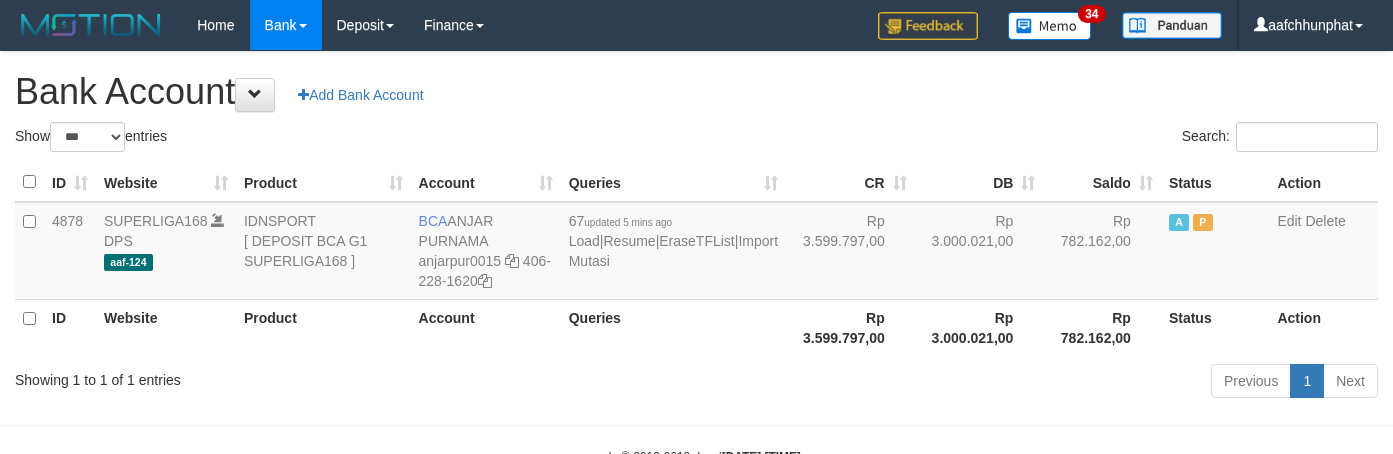 select on "***" 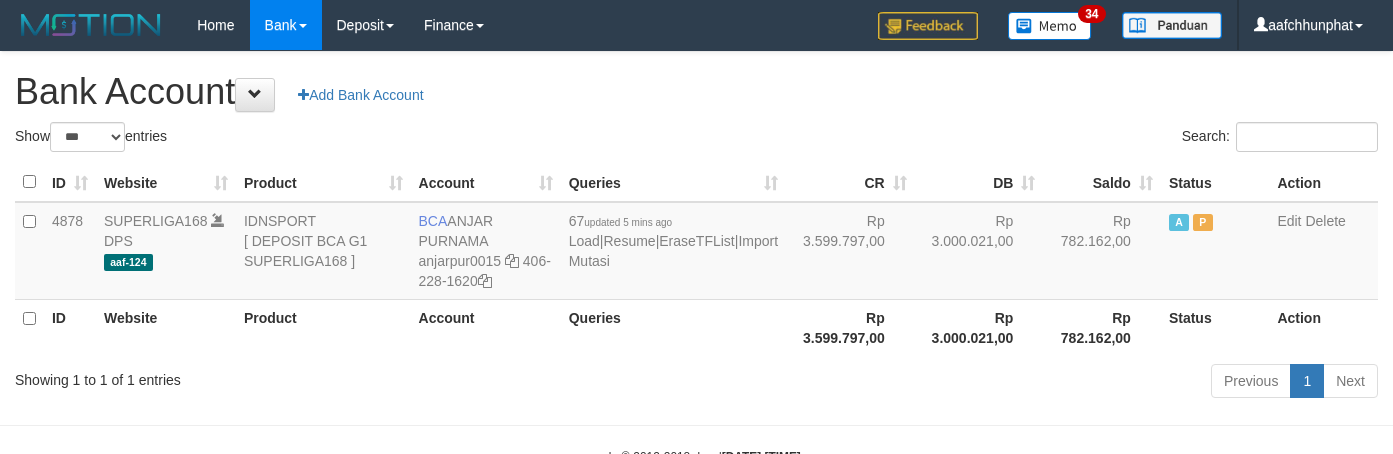 scroll, scrollTop: 0, scrollLeft: 0, axis: both 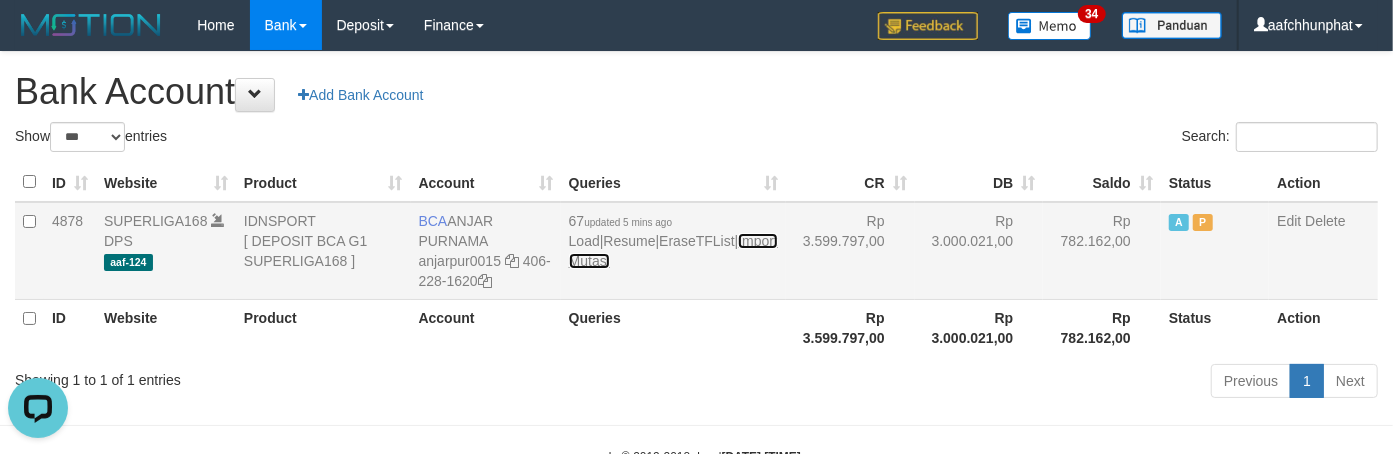 click on "Import Mutasi" at bounding box center (673, 251) 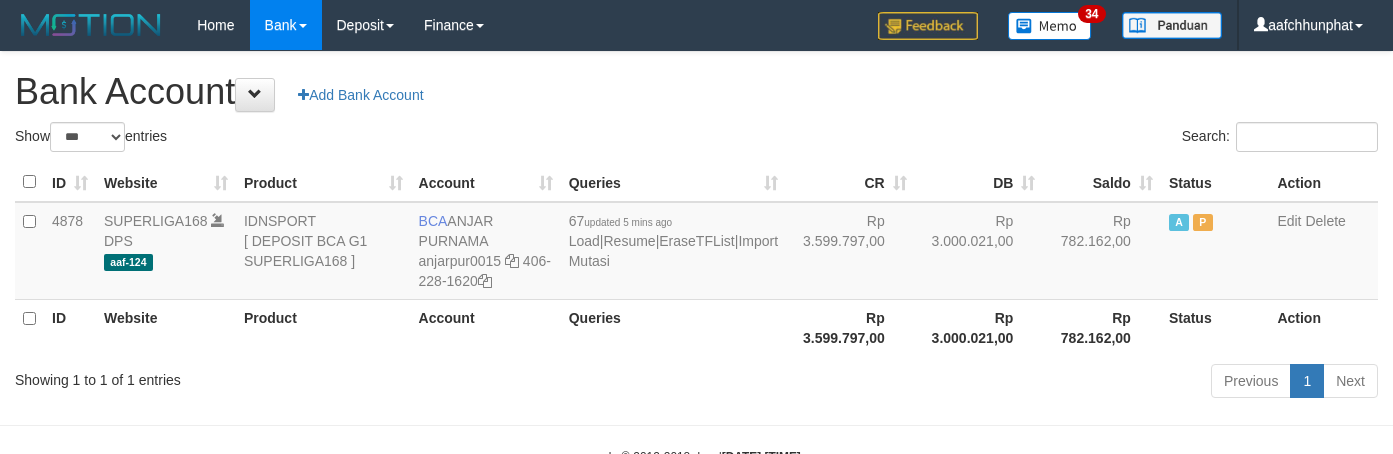 select on "***" 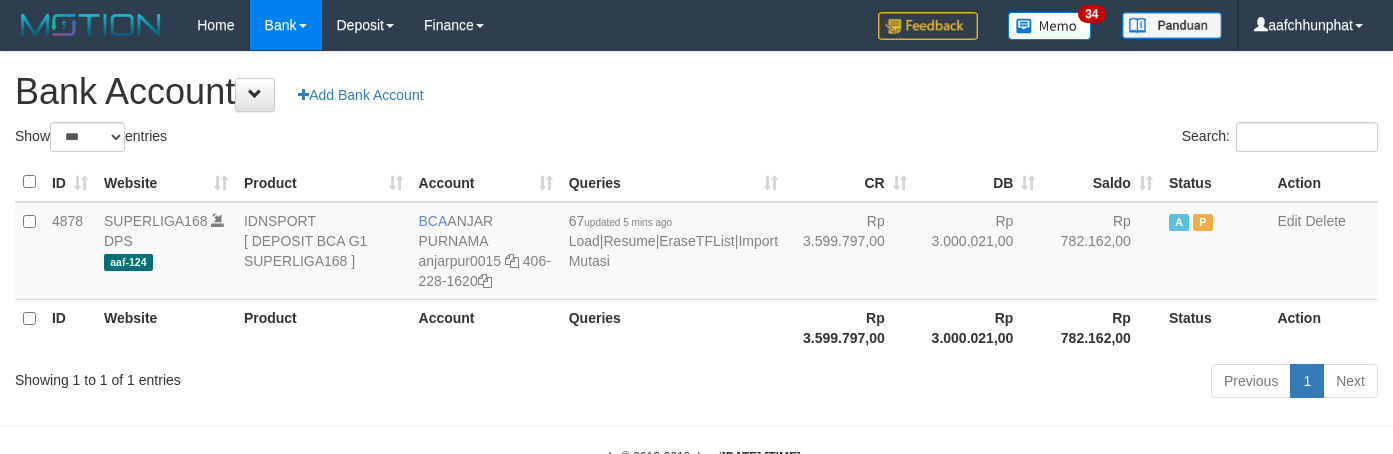 scroll, scrollTop: 0, scrollLeft: 0, axis: both 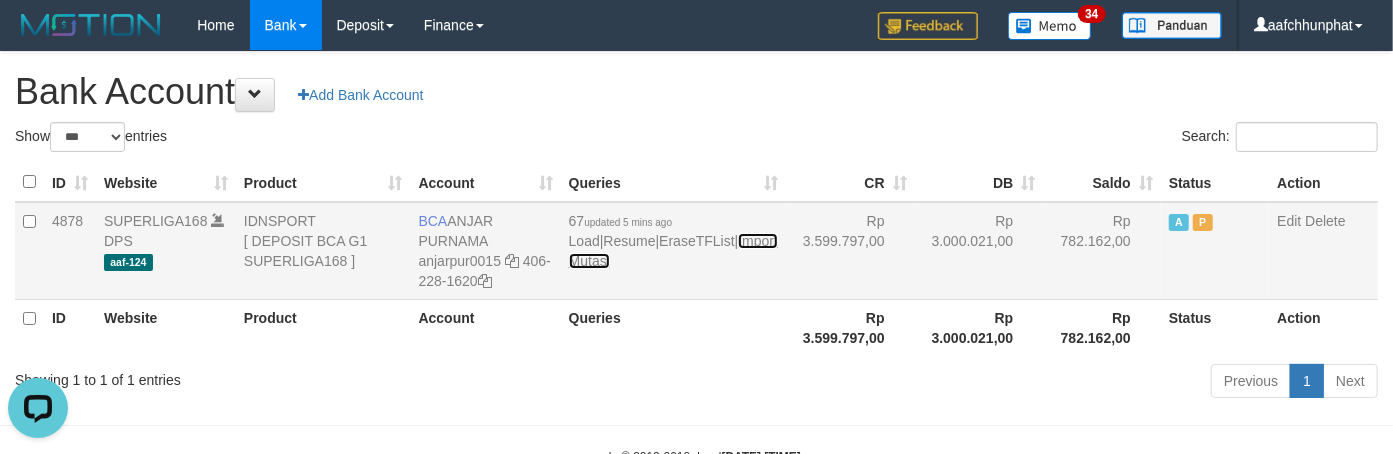 click on "Import Mutasi" at bounding box center [673, 251] 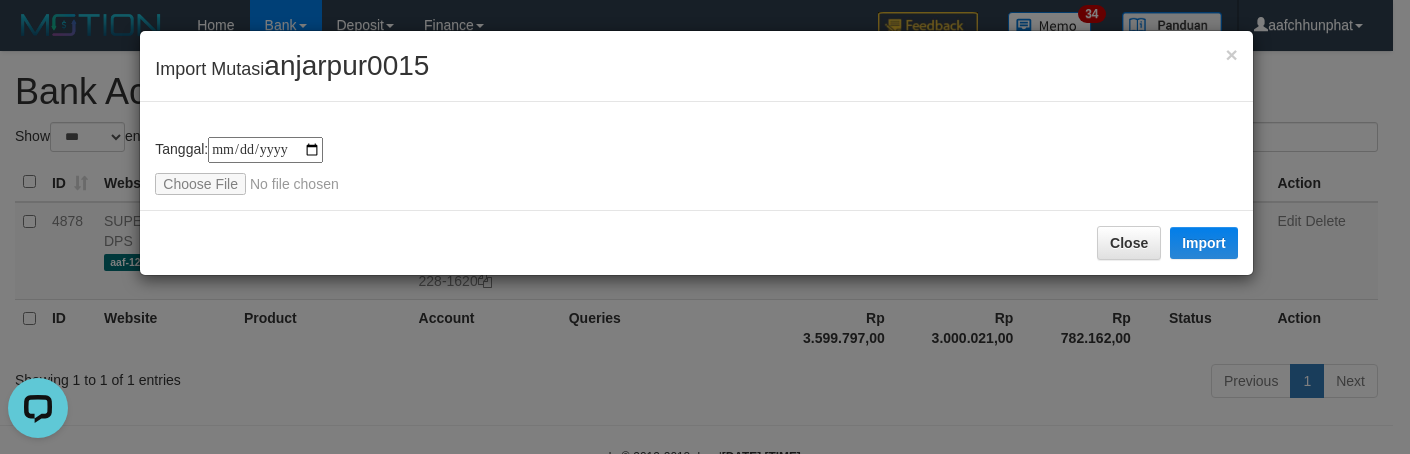 type on "**********" 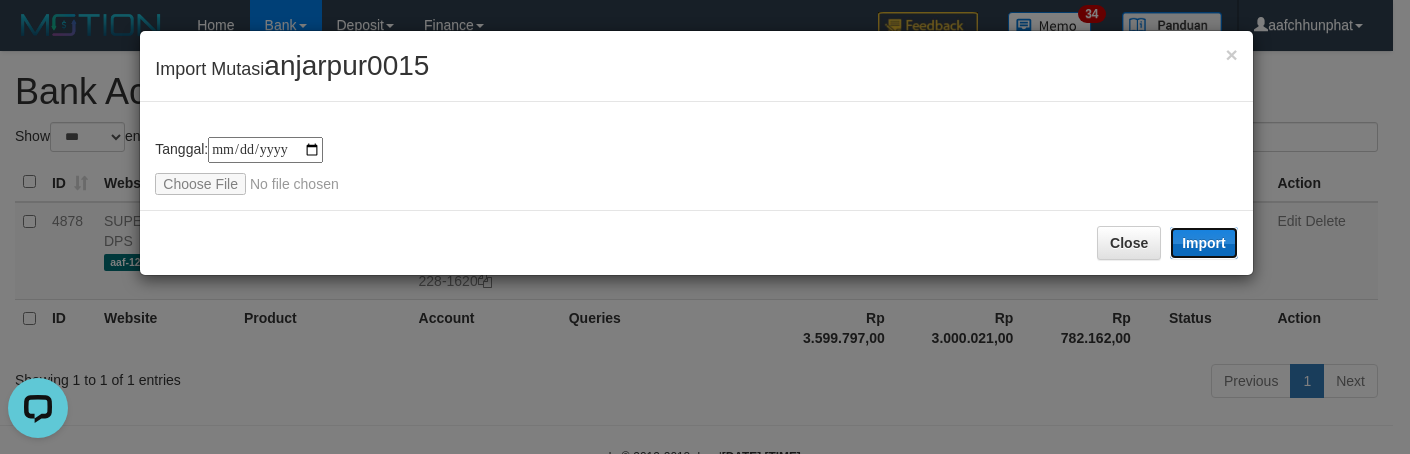 click on "Import" at bounding box center (1204, 243) 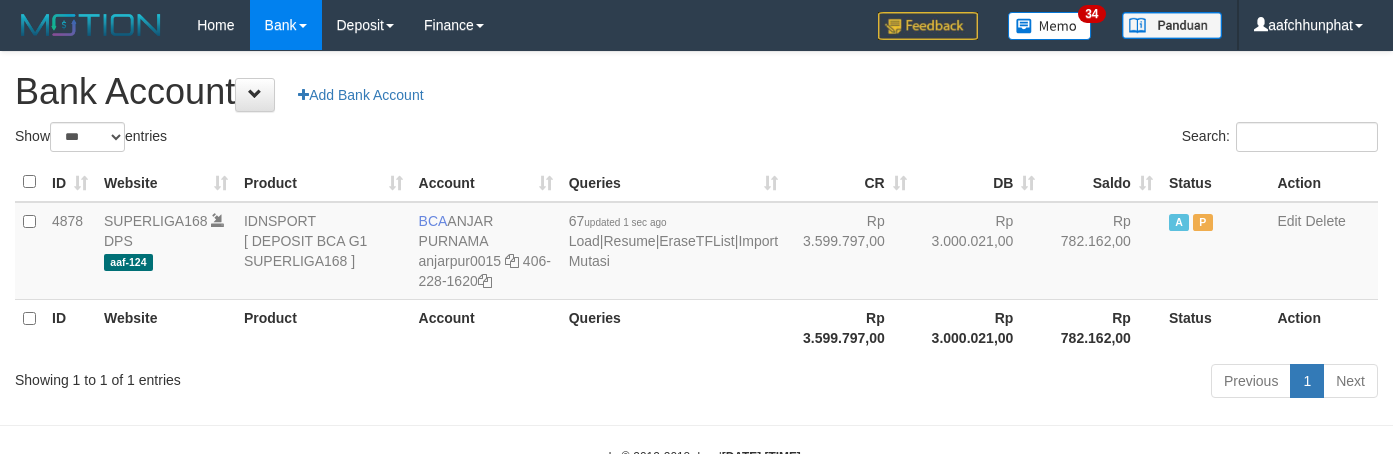 select on "***" 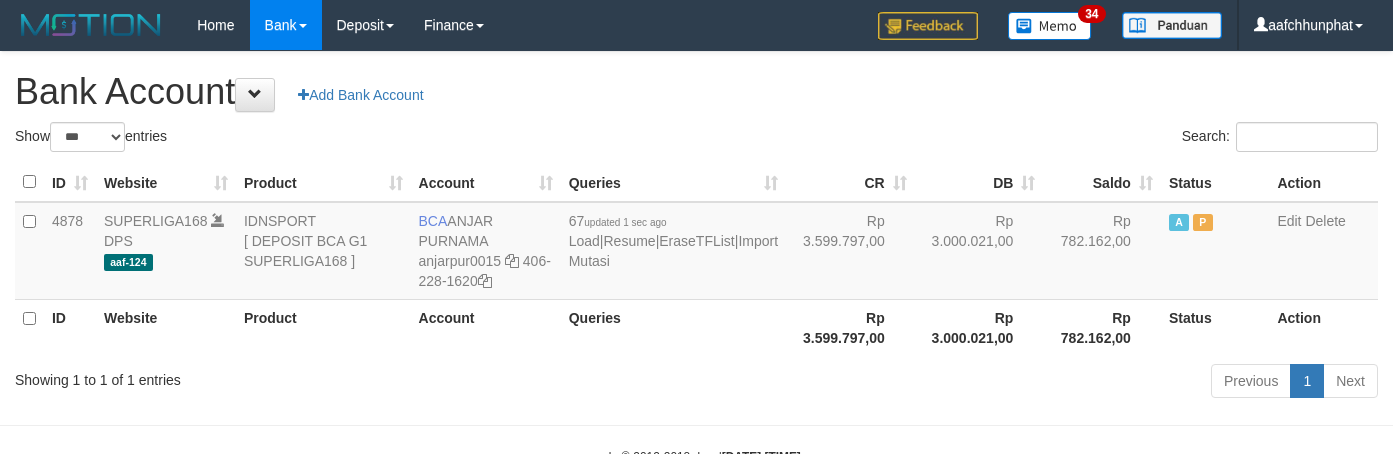 scroll, scrollTop: 0, scrollLeft: 0, axis: both 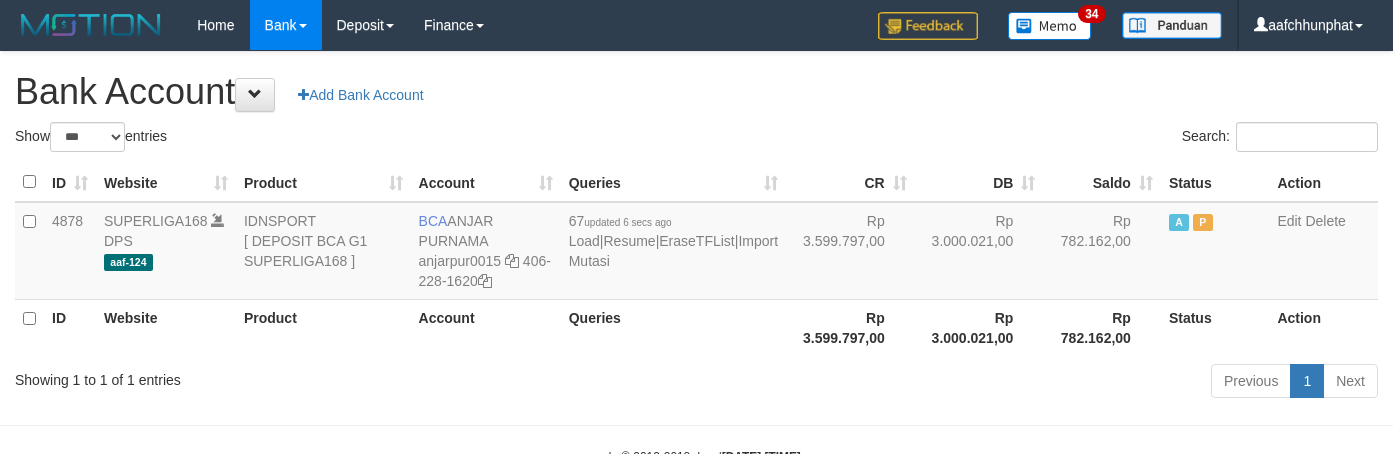 select on "***" 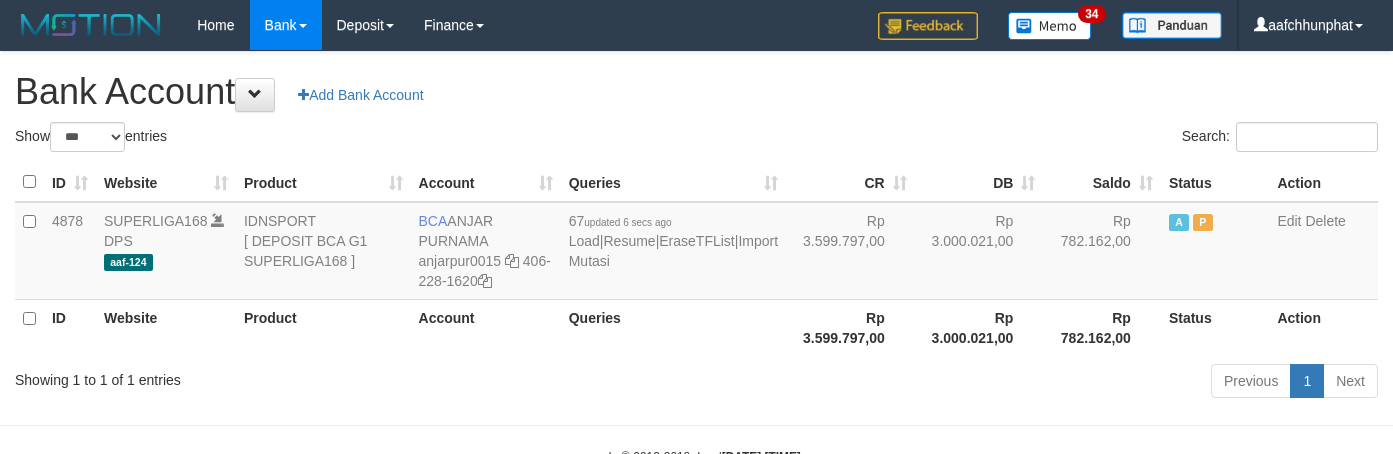 scroll, scrollTop: 0, scrollLeft: 0, axis: both 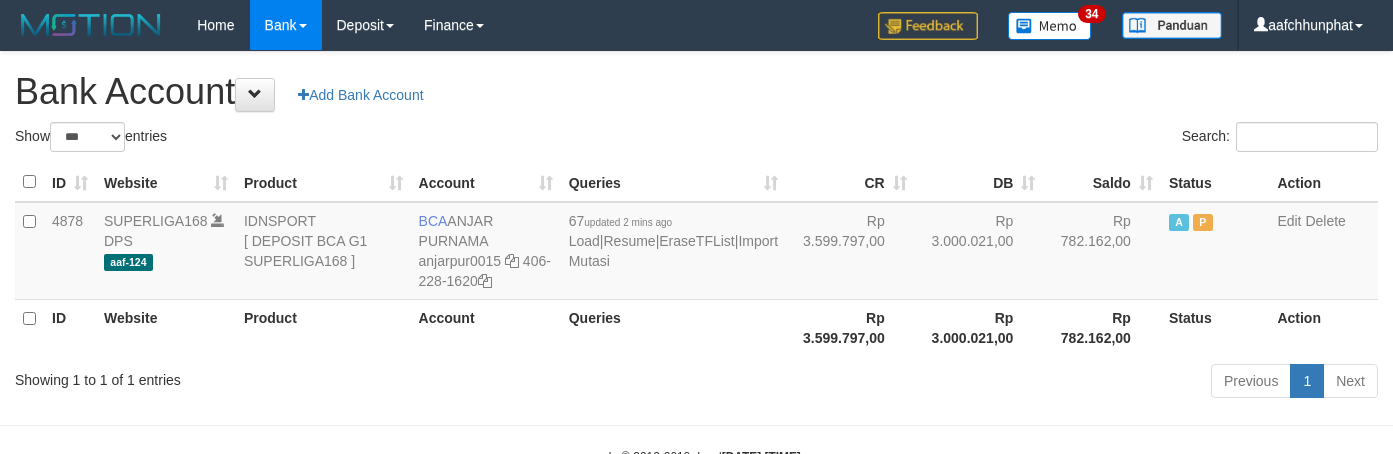 select on "***" 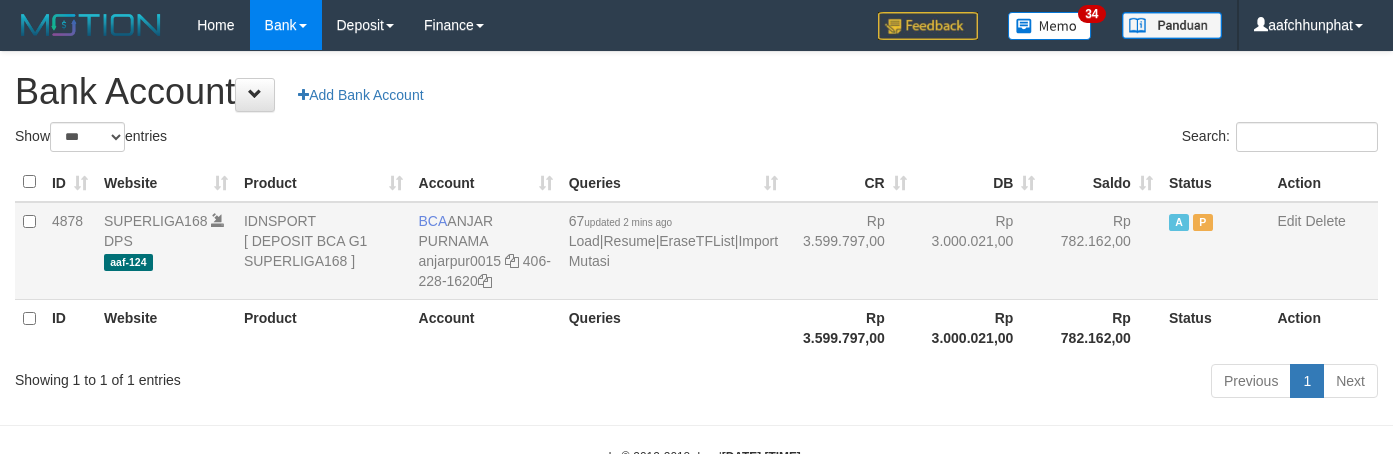 scroll, scrollTop: 0, scrollLeft: 0, axis: both 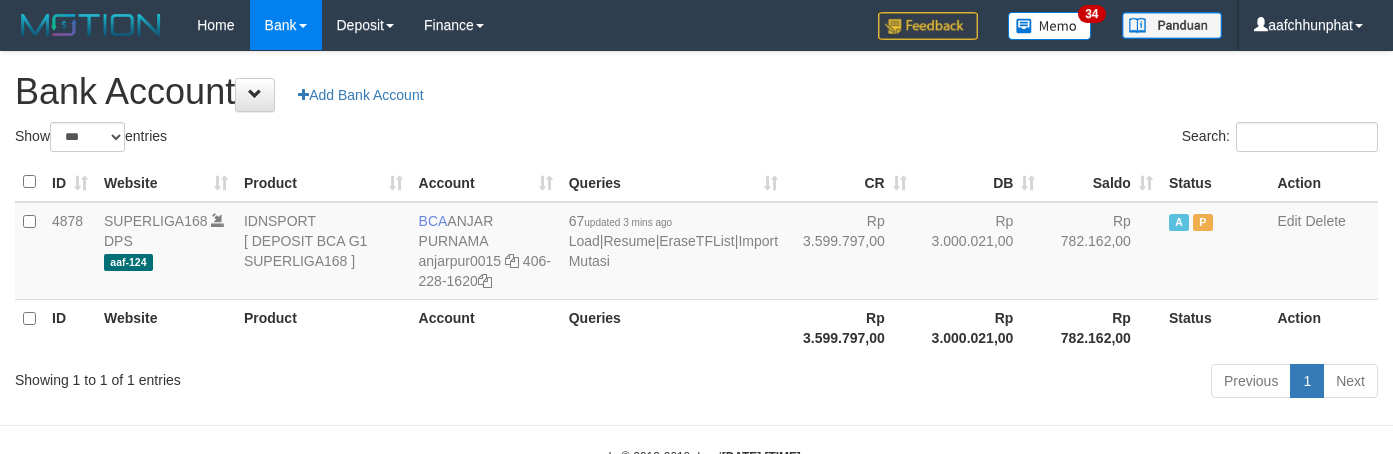 select on "***" 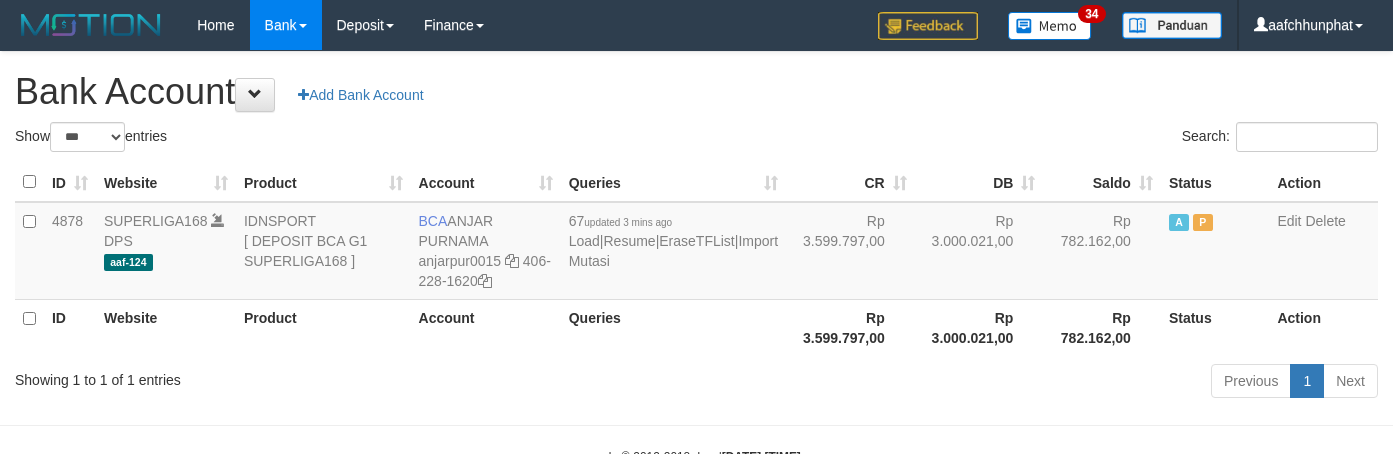 scroll, scrollTop: 0, scrollLeft: 0, axis: both 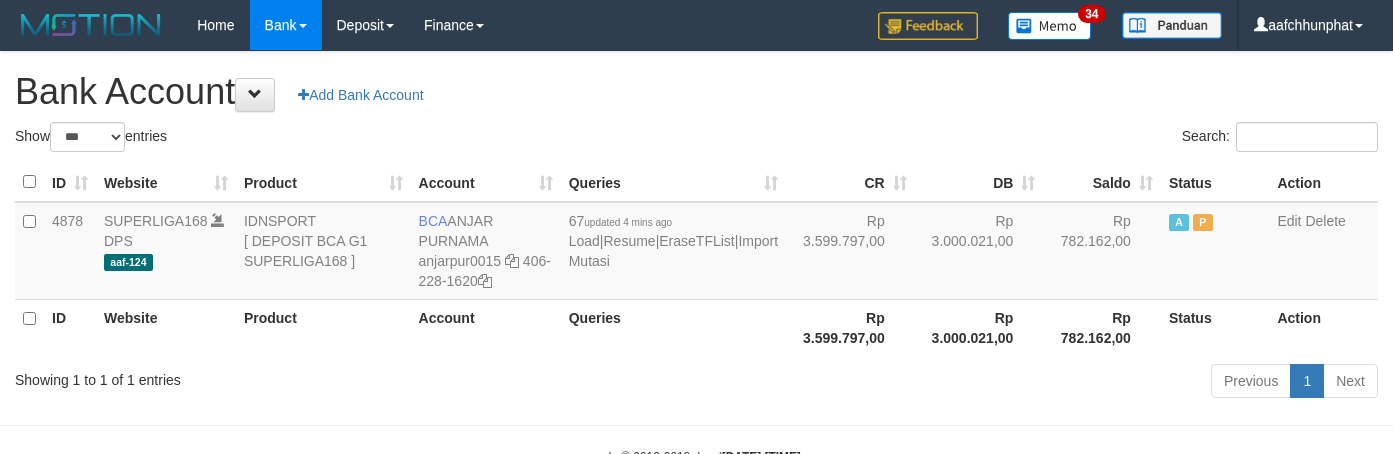 select on "***" 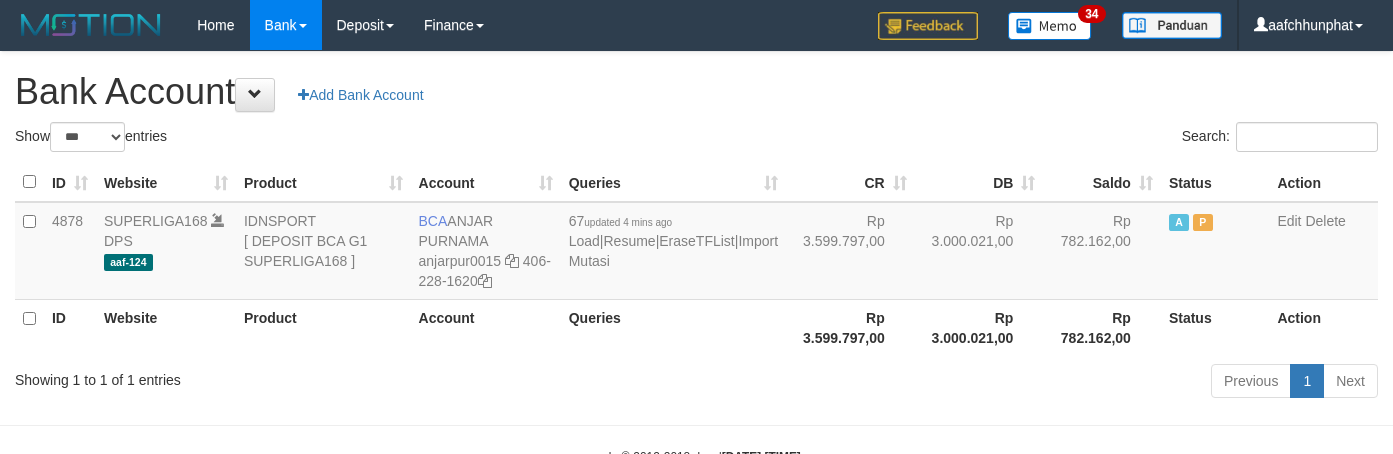 scroll, scrollTop: 0, scrollLeft: 0, axis: both 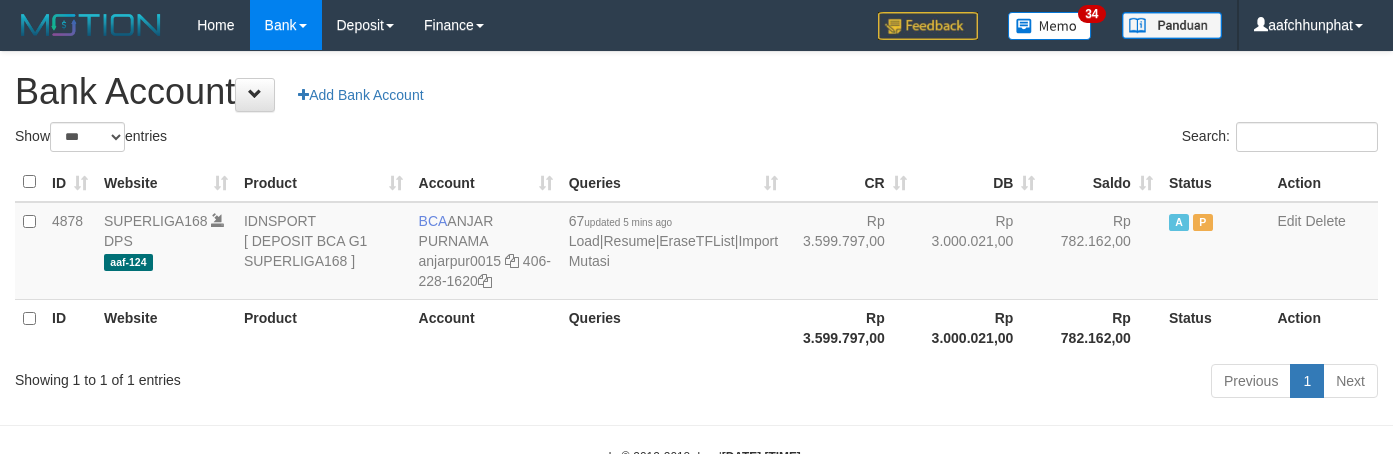 select on "***" 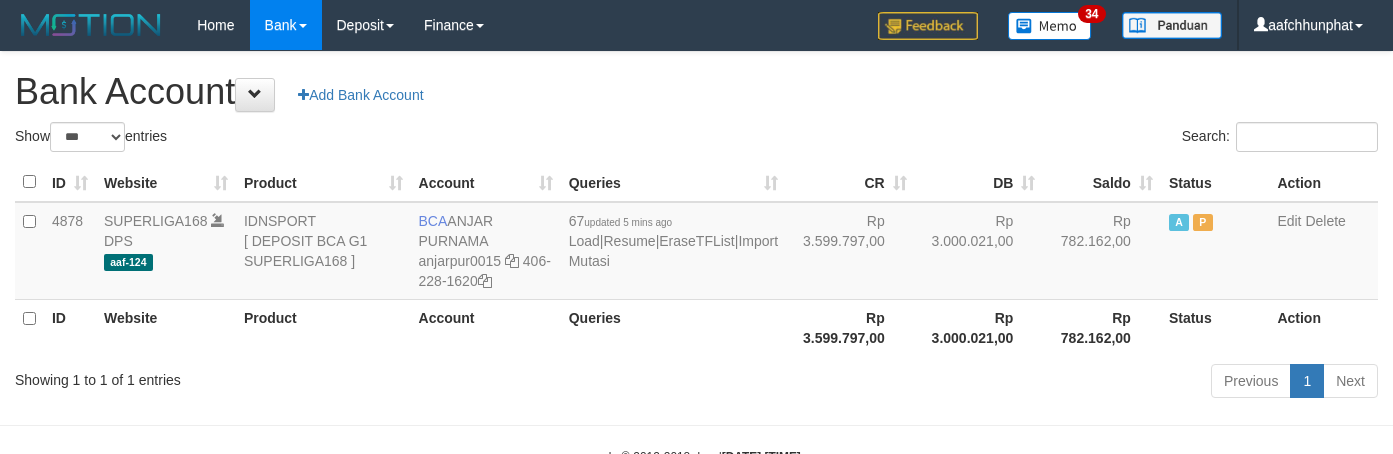 scroll, scrollTop: 0, scrollLeft: 0, axis: both 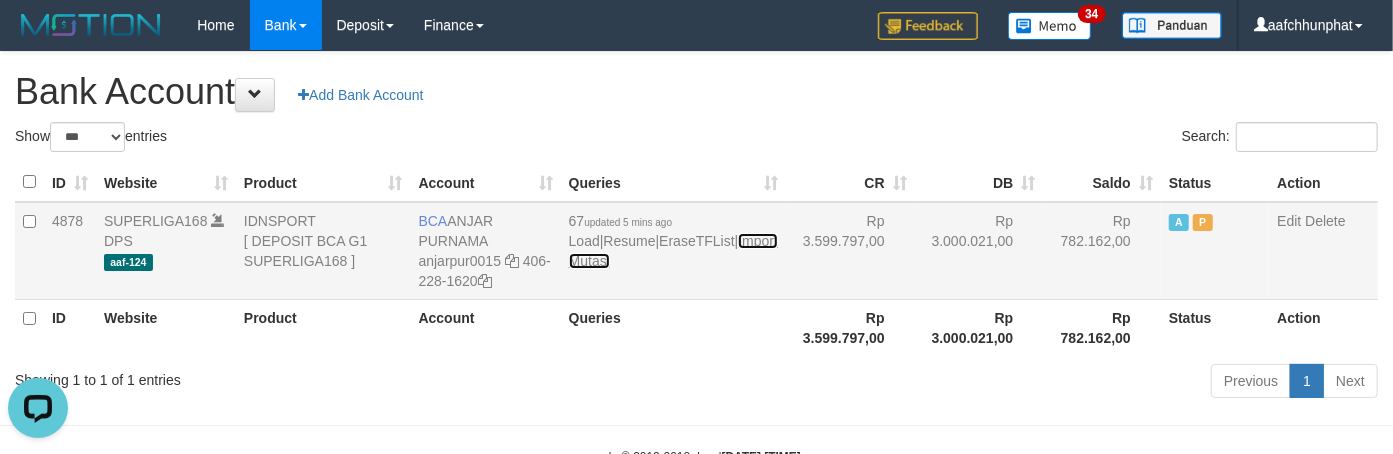 click on "Import Mutasi" at bounding box center (673, 251) 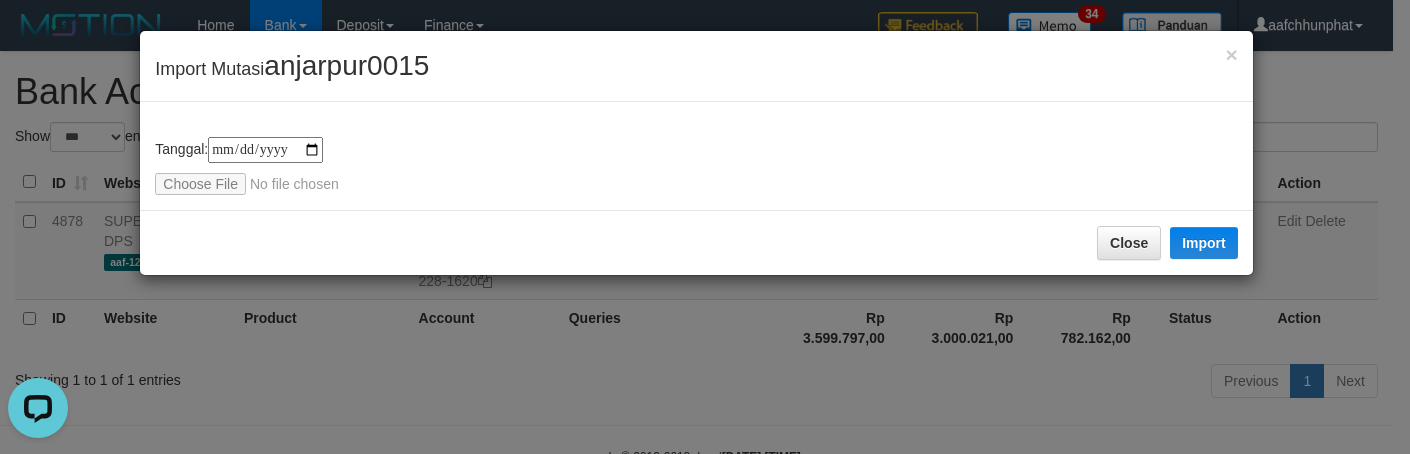 type on "**********" 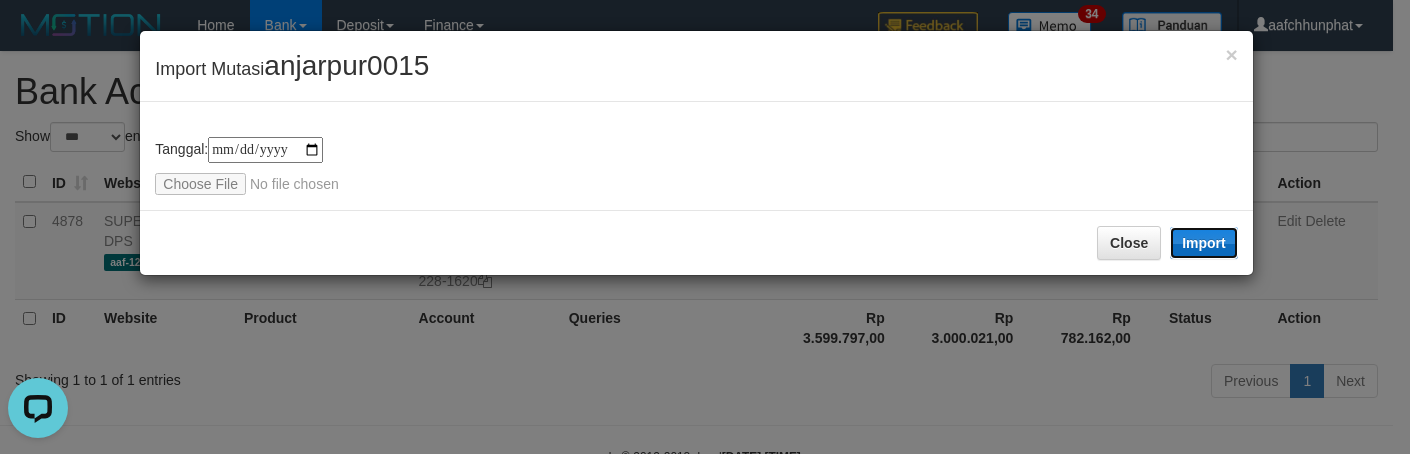 click on "Import" at bounding box center (1204, 243) 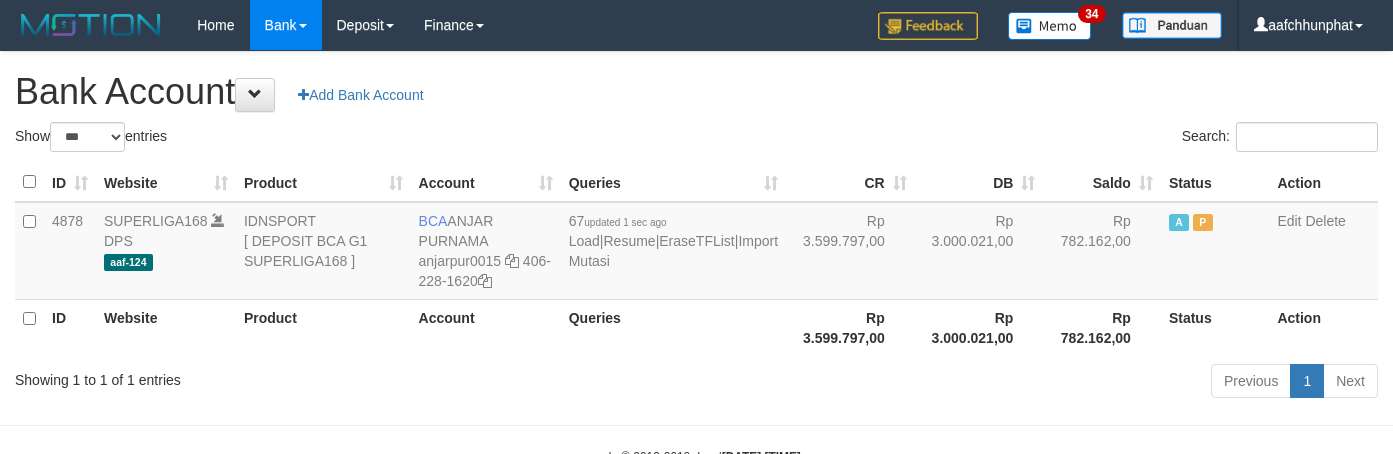 select on "***" 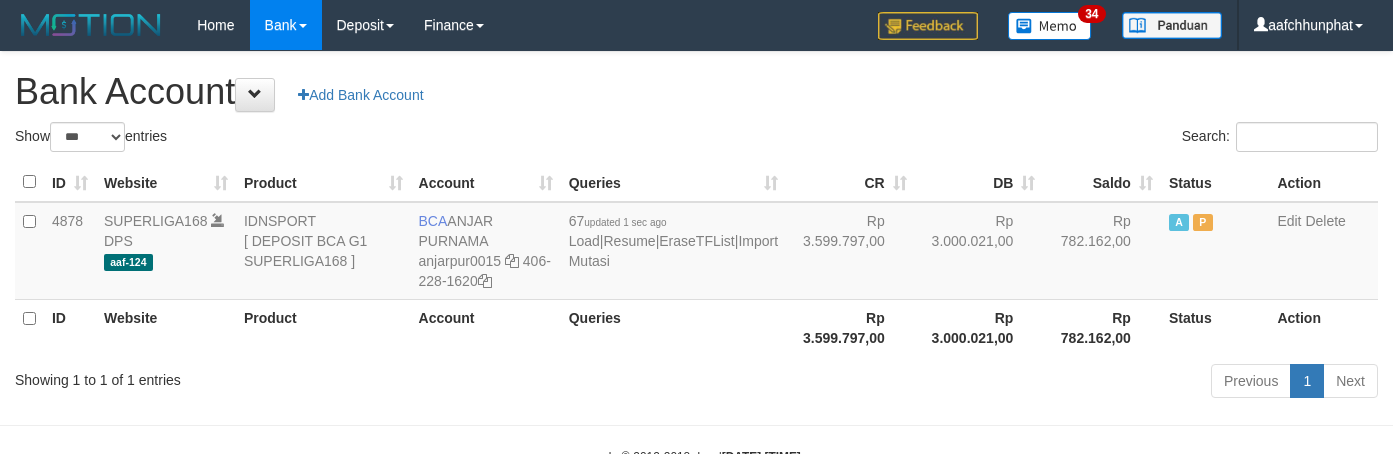 scroll, scrollTop: 0, scrollLeft: 0, axis: both 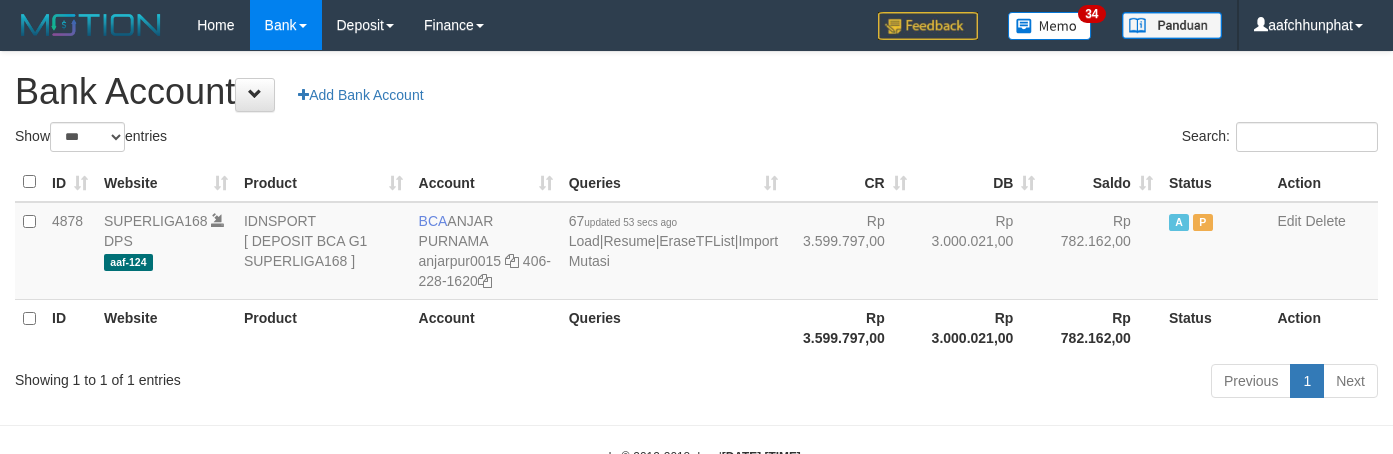 select on "***" 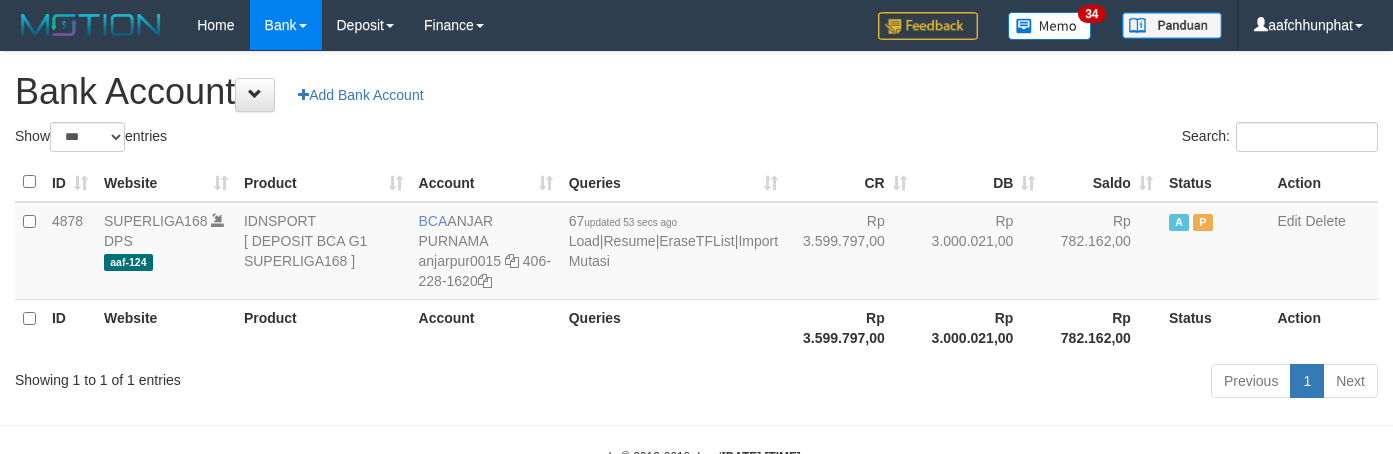 scroll, scrollTop: 0, scrollLeft: 0, axis: both 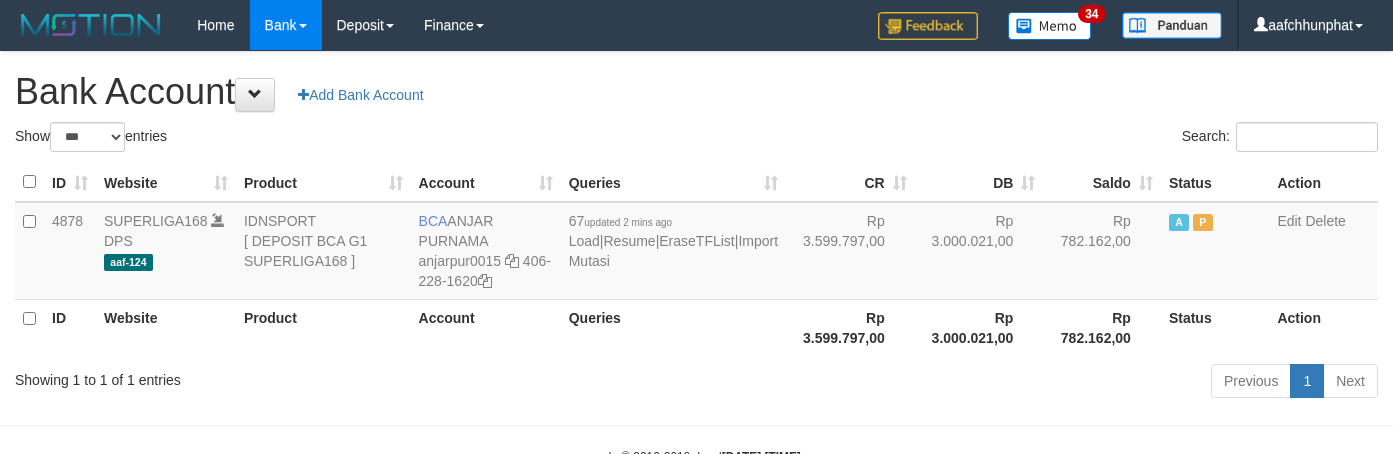 select on "***" 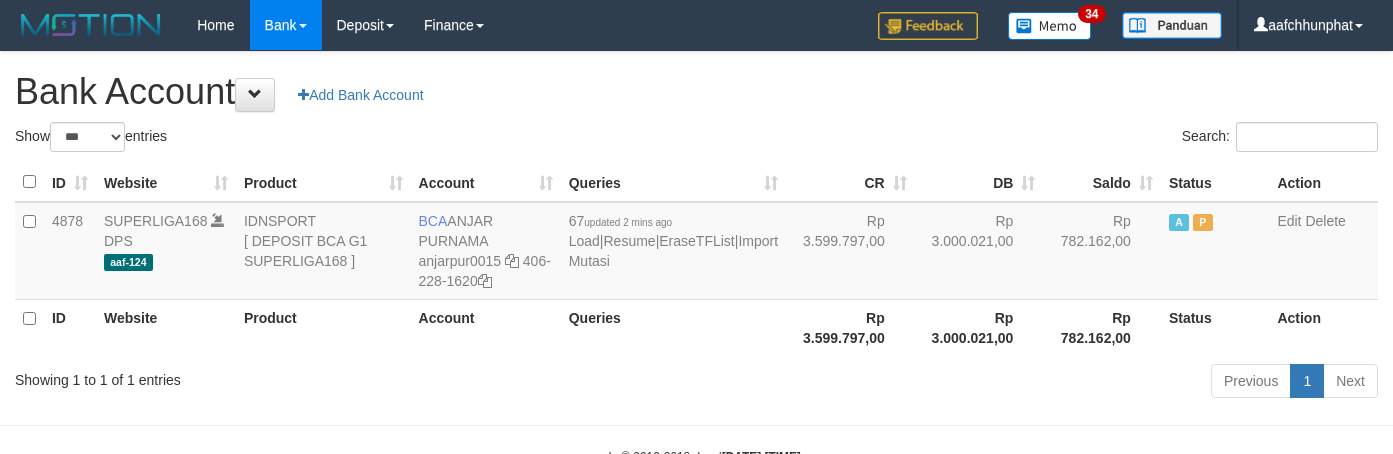 scroll, scrollTop: 0, scrollLeft: 0, axis: both 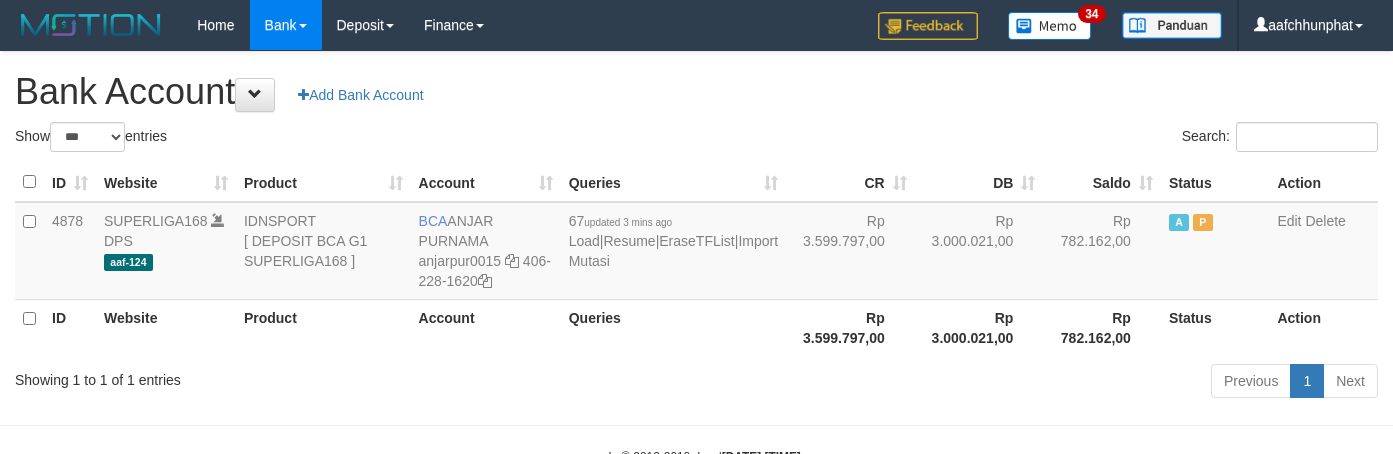 select on "***" 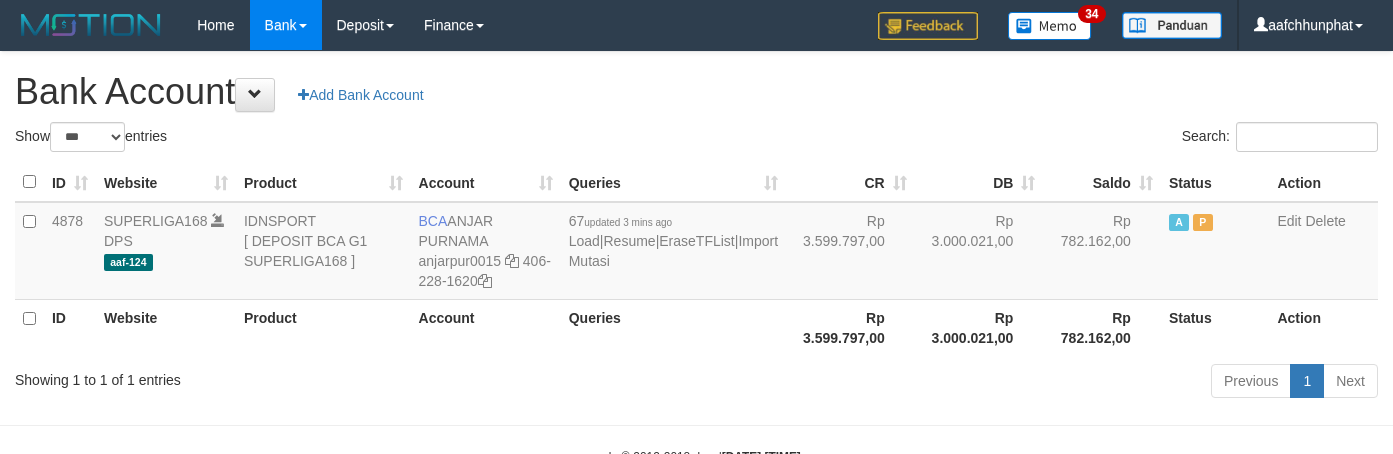 scroll, scrollTop: 0, scrollLeft: 0, axis: both 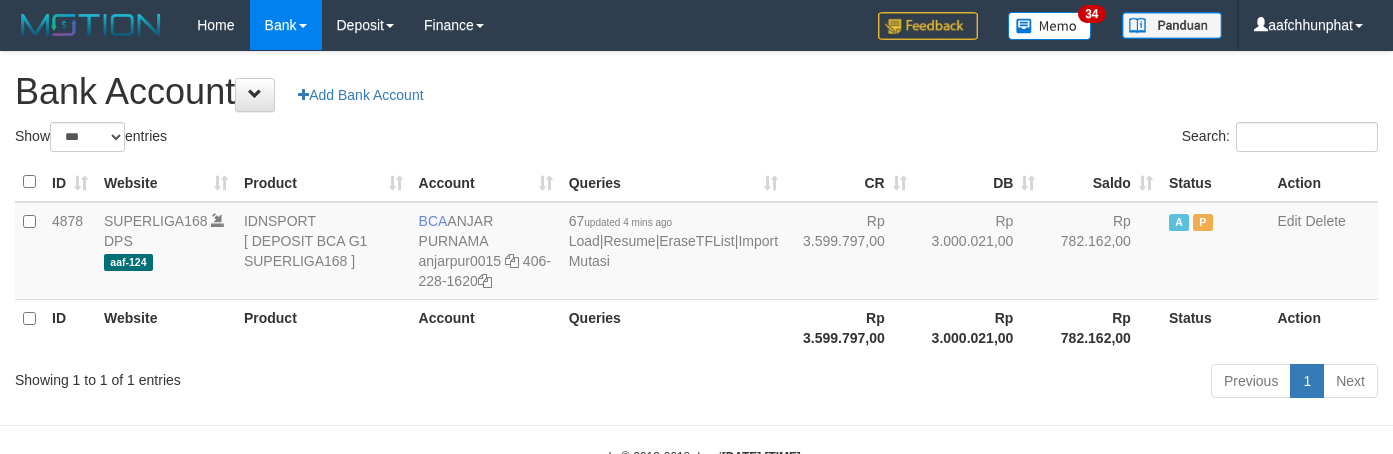 select on "***" 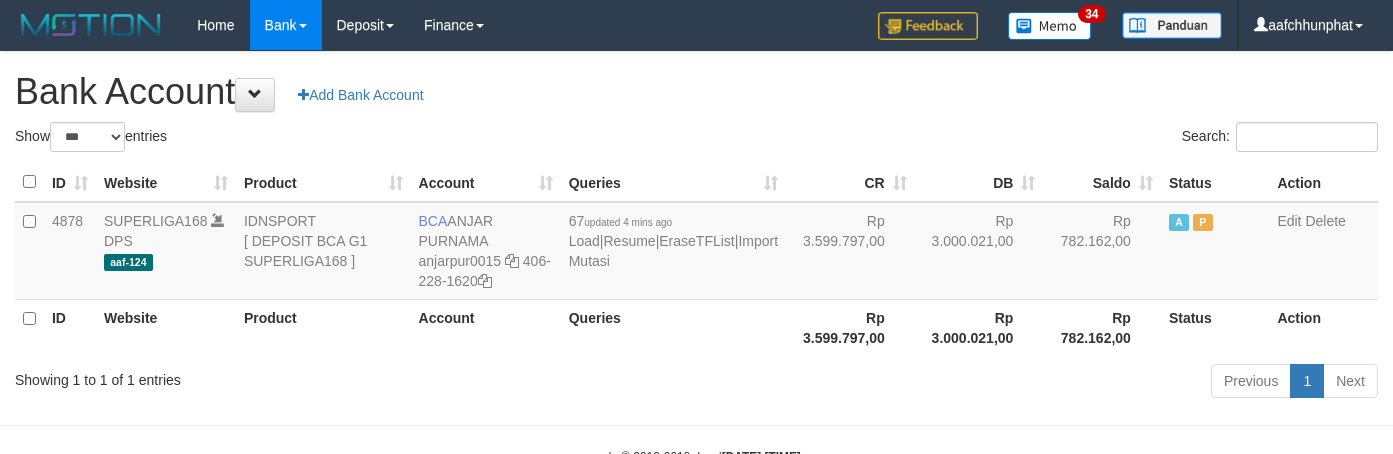 scroll, scrollTop: 0, scrollLeft: 0, axis: both 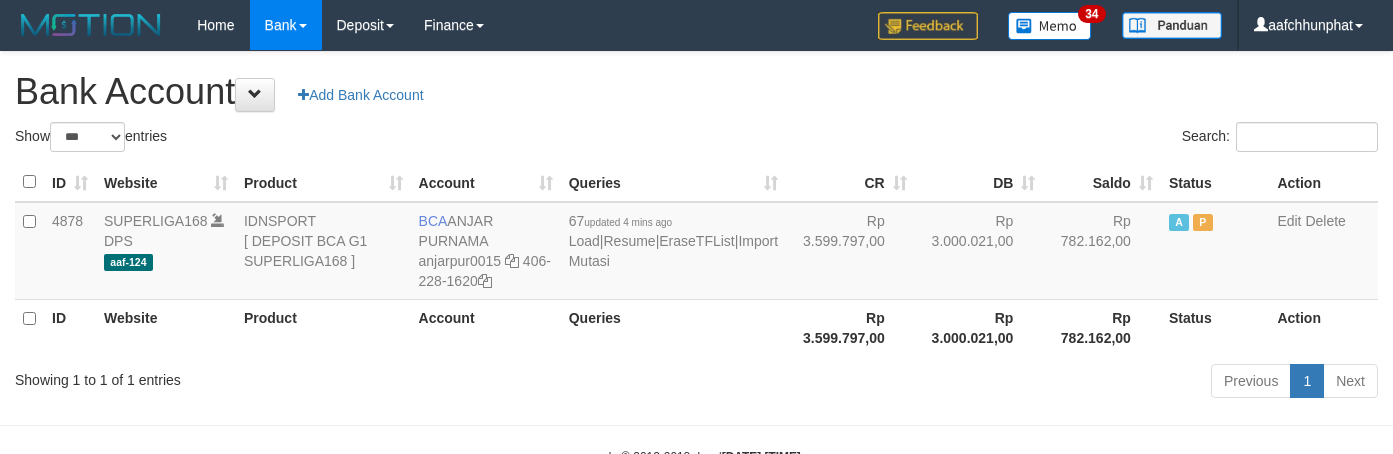 select on "***" 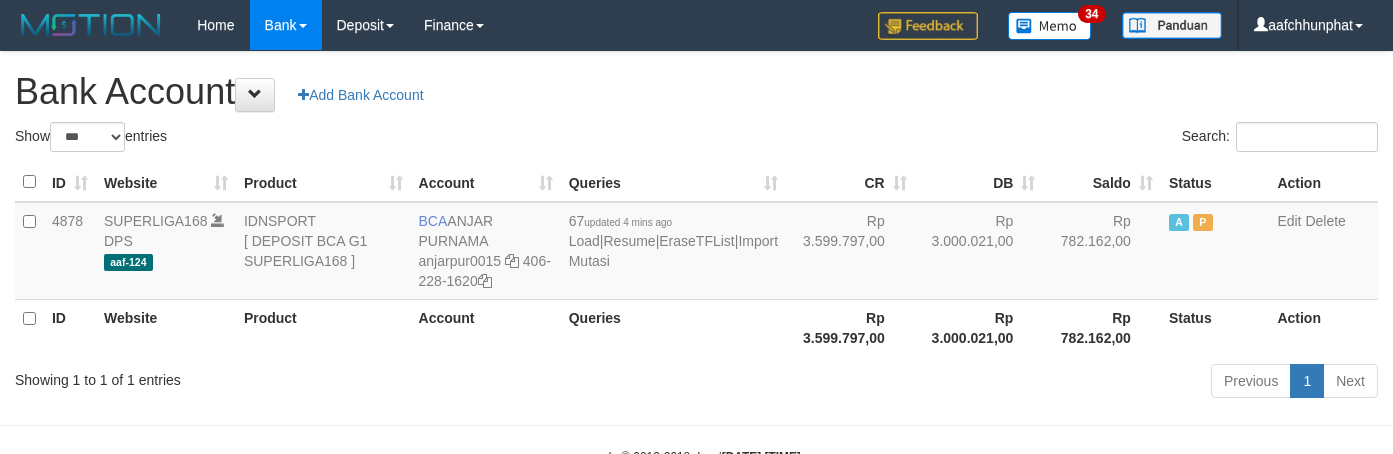 scroll, scrollTop: 0, scrollLeft: 0, axis: both 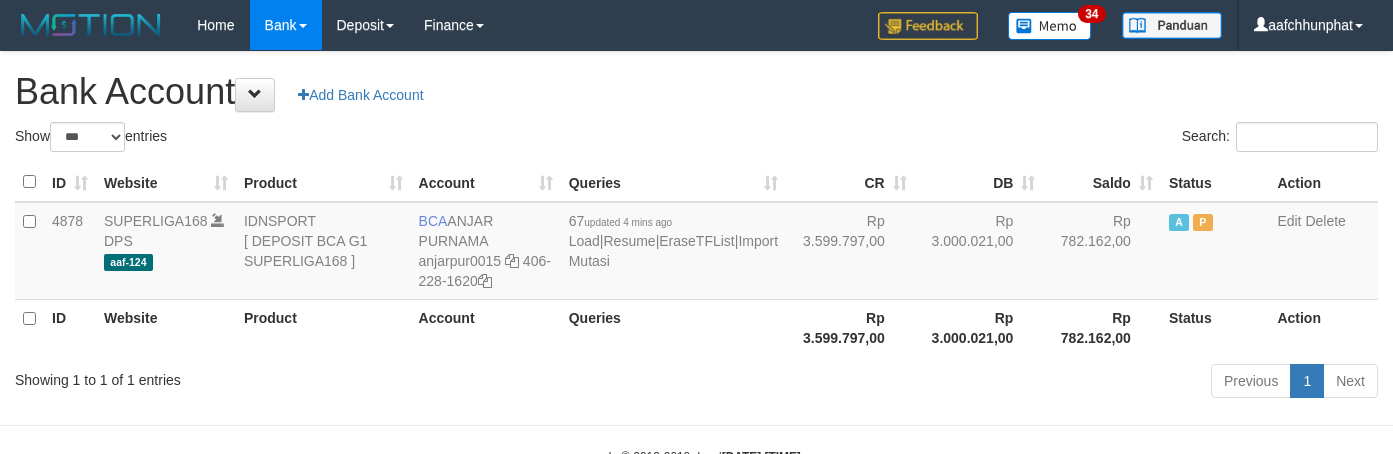 select on "***" 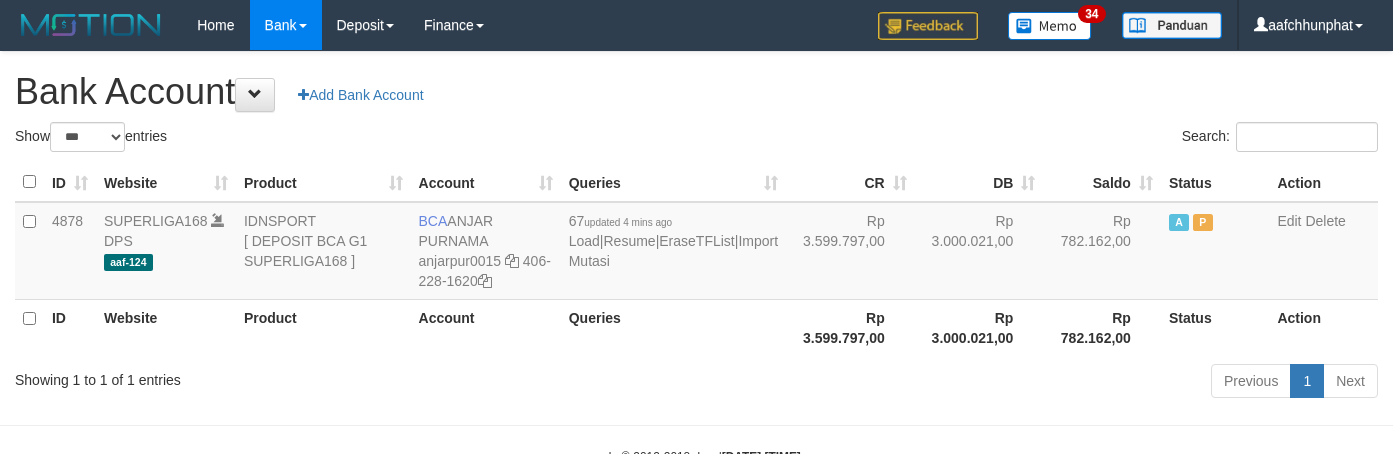 scroll, scrollTop: 0, scrollLeft: 0, axis: both 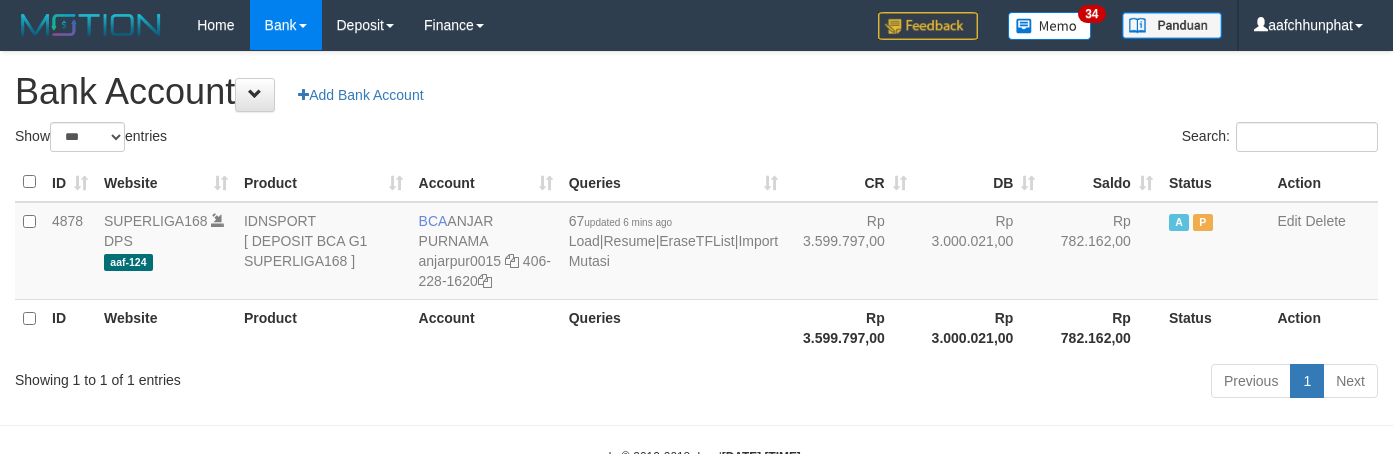 select on "***" 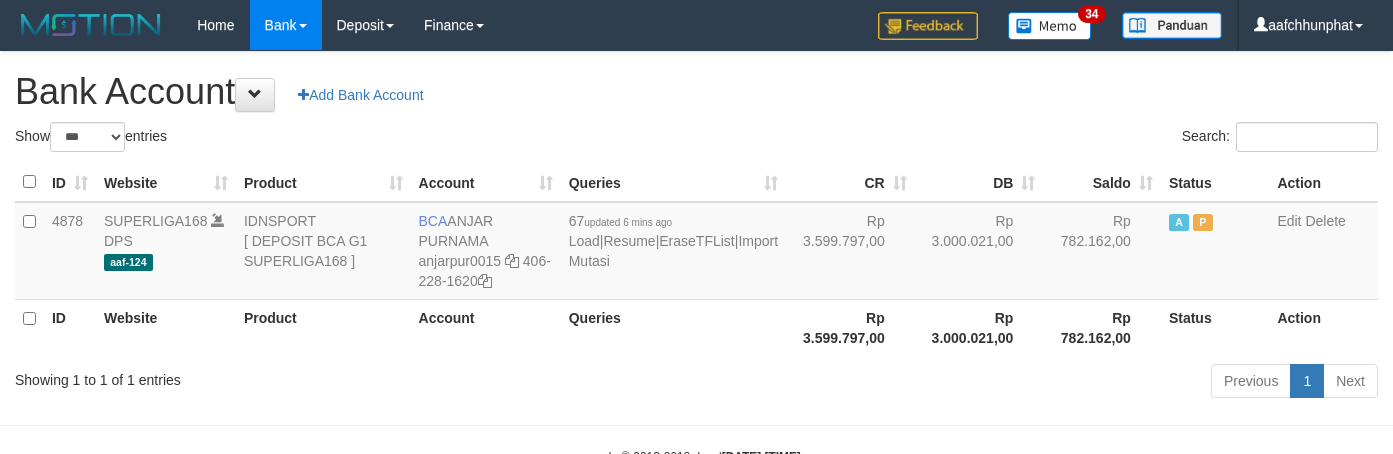 scroll, scrollTop: 0, scrollLeft: 0, axis: both 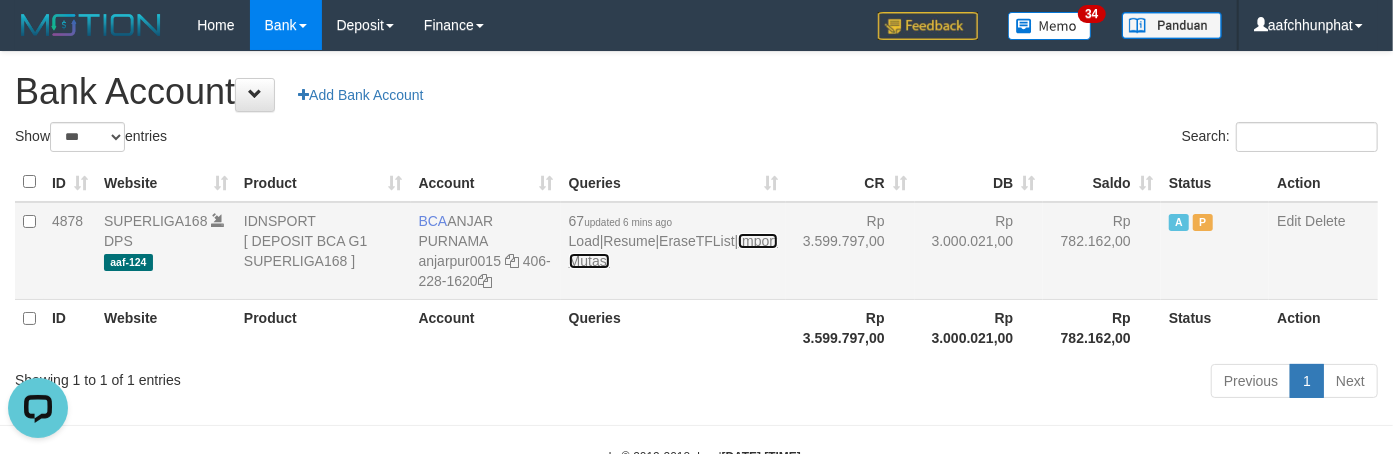 click on "Import Mutasi" at bounding box center [673, 251] 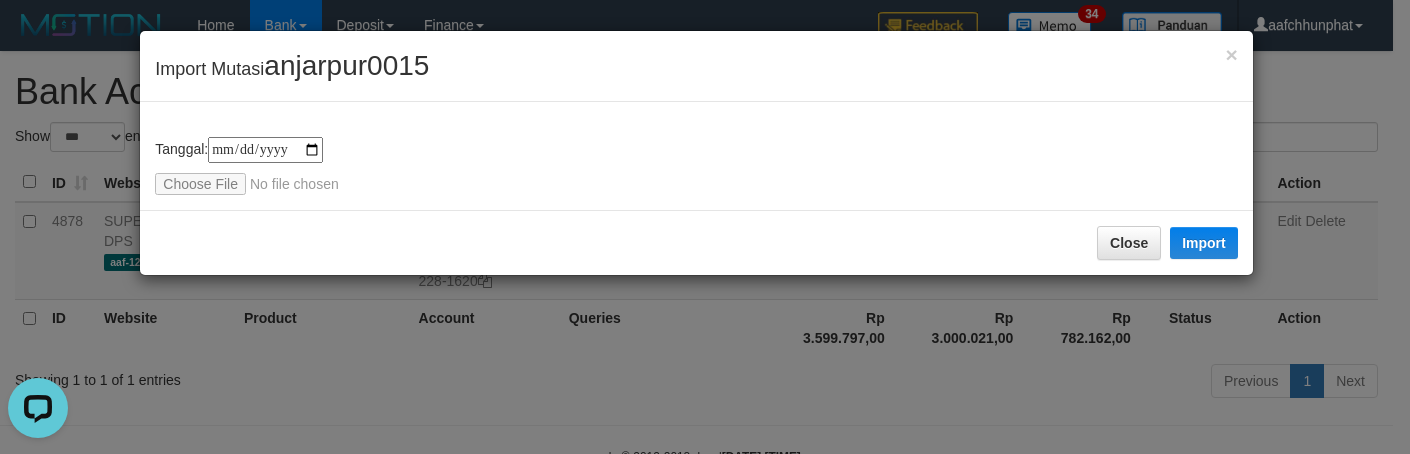 type on "**********" 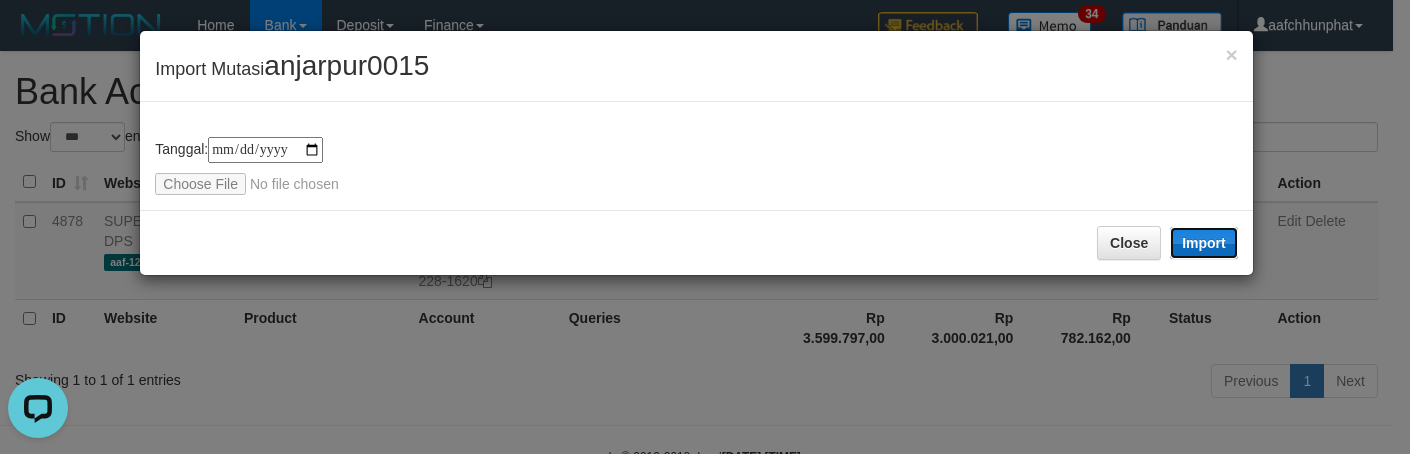 click on "Import" at bounding box center (1204, 243) 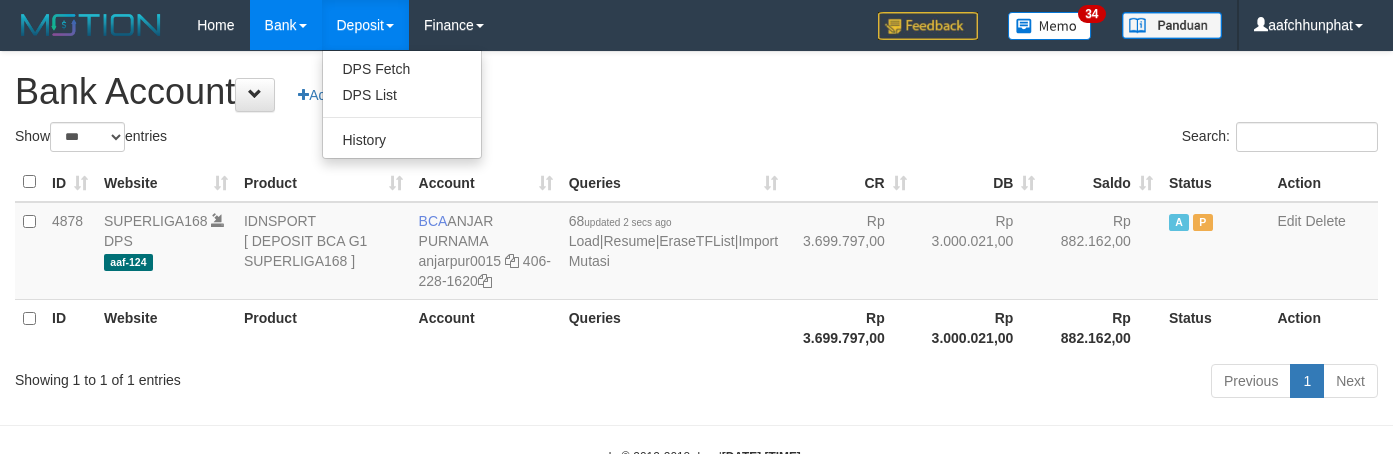 select on "***" 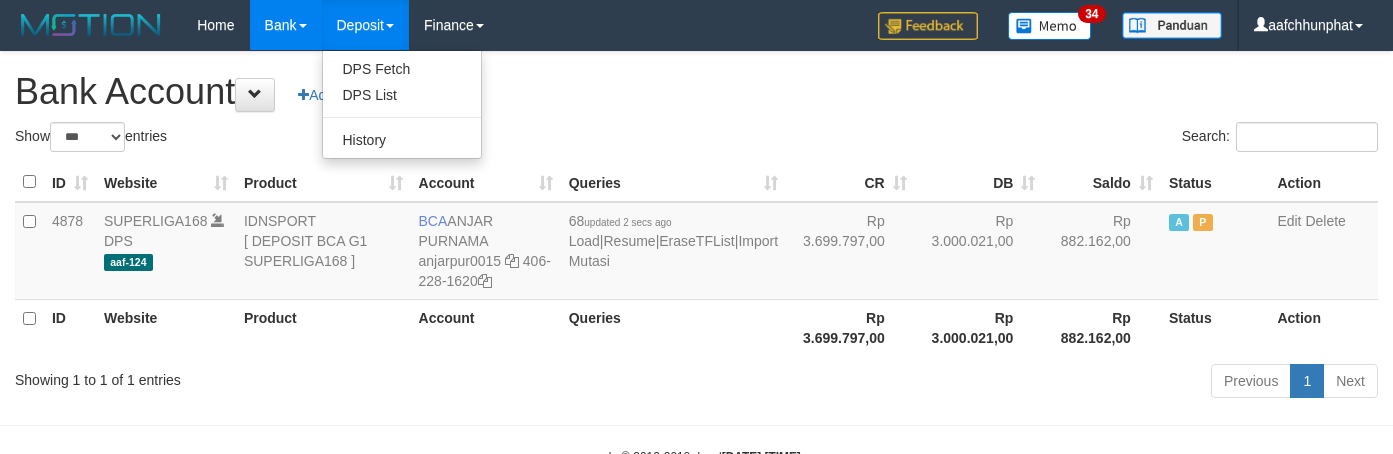 scroll, scrollTop: 0, scrollLeft: 0, axis: both 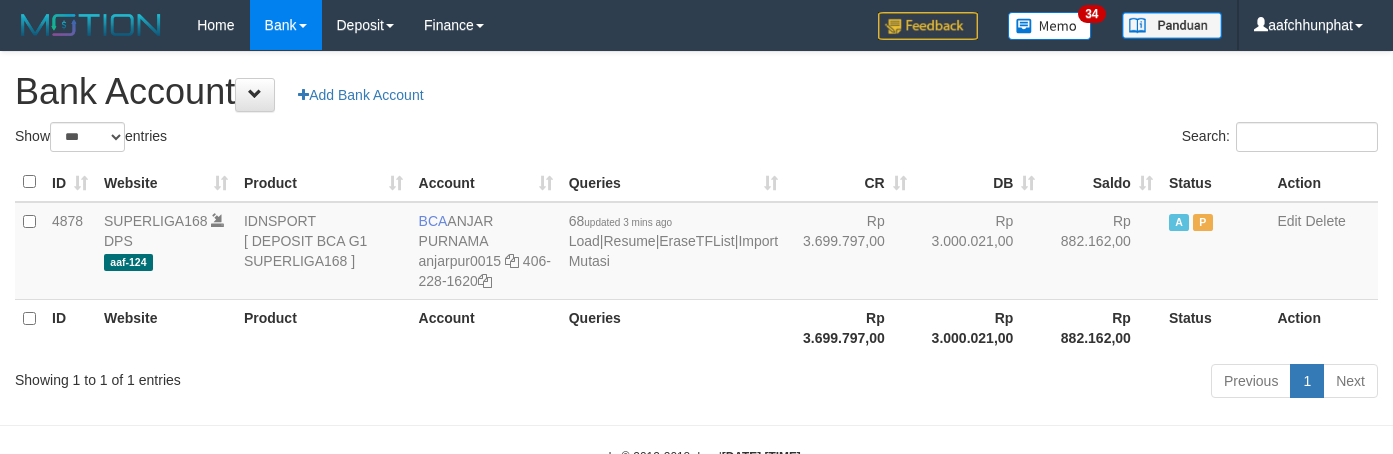 select on "***" 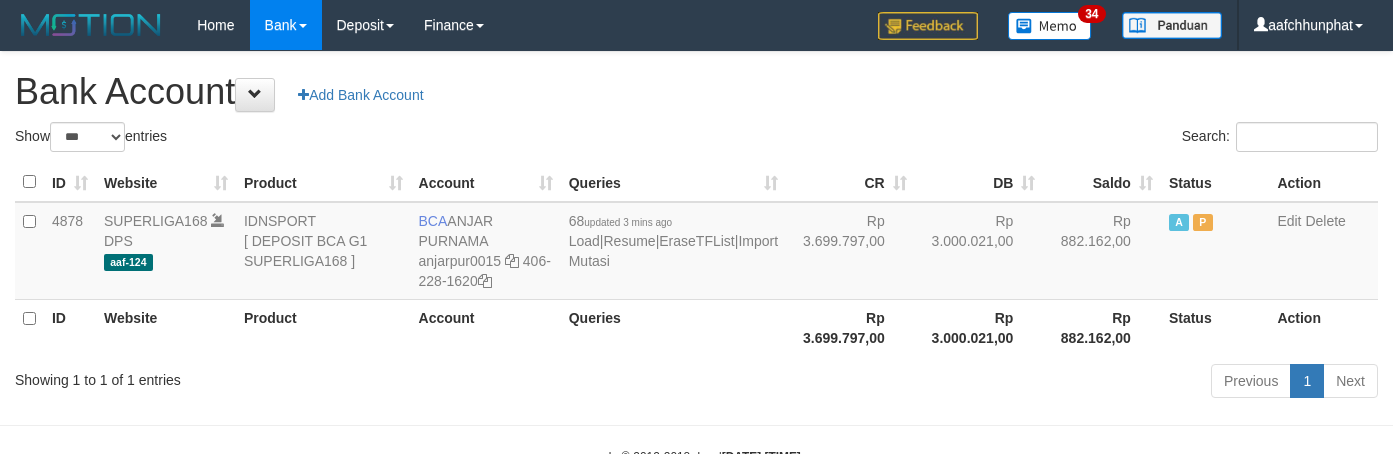 scroll, scrollTop: 0, scrollLeft: 0, axis: both 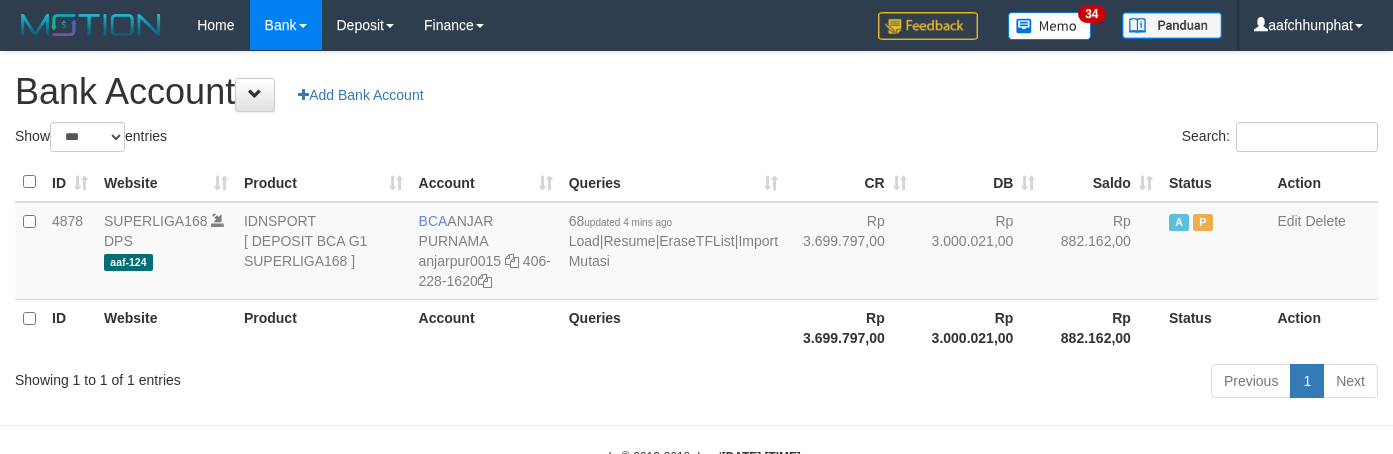 select on "***" 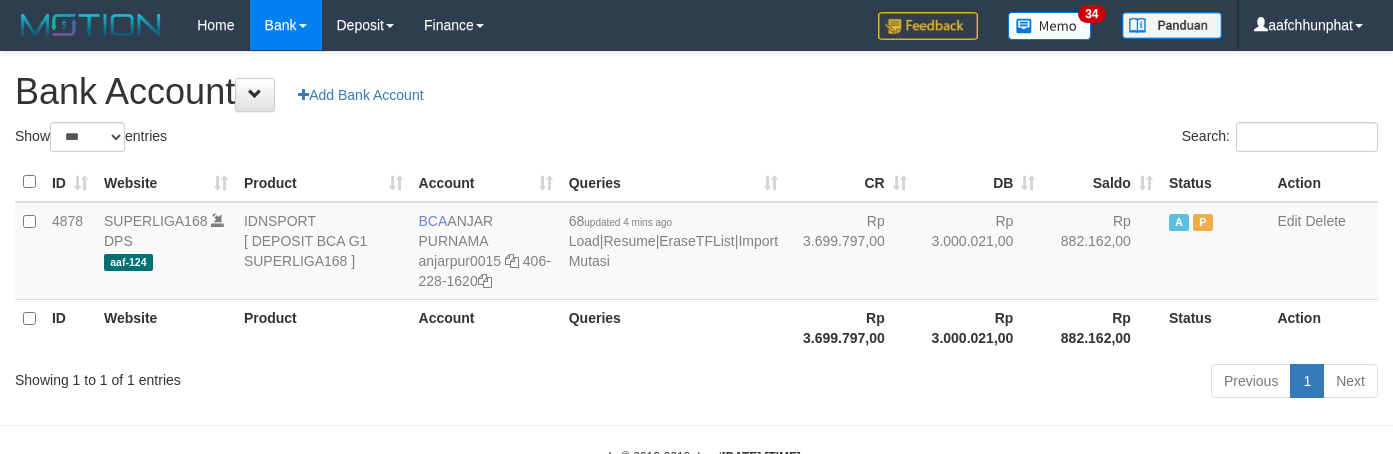 scroll, scrollTop: 0, scrollLeft: 0, axis: both 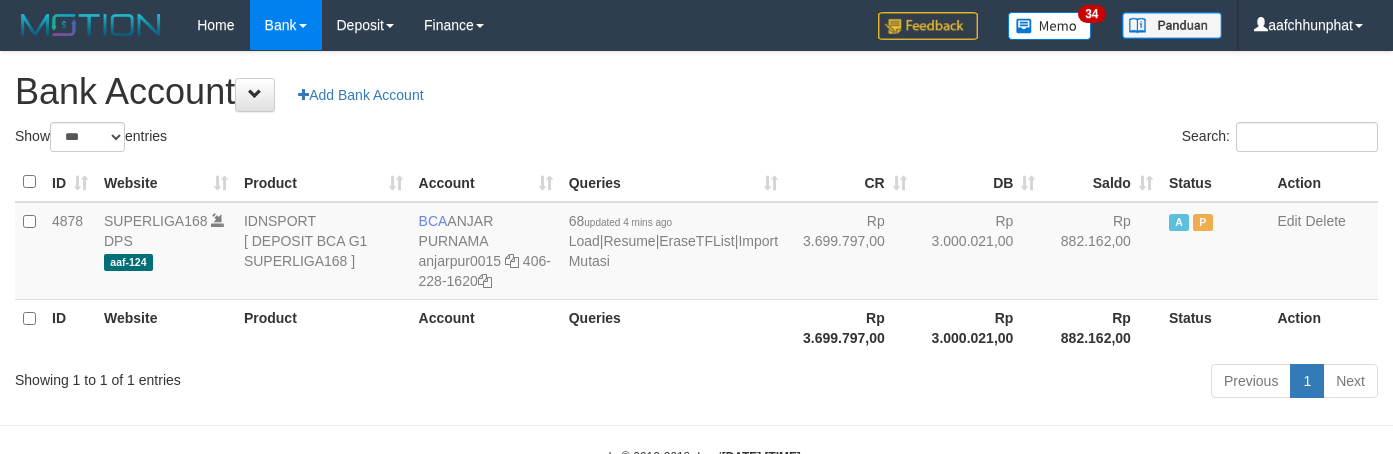 select on "***" 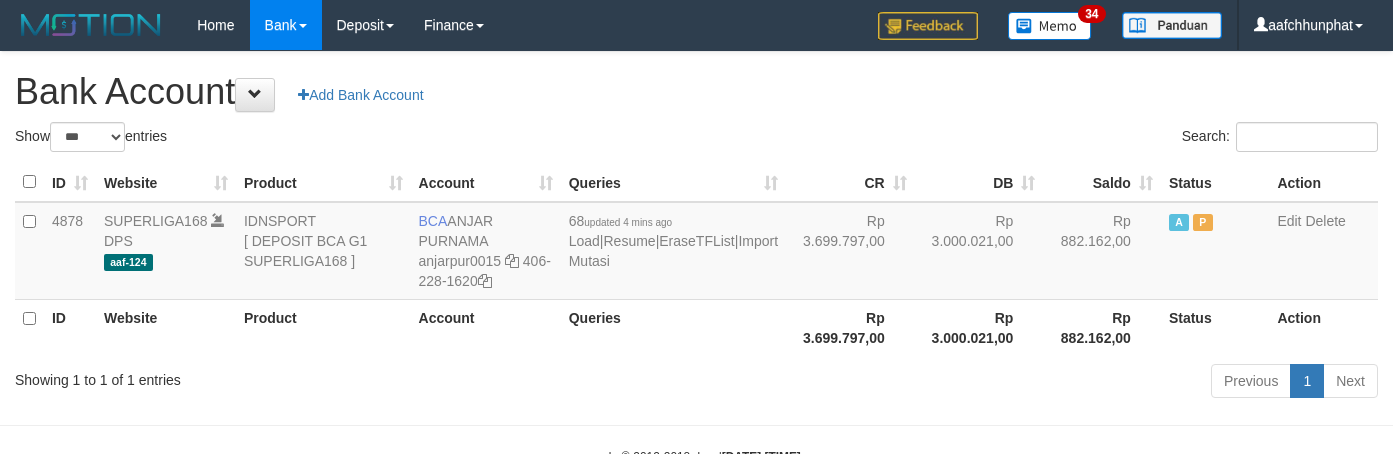 scroll, scrollTop: 0, scrollLeft: 0, axis: both 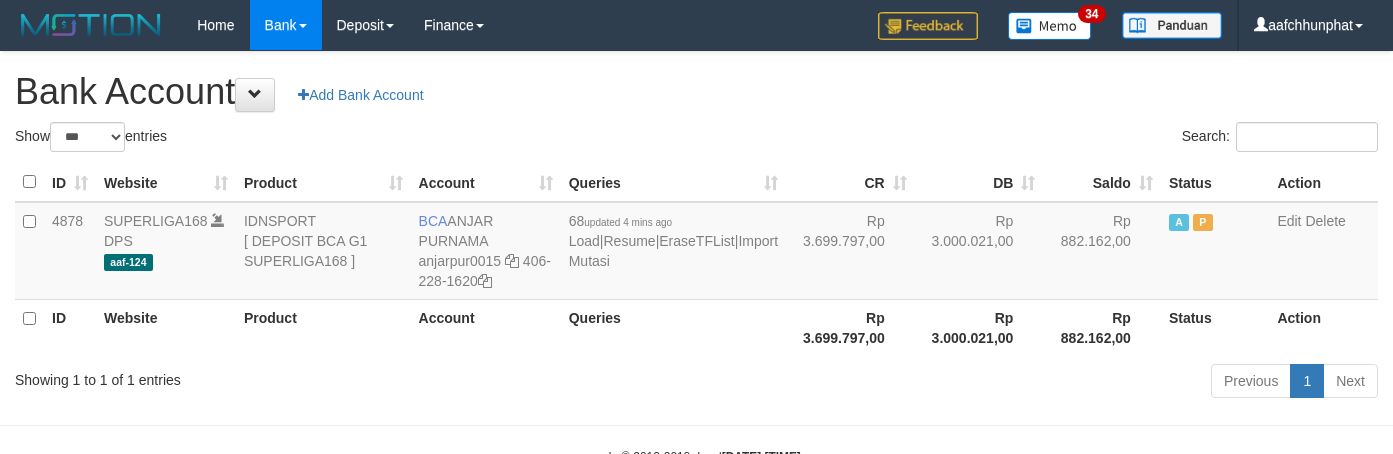 select on "***" 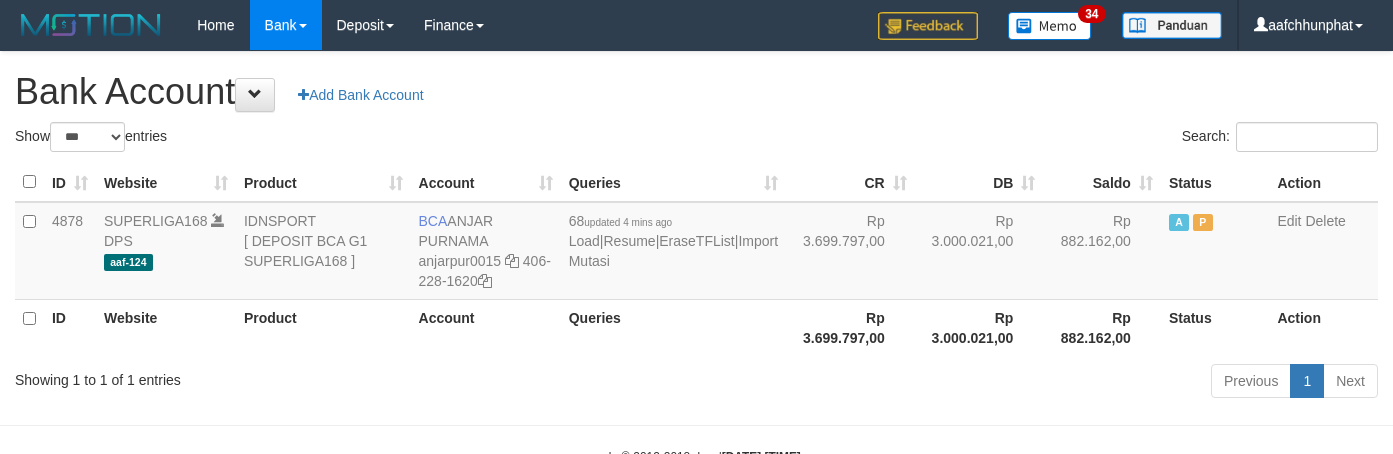 scroll, scrollTop: 0, scrollLeft: 0, axis: both 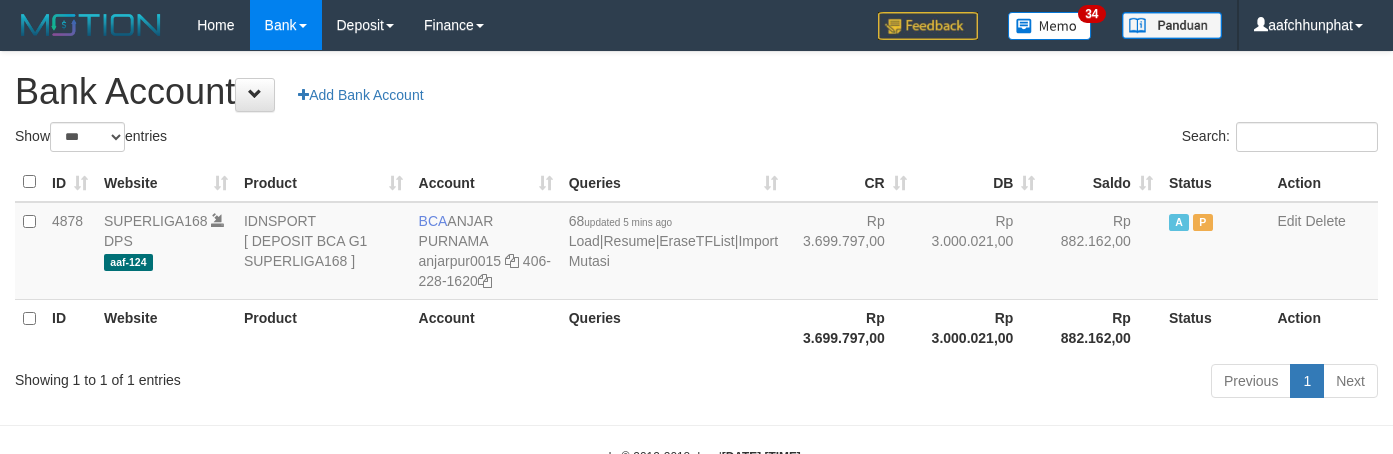 select on "***" 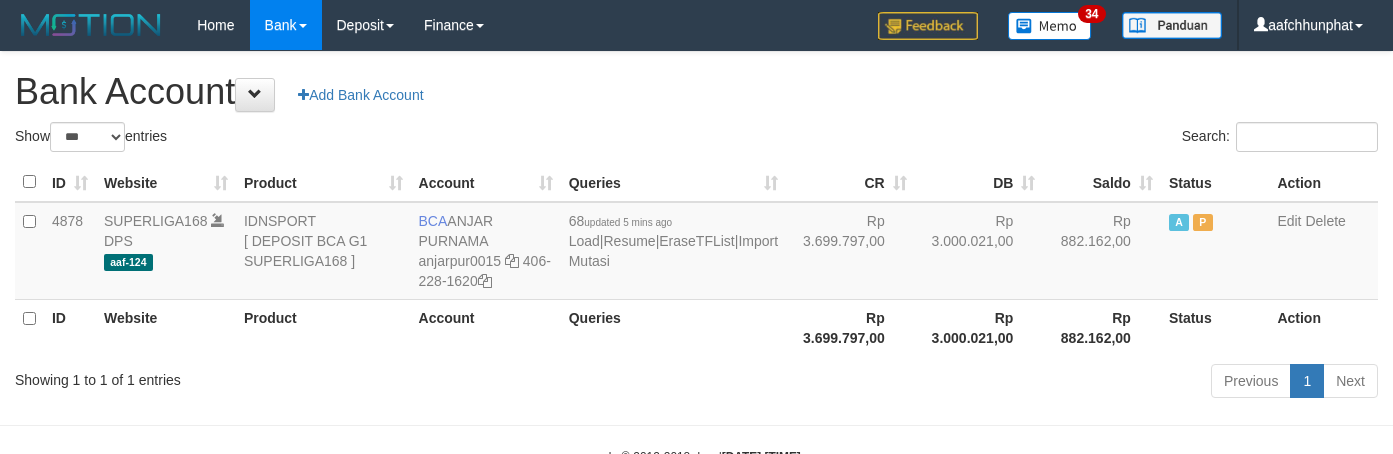 scroll, scrollTop: 0, scrollLeft: 0, axis: both 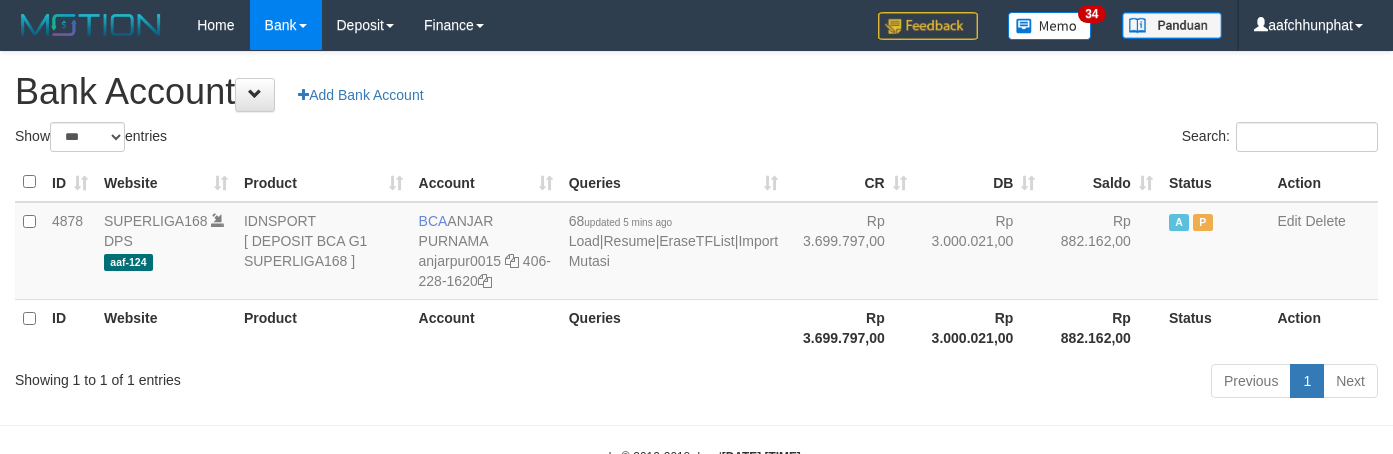select on "***" 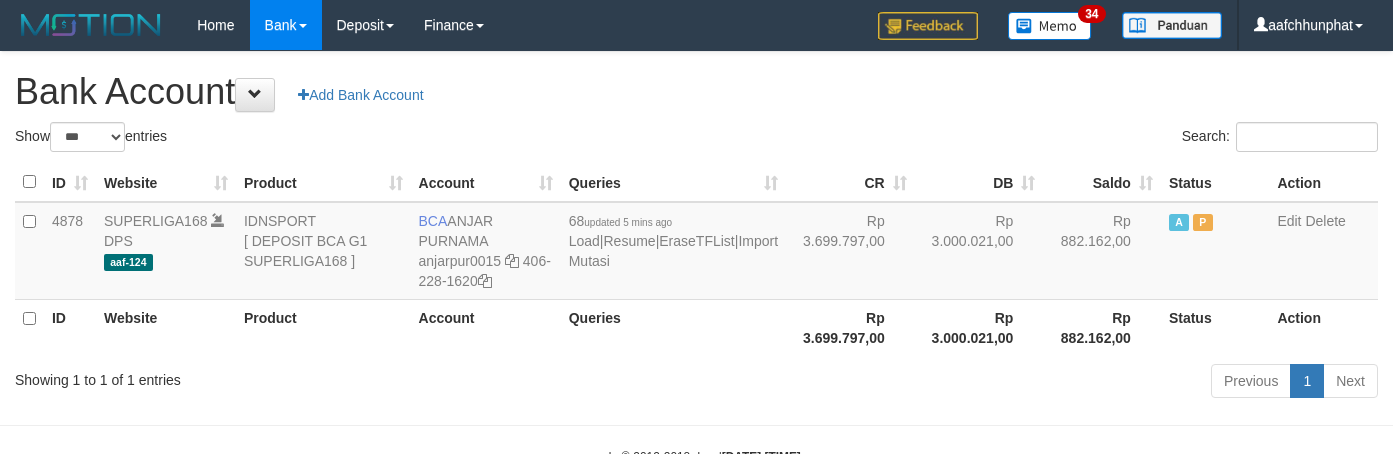 scroll, scrollTop: 0, scrollLeft: 0, axis: both 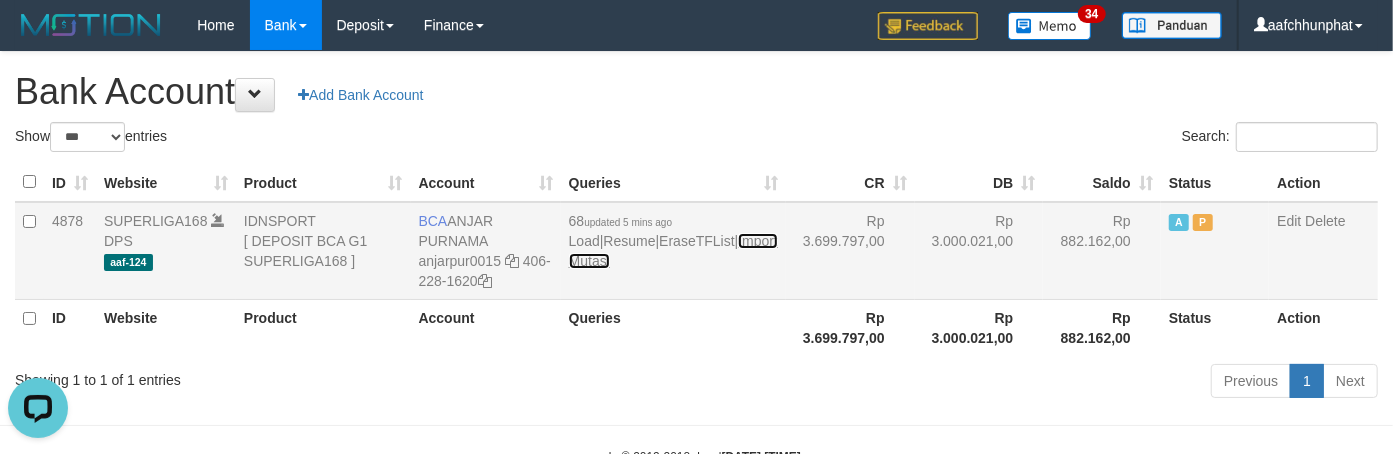 click on "Import Mutasi" at bounding box center (673, 251) 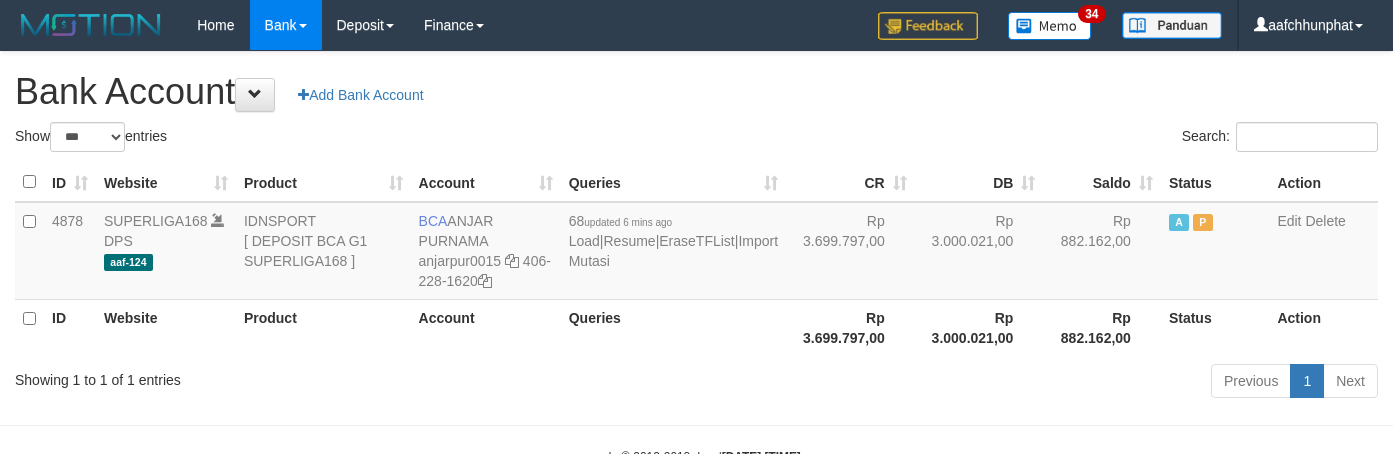 select on "***" 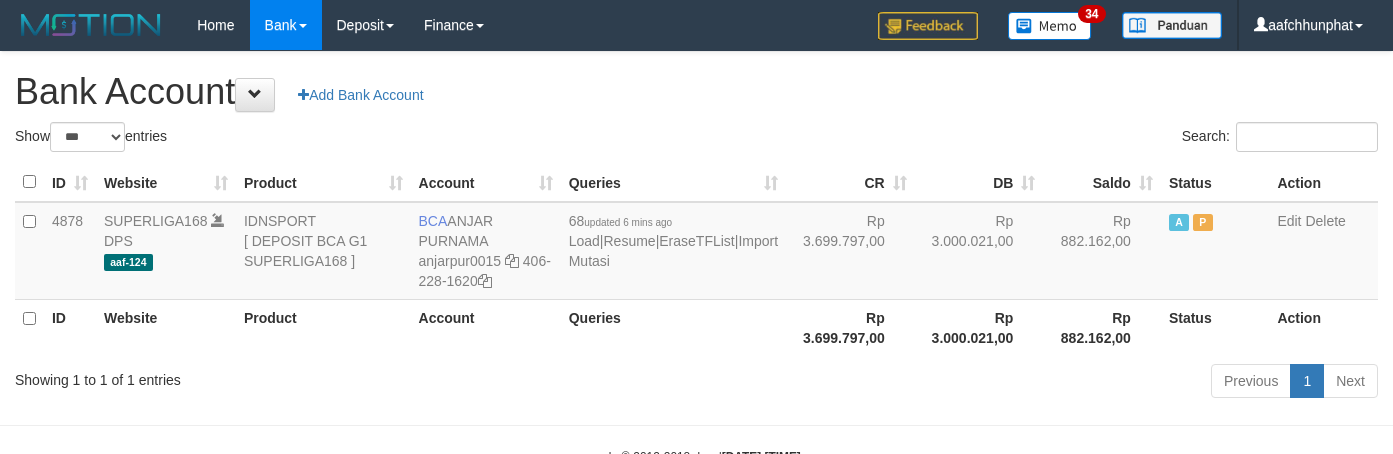 scroll, scrollTop: 0, scrollLeft: 0, axis: both 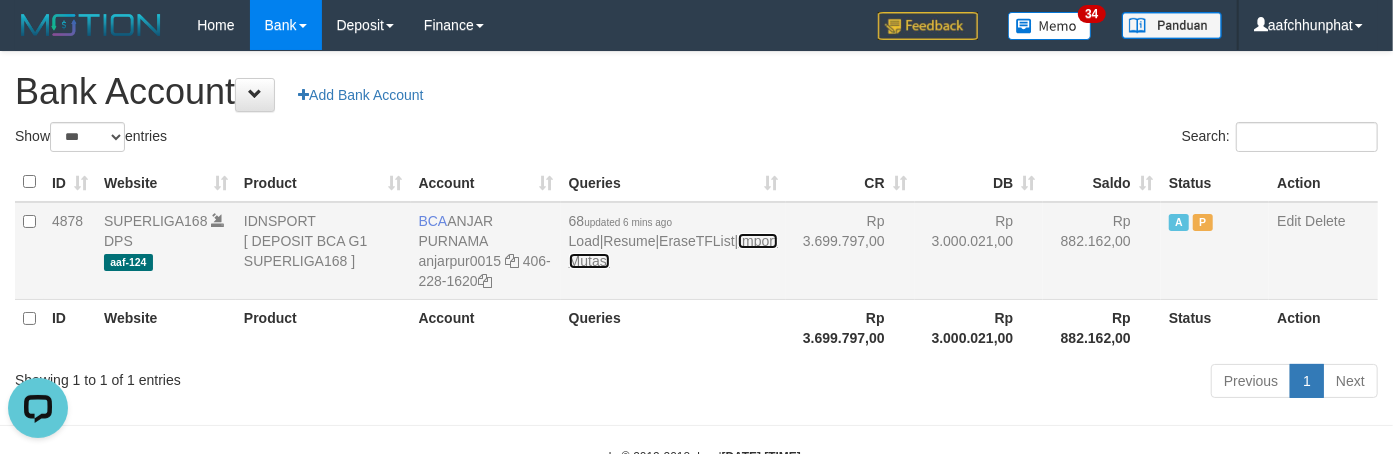 click on "Import Mutasi" at bounding box center [673, 251] 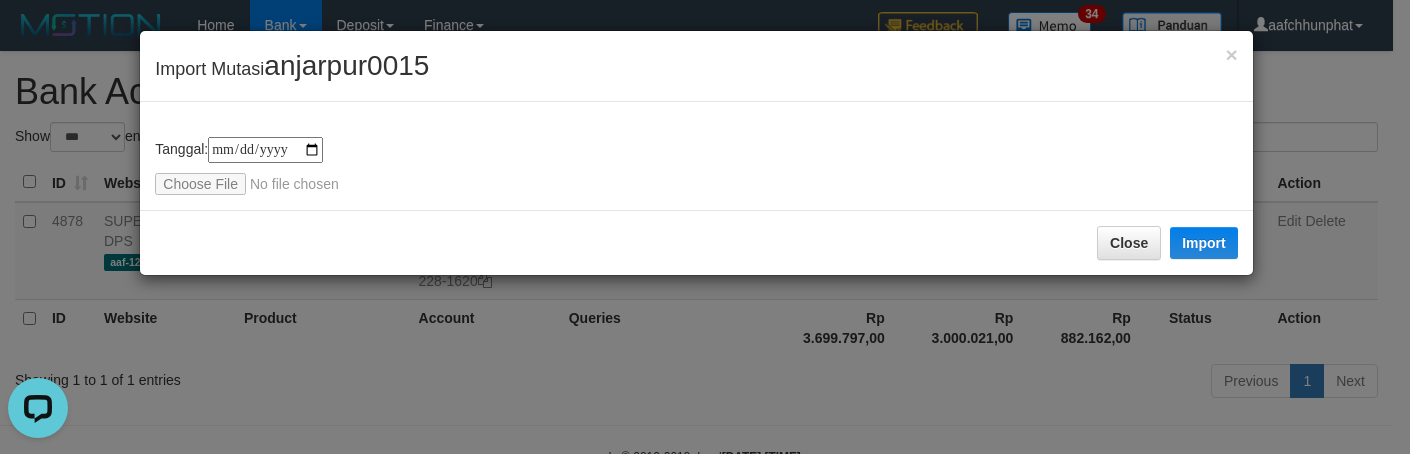 type on "**********" 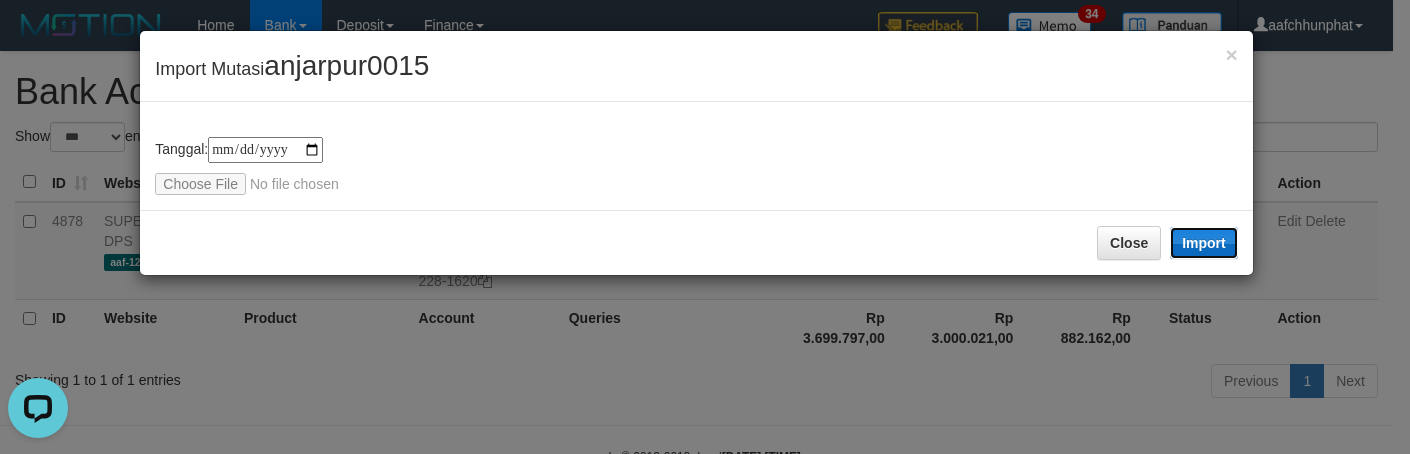 click on "Import" at bounding box center (1204, 243) 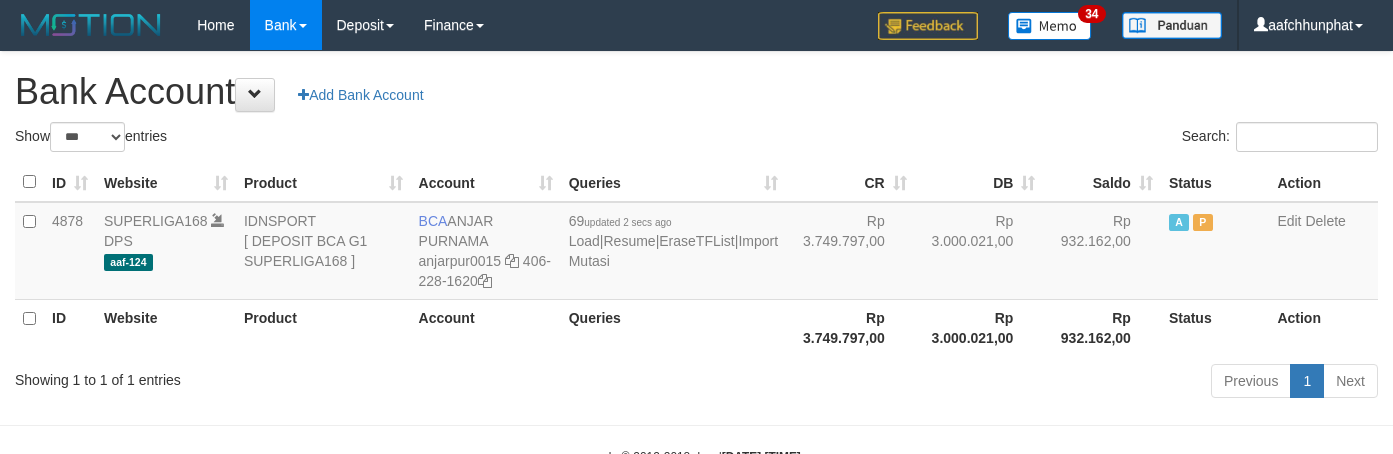 select on "***" 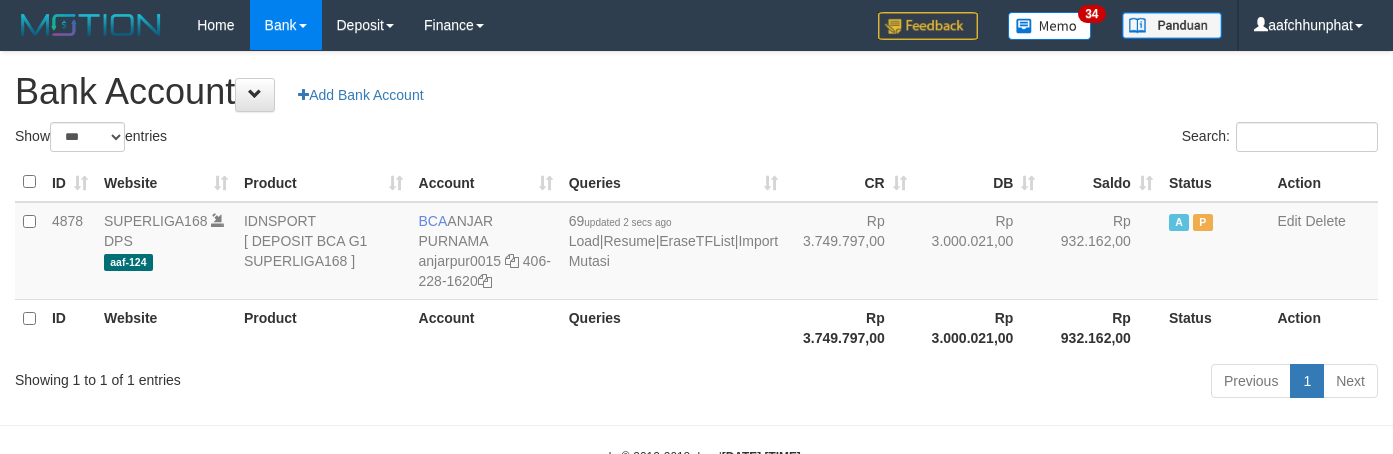 scroll, scrollTop: 0, scrollLeft: 0, axis: both 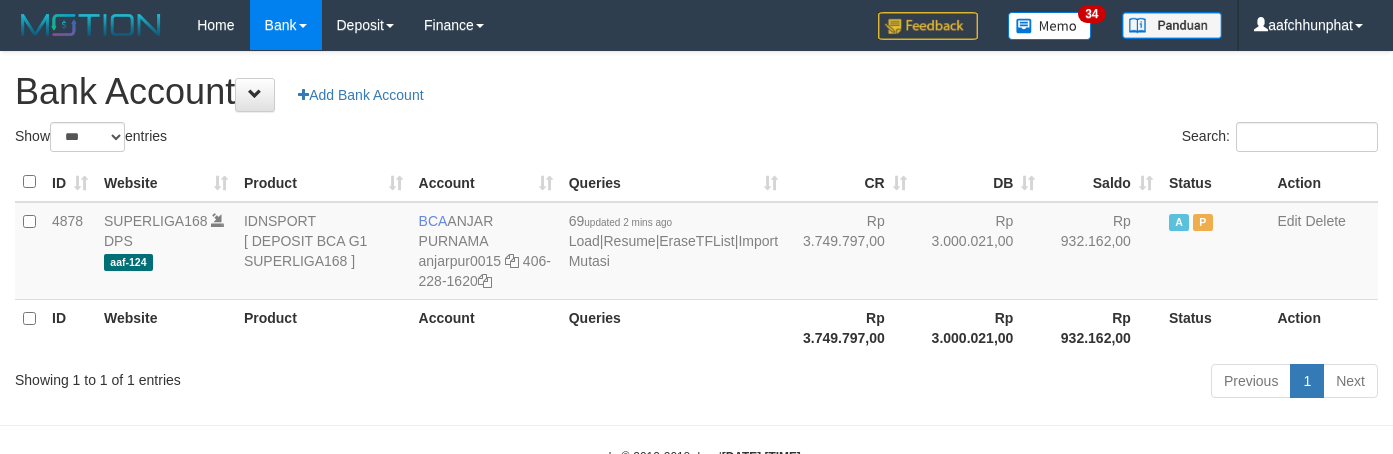 select on "***" 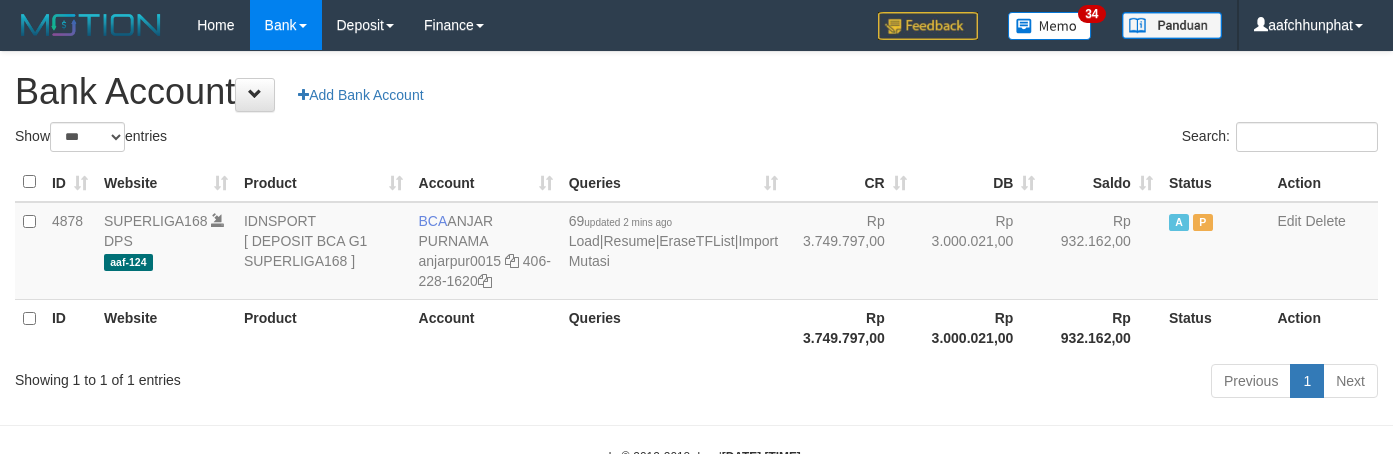 scroll, scrollTop: 0, scrollLeft: 0, axis: both 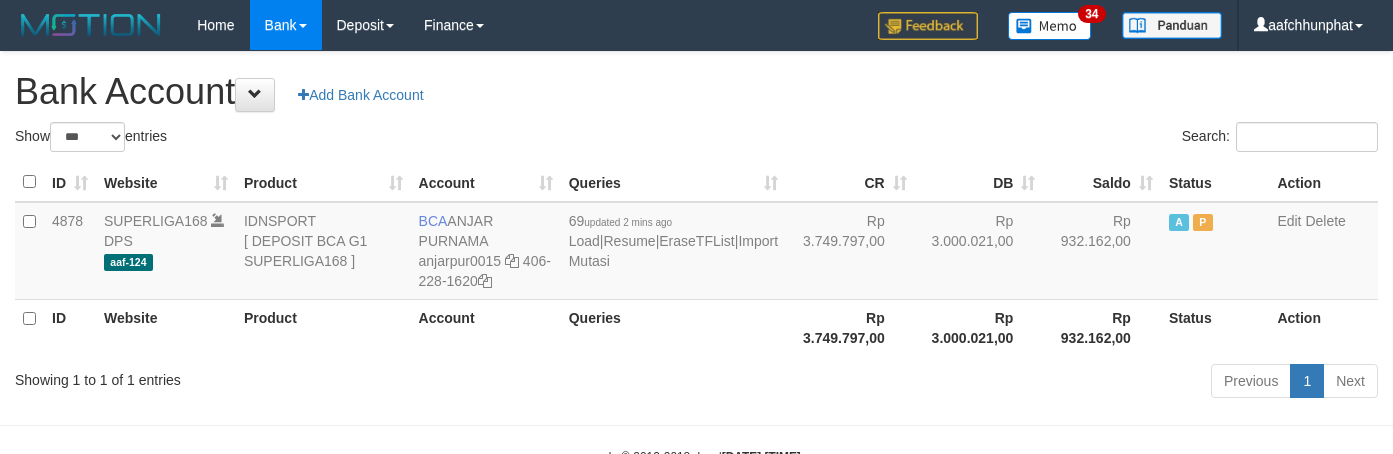 select on "***" 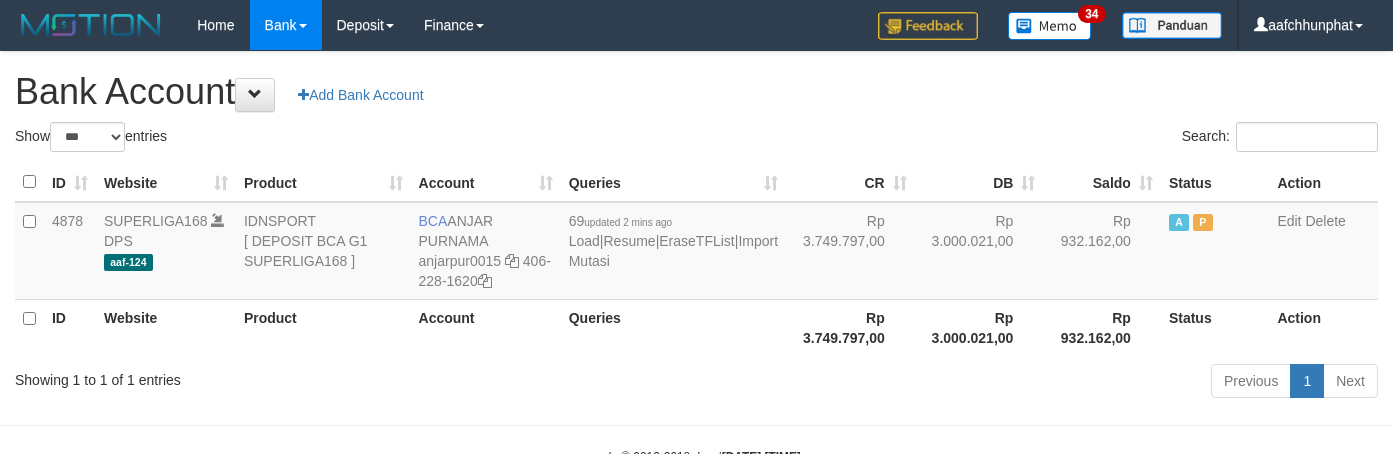 scroll, scrollTop: 0, scrollLeft: 0, axis: both 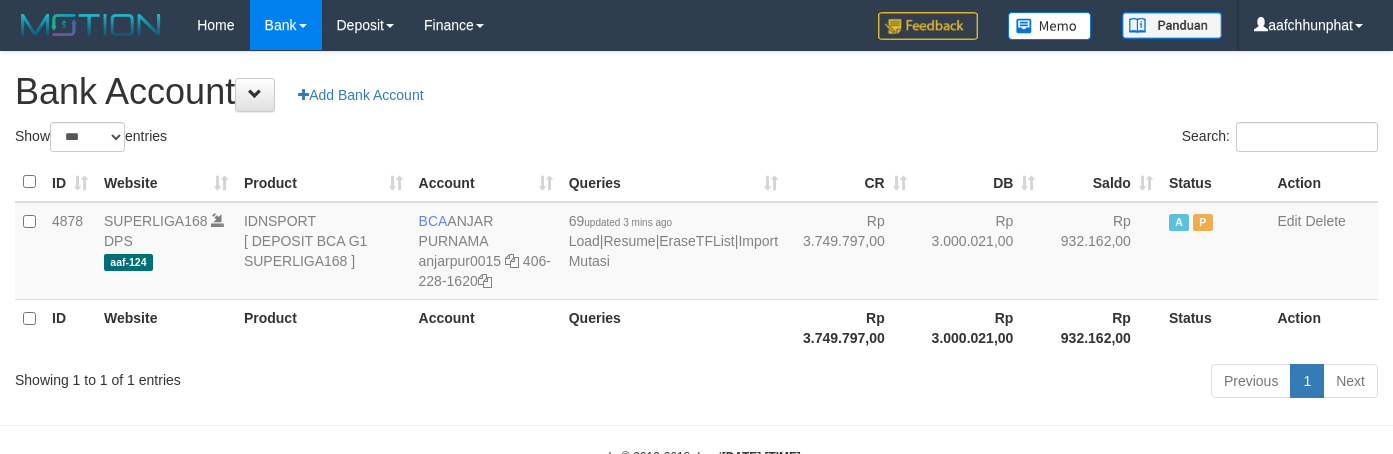 select on "***" 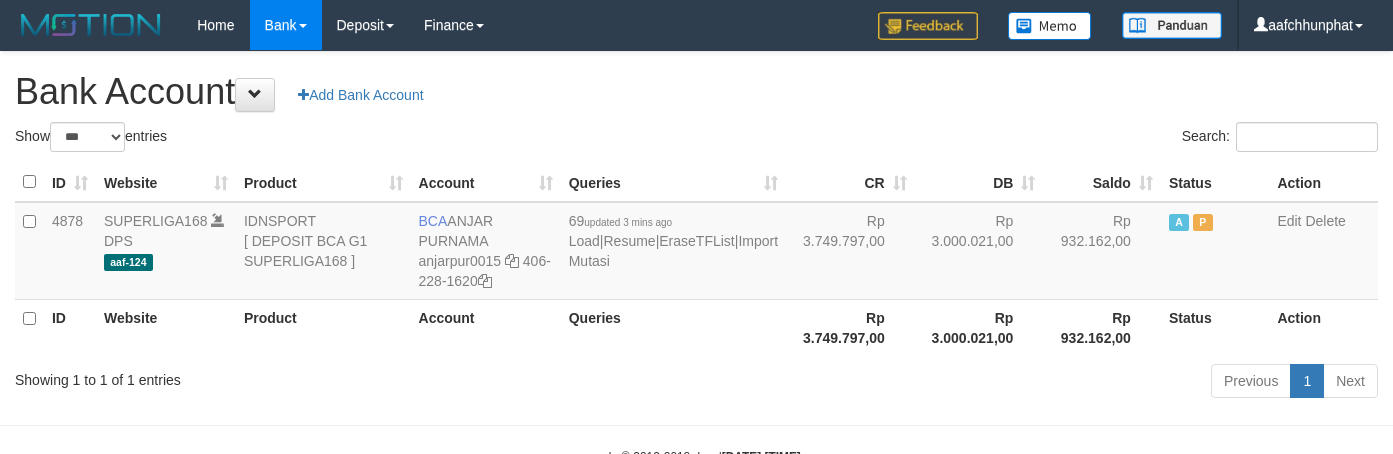 scroll, scrollTop: 0, scrollLeft: 0, axis: both 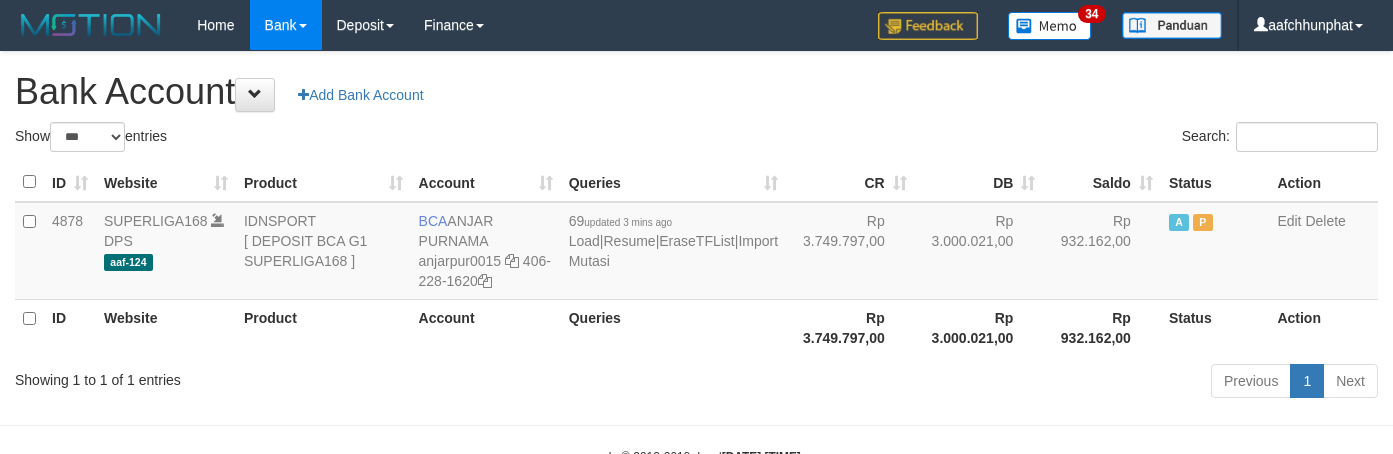 select on "***" 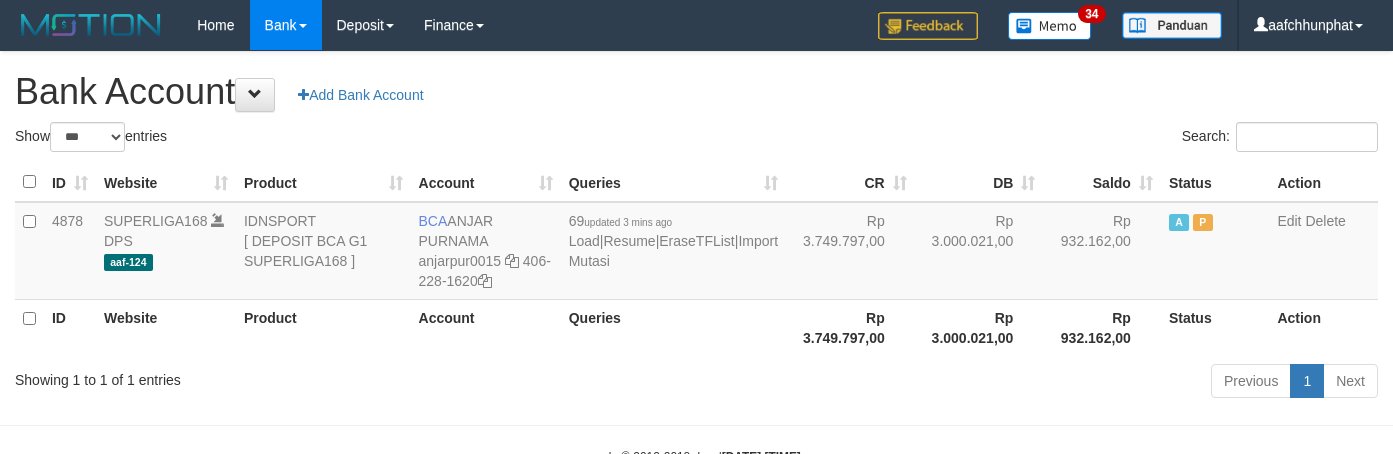 scroll, scrollTop: 0, scrollLeft: 0, axis: both 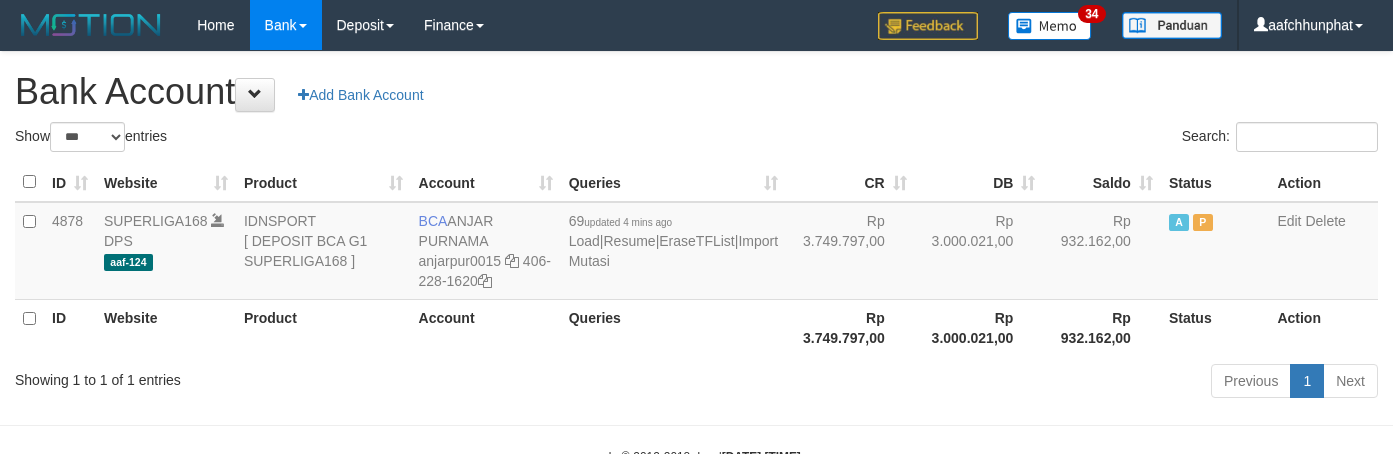 select on "***" 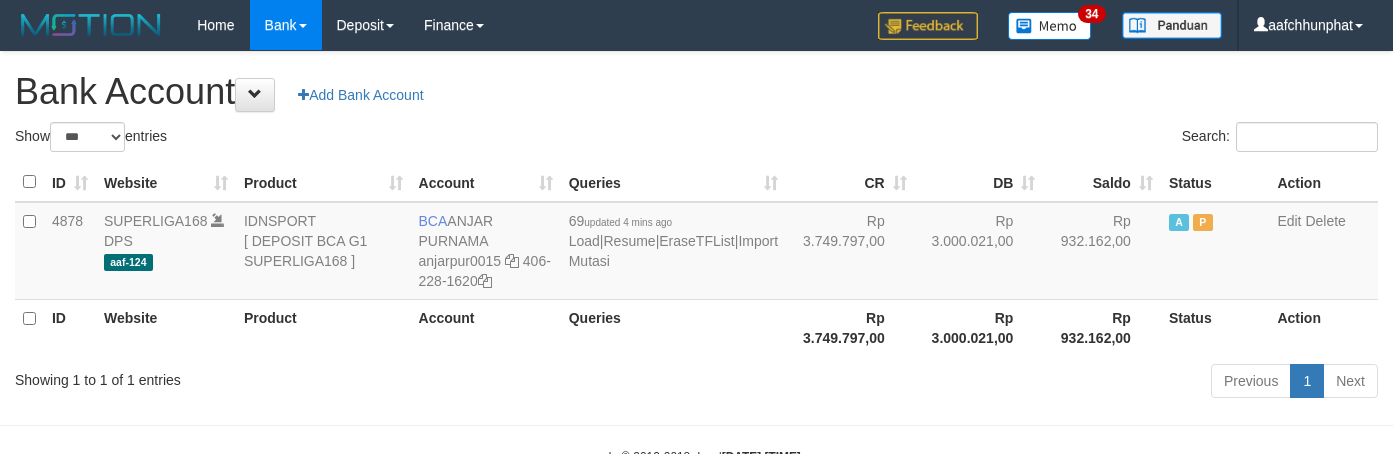 scroll, scrollTop: 0, scrollLeft: 0, axis: both 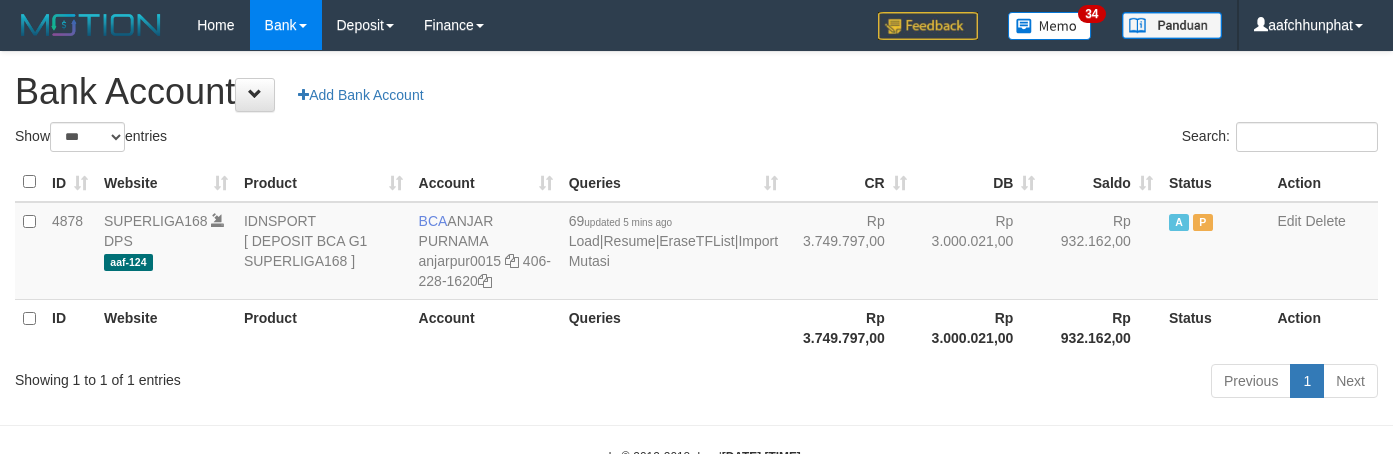 select on "***" 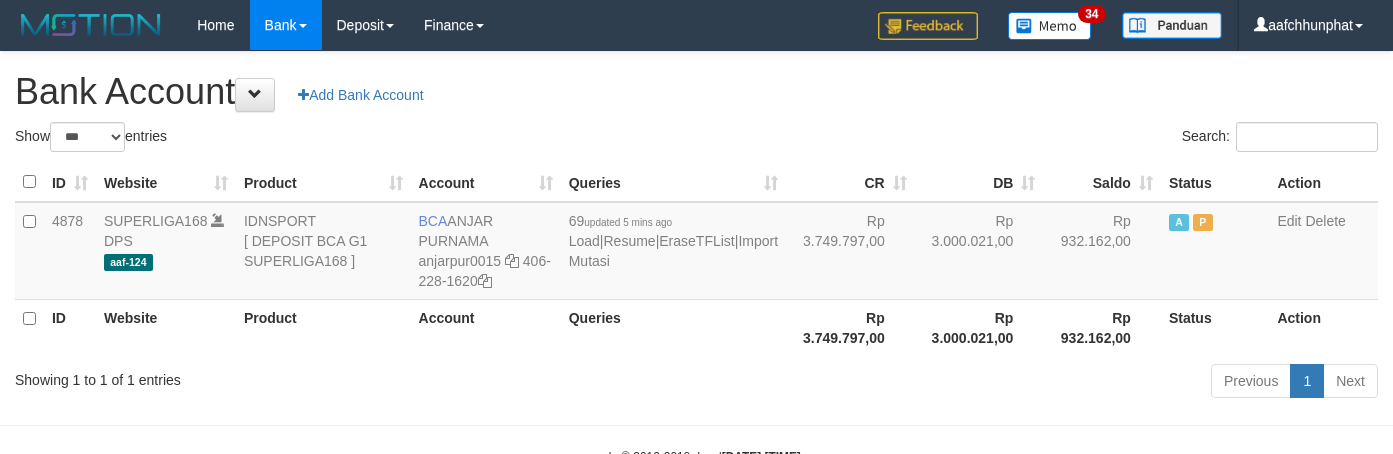 scroll, scrollTop: 0, scrollLeft: 0, axis: both 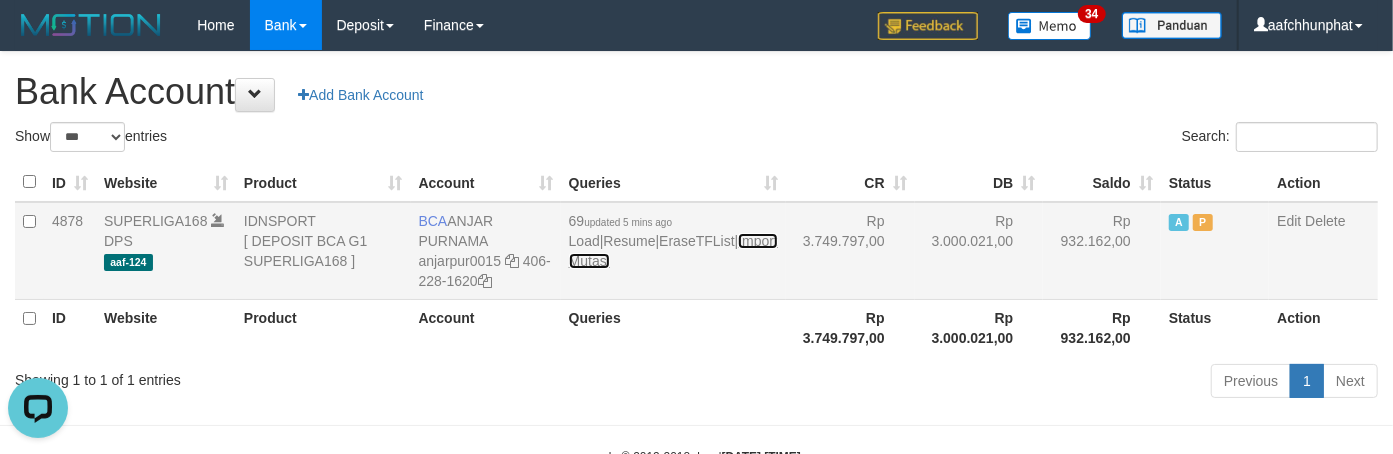 click on "Import Mutasi" at bounding box center [673, 251] 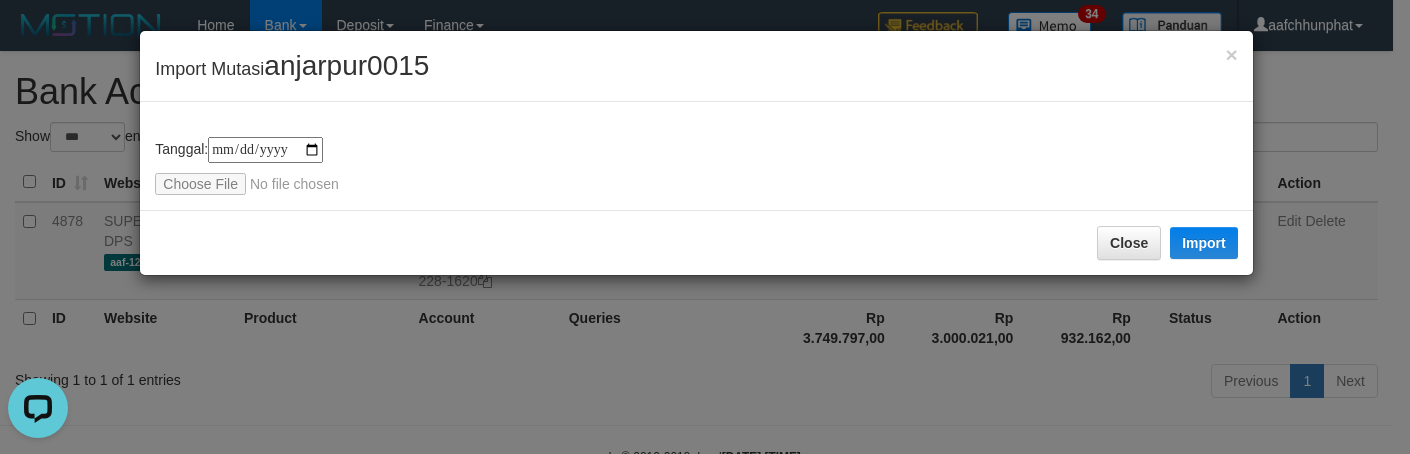 type on "**********" 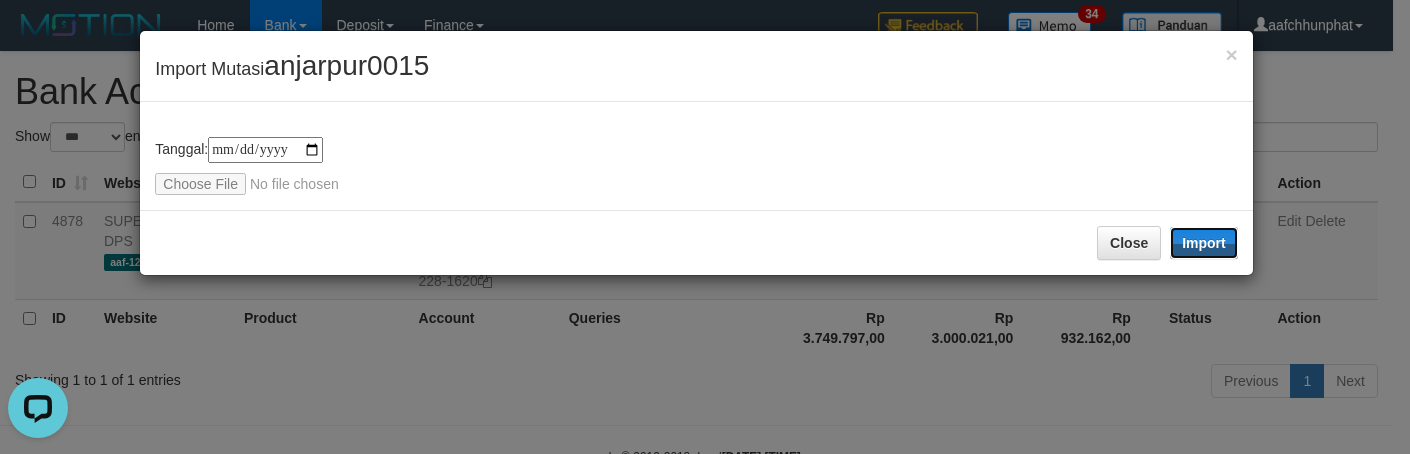 click on "Import" at bounding box center [1204, 243] 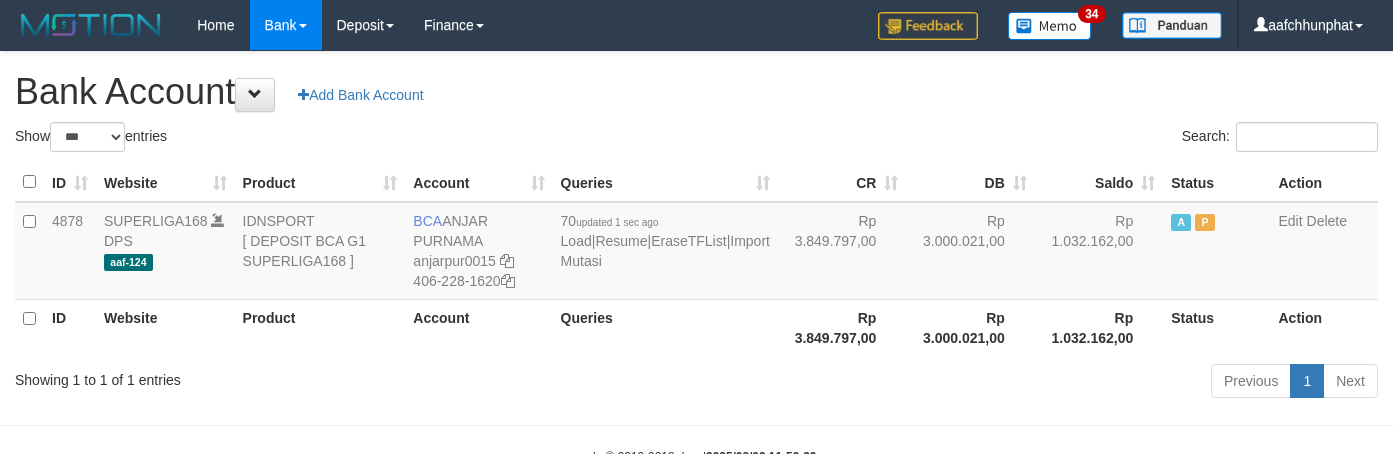 select on "***" 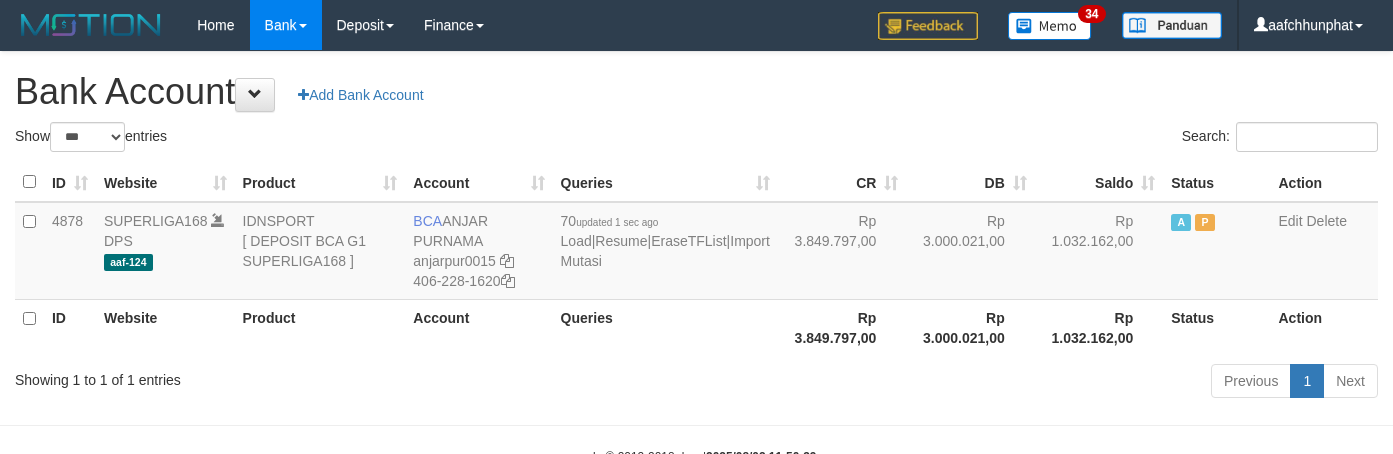 scroll, scrollTop: 0, scrollLeft: 0, axis: both 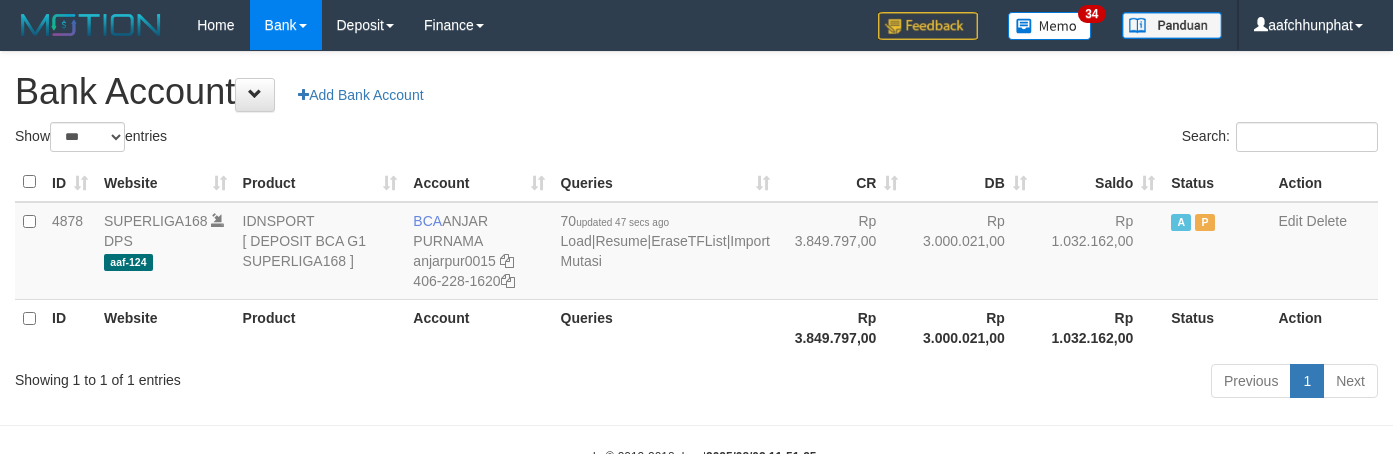 select on "***" 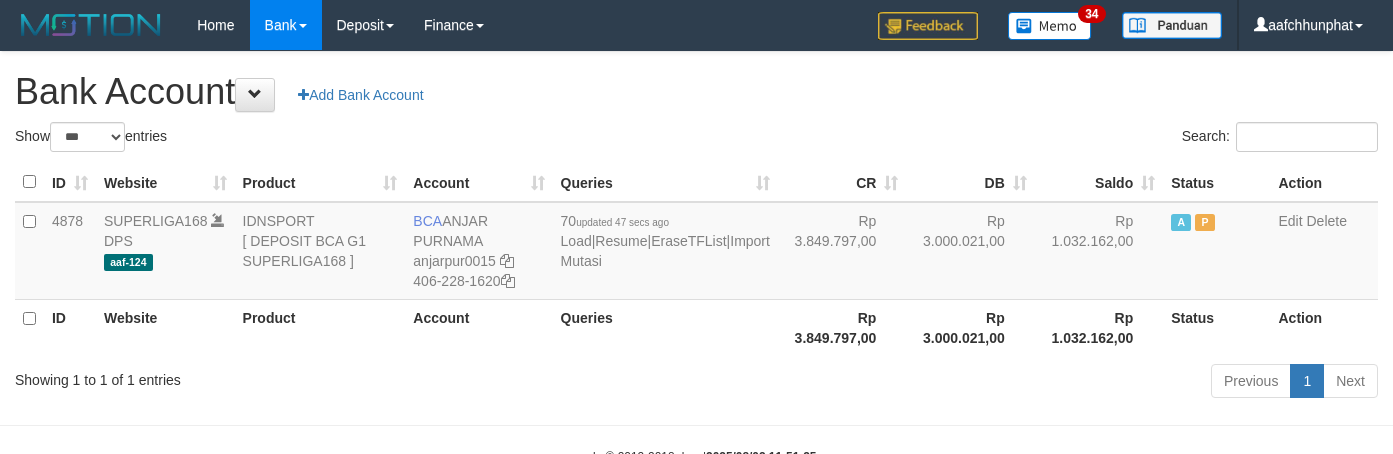scroll, scrollTop: 0, scrollLeft: 0, axis: both 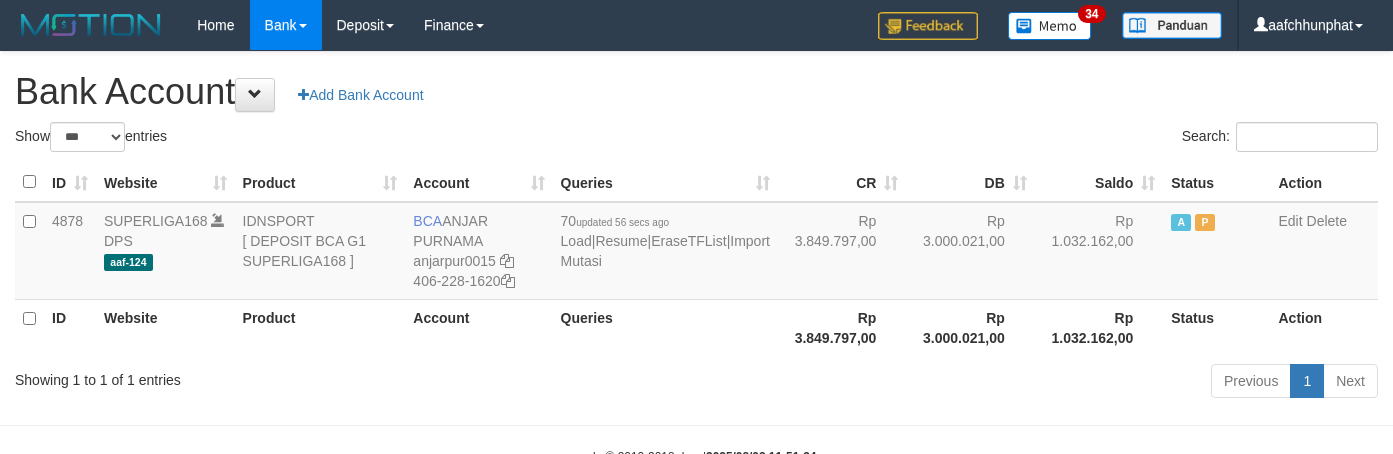 select on "***" 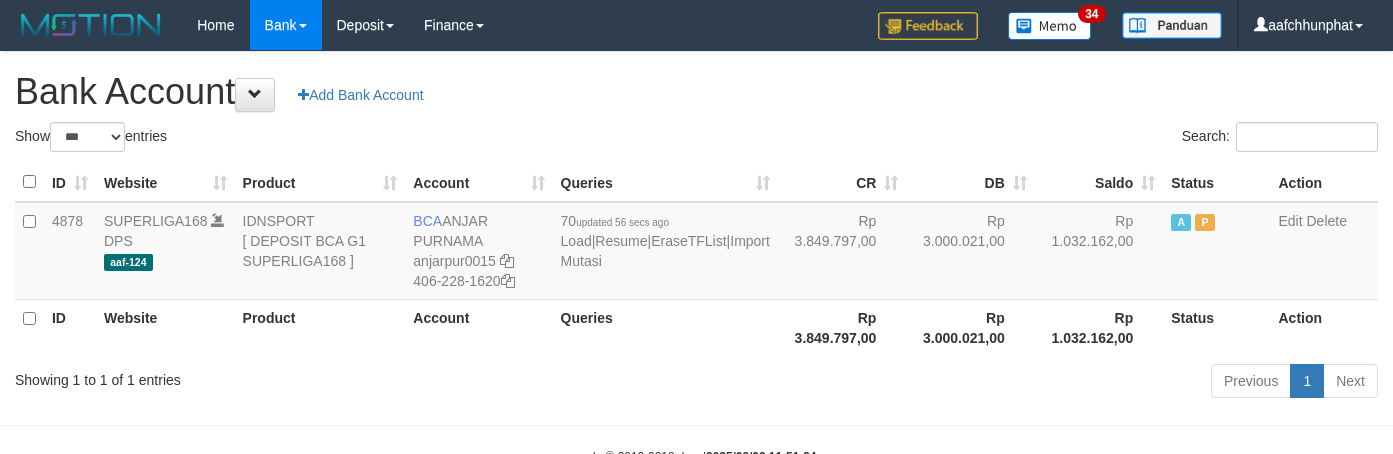 scroll, scrollTop: 0, scrollLeft: 0, axis: both 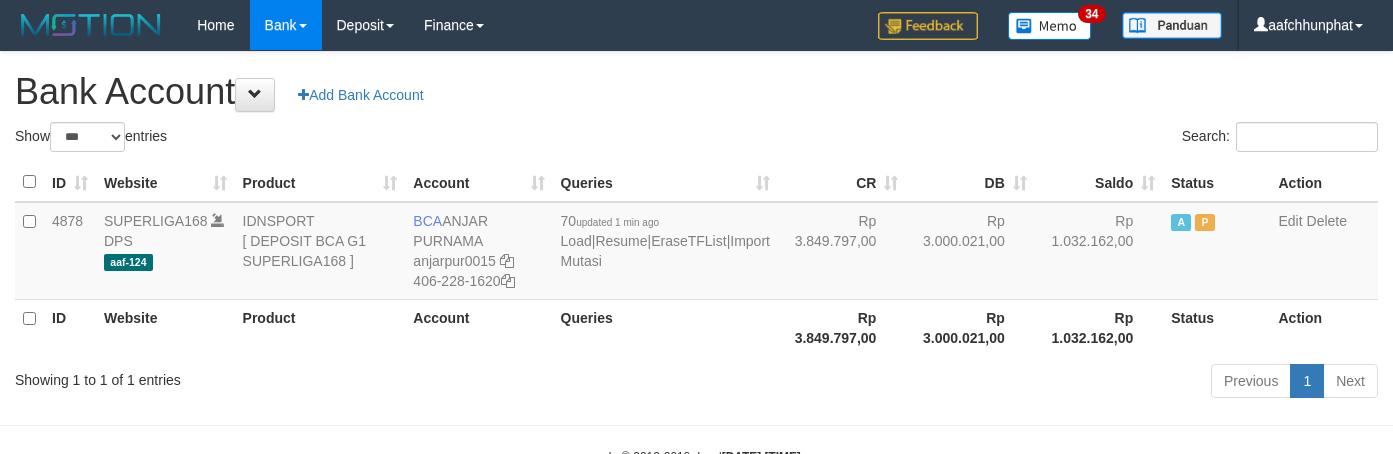 select on "***" 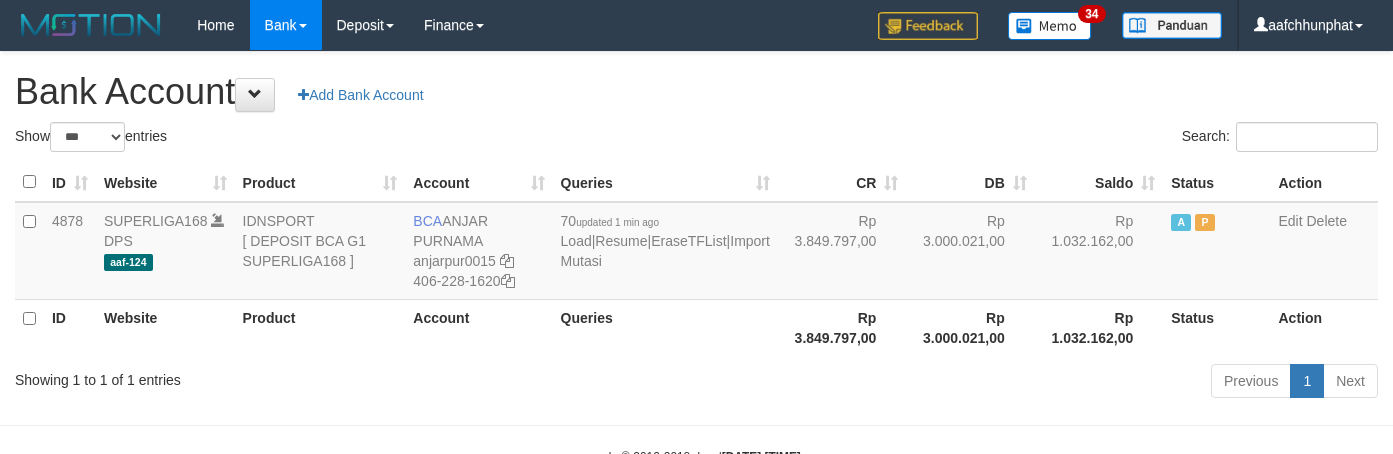 scroll, scrollTop: 0, scrollLeft: 0, axis: both 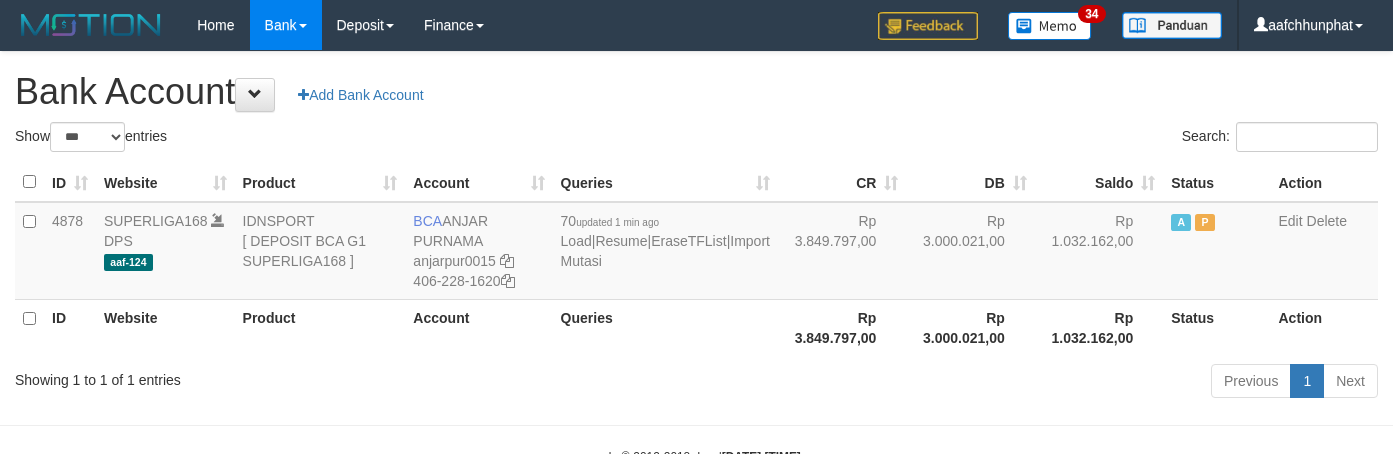 select on "***" 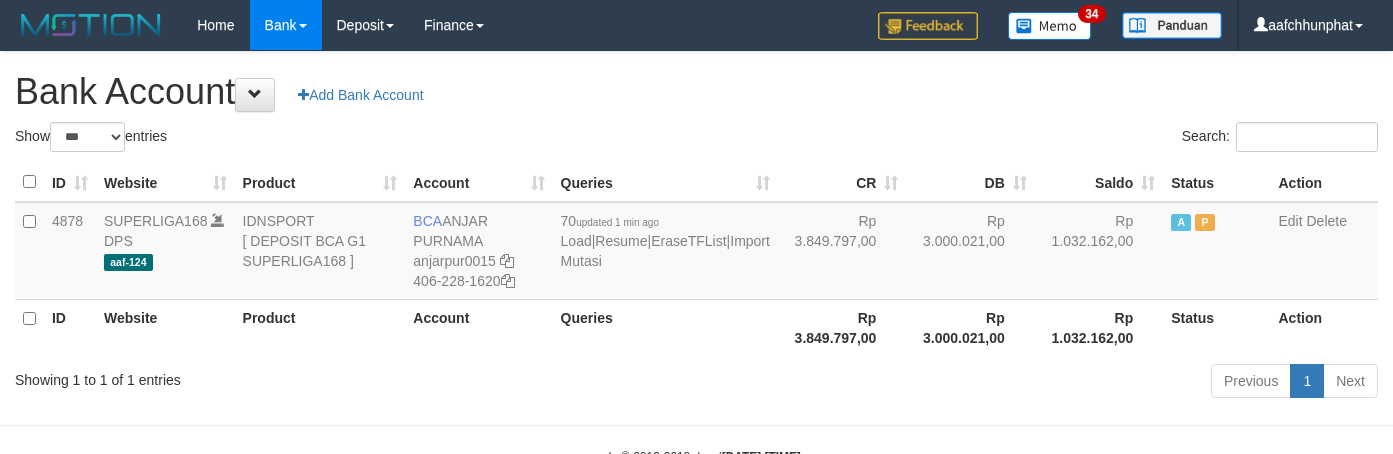 scroll, scrollTop: 0, scrollLeft: 0, axis: both 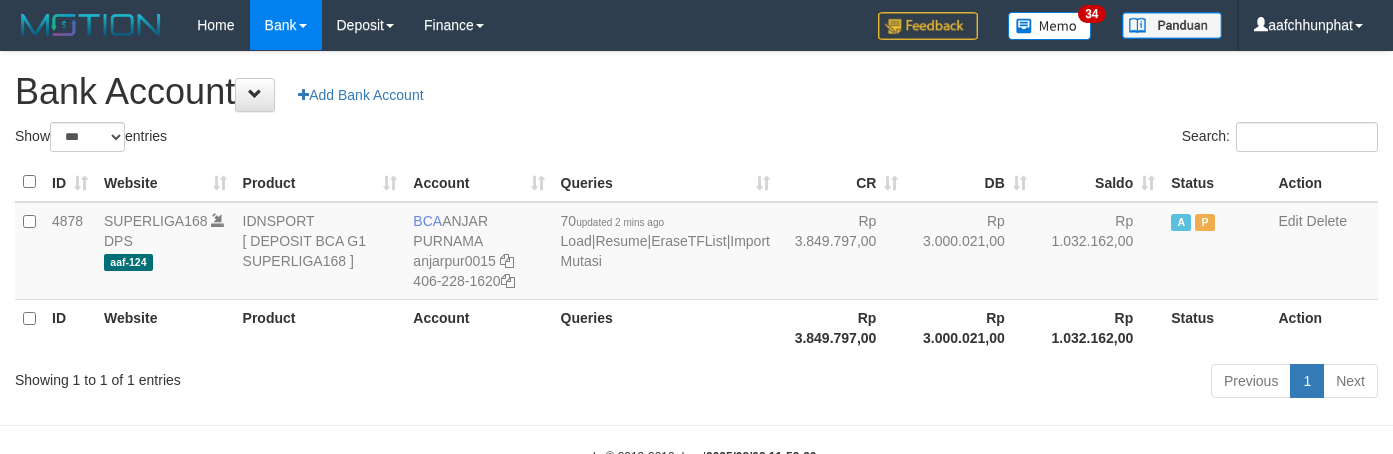 select on "***" 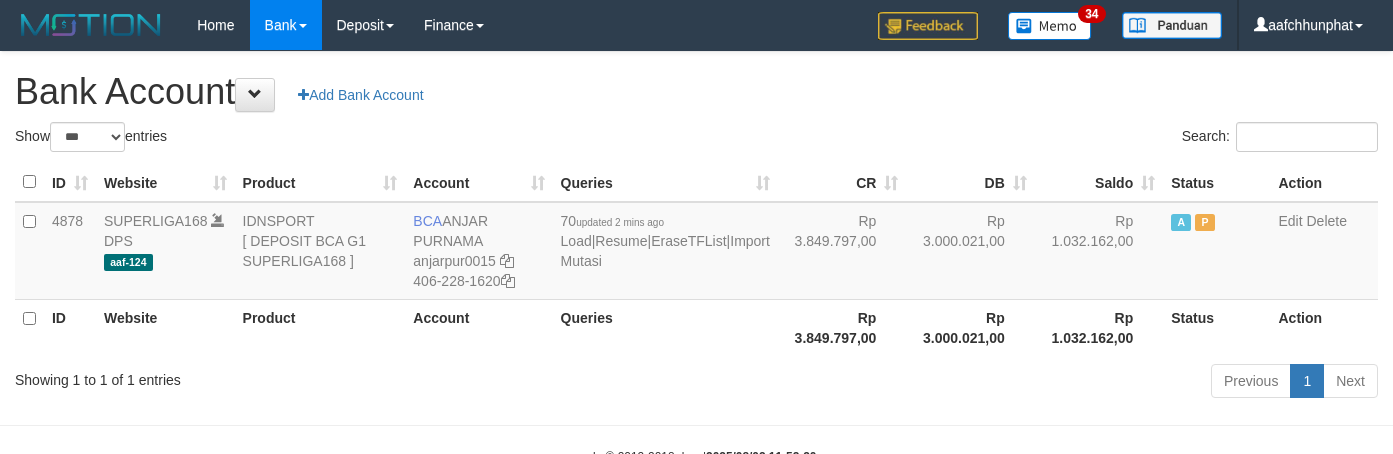 scroll, scrollTop: 0, scrollLeft: 0, axis: both 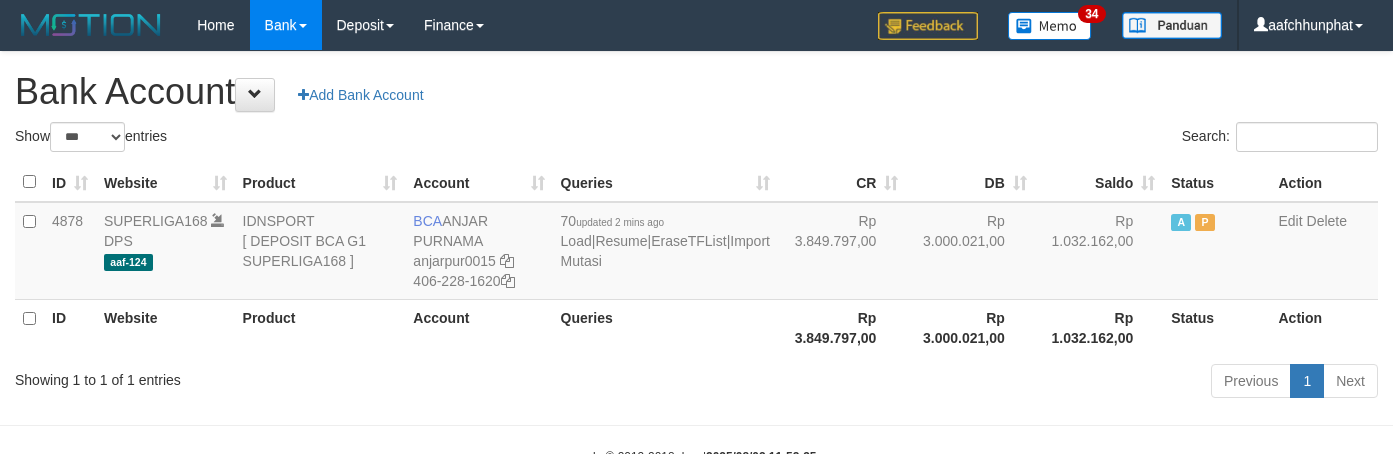 select on "***" 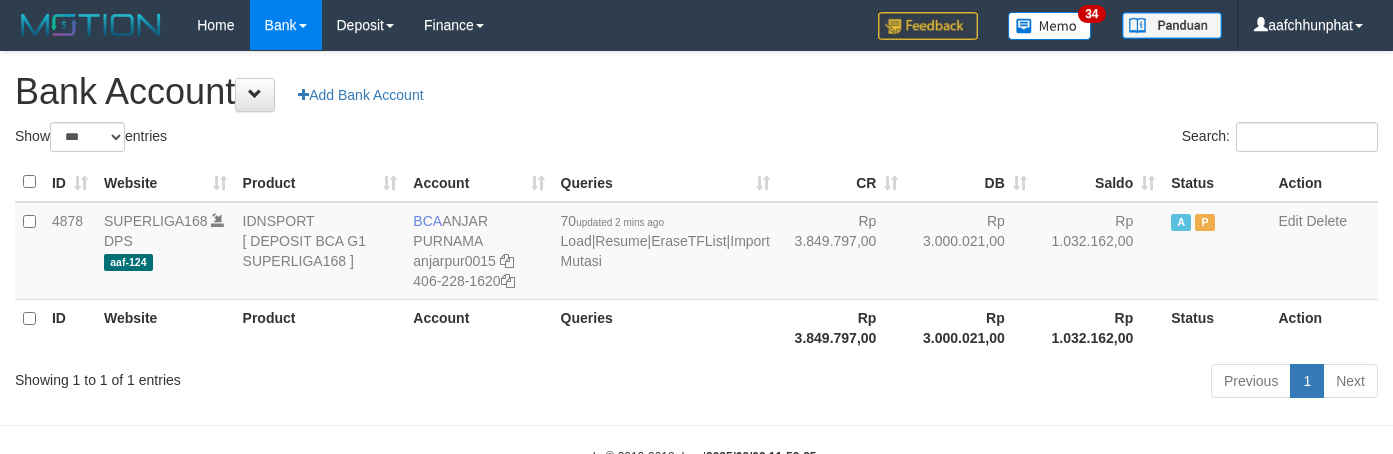 scroll, scrollTop: 0, scrollLeft: 0, axis: both 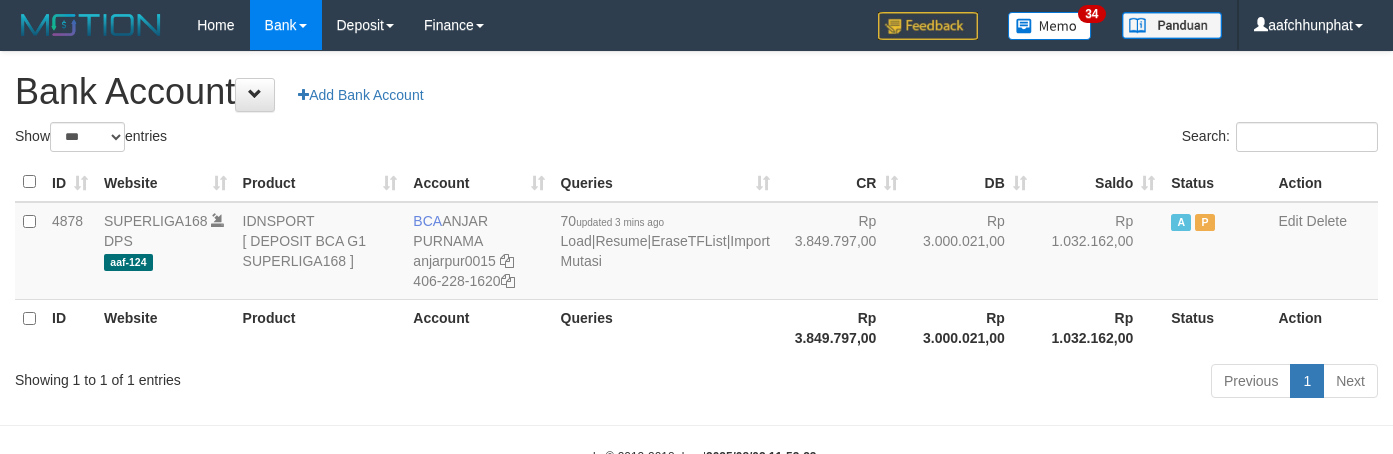 select on "***" 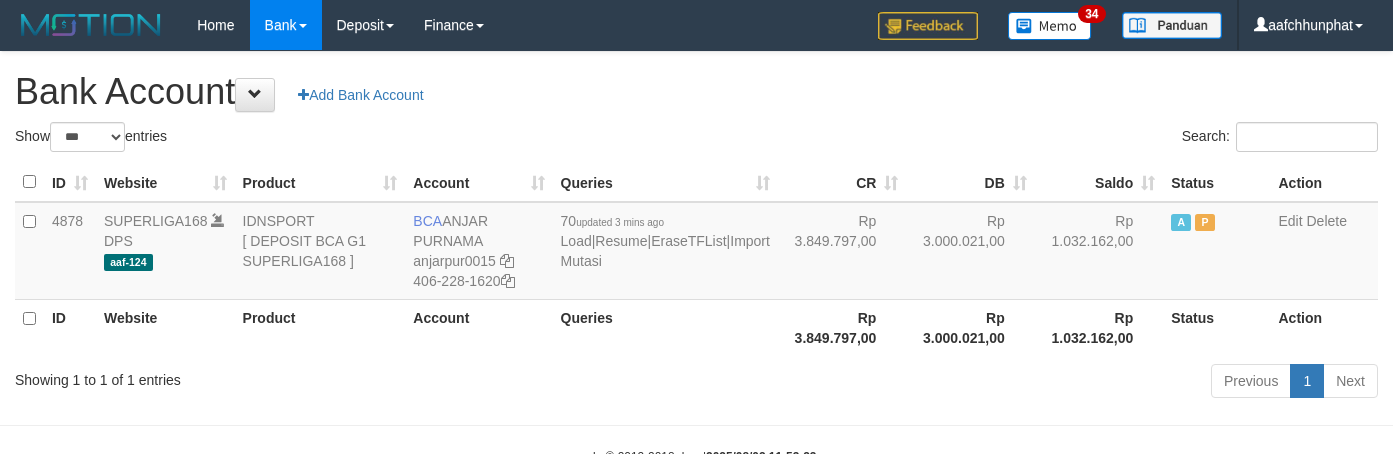 scroll, scrollTop: 0, scrollLeft: 0, axis: both 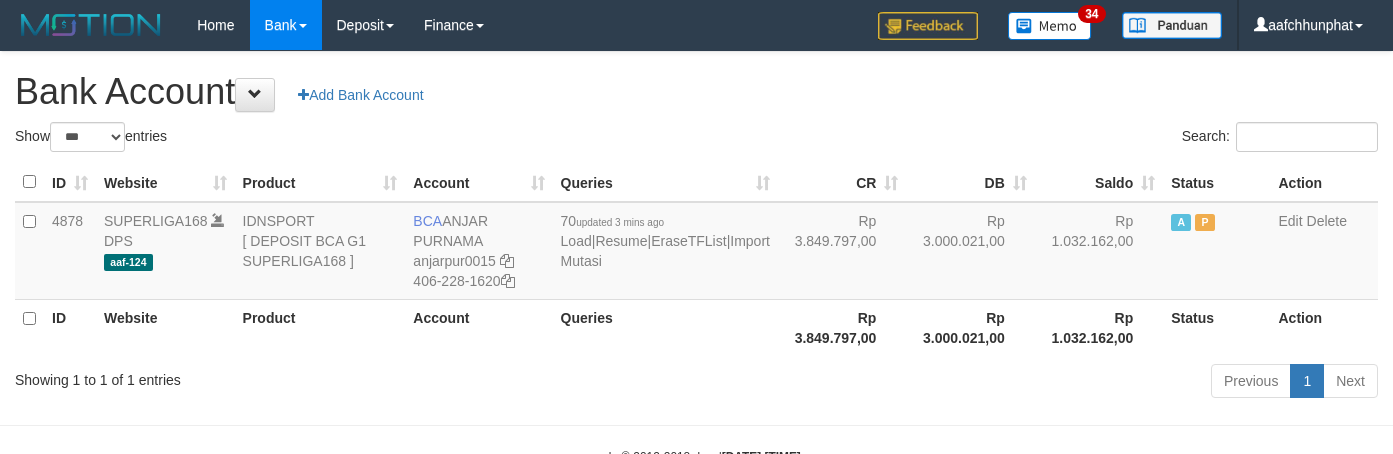 select on "***" 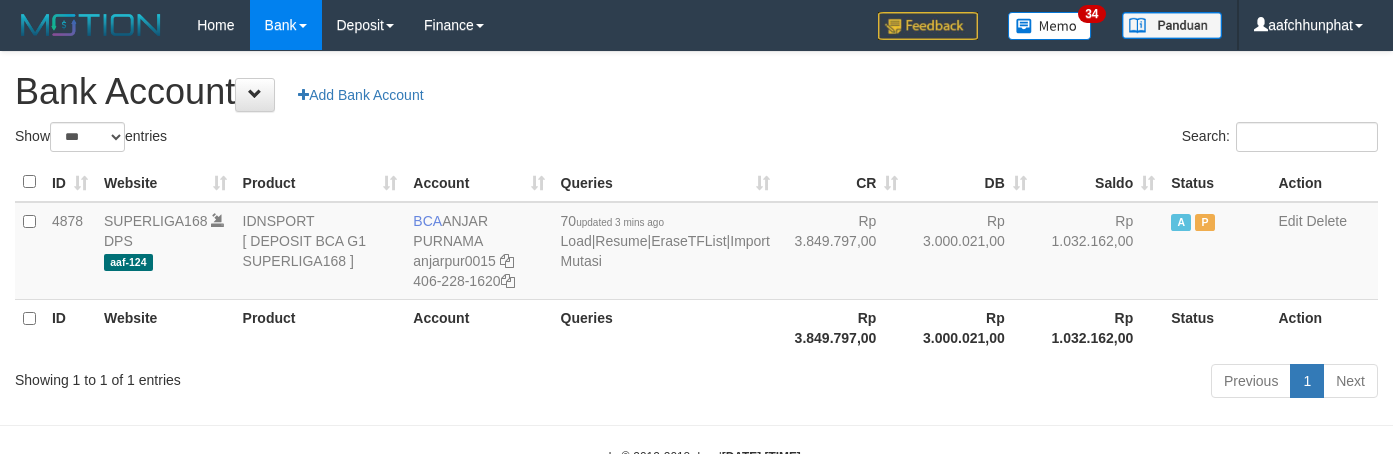 scroll, scrollTop: 0, scrollLeft: 0, axis: both 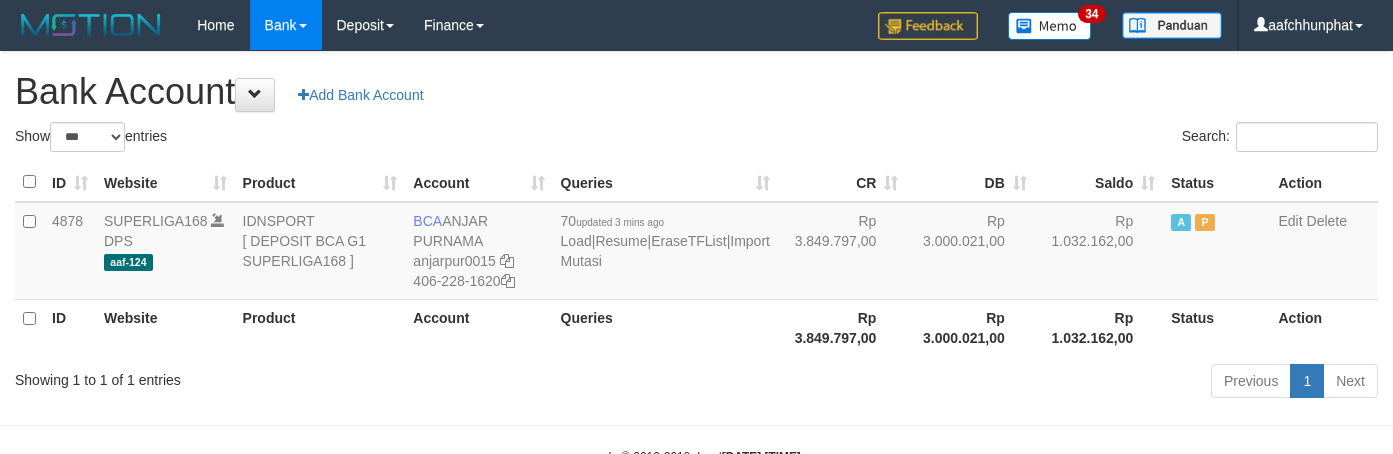 select on "***" 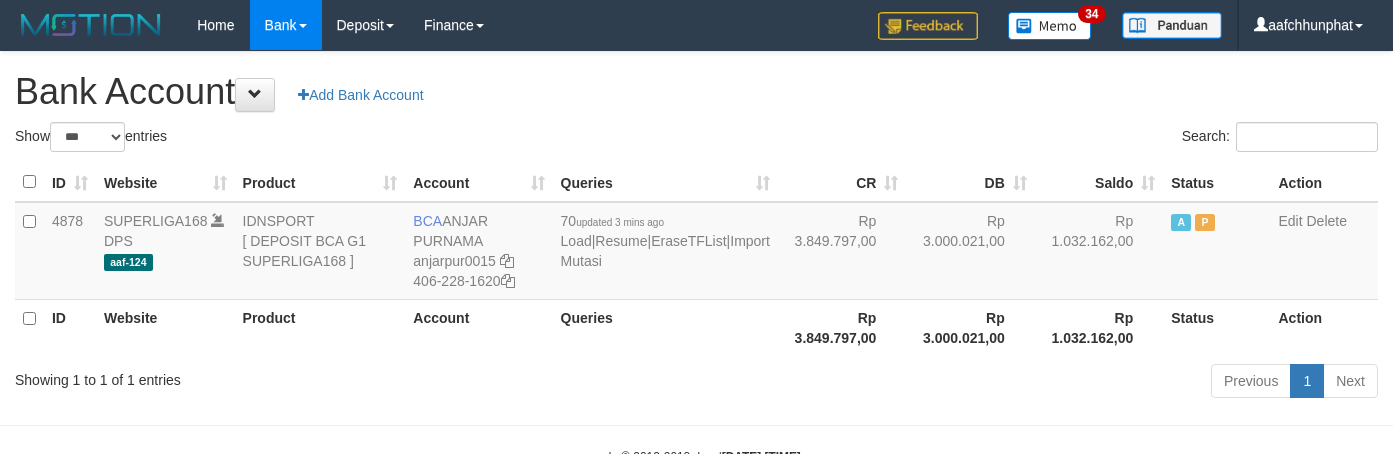 scroll, scrollTop: 0, scrollLeft: 0, axis: both 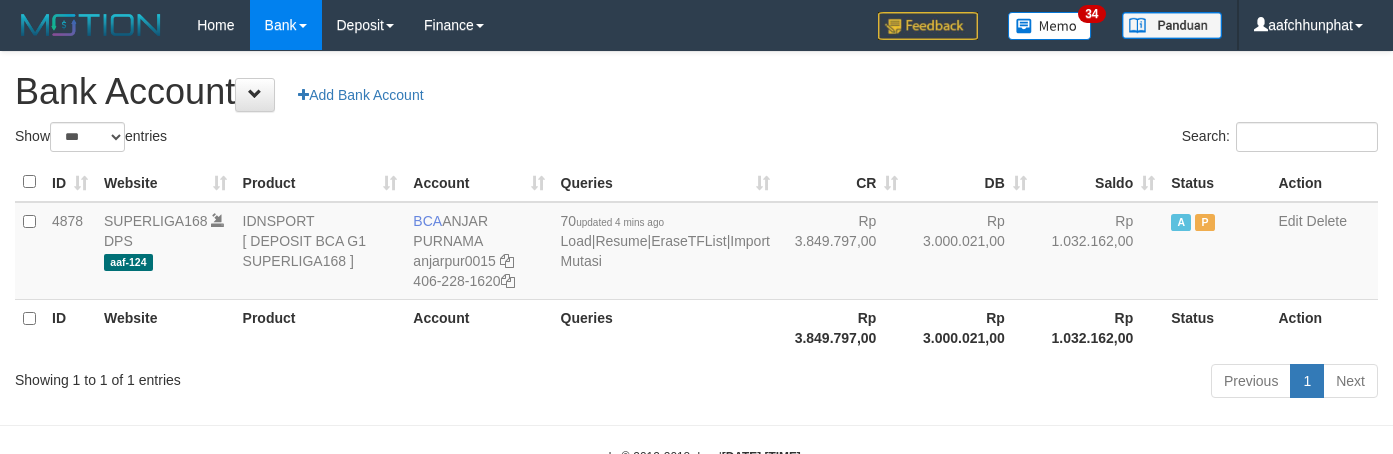 select on "***" 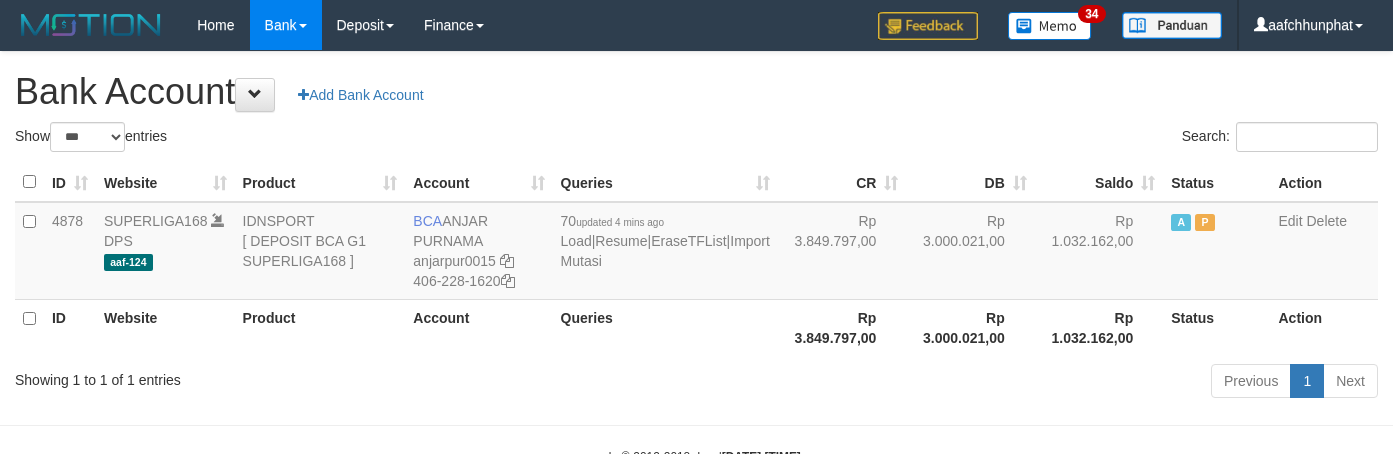 scroll, scrollTop: 0, scrollLeft: 0, axis: both 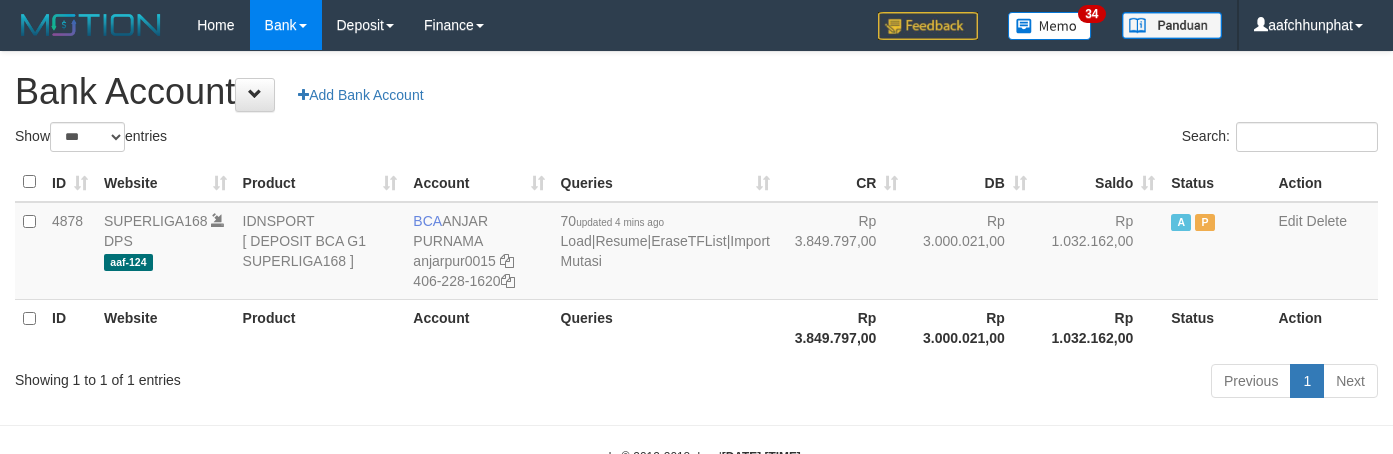 select on "***" 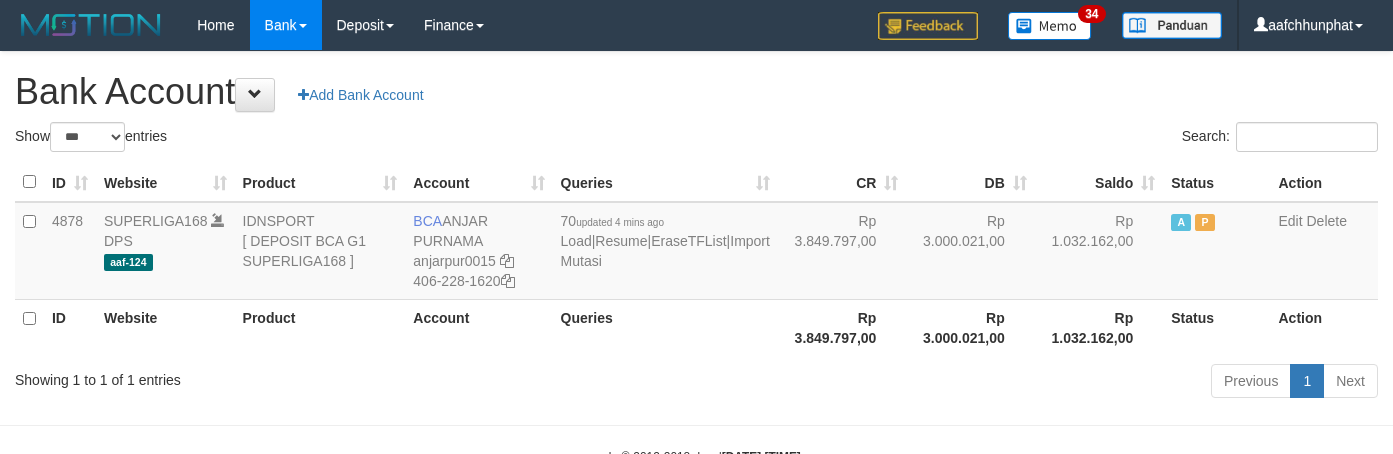 scroll, scrollTop: 0, scrollLeft: 0, axis: both 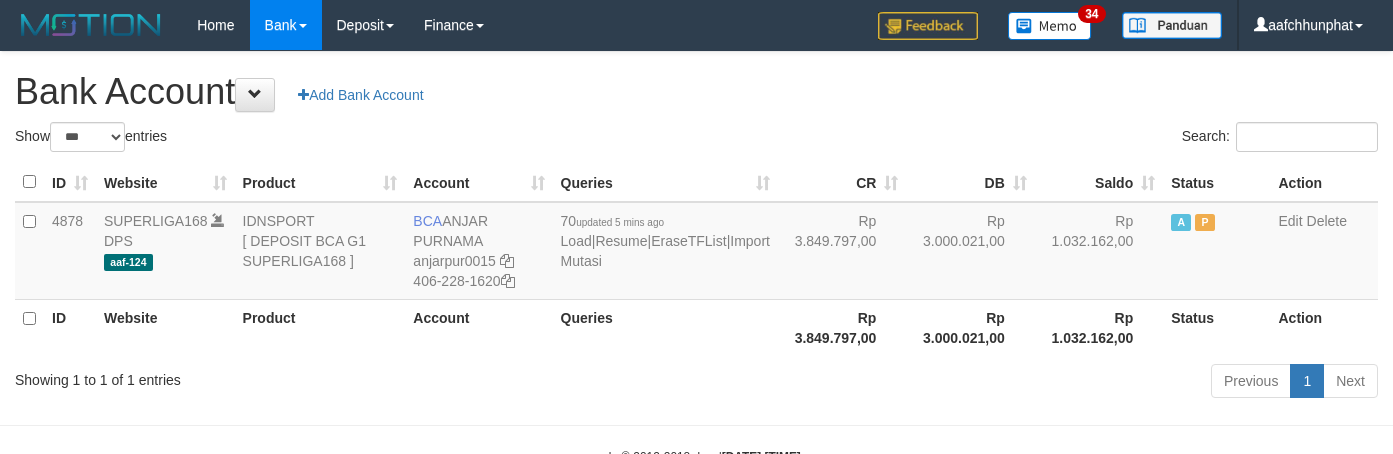 select on "***" 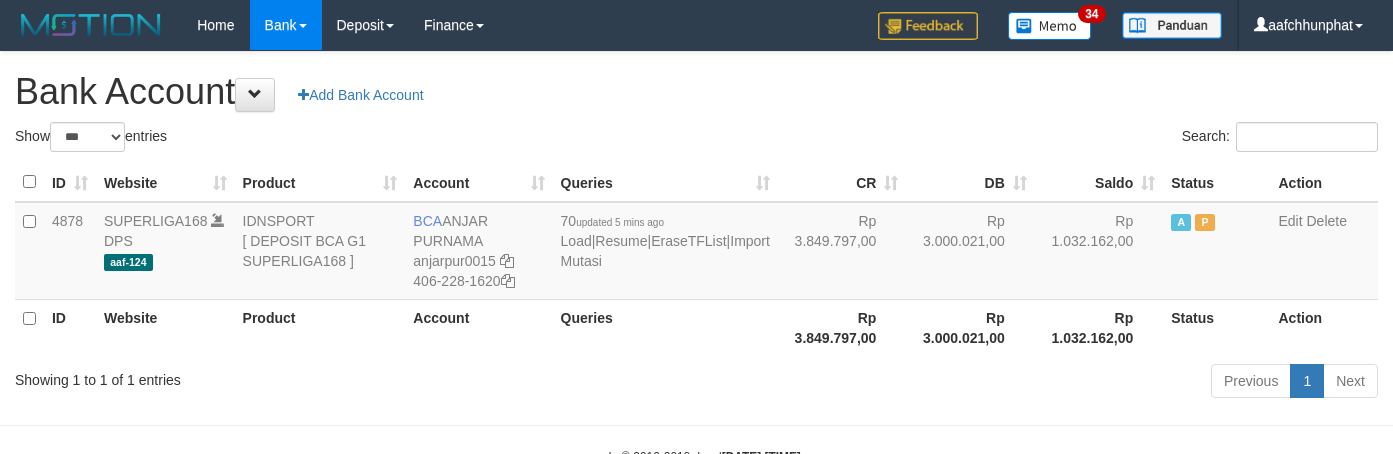 scroll, scrollTop: 0, scrollLeft: 0, axis: both 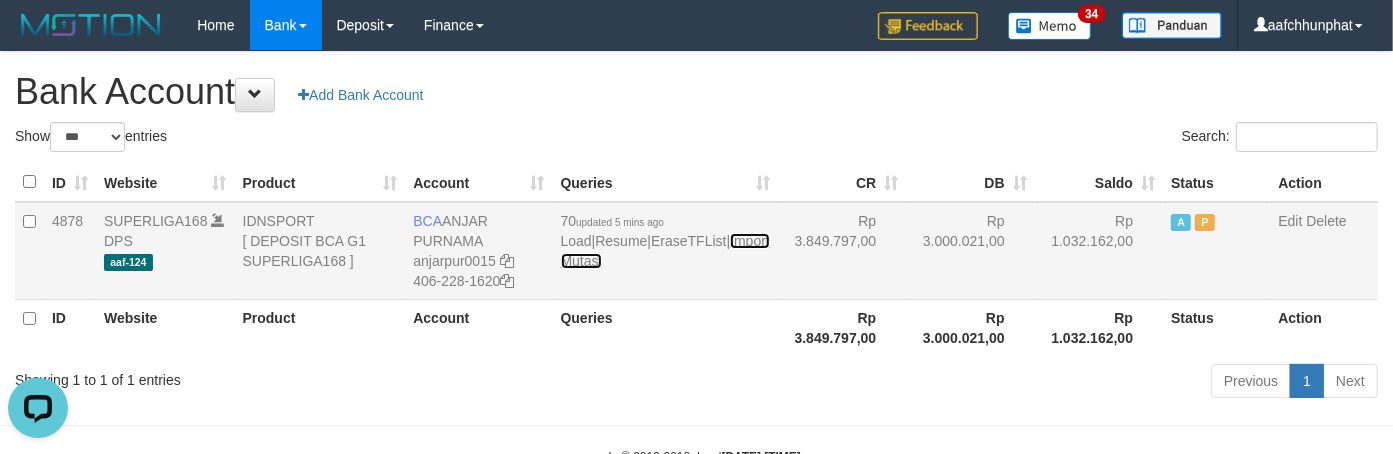 click on "Import Mutasi" at bounding box center (665, 251) 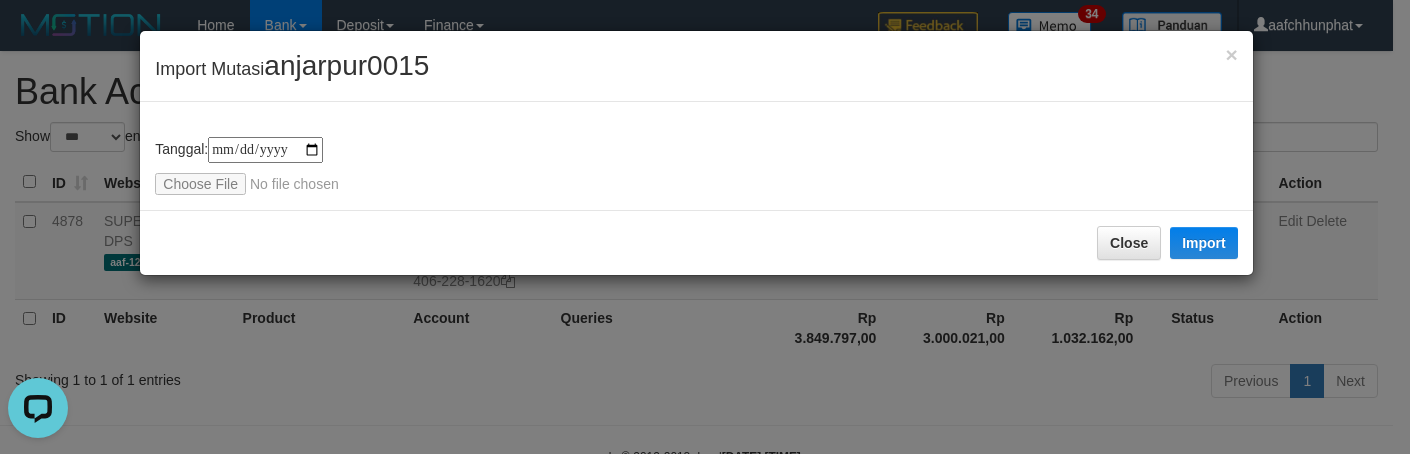 type on "**********" 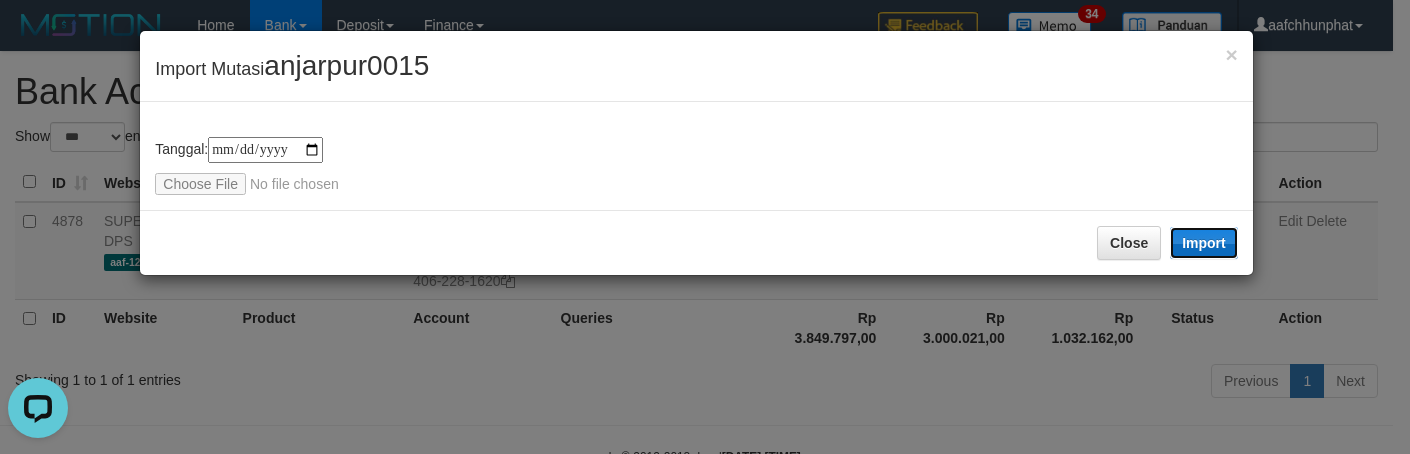 click on "Import" at bounding box center (1204, 243) 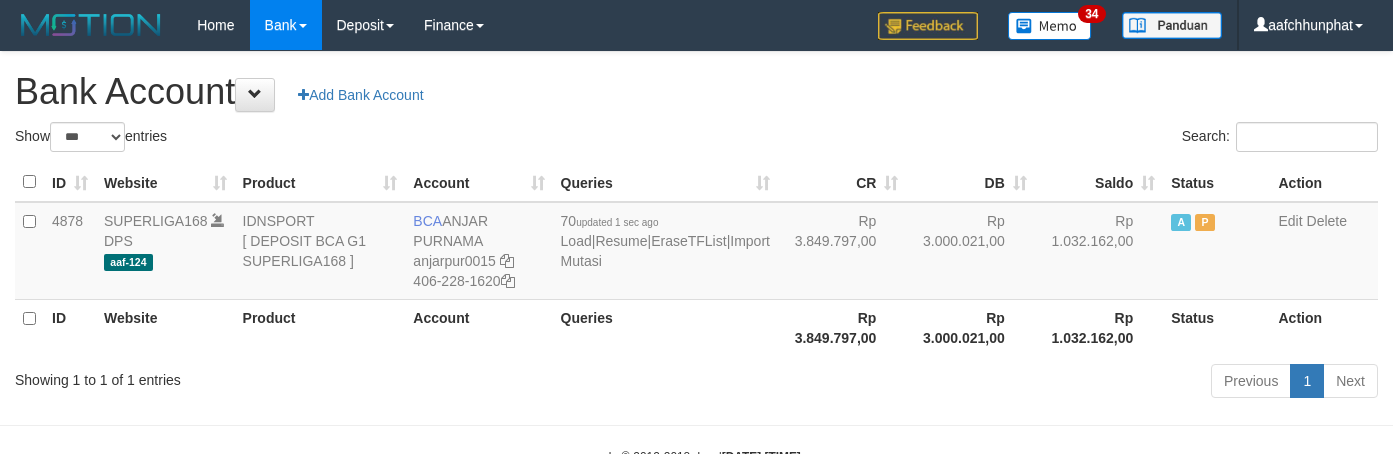select on "***" 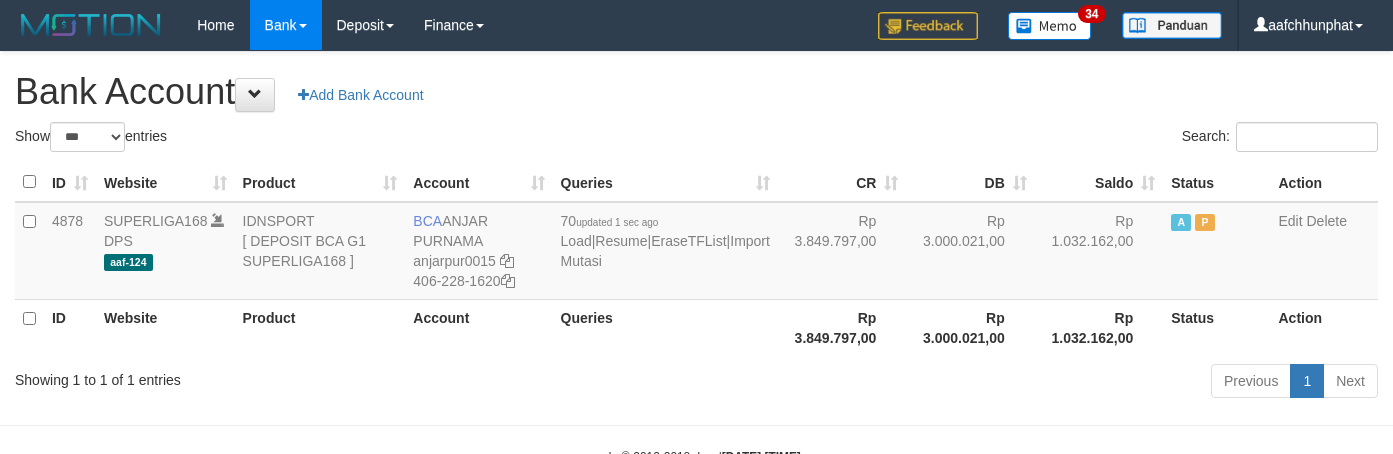 scroll, scrollTop: 0, scrollLeft: 0, axis: both 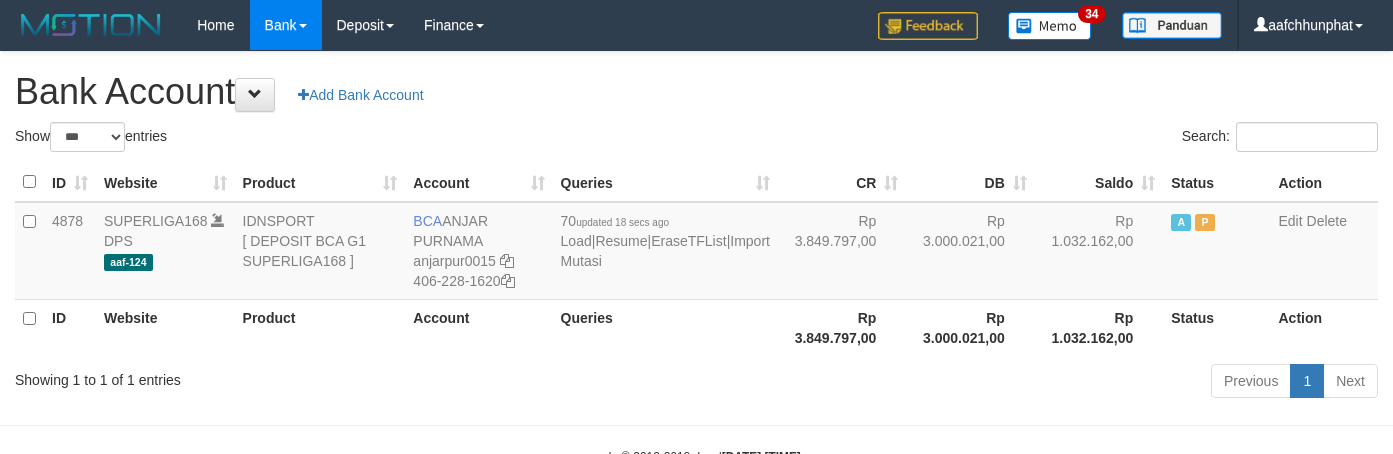 select on "***" 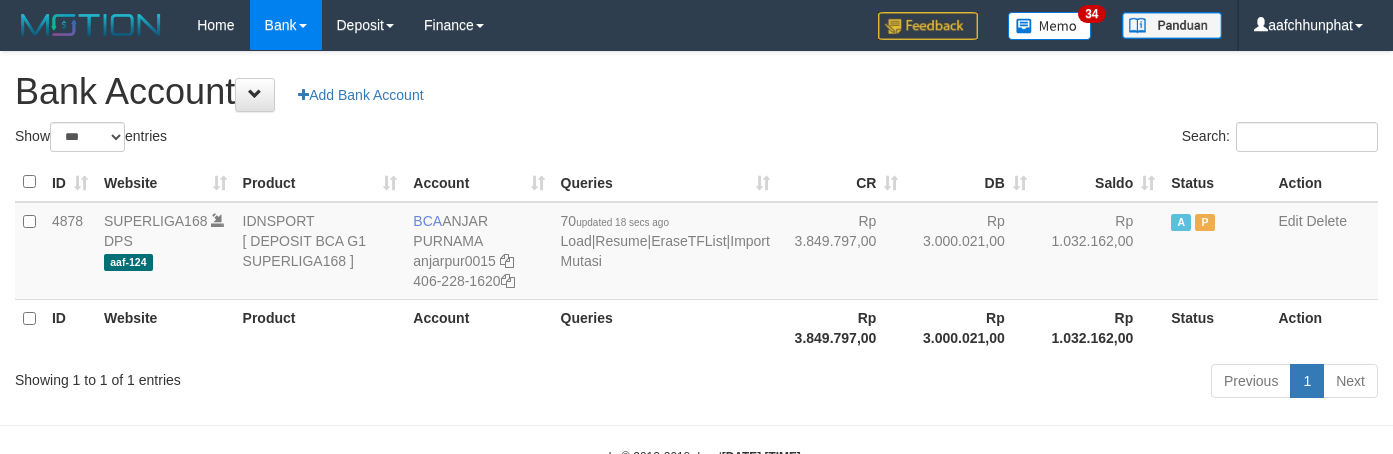 scroll, scrollTop: 0, scrollLeft: 0, axis: both 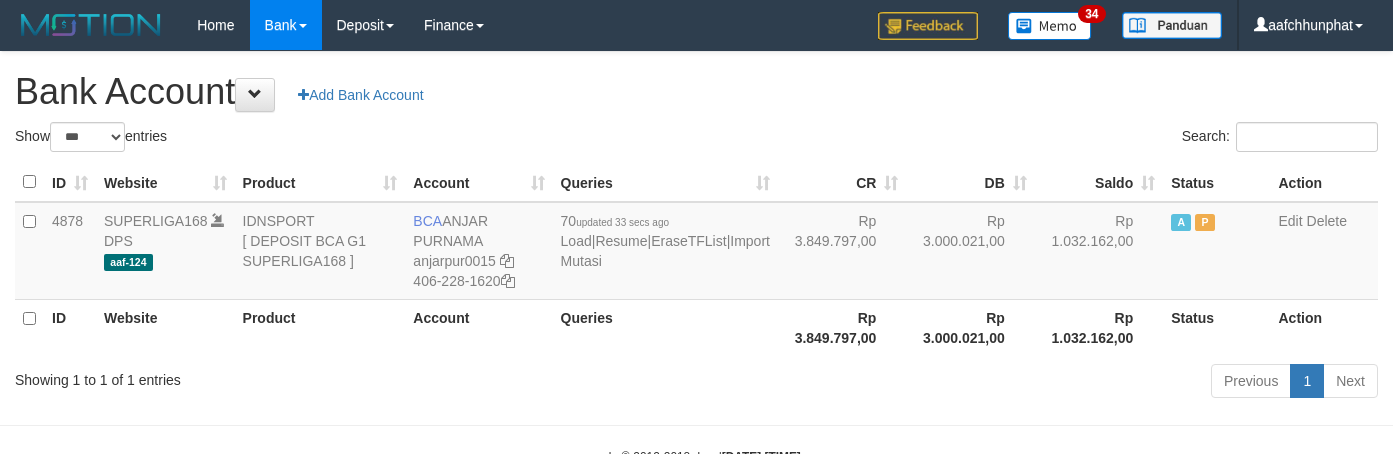 select on "***" 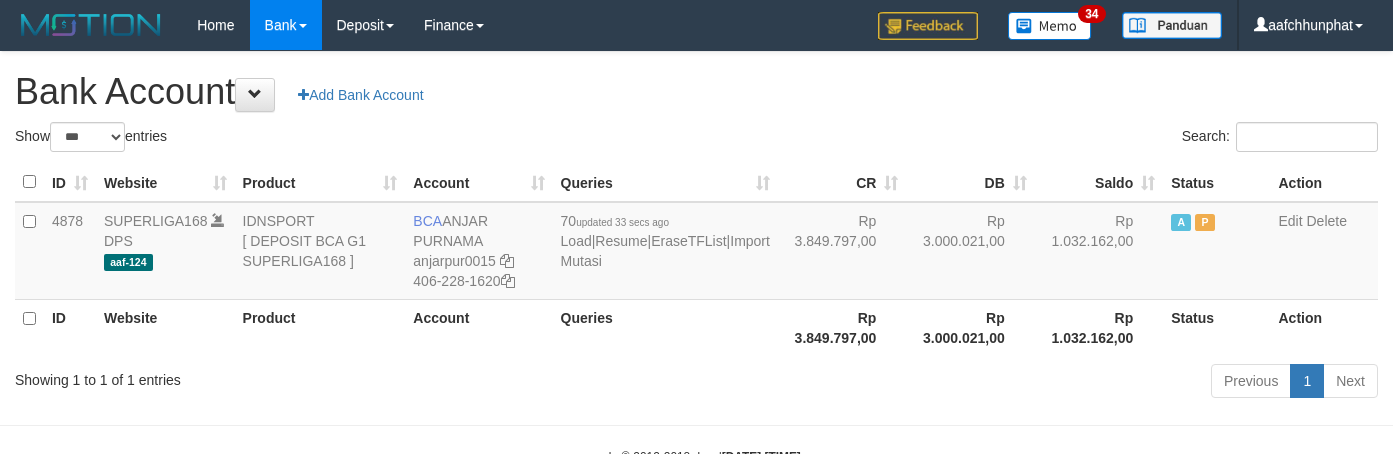 scroll, scrollTop: 0, scrollLeft: 0, axis: both 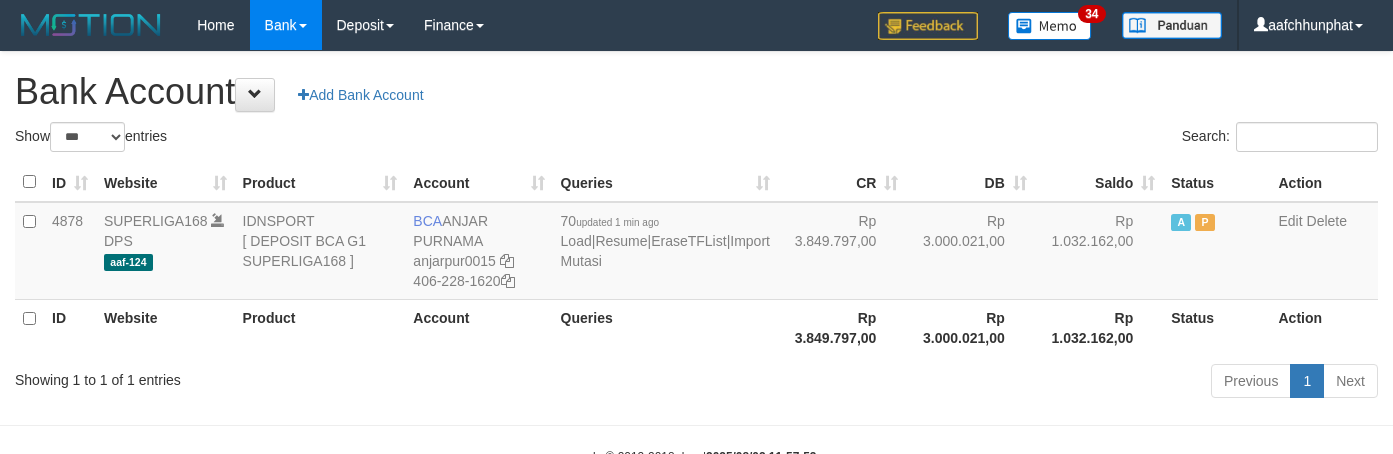 select on "***" 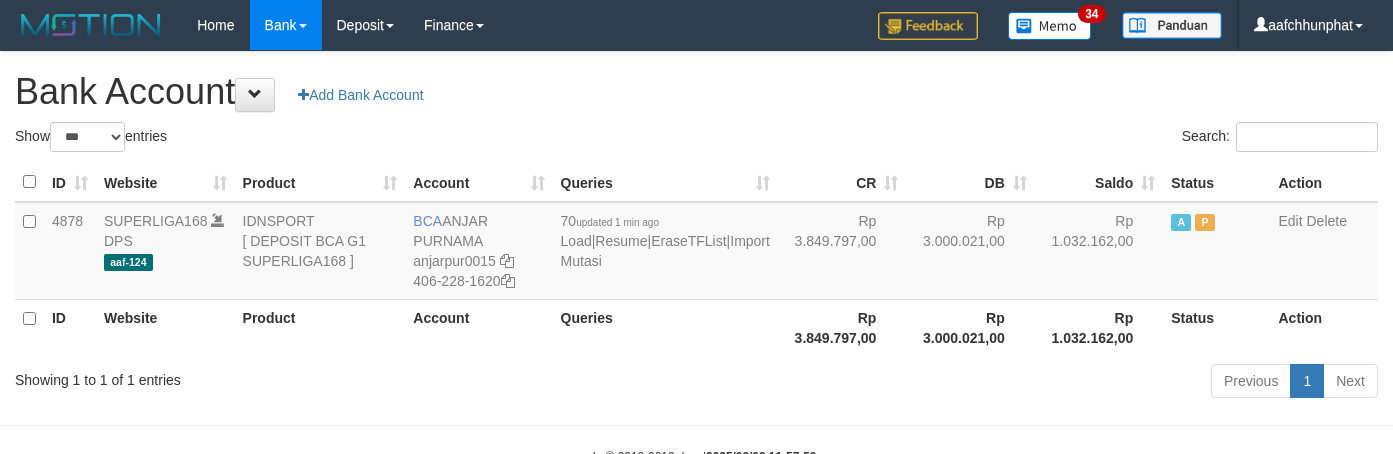 scroll, scrollTop: 0, scrollLeft: 0, axis: both 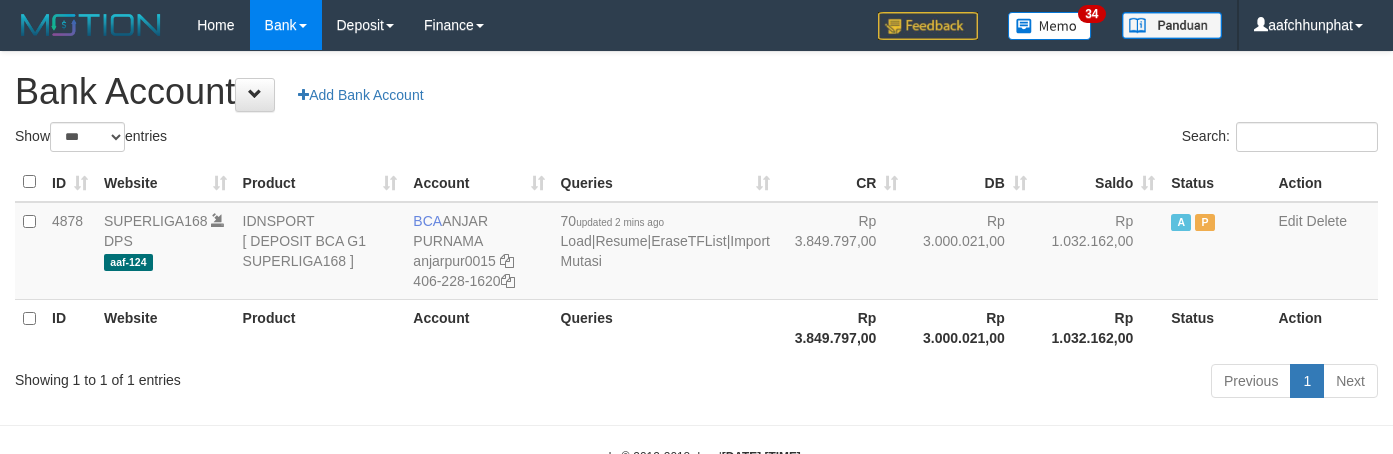 select on "***" 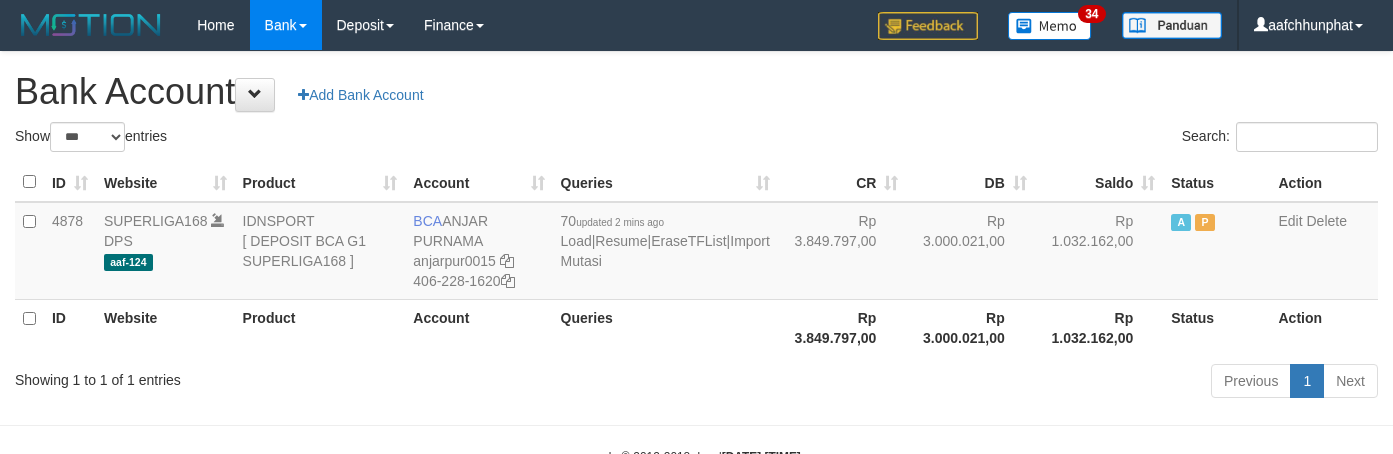 scroll, scrollTop: 0, scrollLeft: 0, axis: both 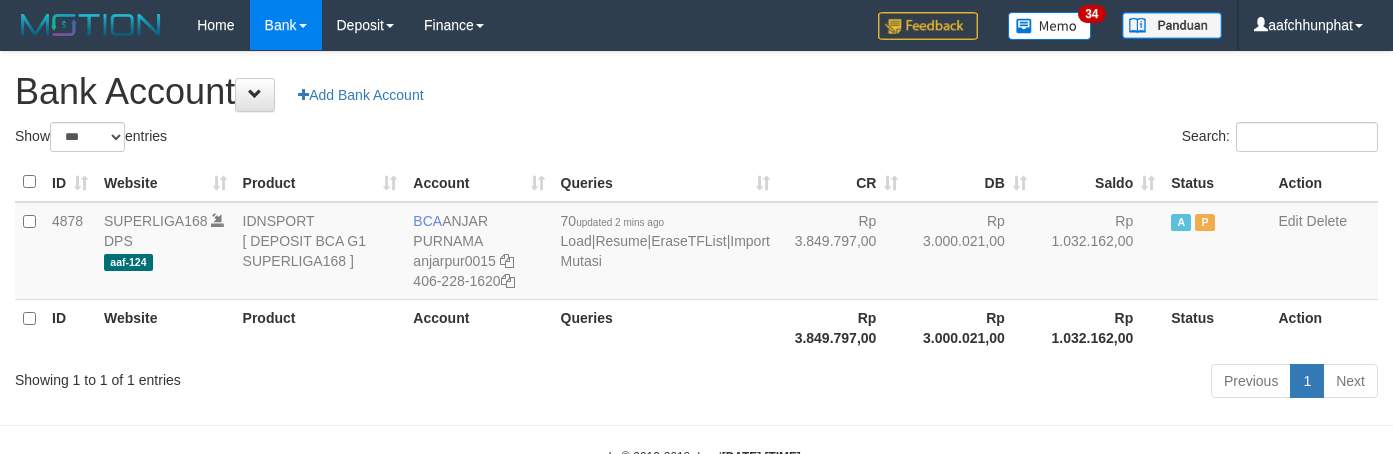 select on "***" 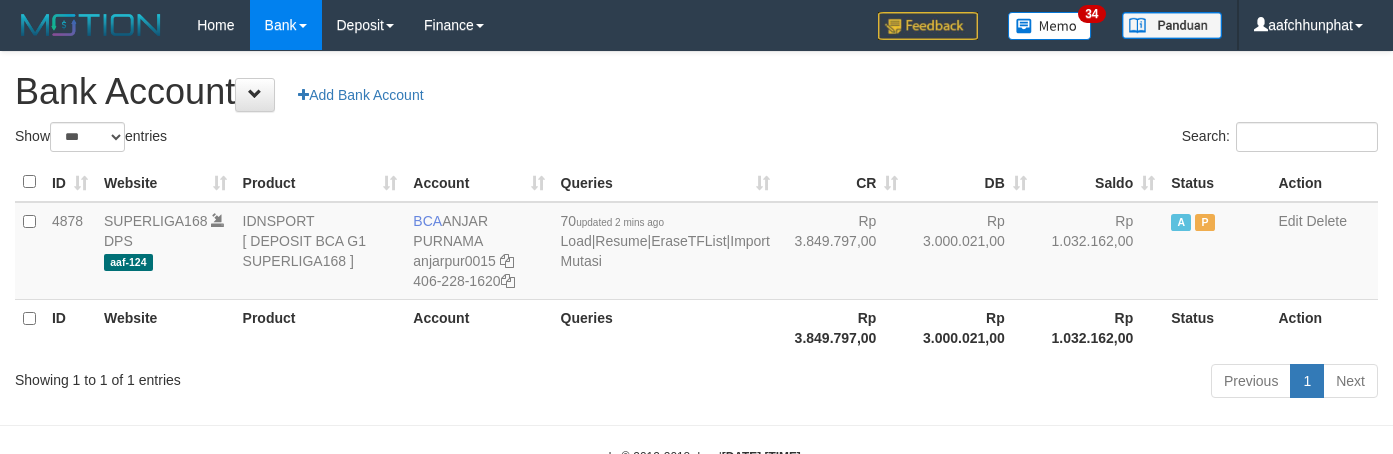 scroll, scrollTop: 0, scrollLeft: 0, axis: both 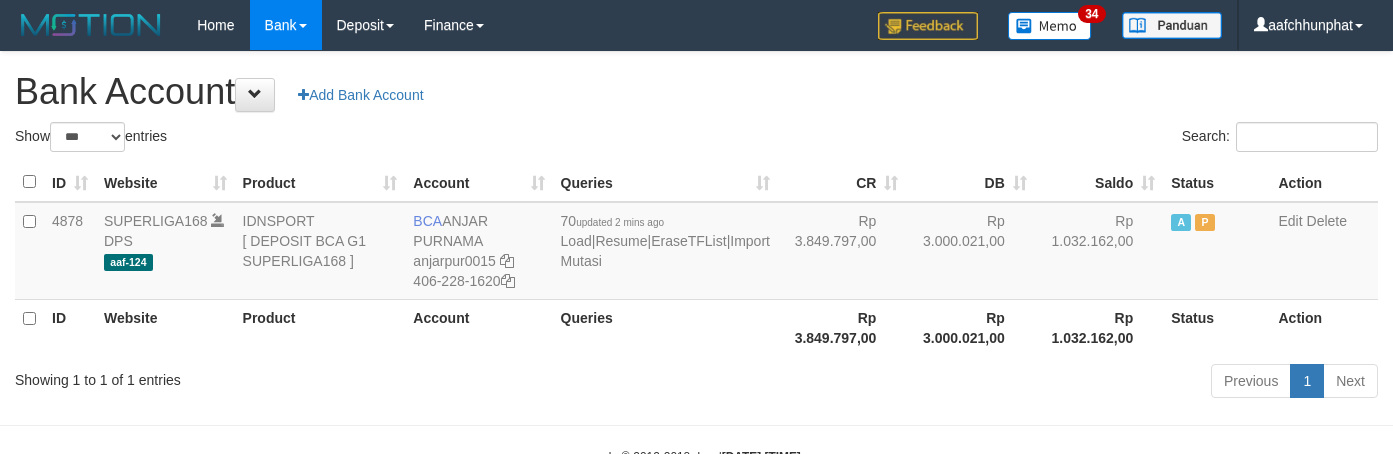 select on "***" 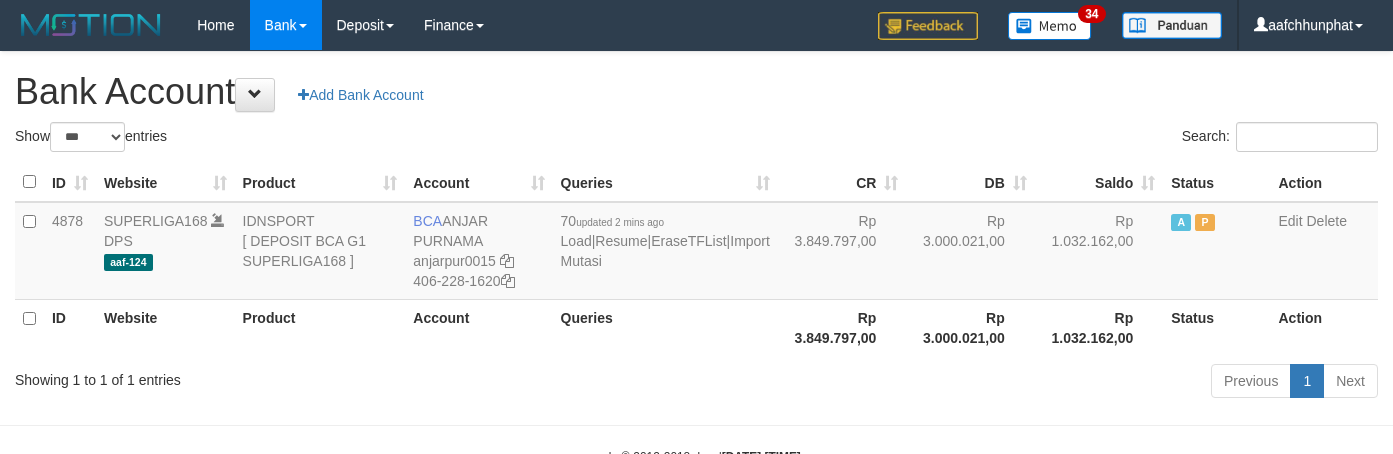 scroll, scrollTop: 0, scrollLeft: 0, axis: both 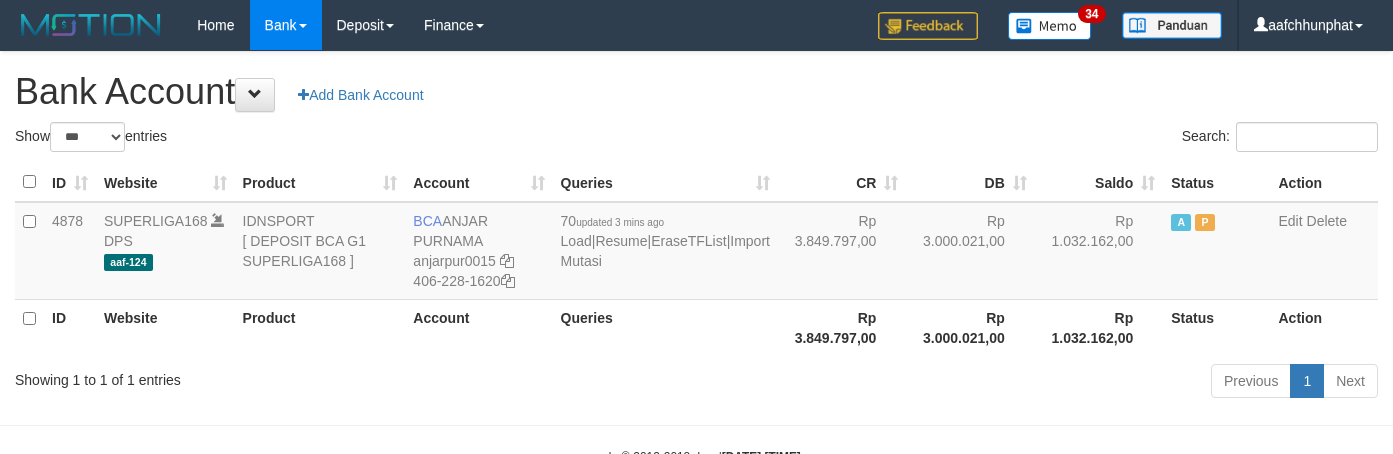 select on "***" 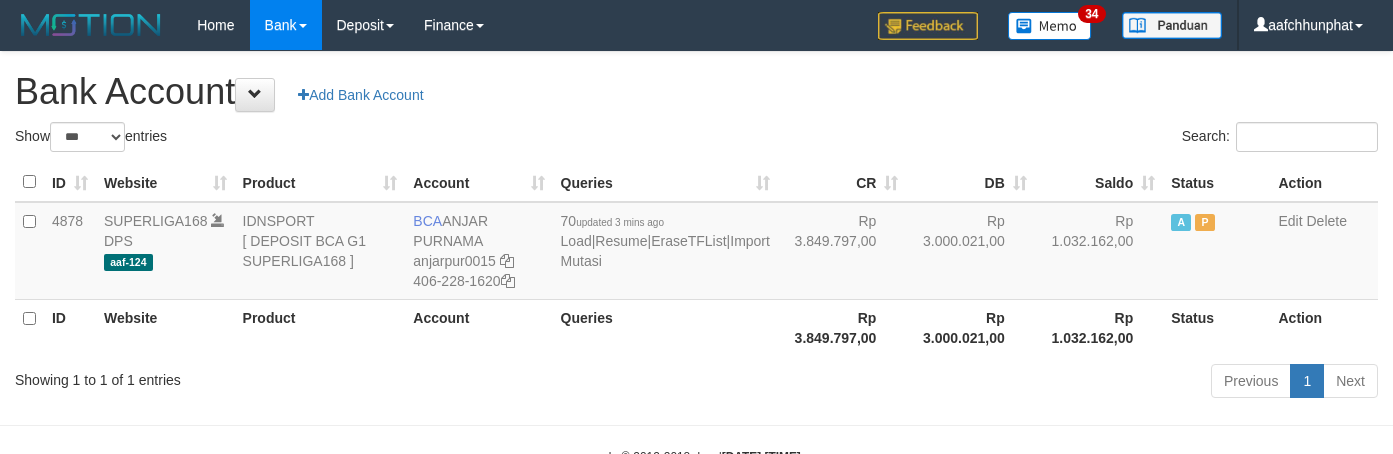 scroll, scrollTop: 0, scrollLeft: 0, axis: both 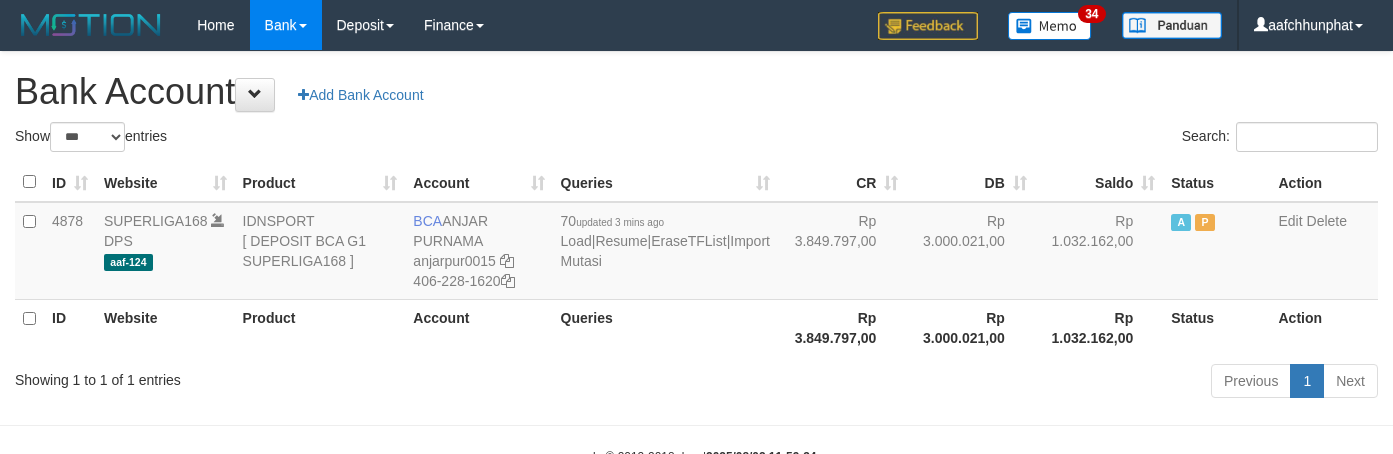 select on "***" 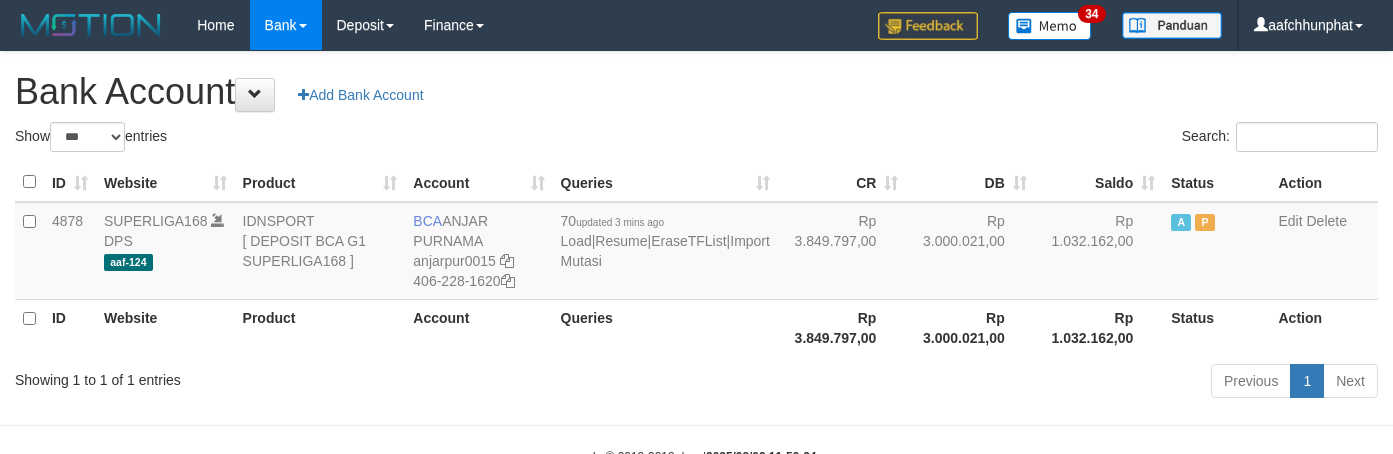 scroll, scrollTop: 0, scrollLeft: 0, axis: both 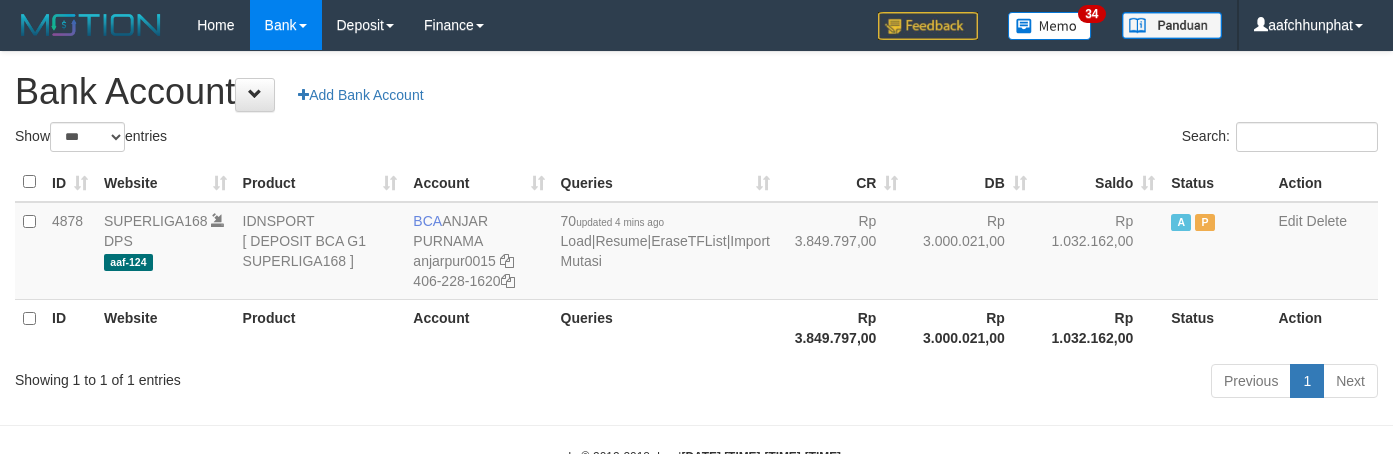 select on "***" 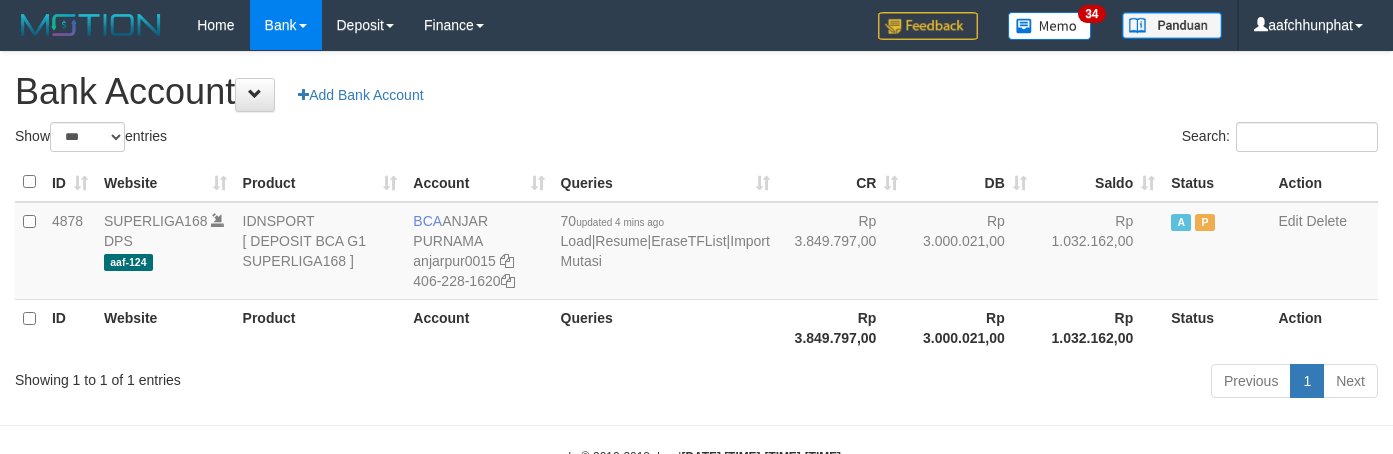 scroll, scrollTop: 0, scrollLeft: 0, axis: both 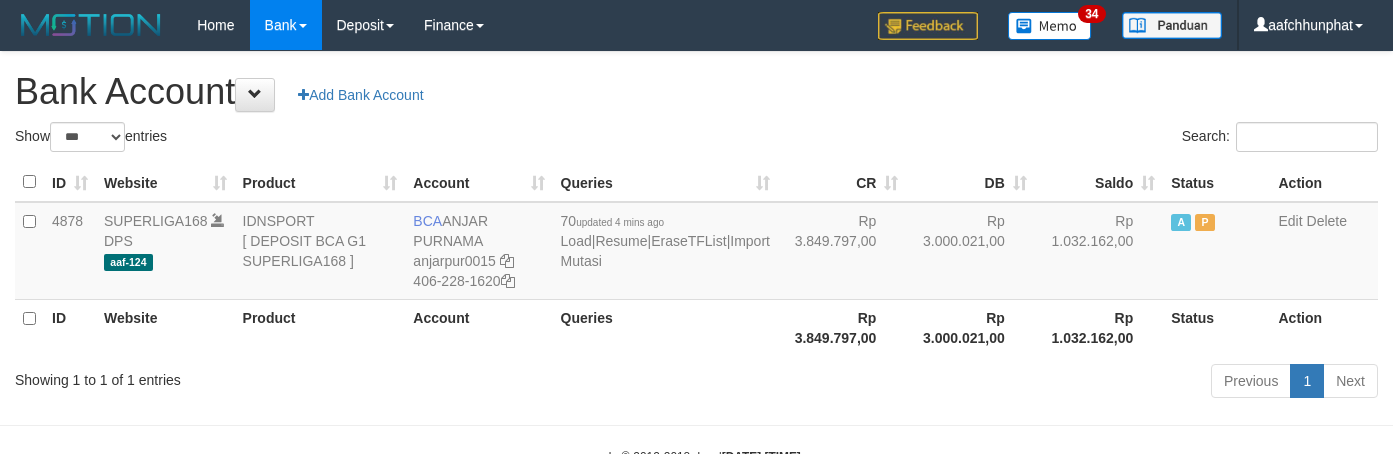 select on "***" 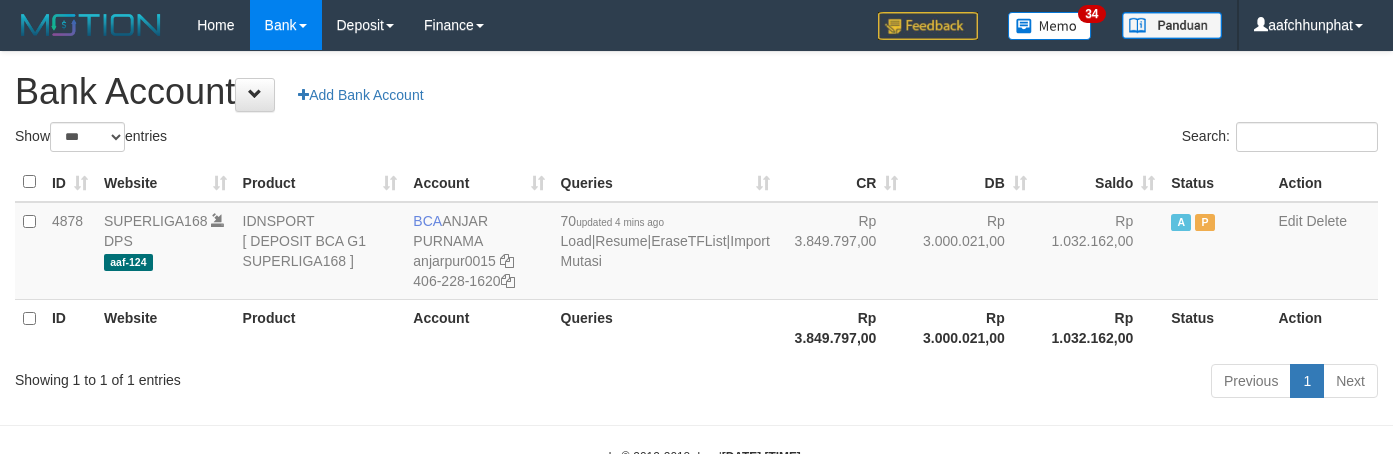 scroll, scrollTop: 0, scrollLeft: 0, axis: both 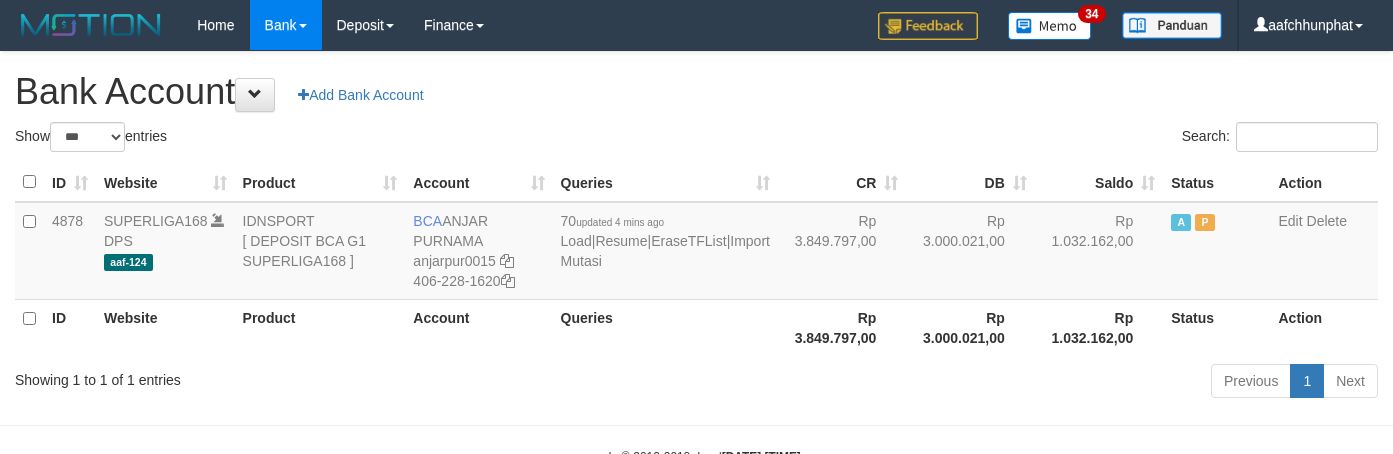 select on "***" 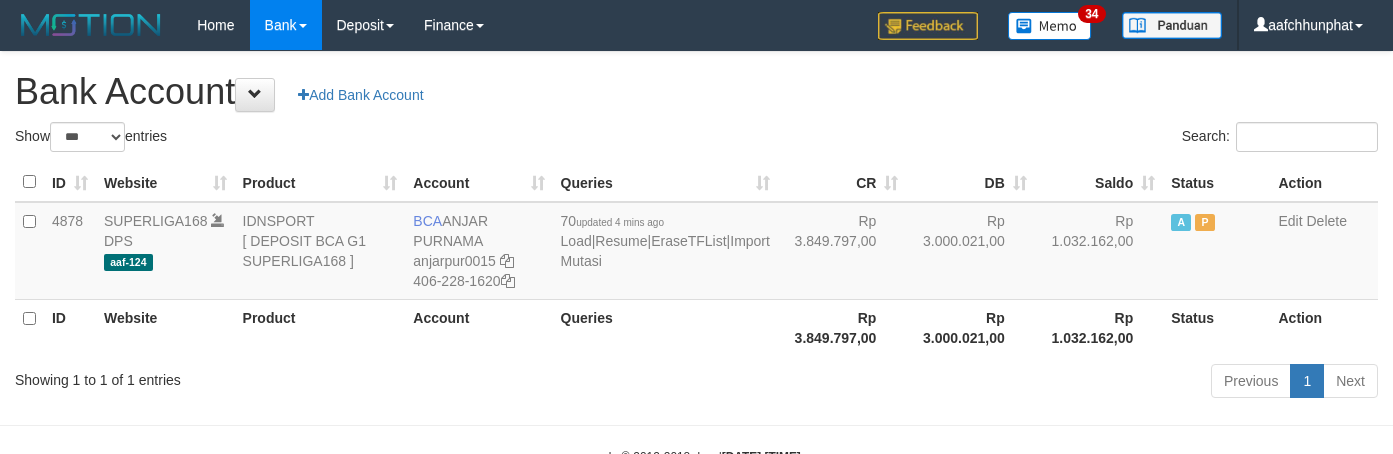 scroll, scrollTop: 0, scrollLeft: 0, axis: both 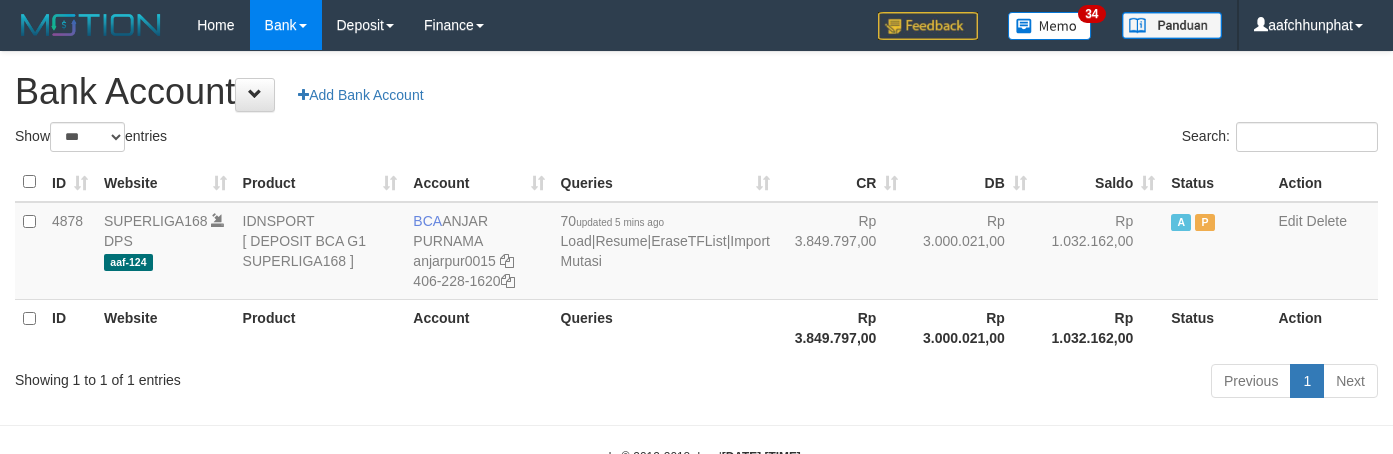 select on "***" 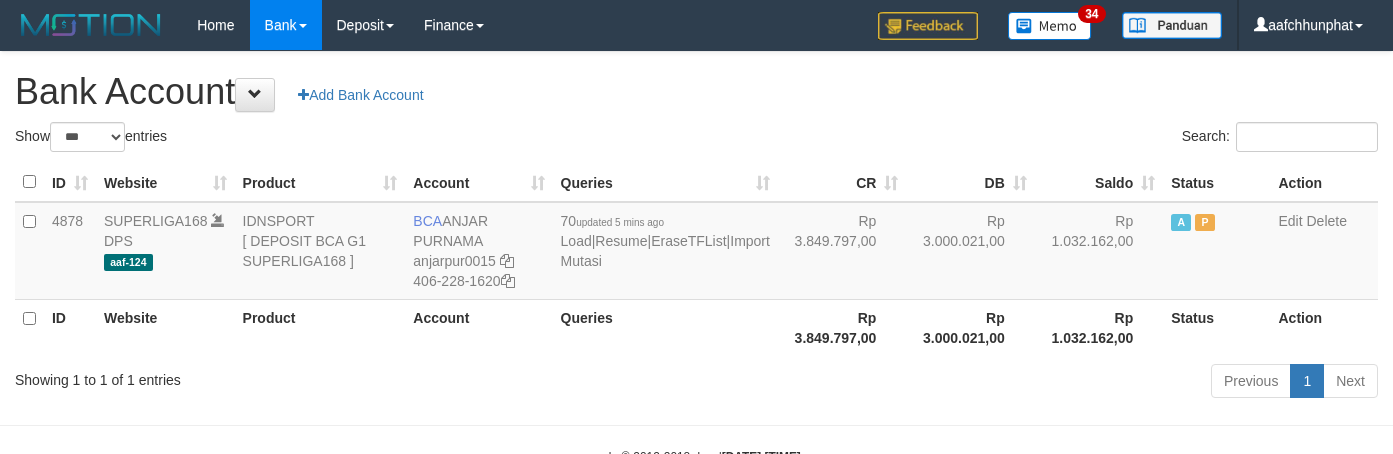 scroll, scrollTop: 0, scrollLeft: 0, axis: both 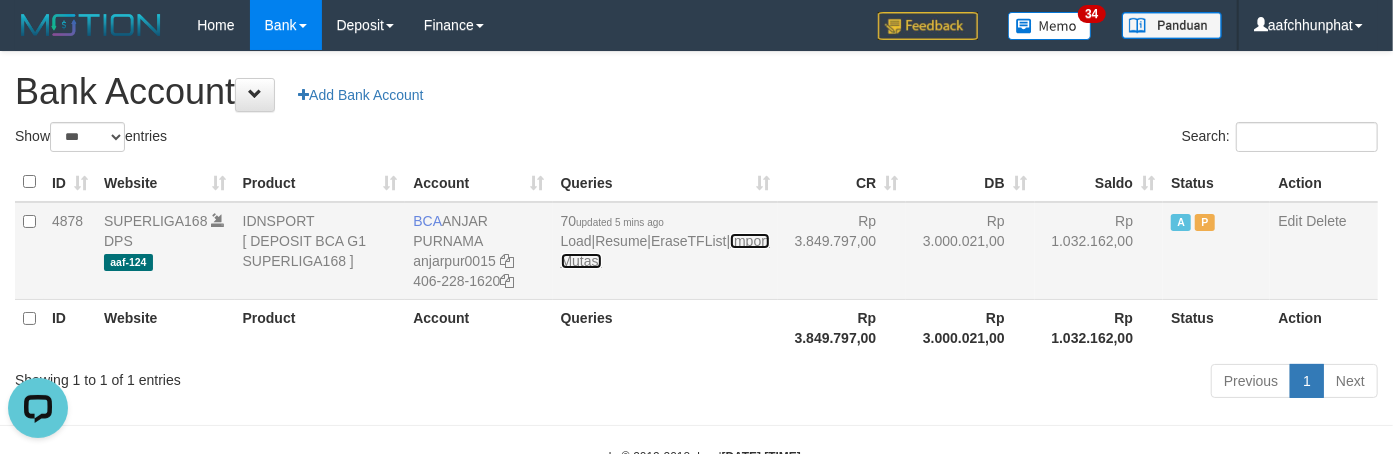 click on "Import Mutasi" at bounding box center [665, 251] 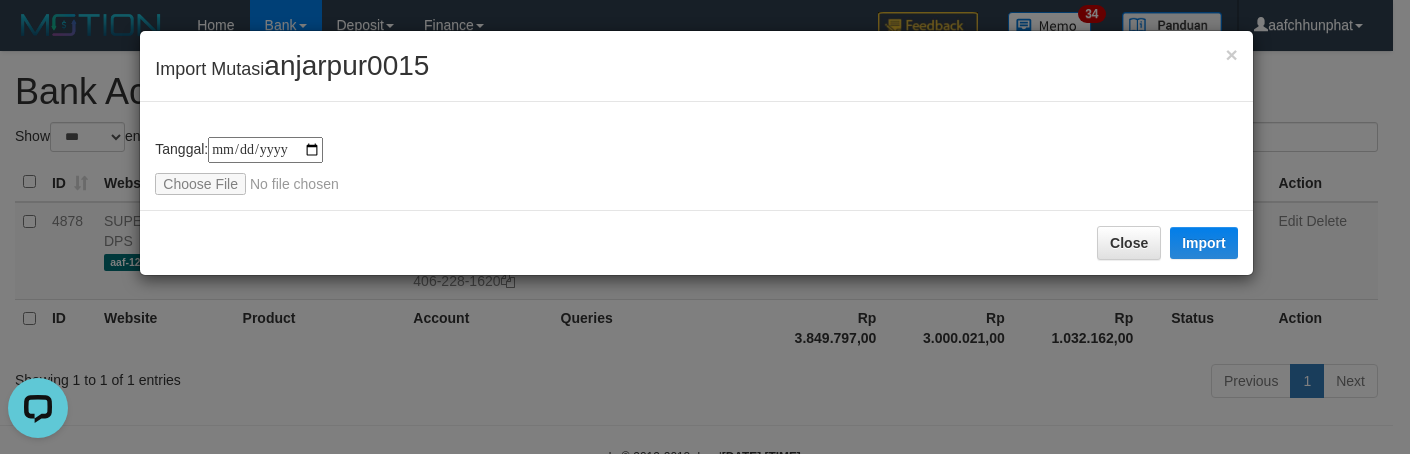 type on "**********" 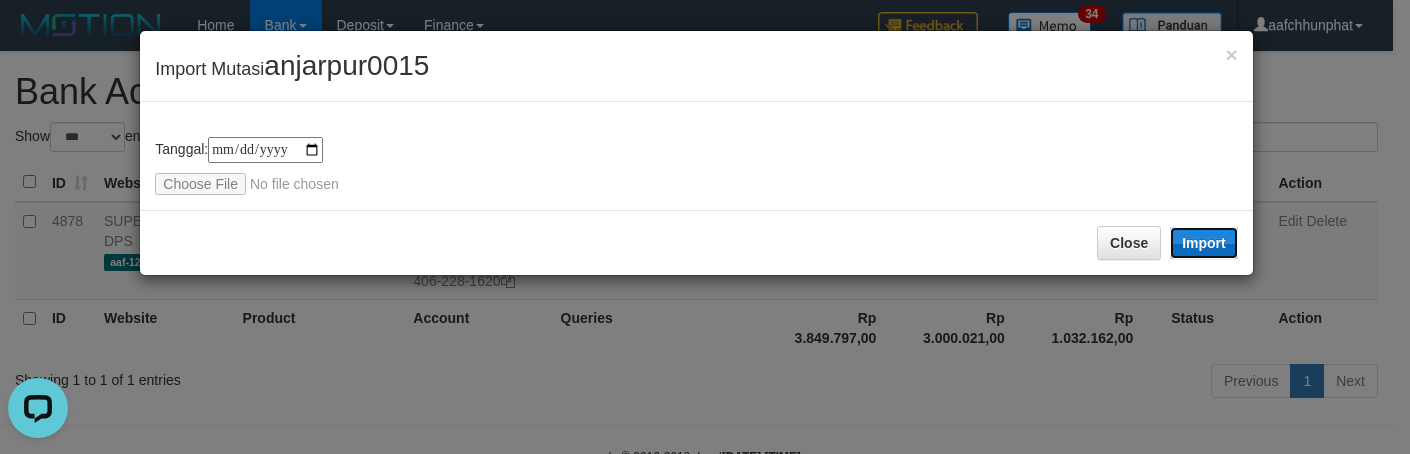 click on "Import" at bounding box center (1204, 243) 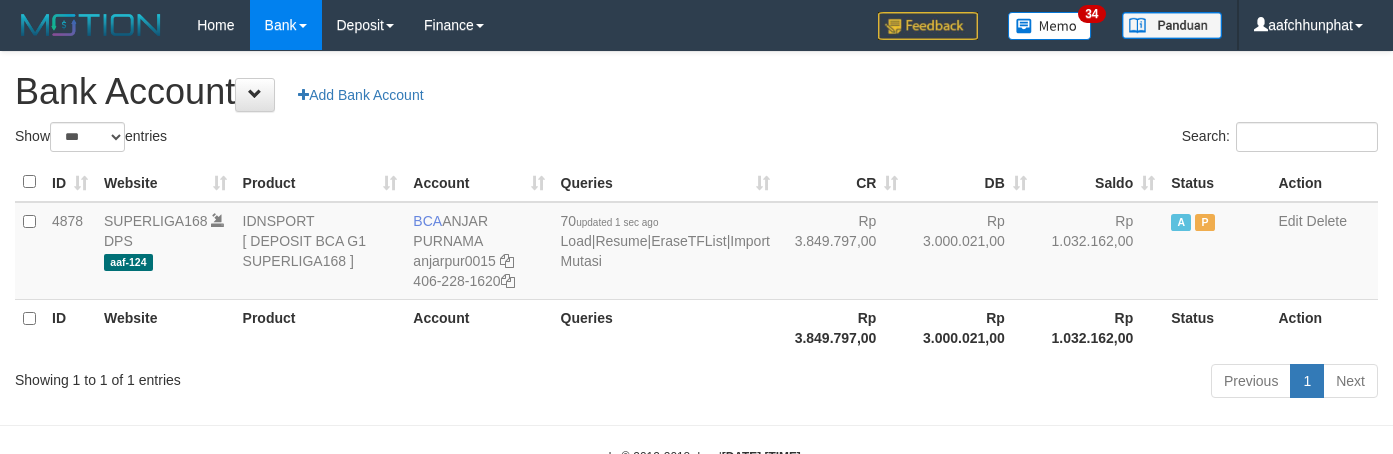 select on "***" 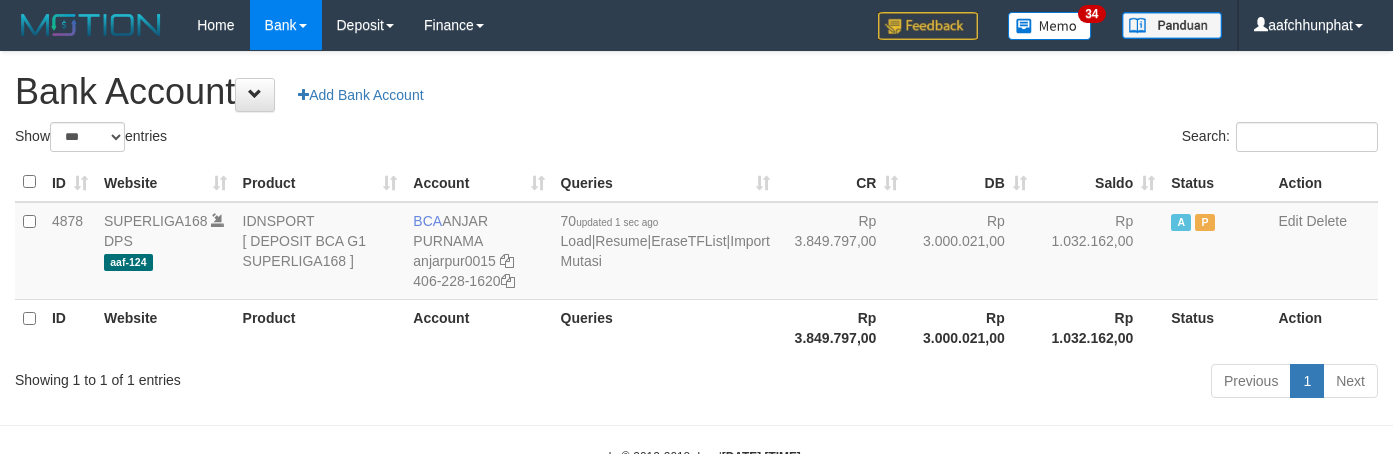 scroll, scrollTop: 0, scrollLeft: 0, axis: both 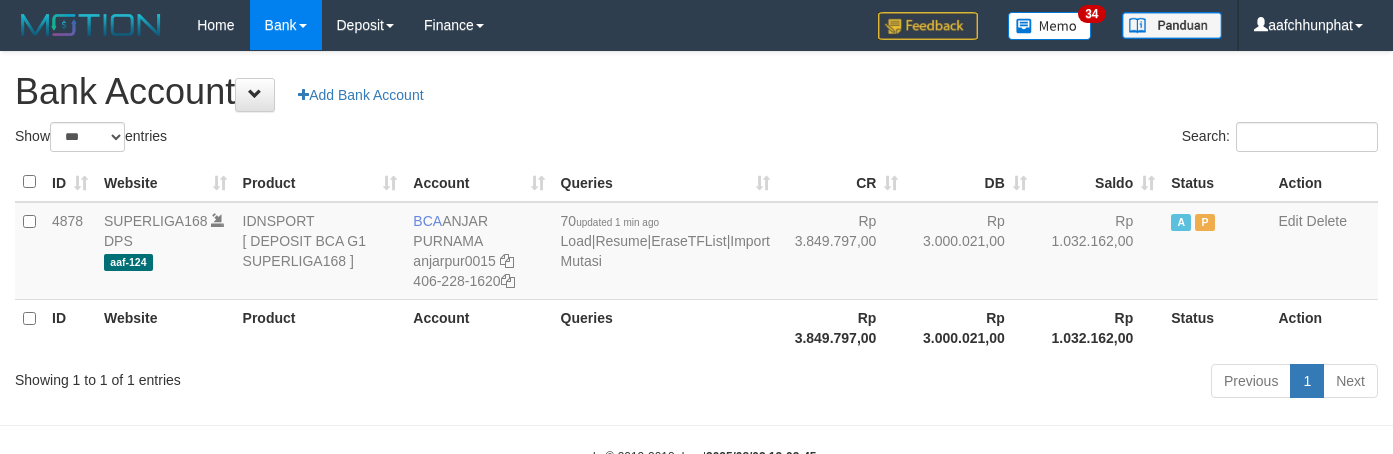 select on "***" 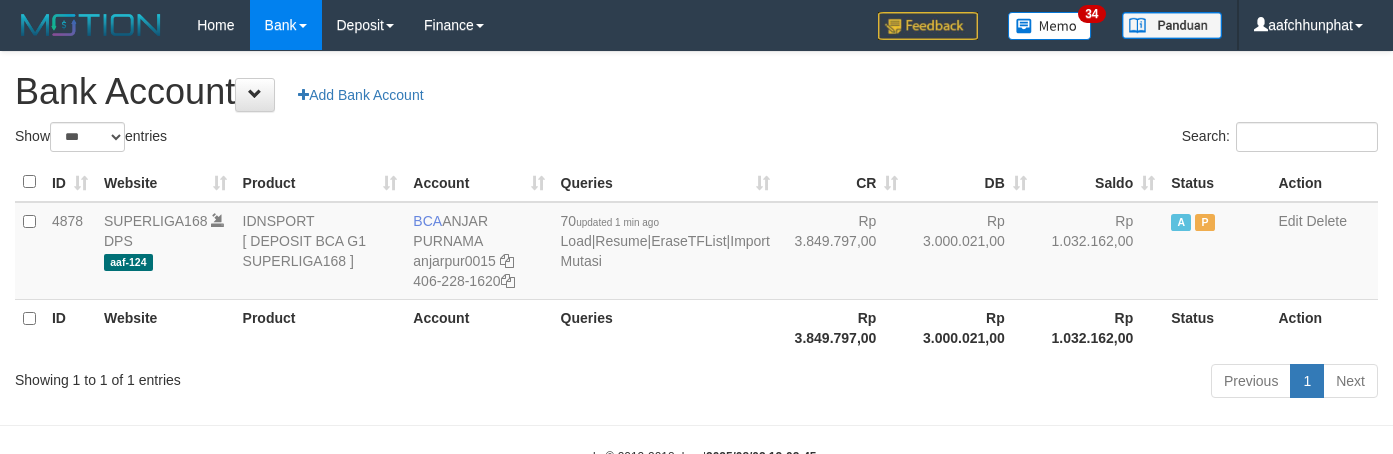 scroll, scrollTop: 0, scrollLeft: 0, axis: both 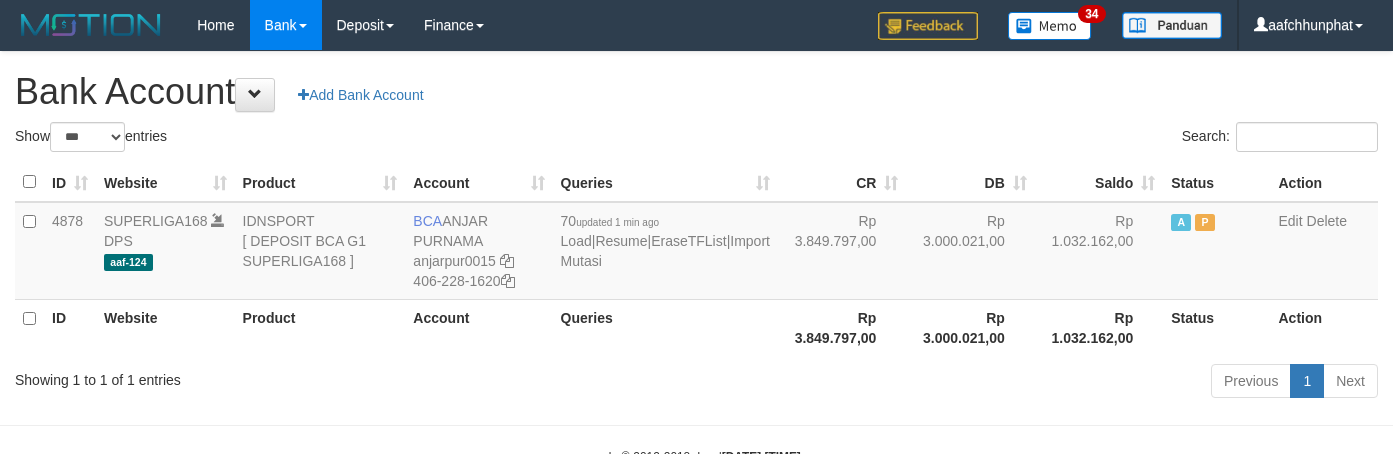 select on "***" 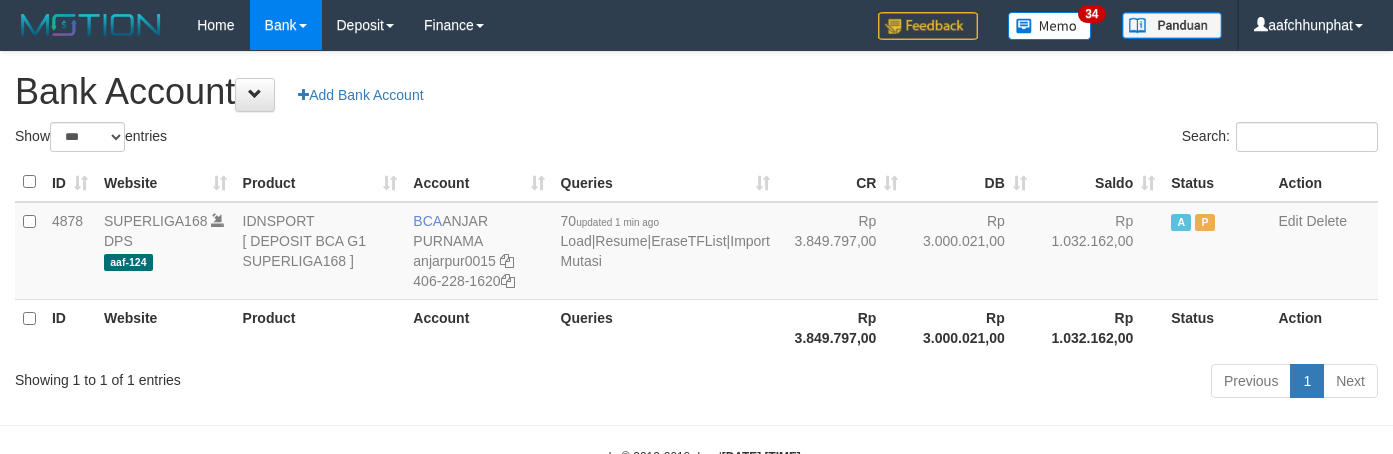 scroll, scrollTop: 0, scrollLeft: 0, axis: both 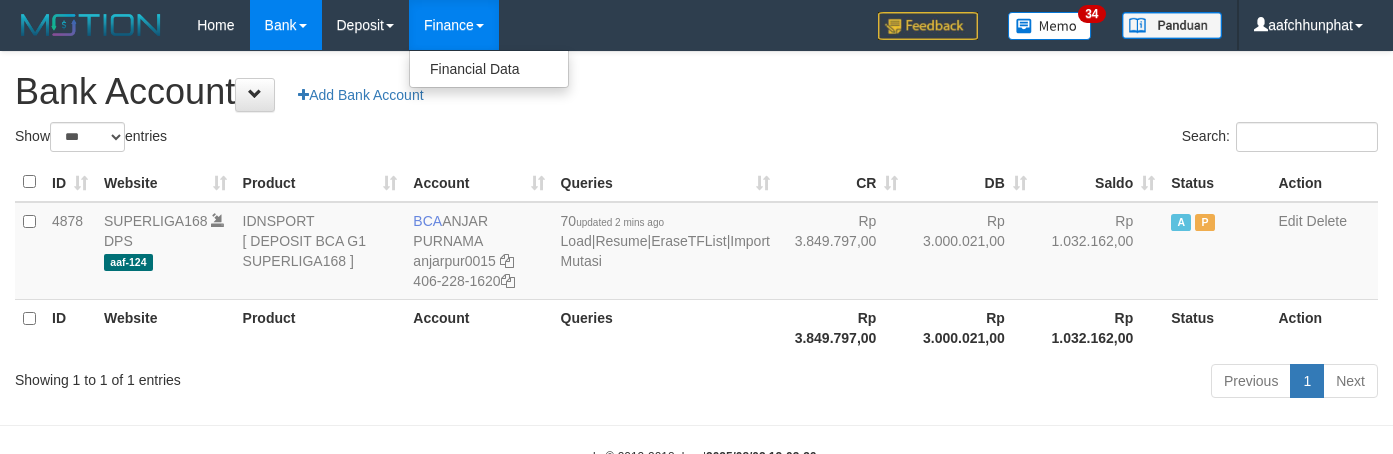 select on "***" 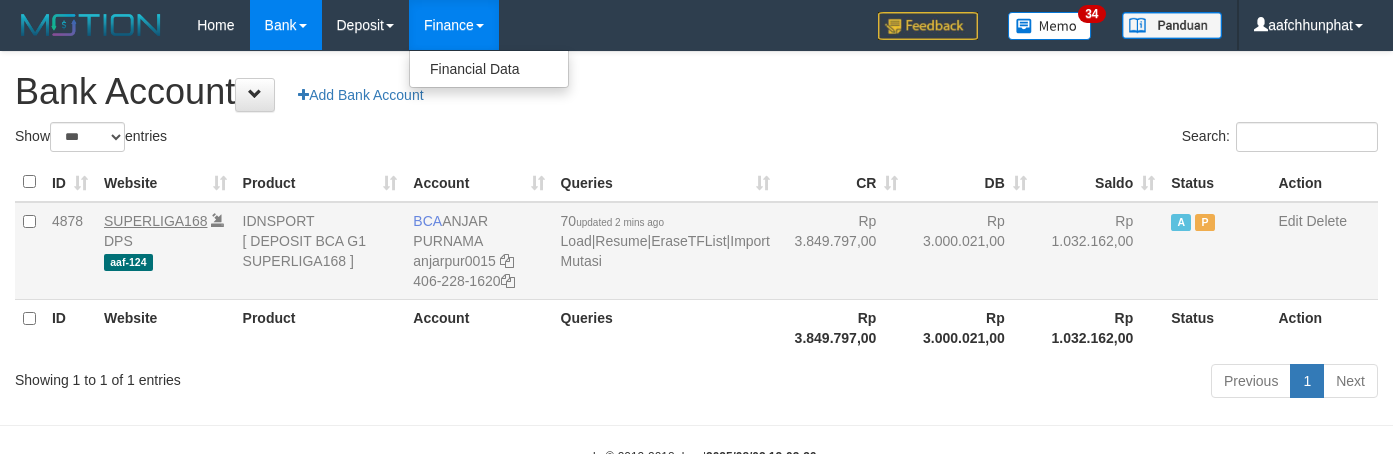 scroll, scrollTop: 0, scrollLeft: 0, axis: both 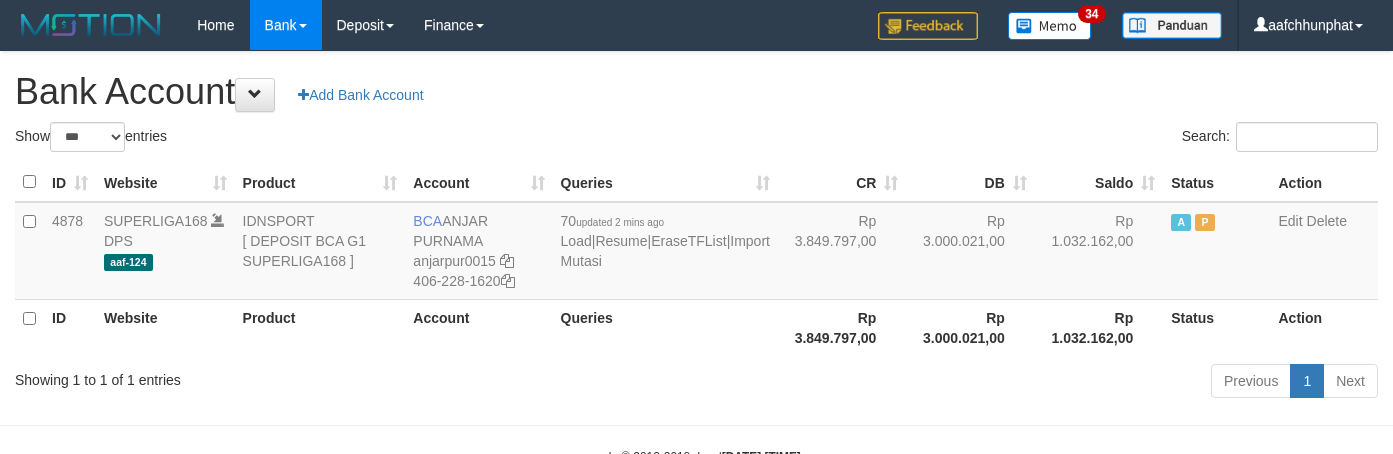 select on "***" 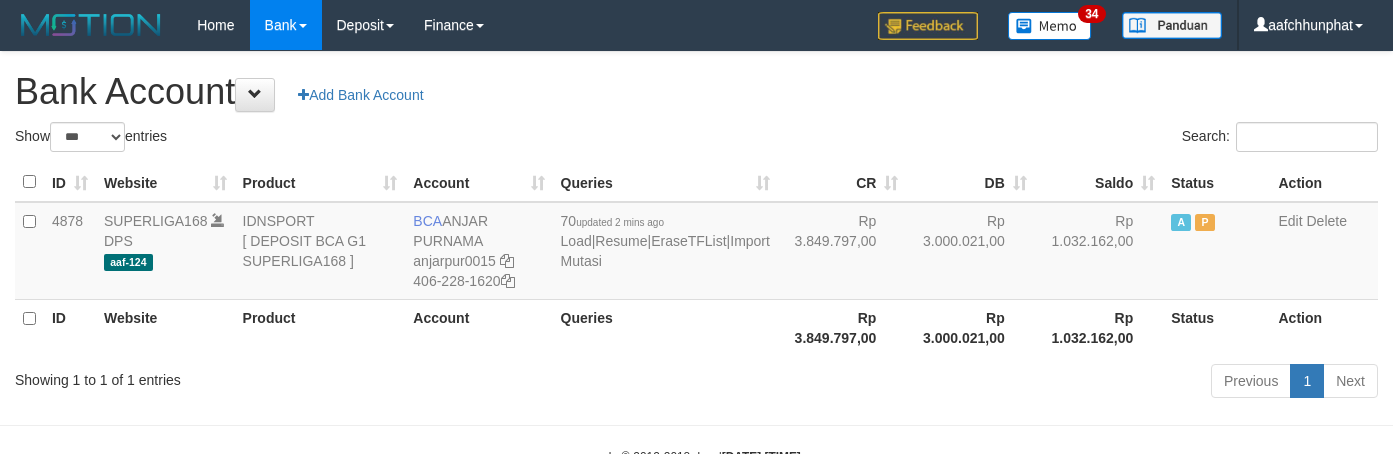 scroll, scrollTop: 0, scrollLeft: 0, axis: both 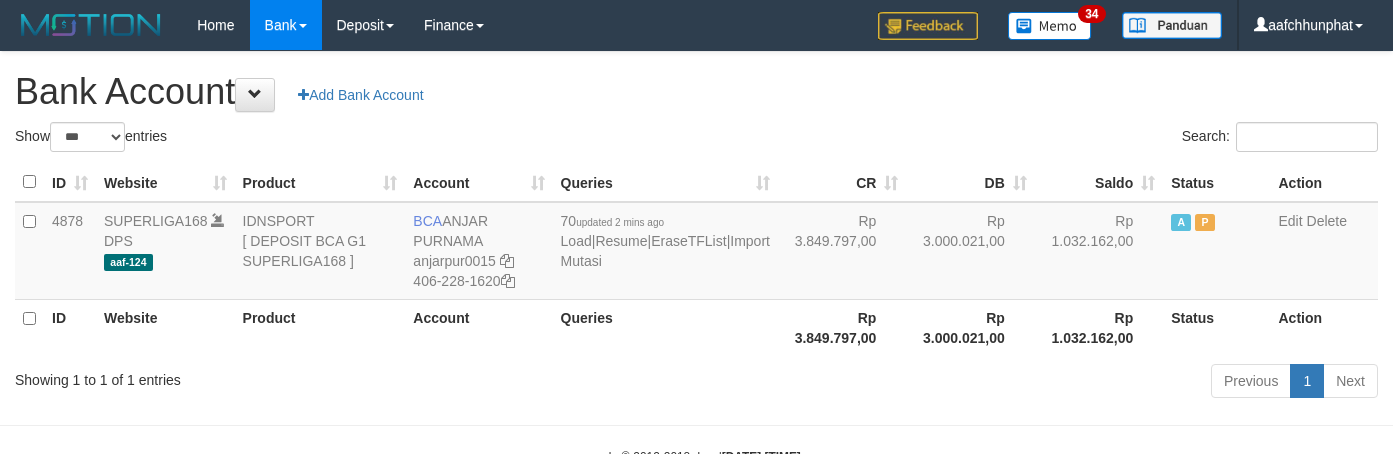 select on "***" 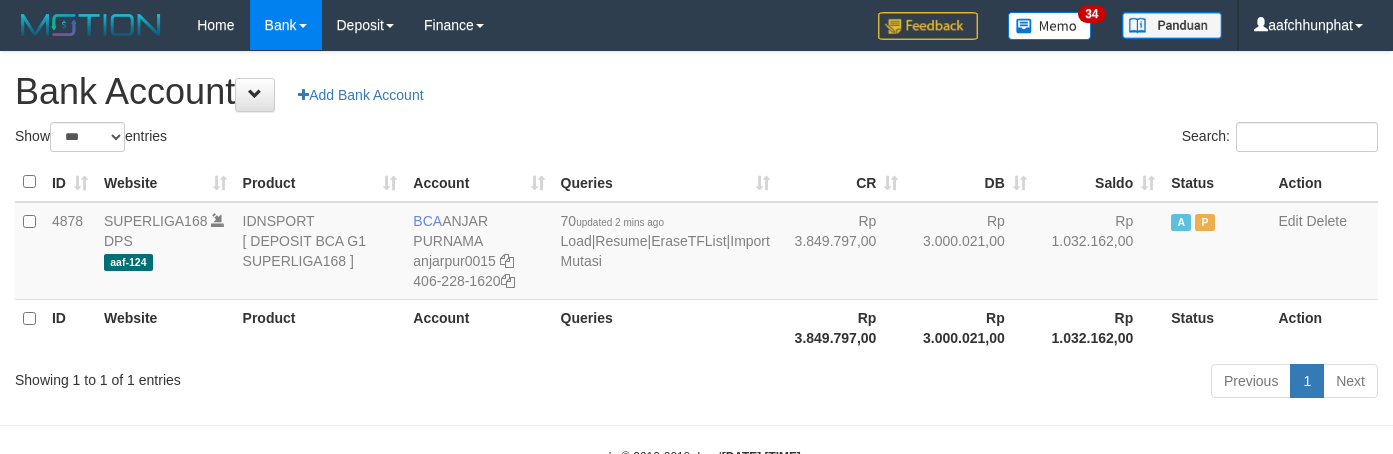 scroll, scrollTop: 0, scrollLeft: 0, axis: both 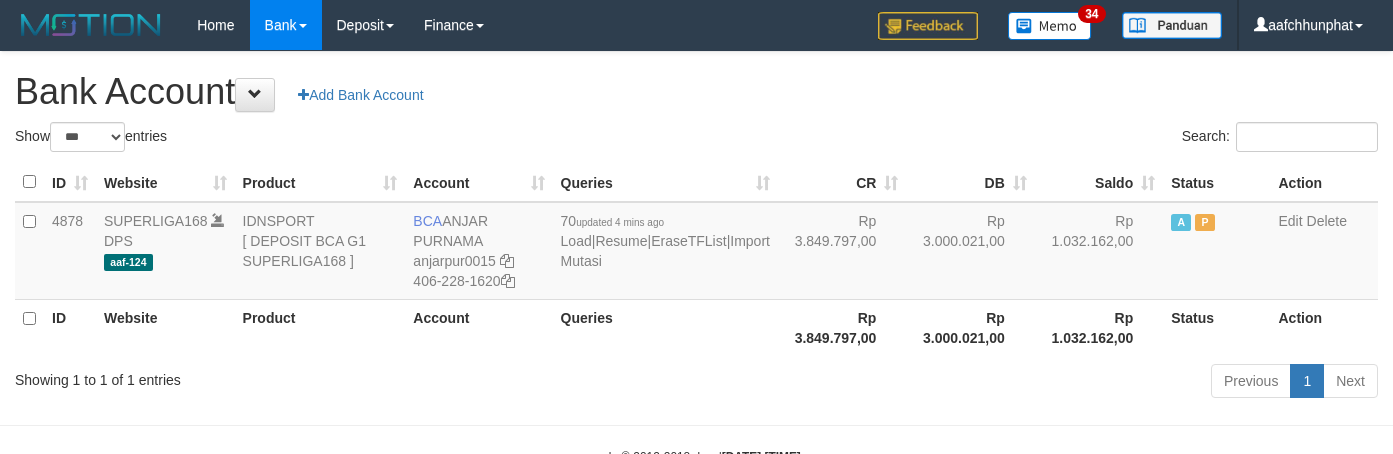 select on "***" 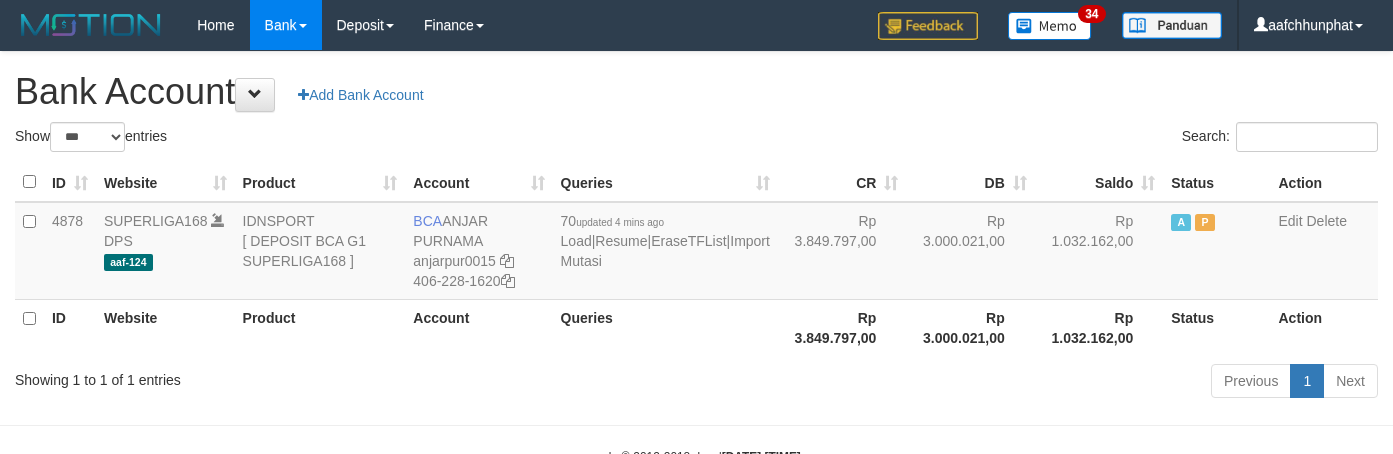 scroll, scrollTop: 0, scrollLeft: 0, axis: both 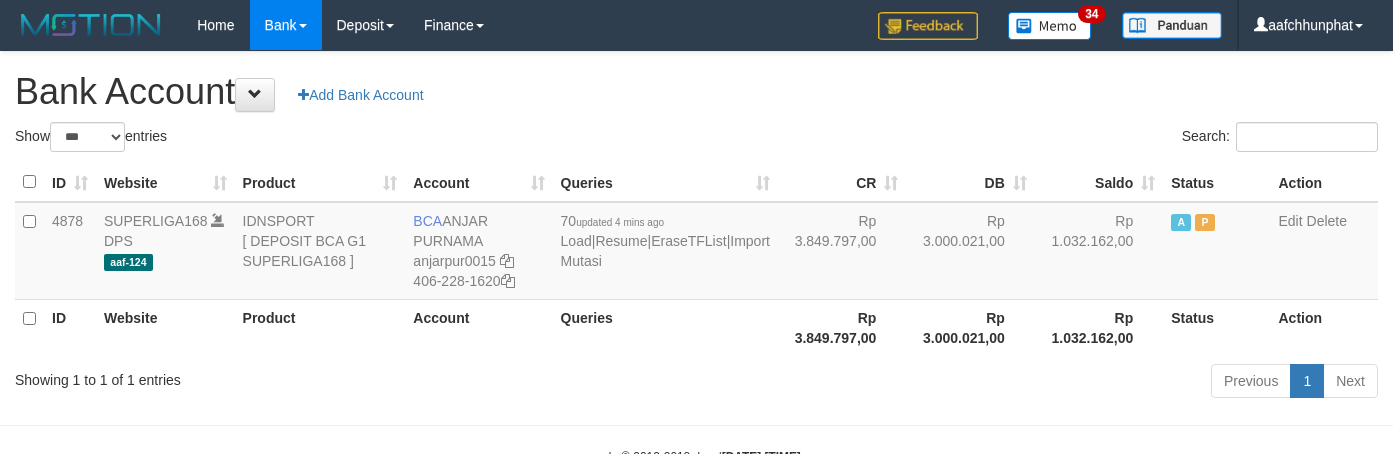 select on "***" 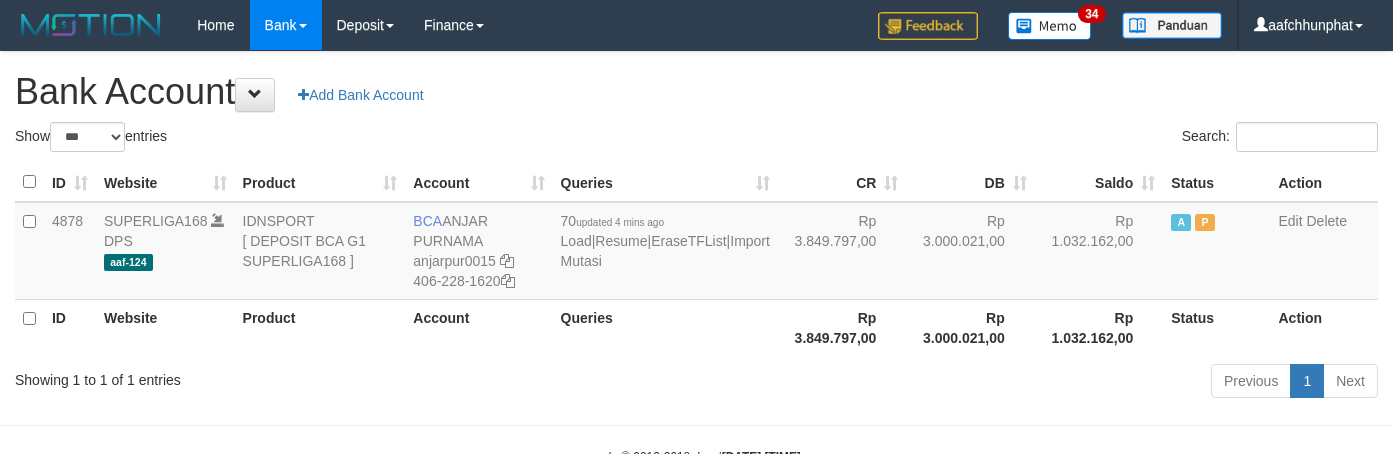 scroll, scrollTop: 0, scrollLeft: 0, axis: both 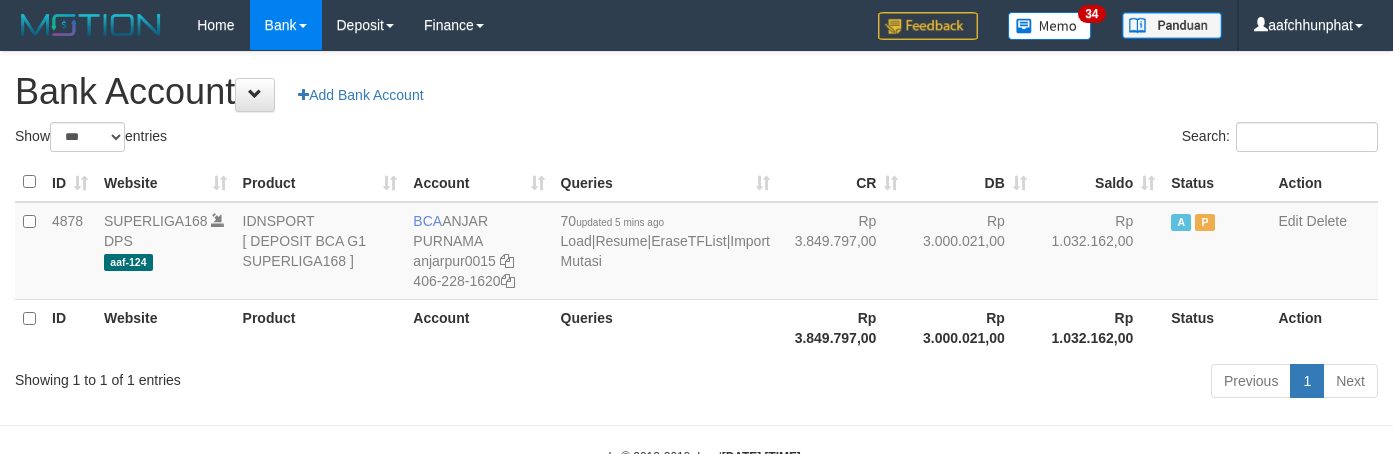 select on "***" 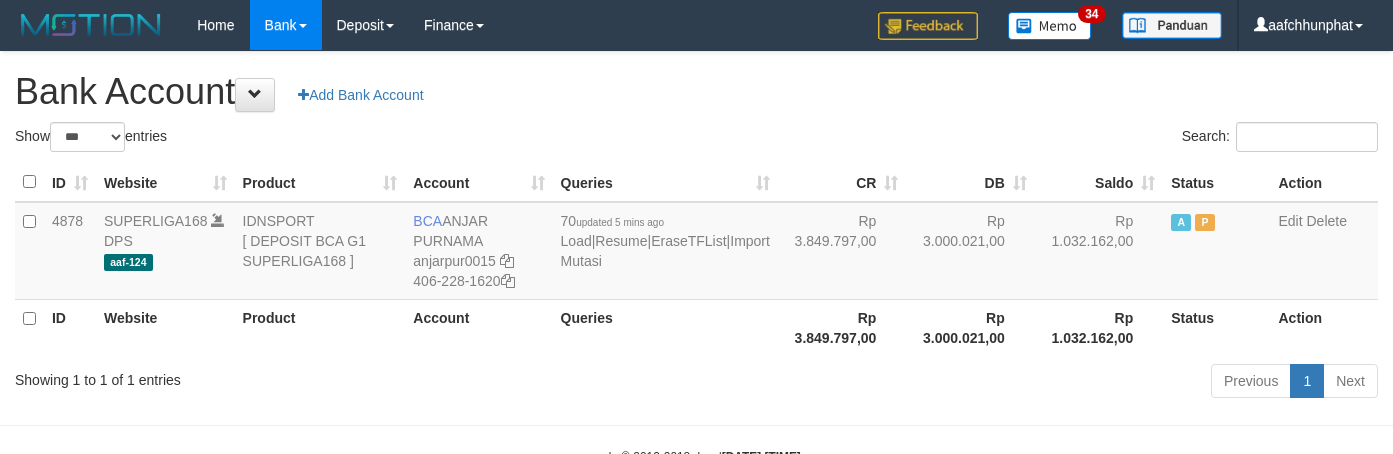 scroll, scrollTop: 0, scrollLeft: 0, axis: both 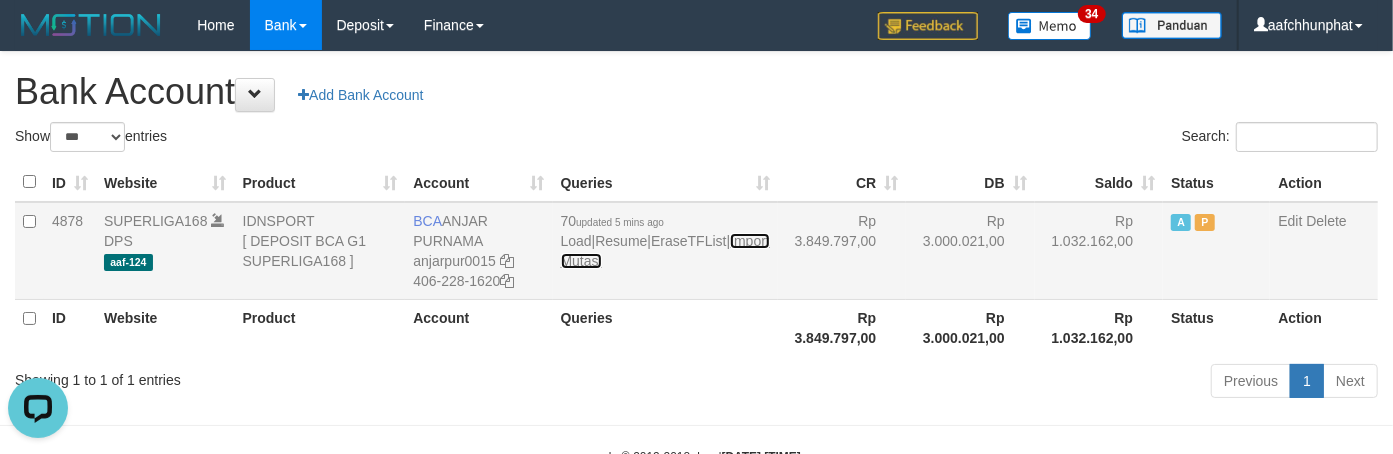 click on "Import Mutasi" at bounding box center [665, 251] 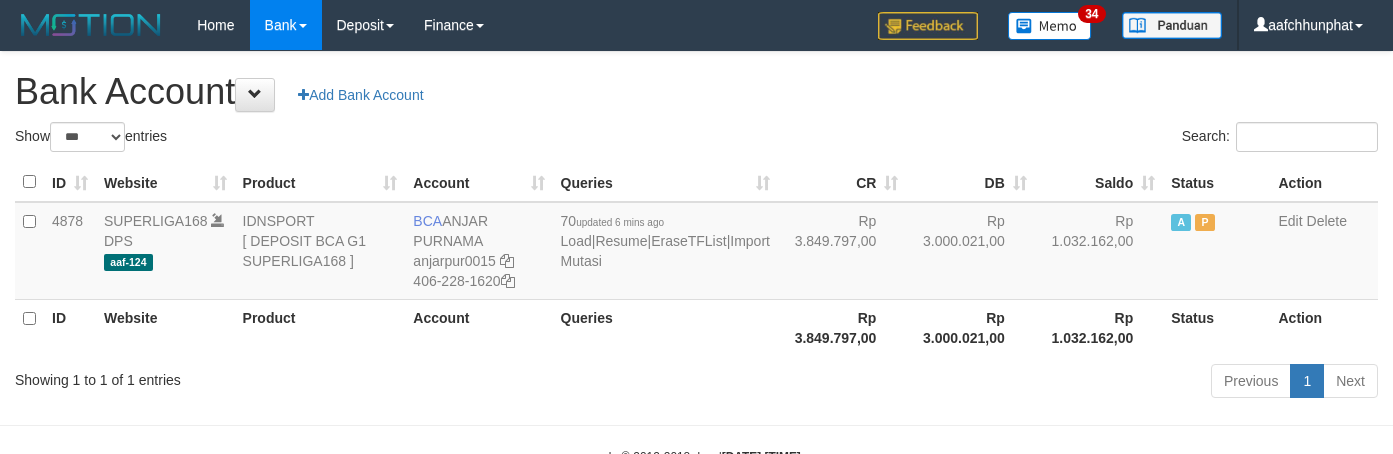 select on "***" 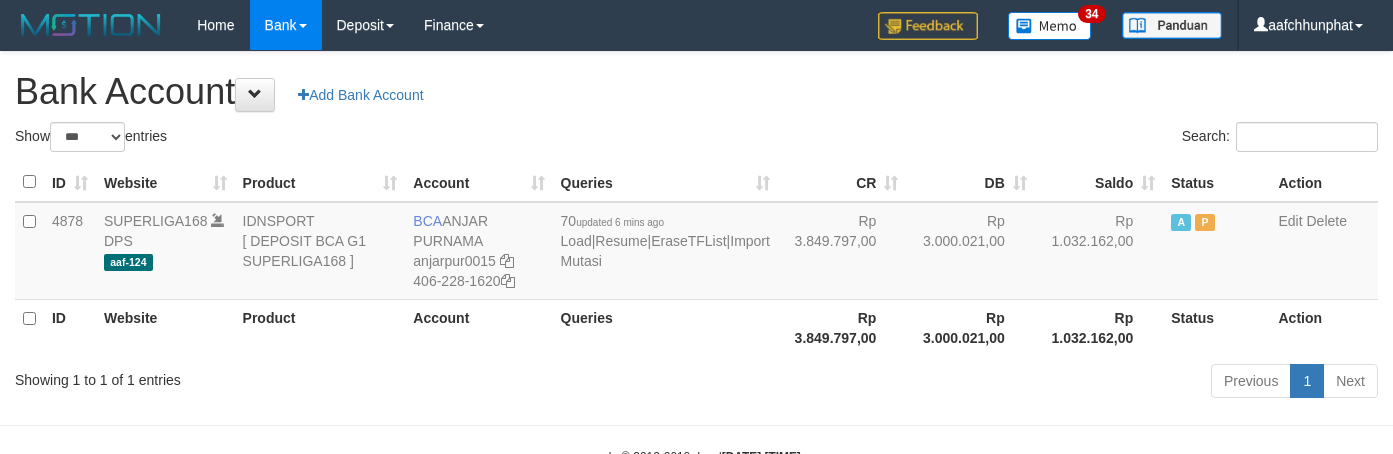 scroll, scrollTop: 0, scrollLeft: 0, axis: both 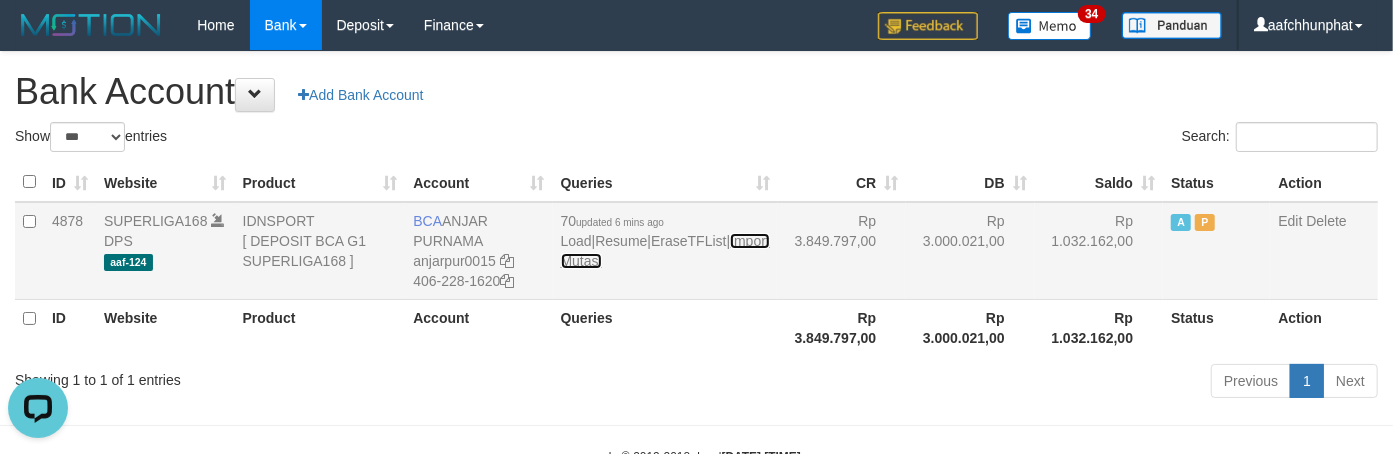 click on "Import Mutasi" at bounding box center [665, 251] 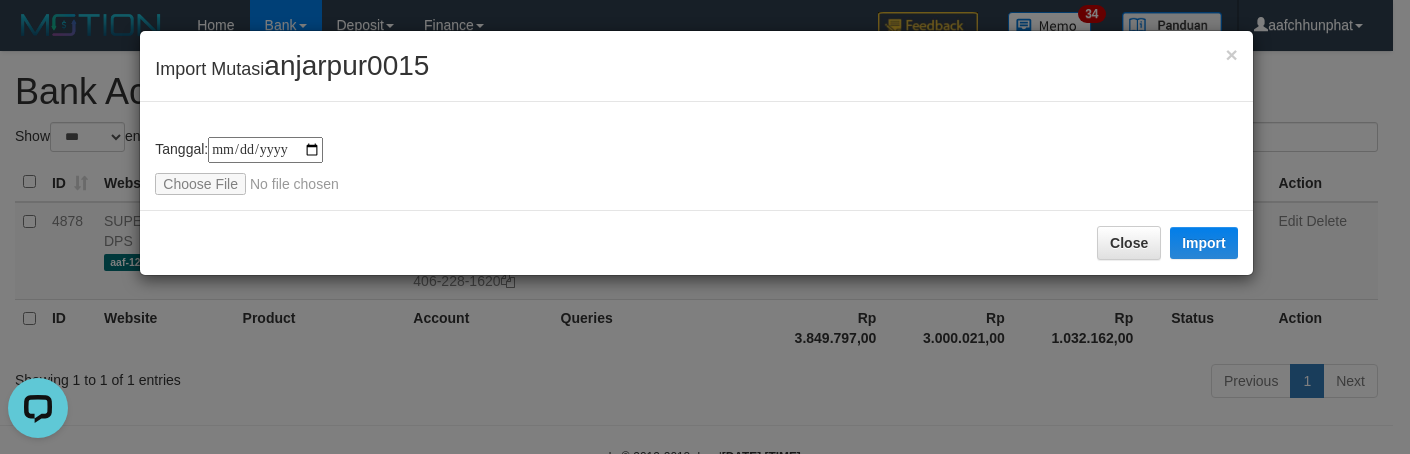 type on "**********" 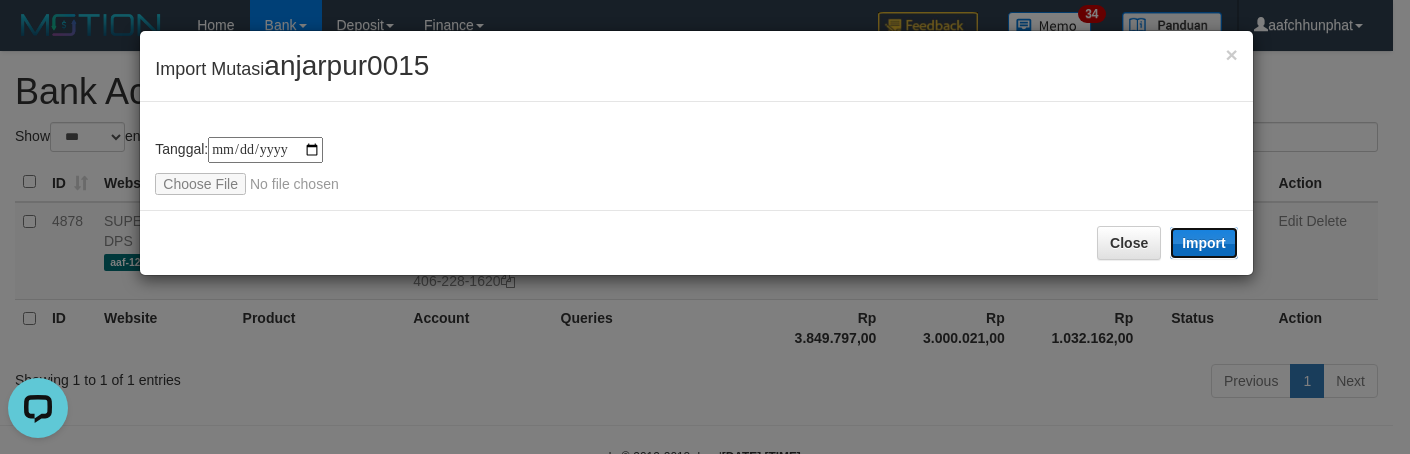 click on "Import" at bounding box center (1204, 243) 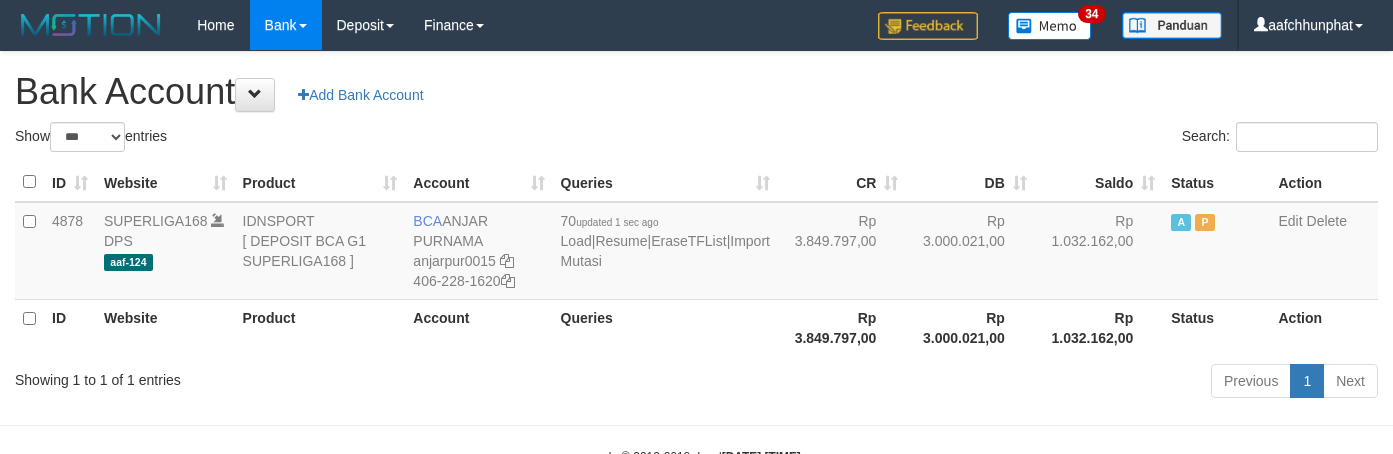 select on "***" 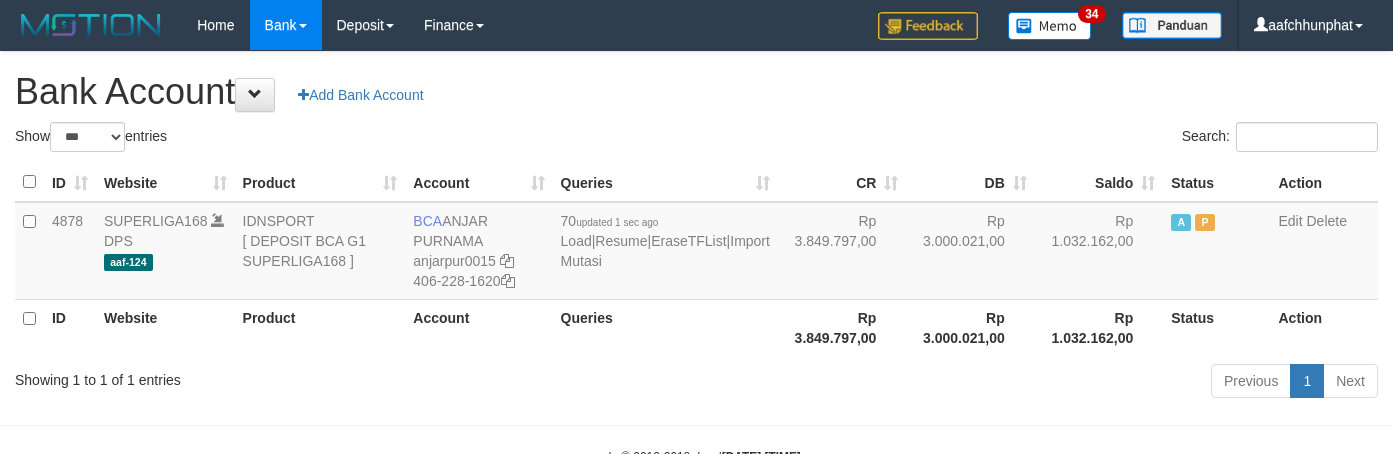 scroll, scrollTop: 0, scrollLeft: 0, axis: both 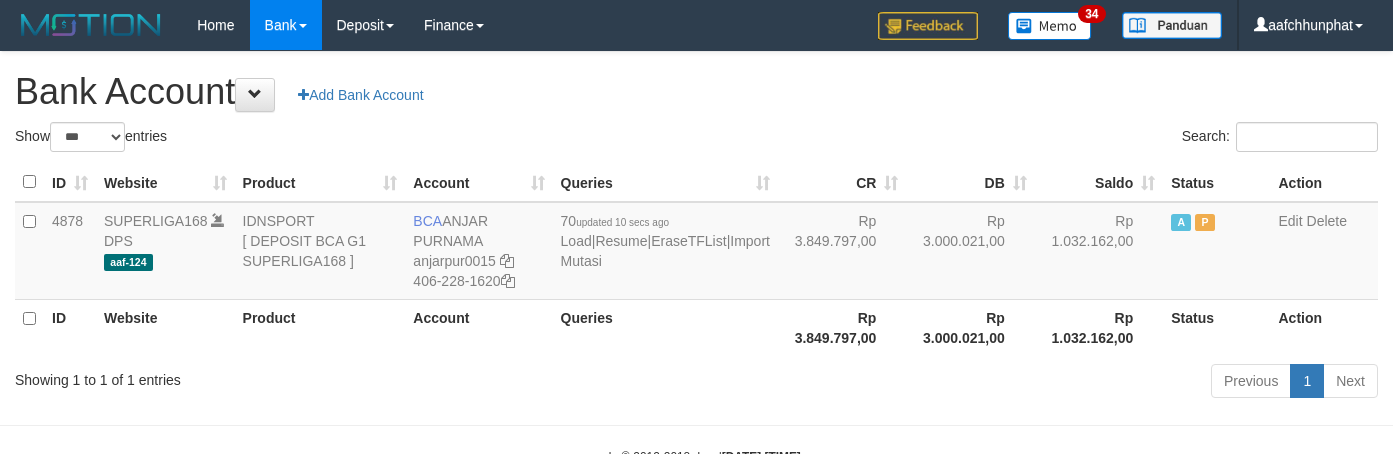 select on "***" 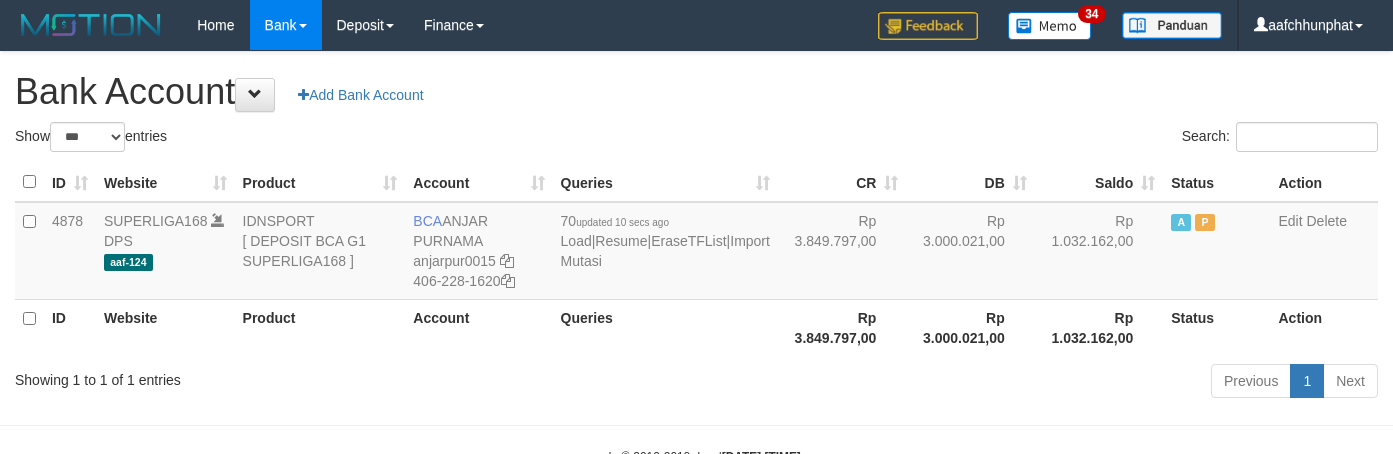 scroll, scrollTop: 0, scrollLeft: 0, axis: both 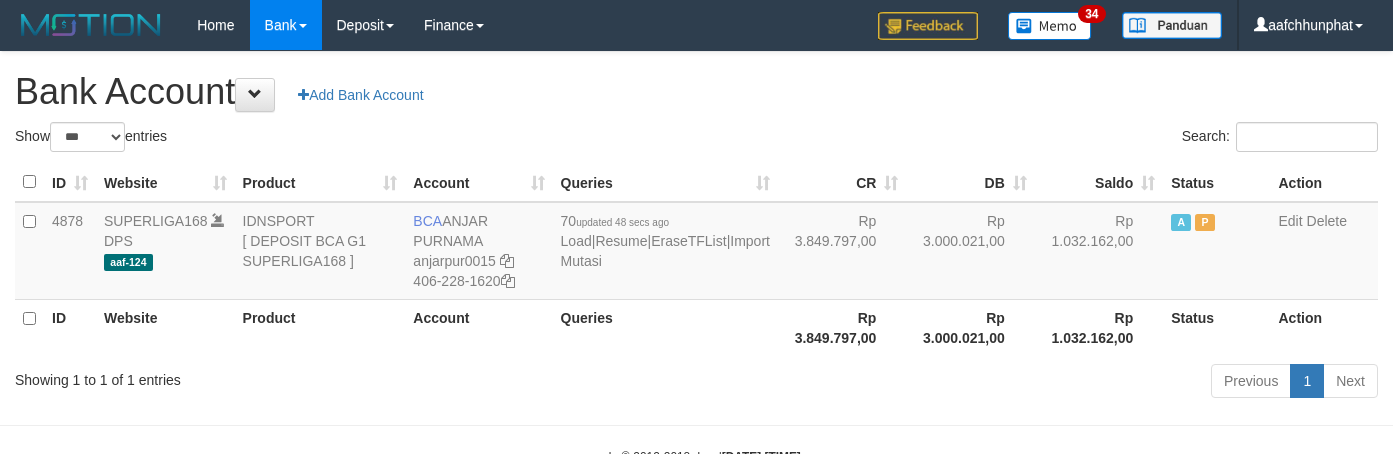 select on "***" 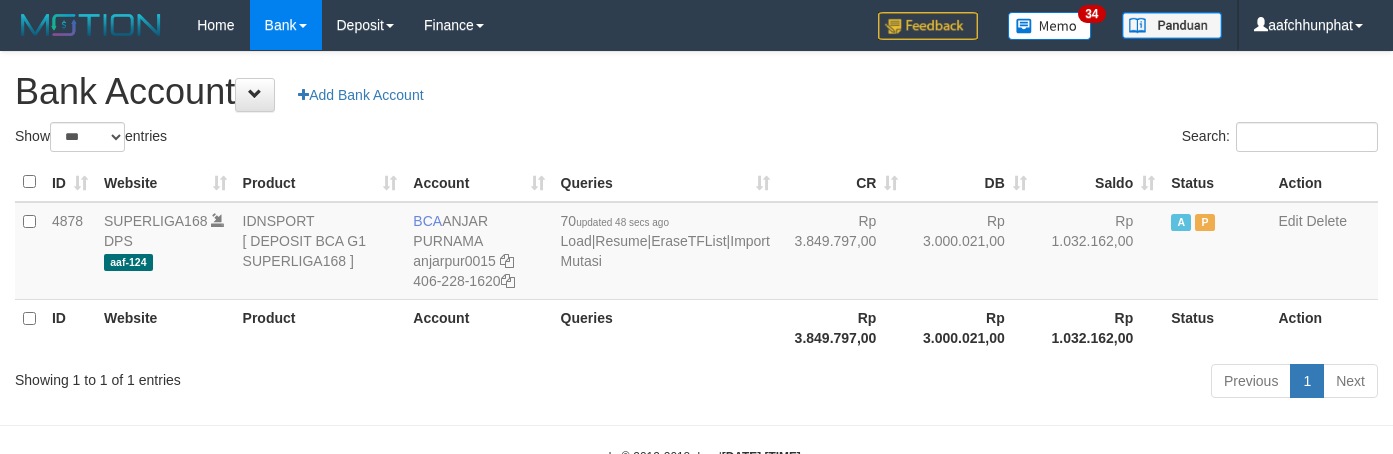 scroll, scrollTop: 0, scrollLeft: 0, axis: both 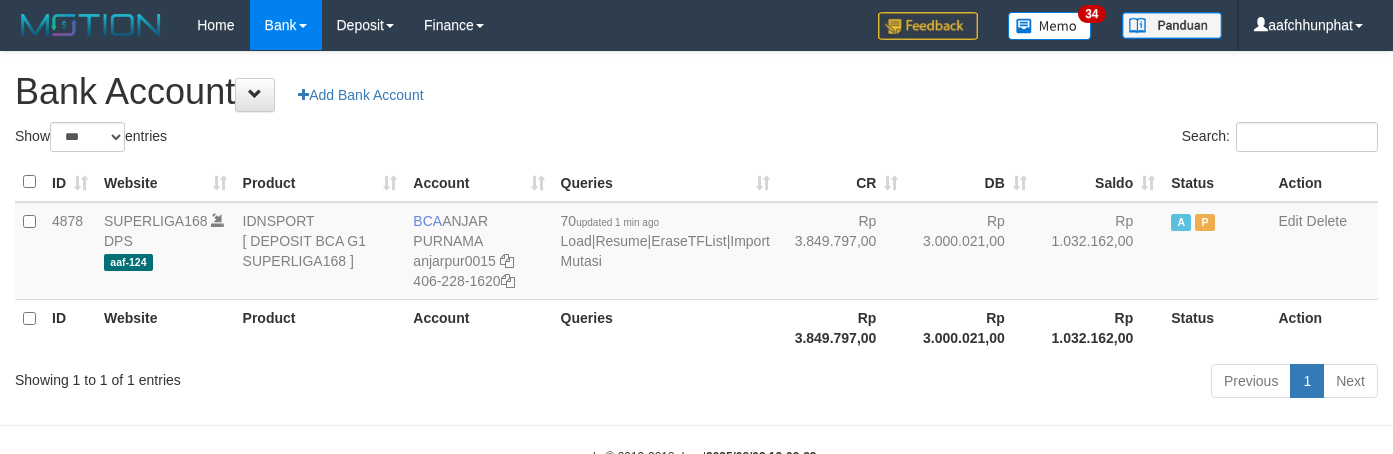 select on "***" 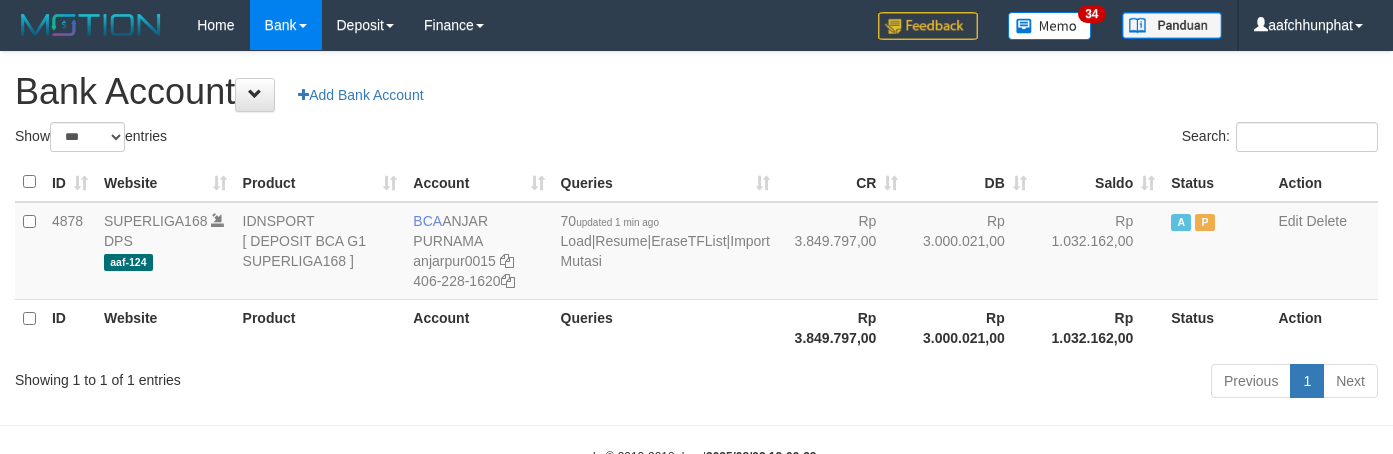scroll, scrollTop: 0, scrollLeft: 0, axis: both 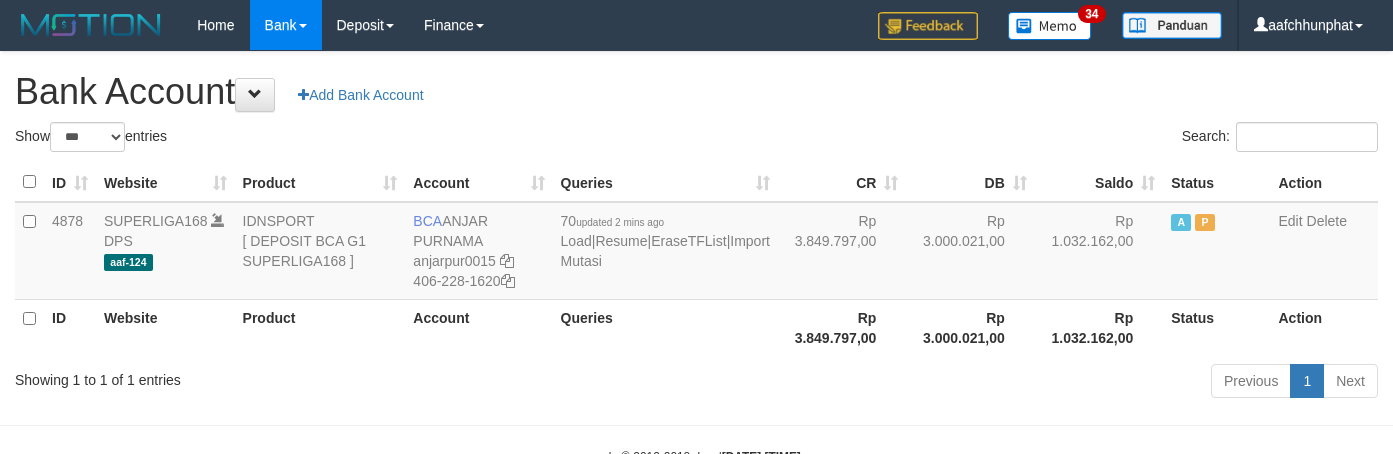 select on "***" 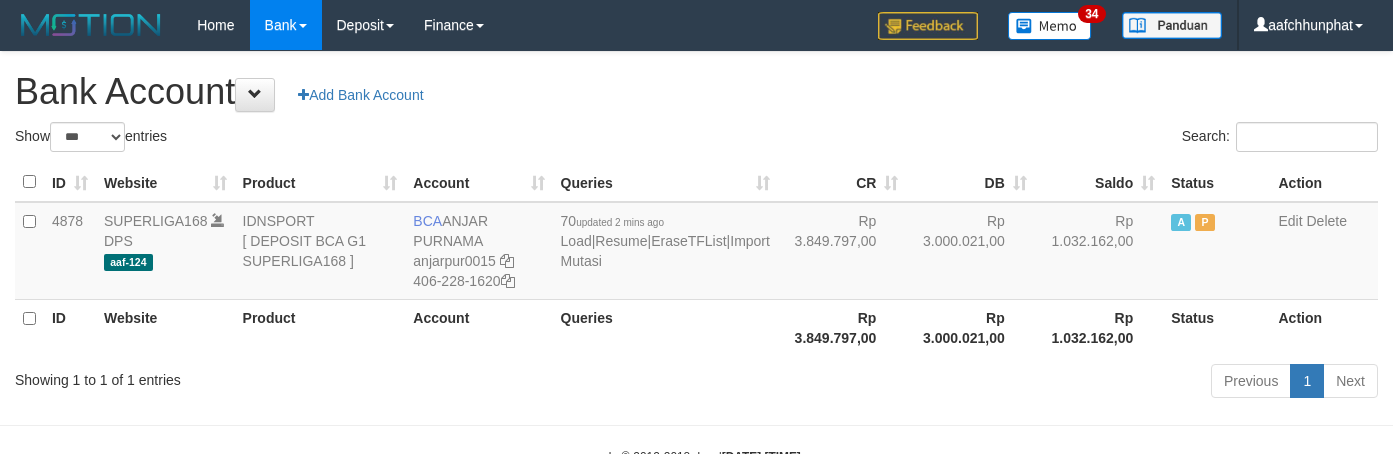 scroll, scrollTop: 0, scrollLeft: 0, axis: both 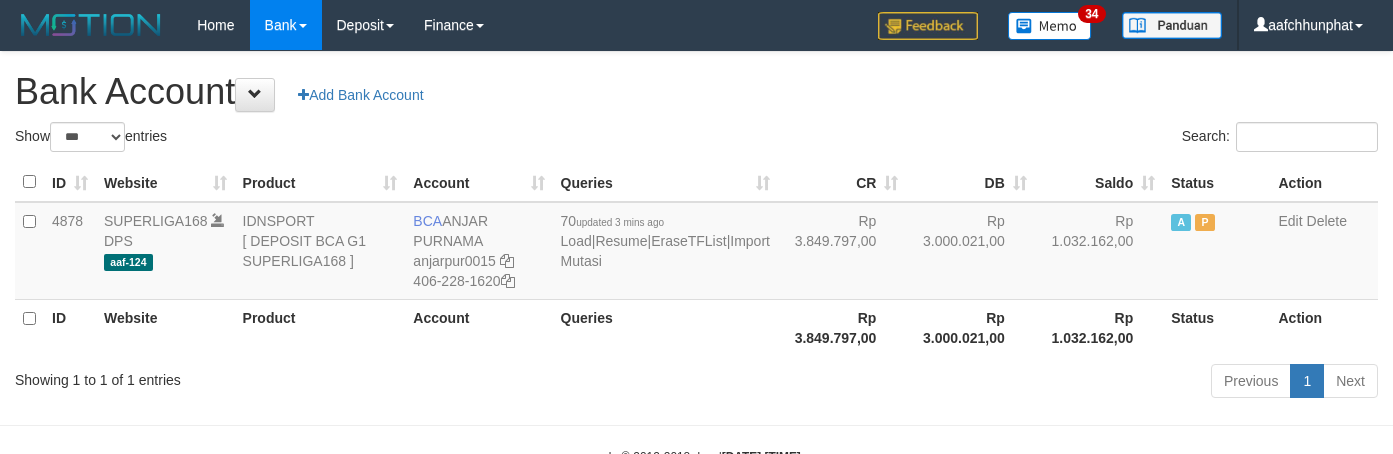select on "***" 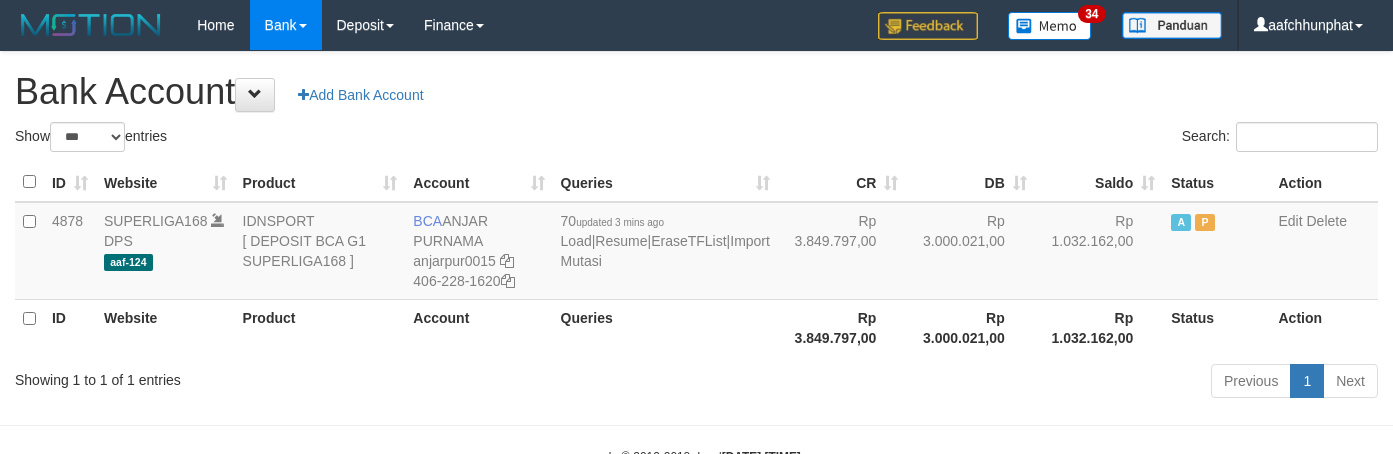 scroll, scrollTop: 0, scrollLeft: 0, axis: both 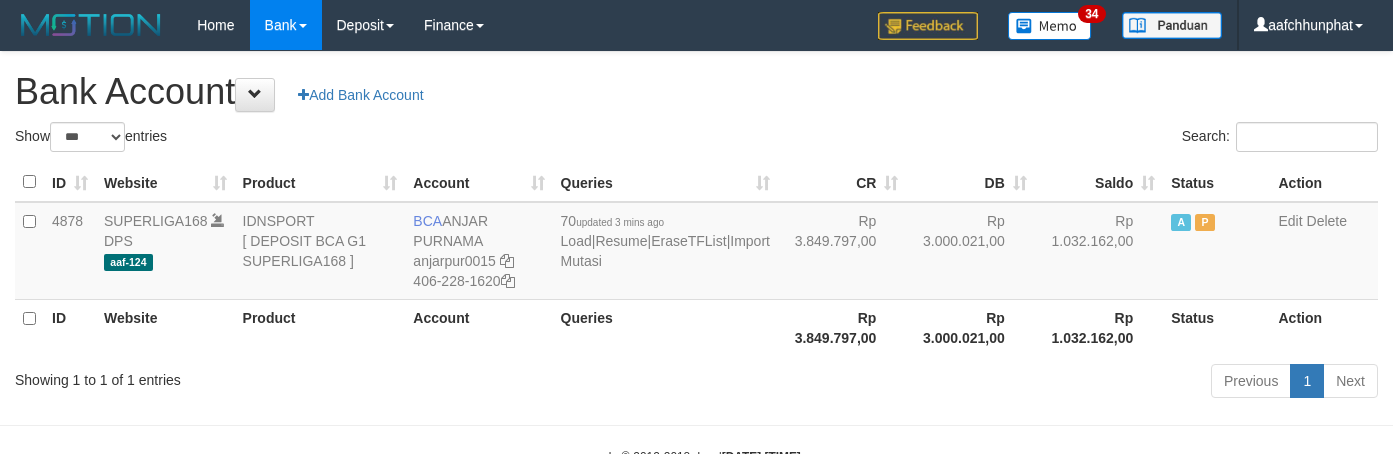 select on "***" 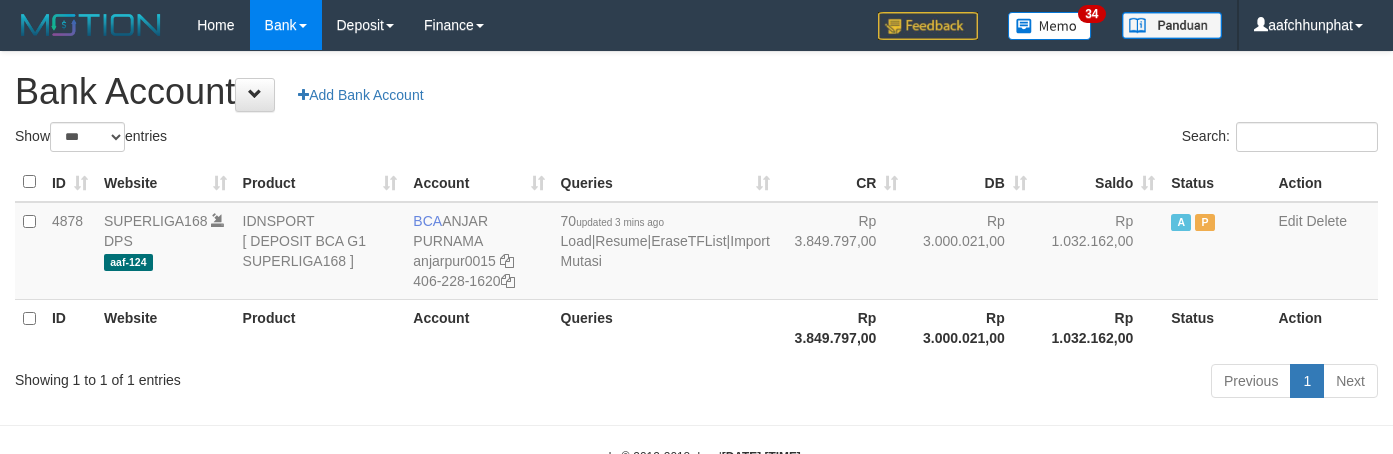 scroll, scrollTop: 0, scrollLeft: 0, axis: both 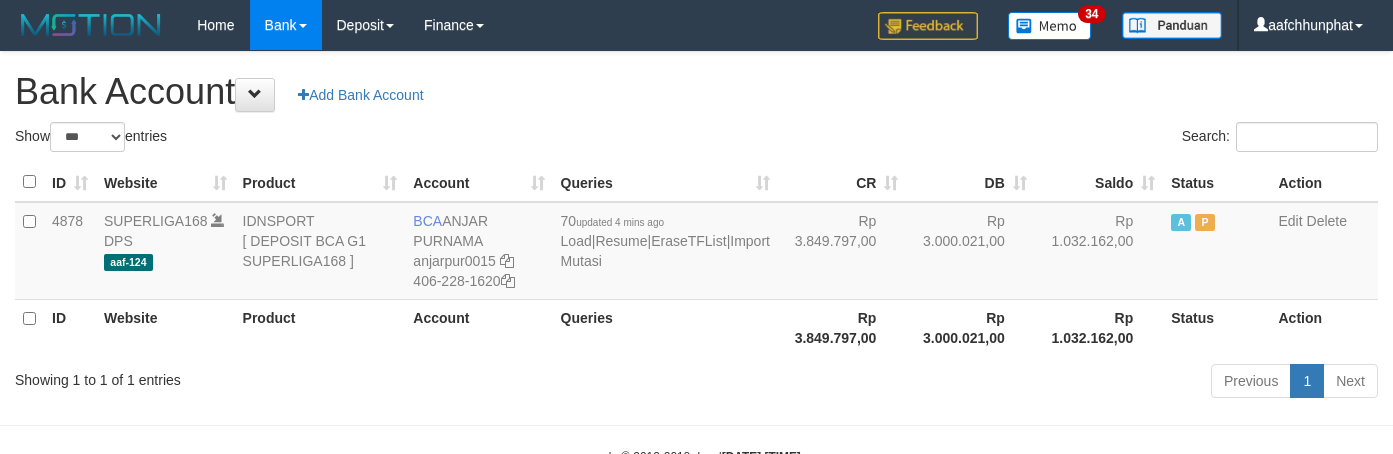 select on "***" 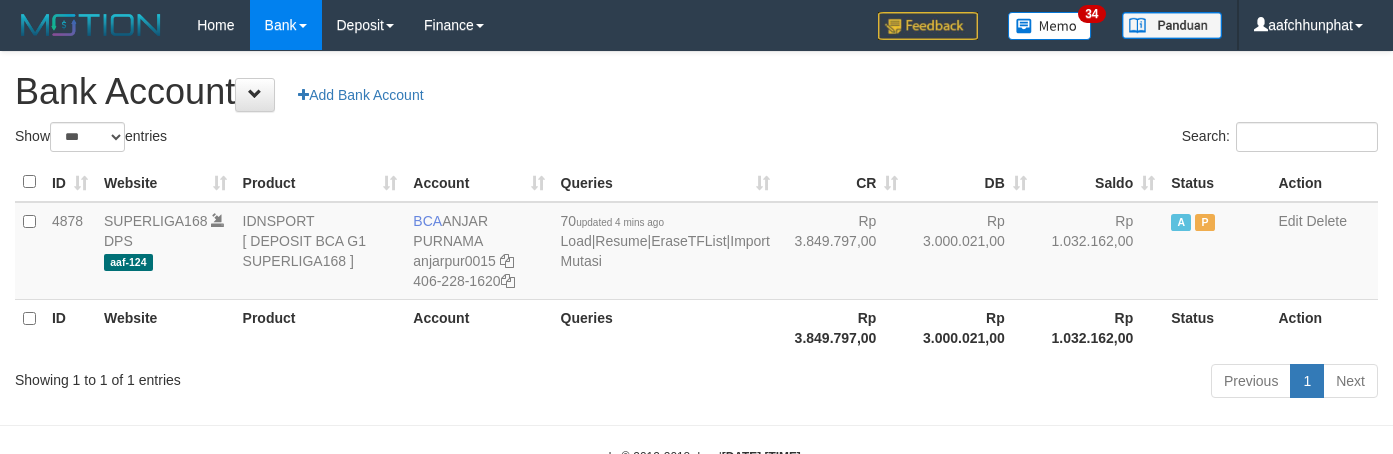 scroll, scrollTop: 0, scrollLeft: 0, axis: both 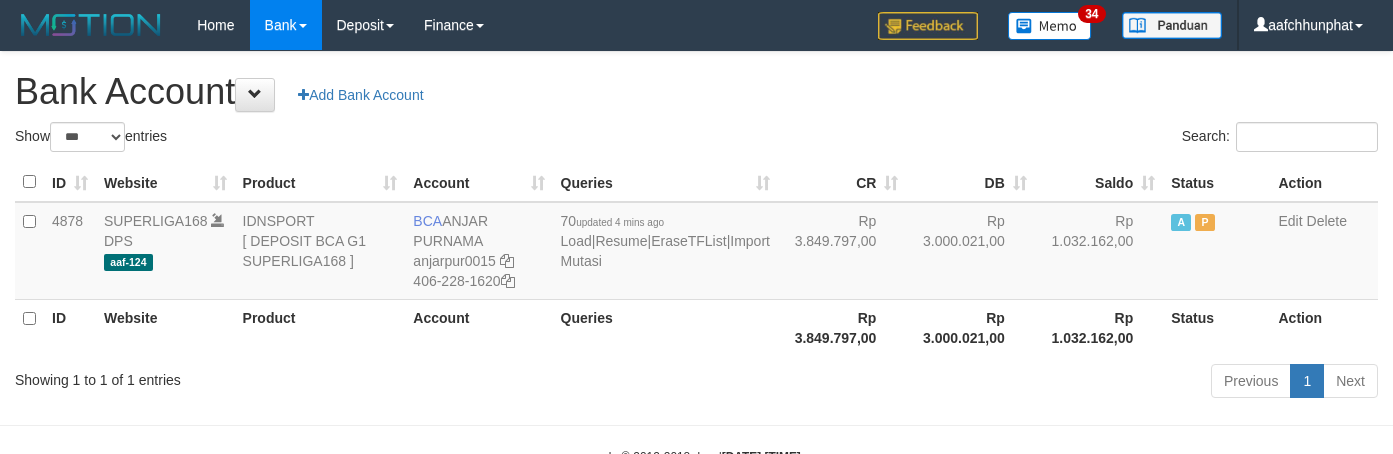 select on "***" 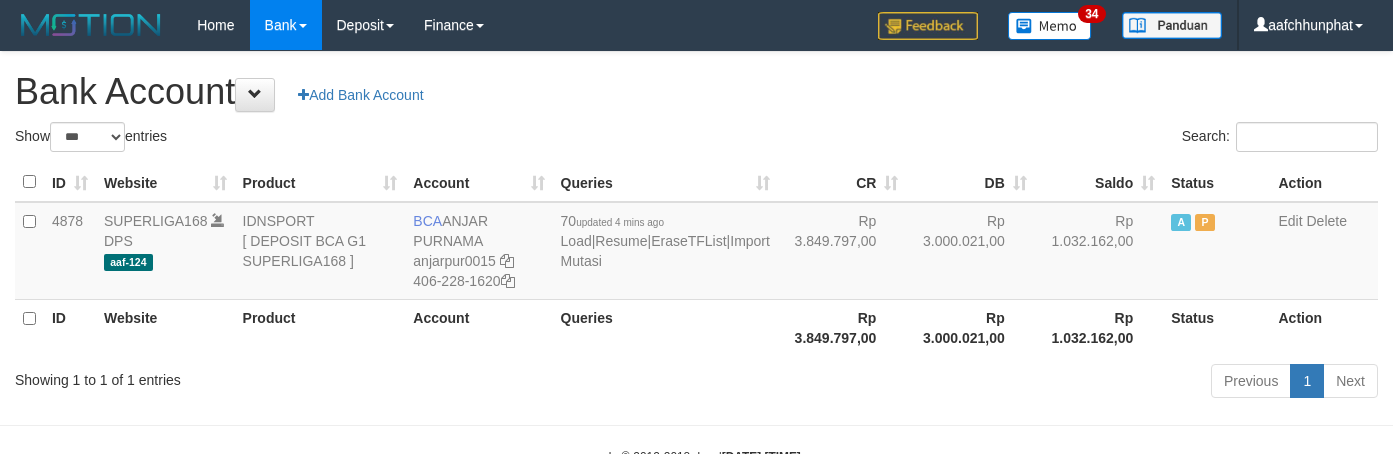 scroll, scrollTop: 0, scrollLeft: 0, axis: both 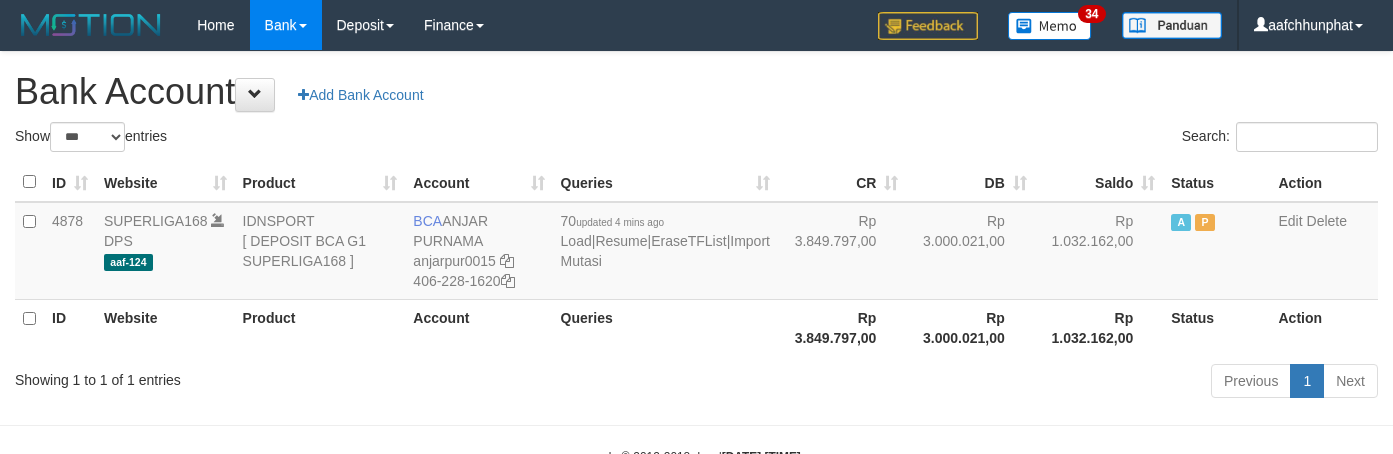 select on "***" 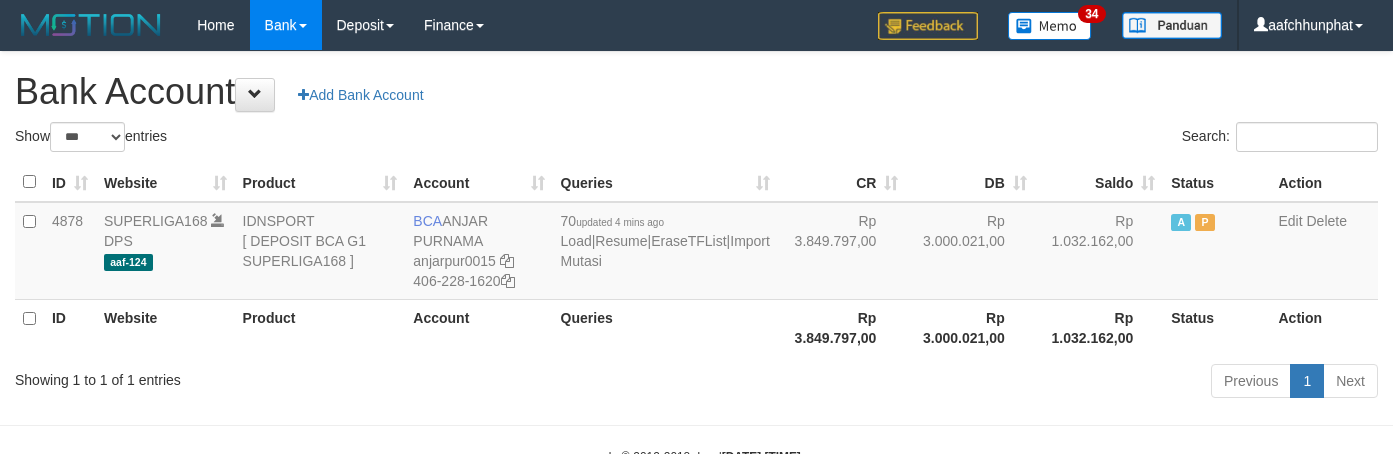 scroll, scrollTop: 0, scrollLeft: 0, axis: both 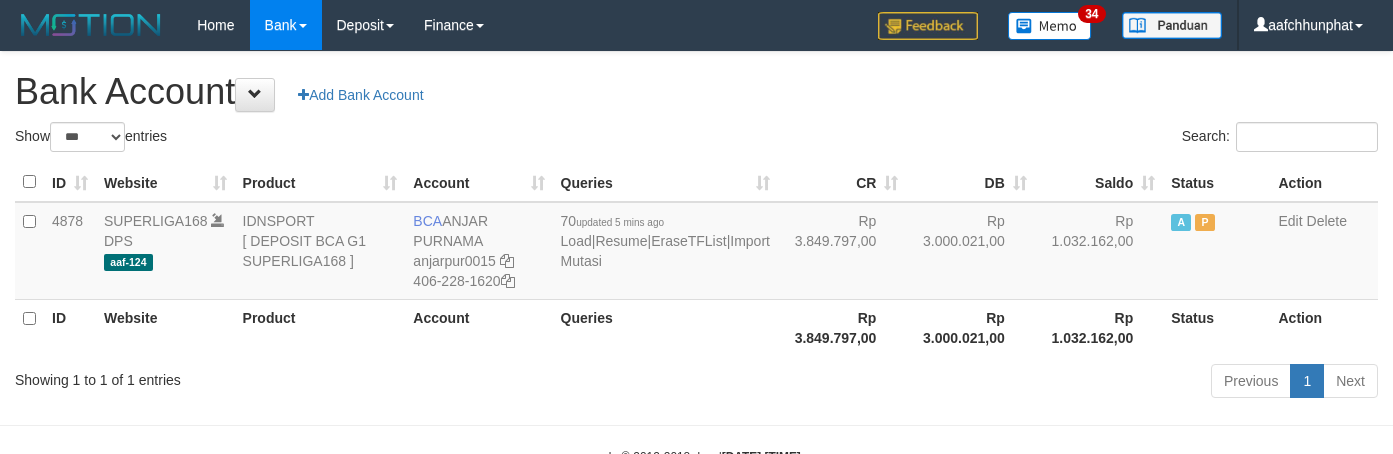 select on "***" 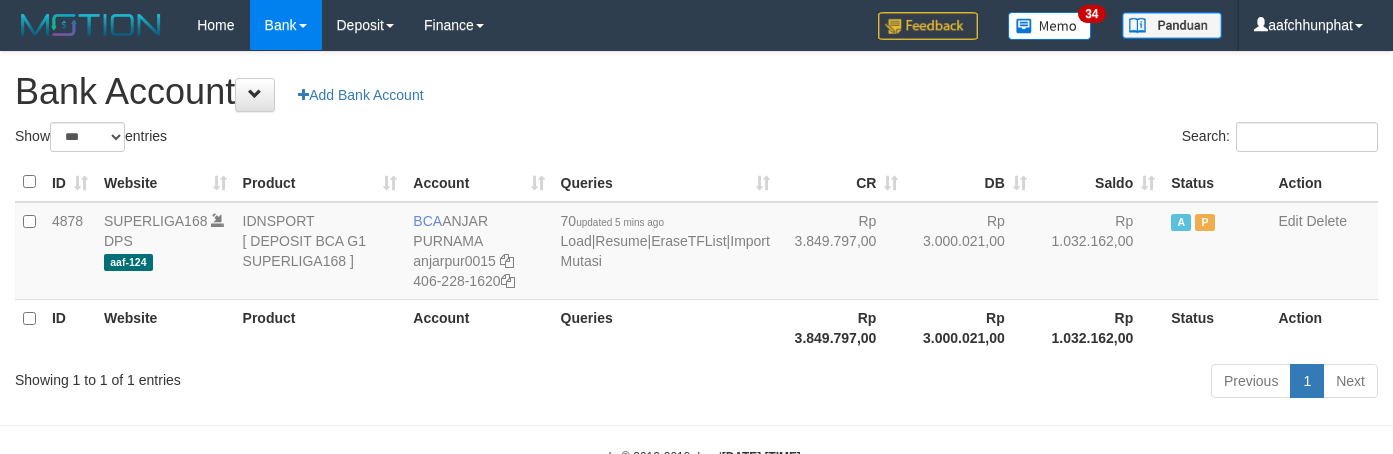 scroll, scrollTop: 0, scrollLeft: 0, axis: both 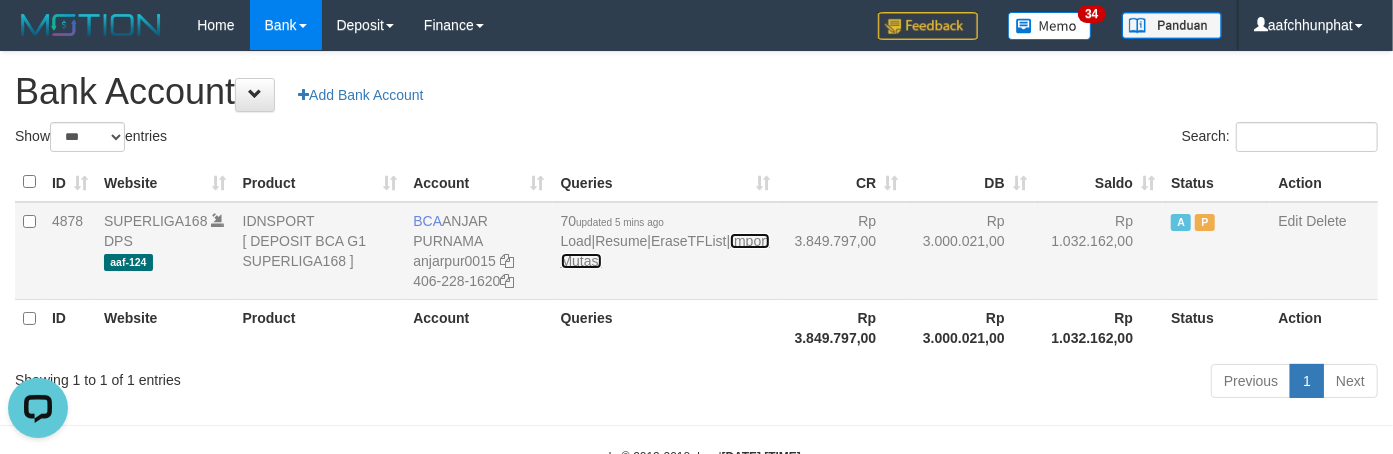 click on "Import Mutasi" at bounding box center [665, 251] 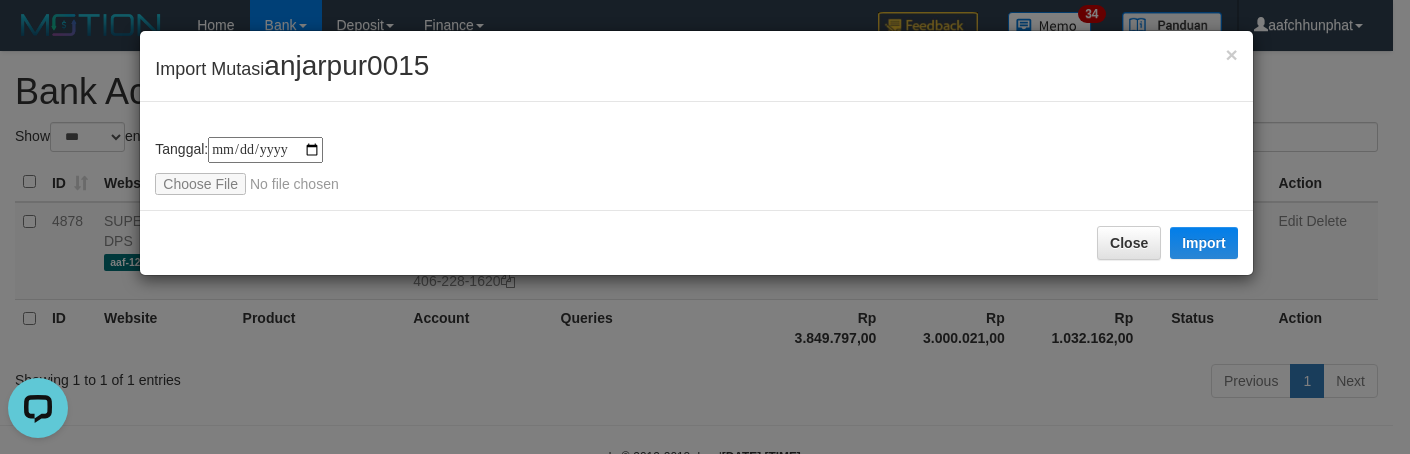 type on "**********" 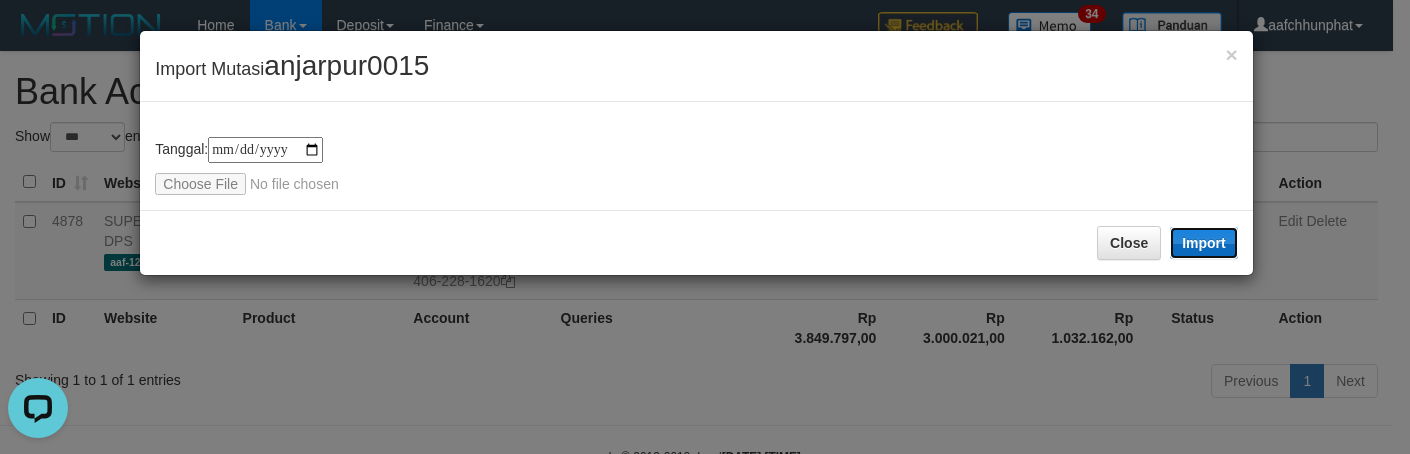 click on "Import" at bounding box center (1204, 243) 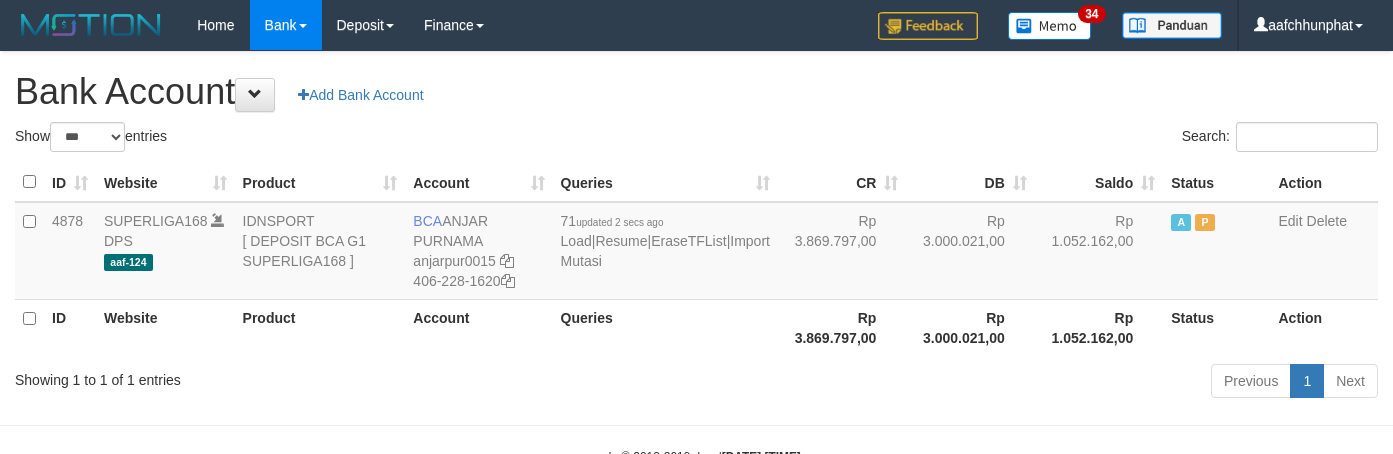 select on "***" 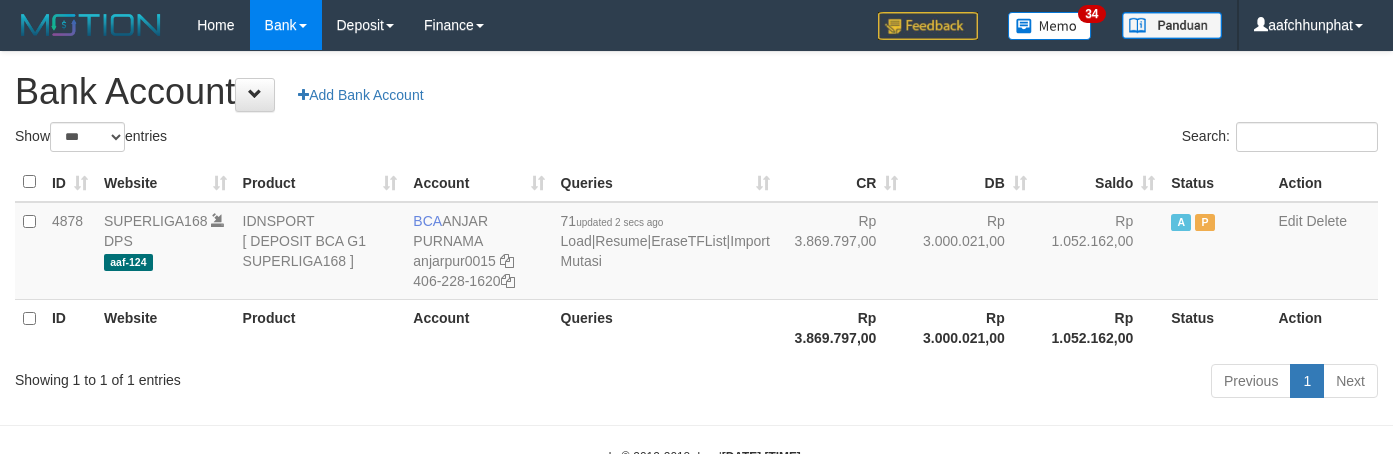 scroll, scrollTop: 0, scrollLeft: 0, axis: both 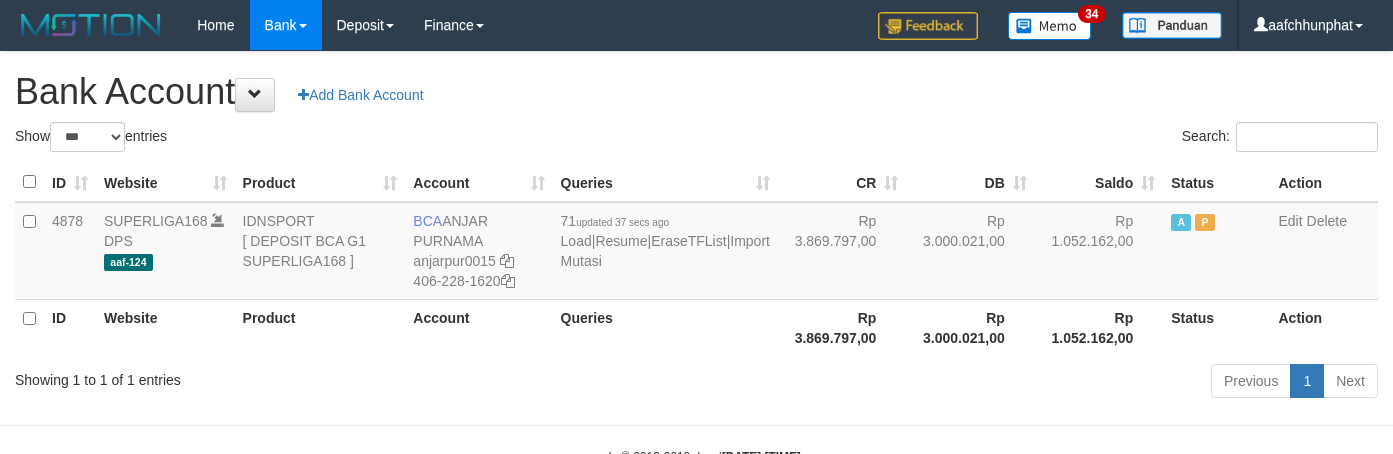 select on "***" 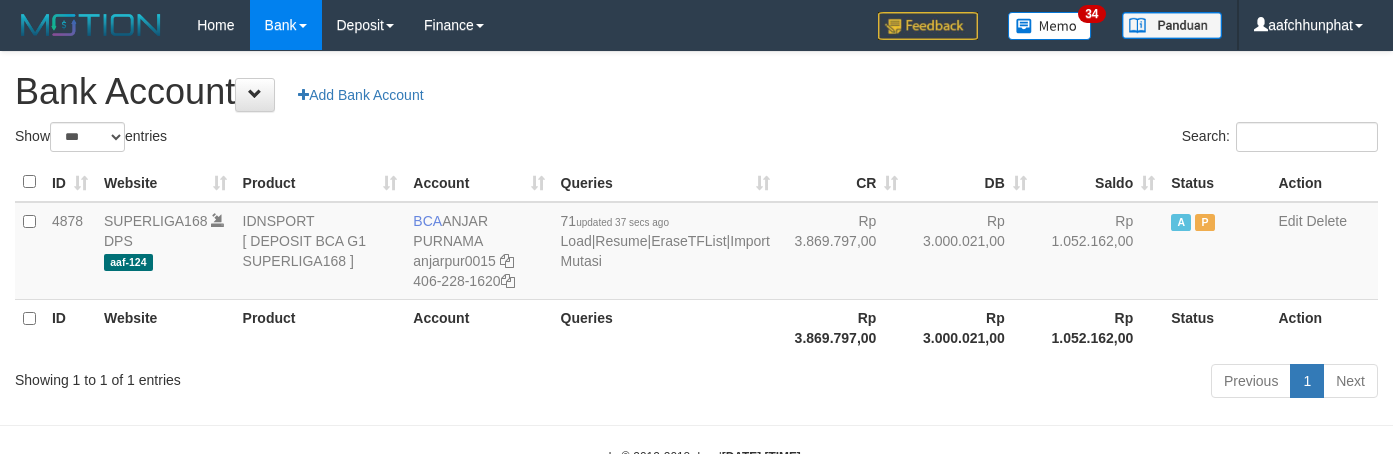 scroll, scrollTop: 0, scrollLeft: 0, axis: both 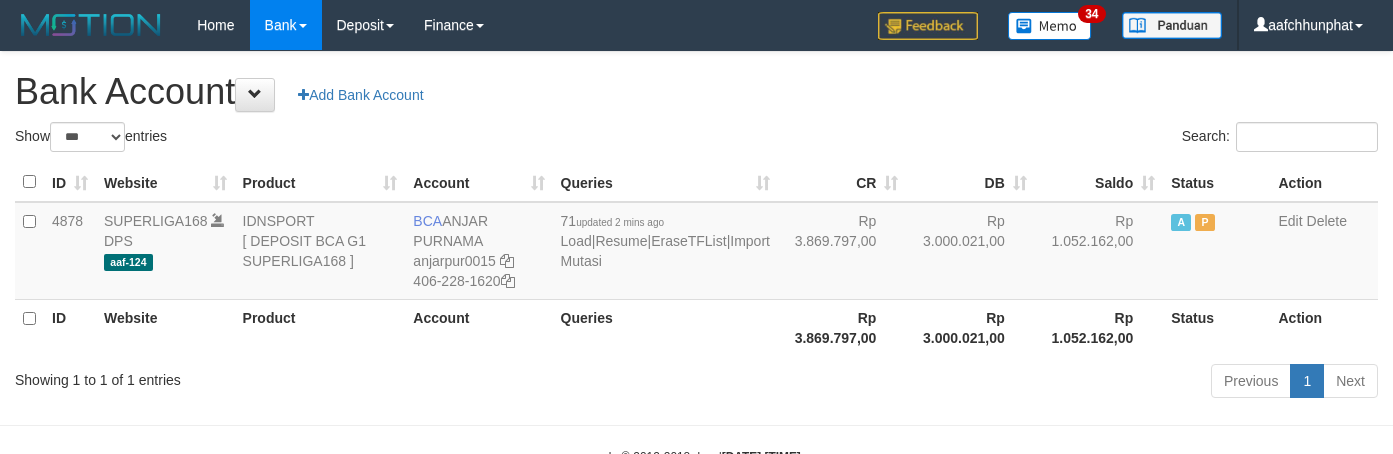 select on "***" 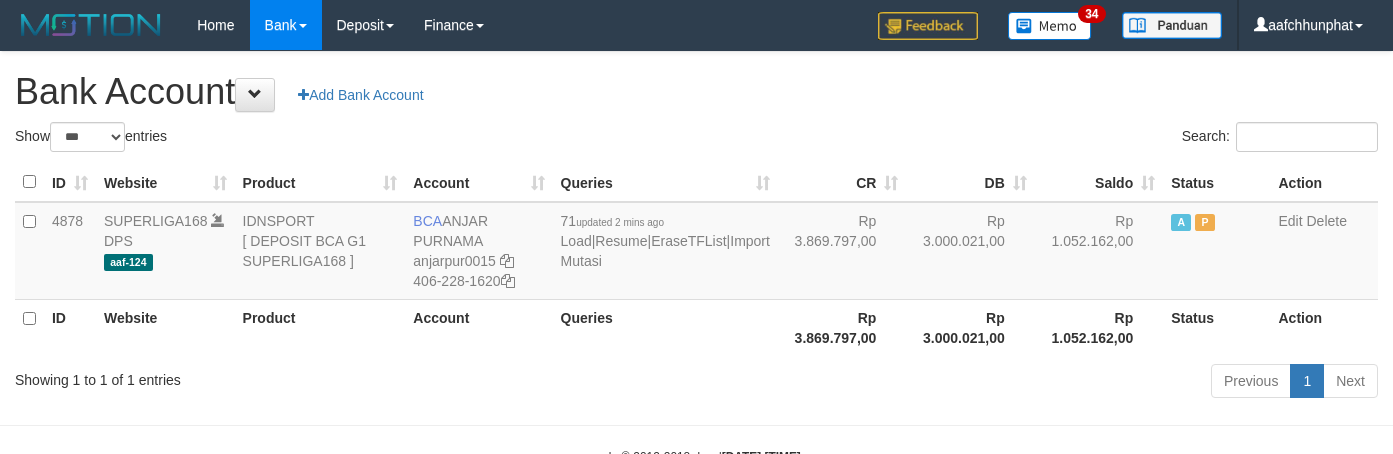 scroll, scrollTop: 0, scrollLeft: 0, axis: both 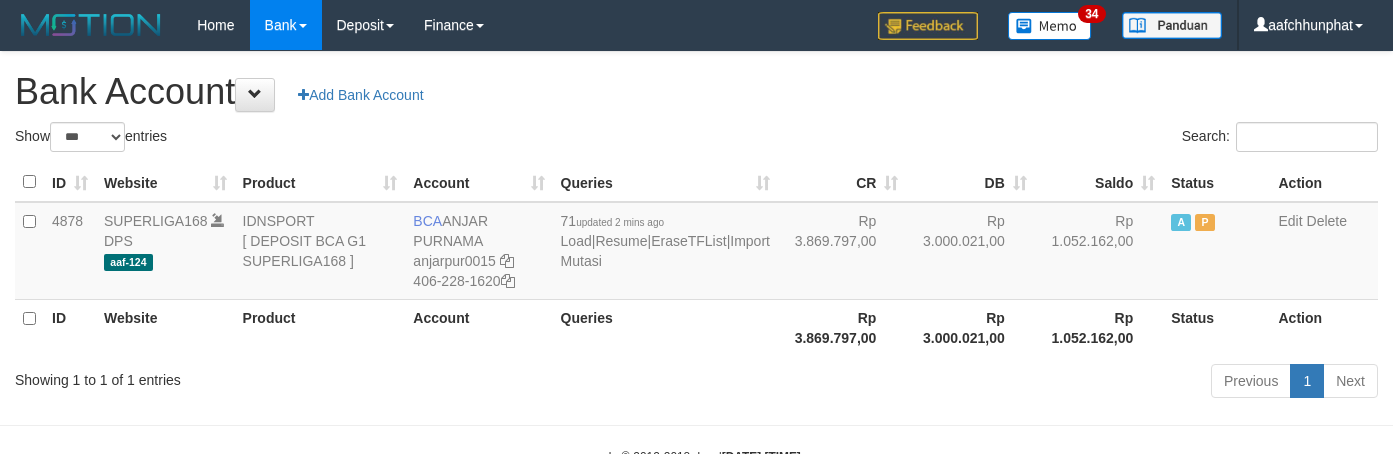 select on "***" 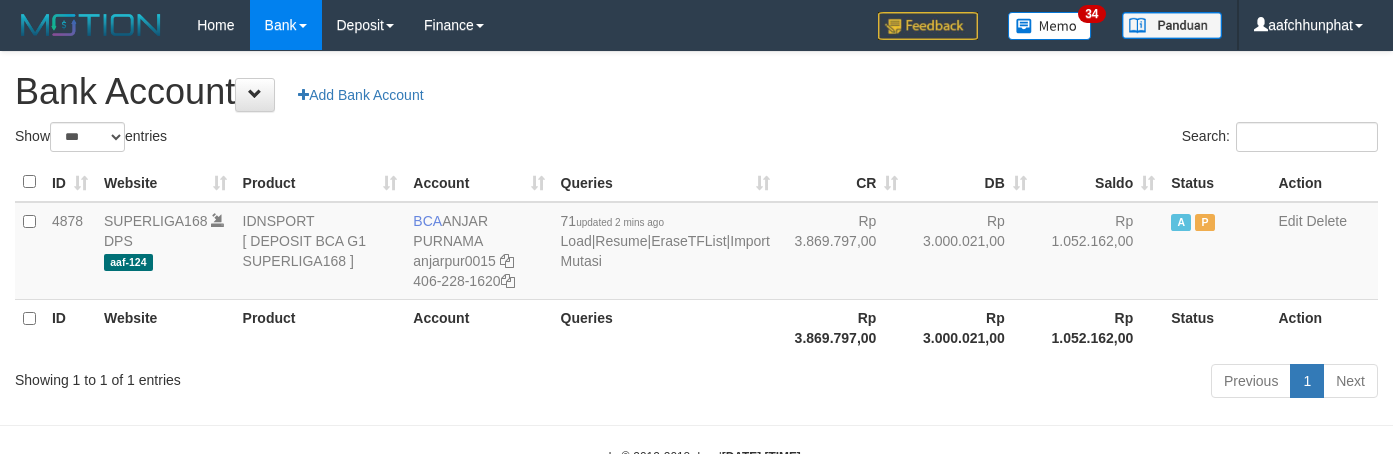 scroll, scrollTop: 0, scrollLeft: 0, axis: both 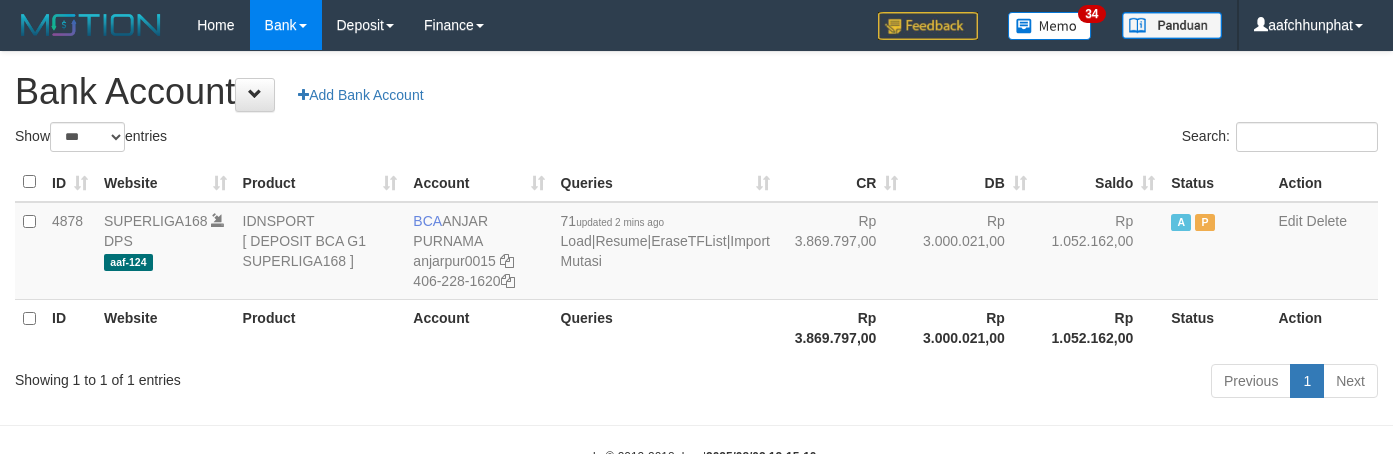 select on "***" 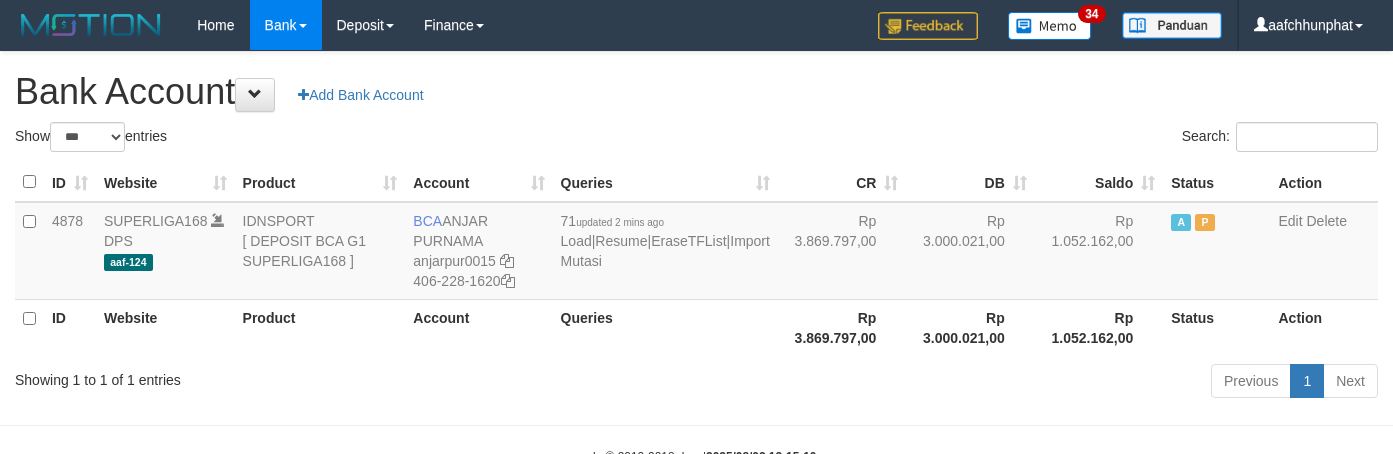 scroll, scrollTop: 0, scrollLeft: 0, axis: both 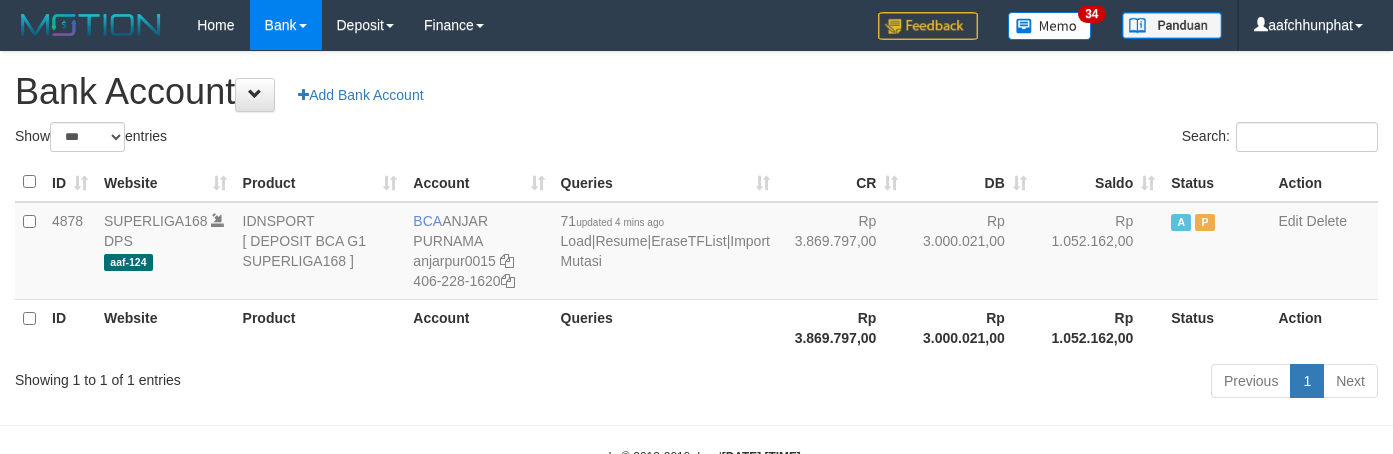 select on "***" 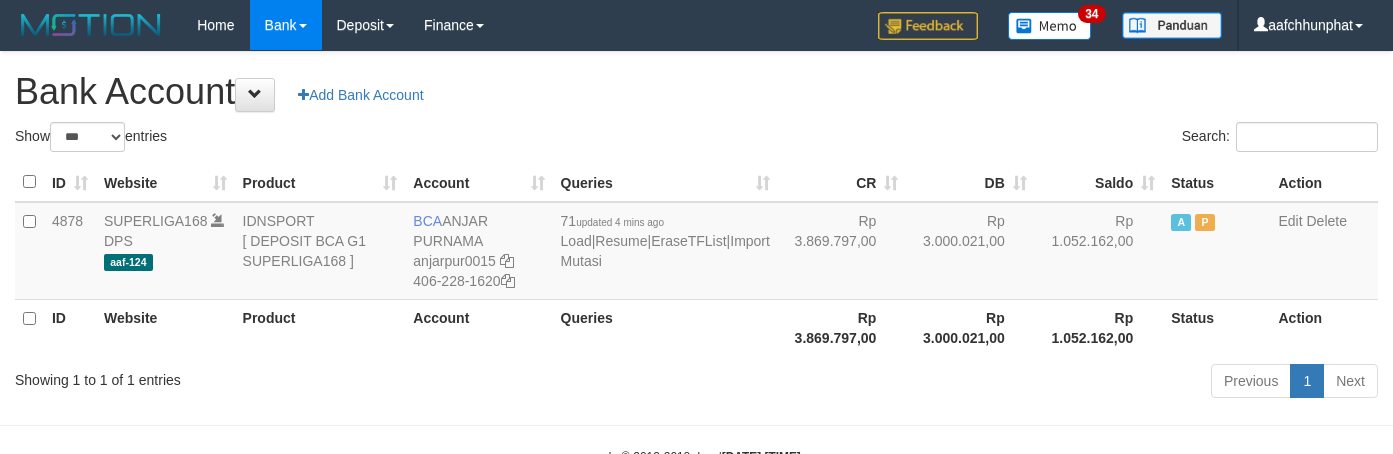 scroll, scrollTop: 0, scrollLeft: 0, axis: both 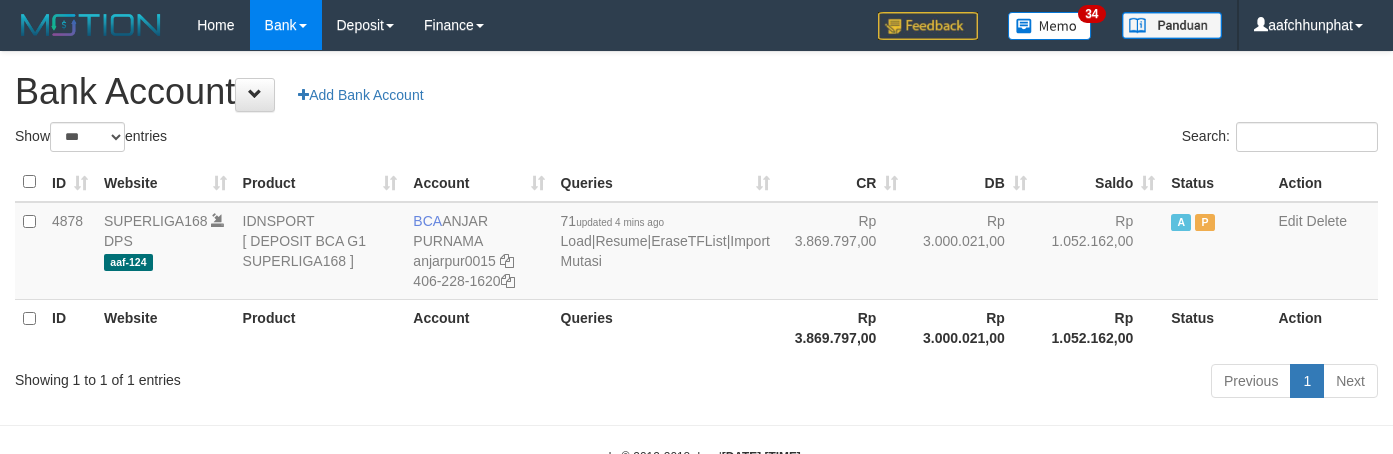 select on "***" 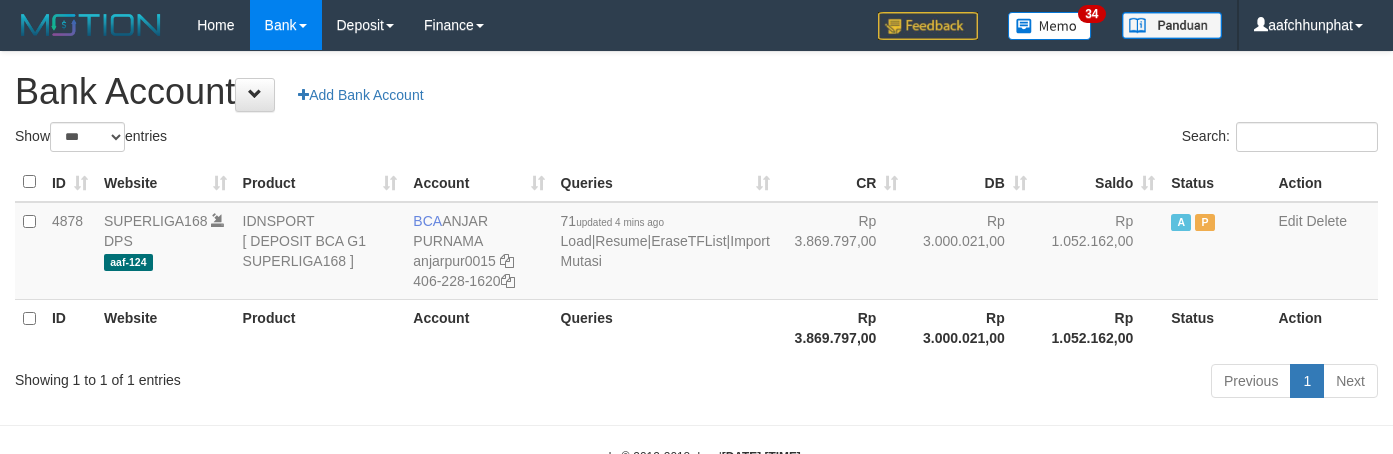 scroll, scrollTop: 0, scrollLeft: 0, axis: both 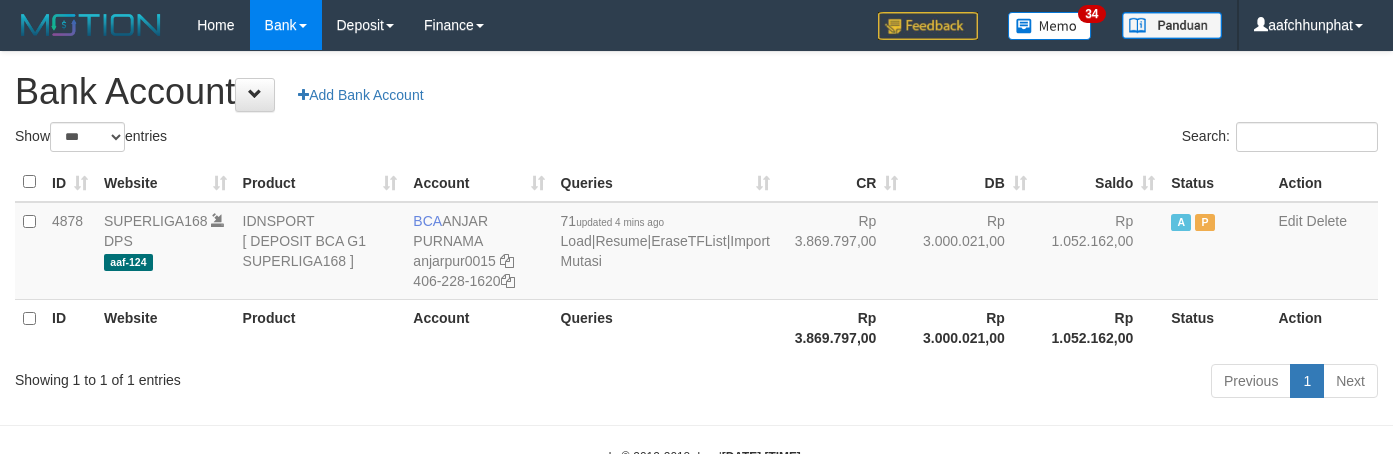 select on "***" 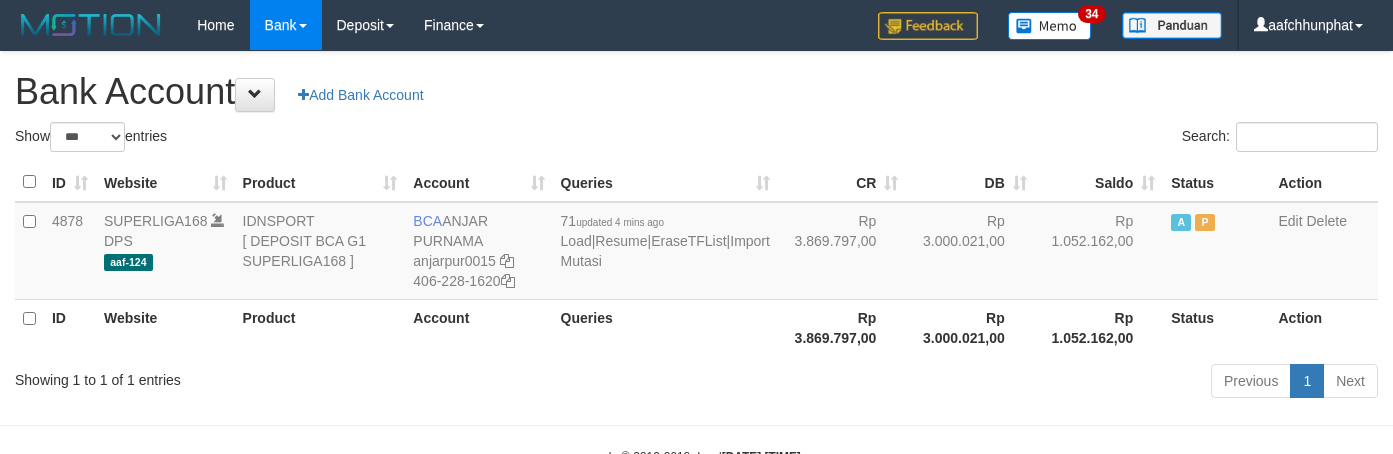 scroll, scrollTop: 0, scrollLeft: 0, axis: both 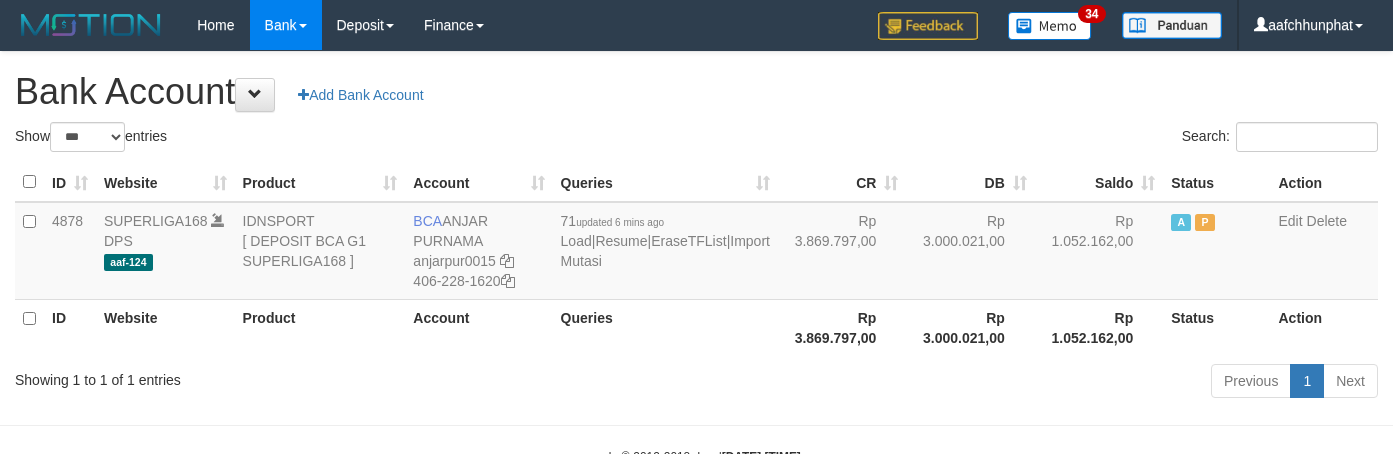 select on "***" 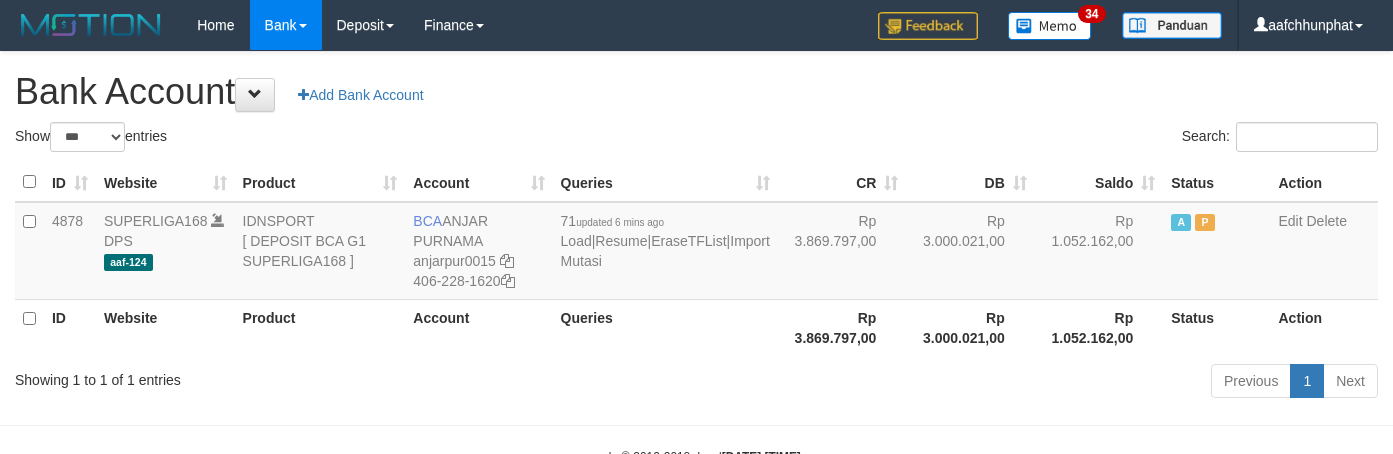 scroll, scrollTop: 0, scrollLeft: 0, axis: both 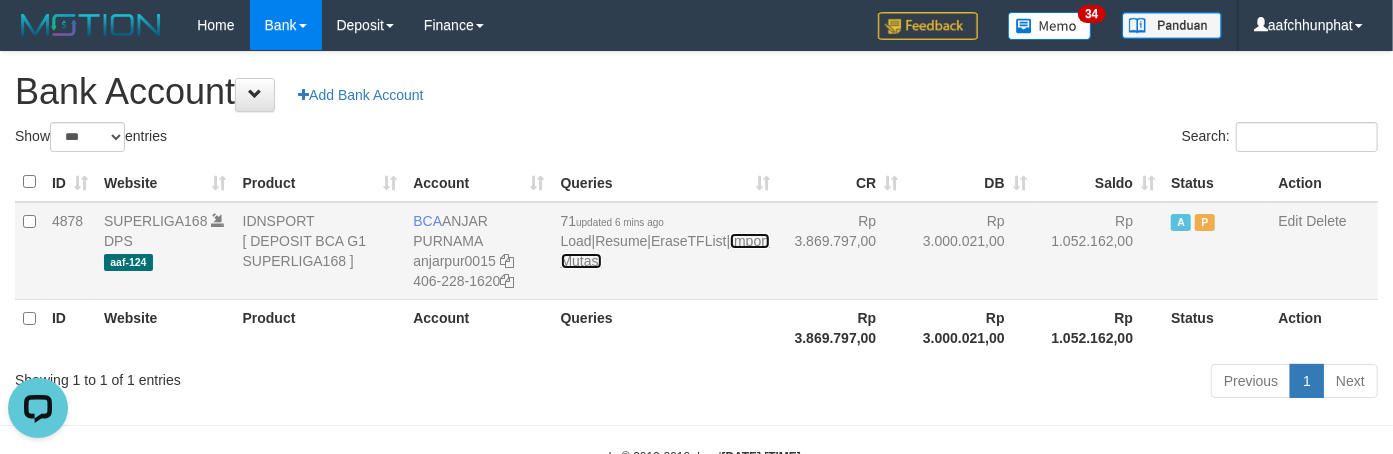click on "Import Mutasi" at bounding box center [665, 251] 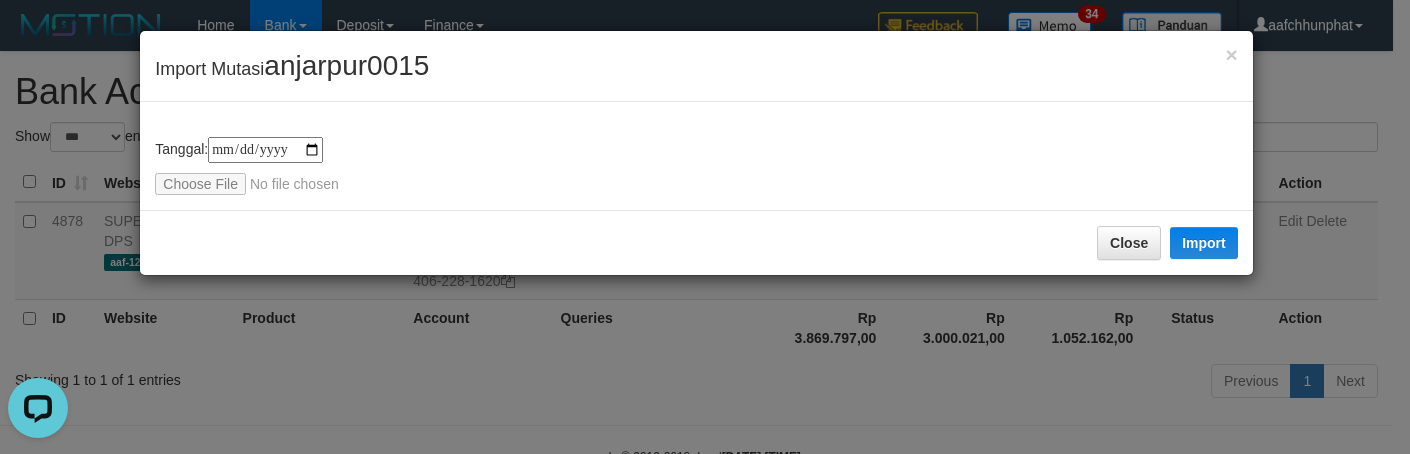 type on "**********" 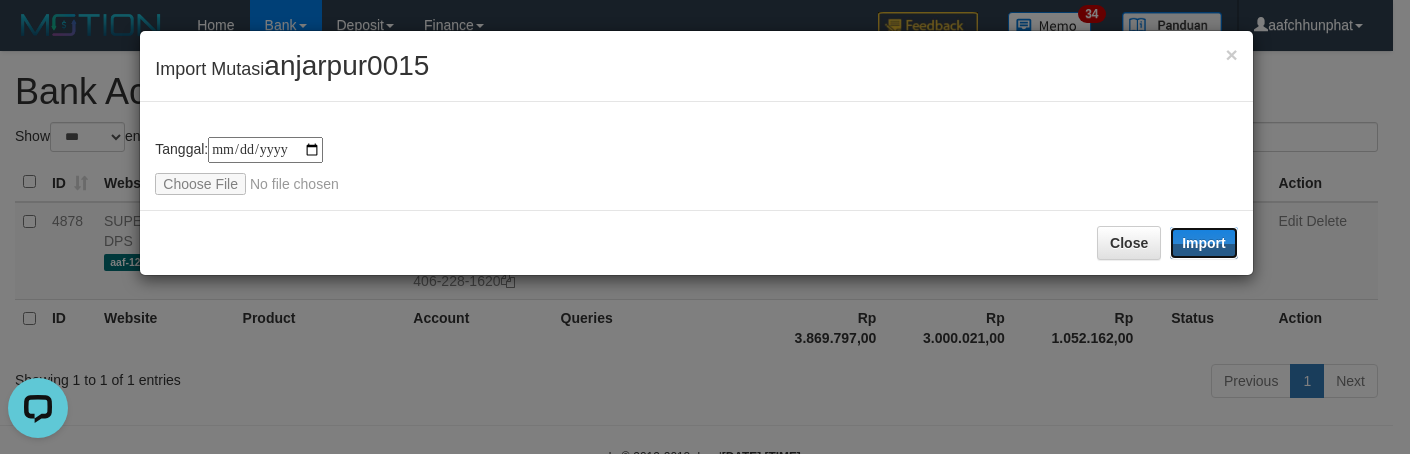 drag, startPoint x: 1201, startPoint y: 241, endPoint x: 1136, endPoint y: 195, distance: 79.630394 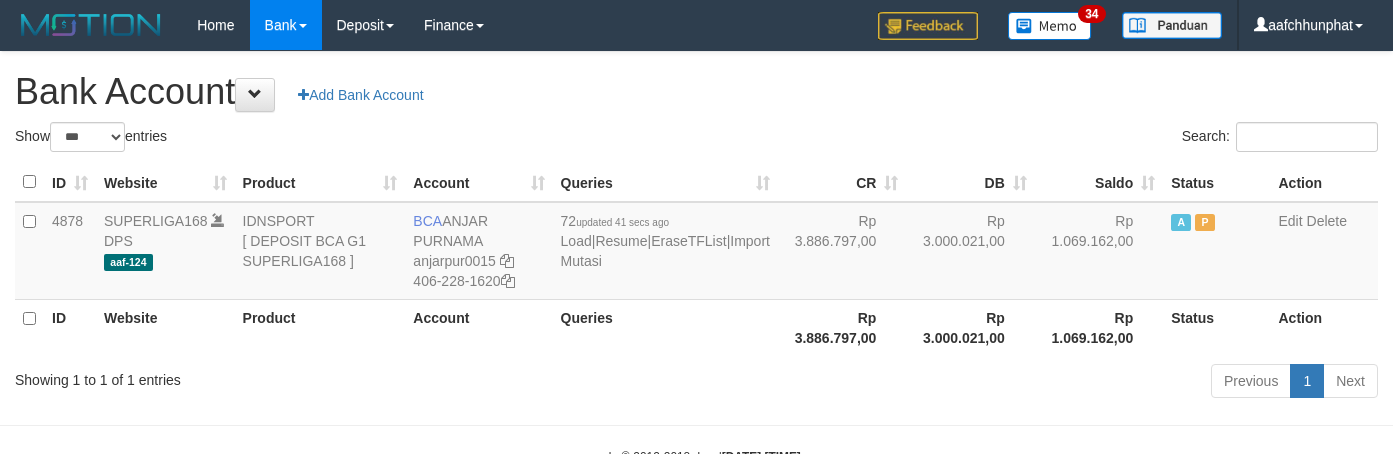 select on "***" 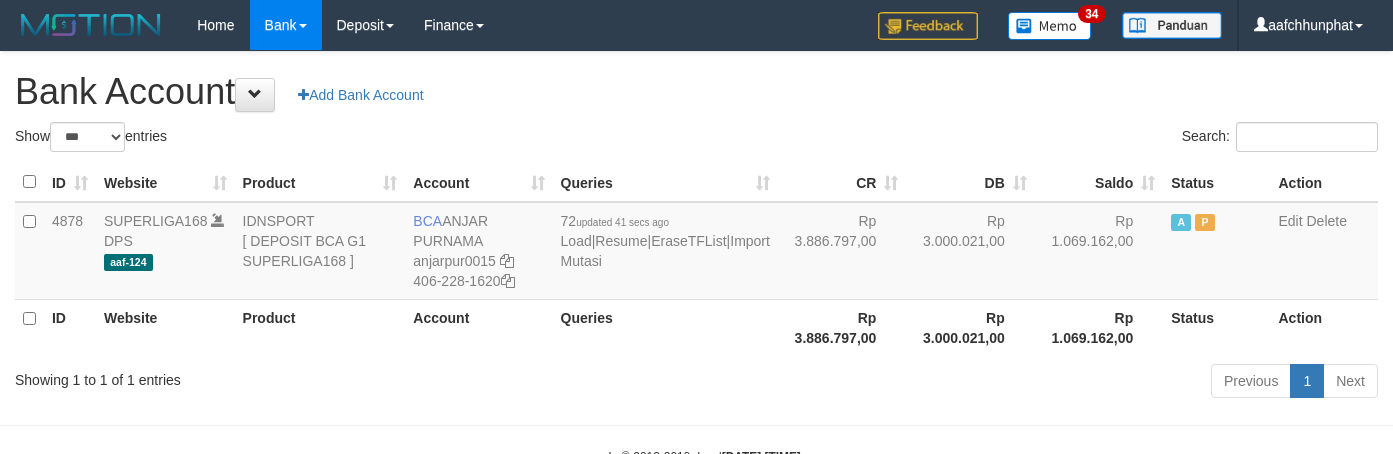 scroll, scrollTop: 0, scrollLeft: 0, axis: both 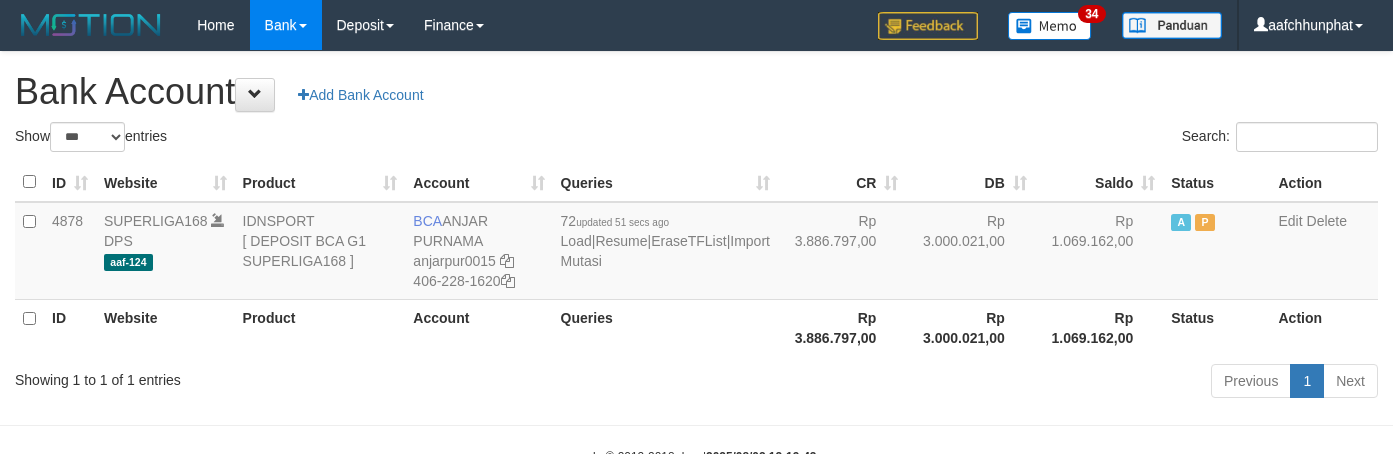 select on "***" 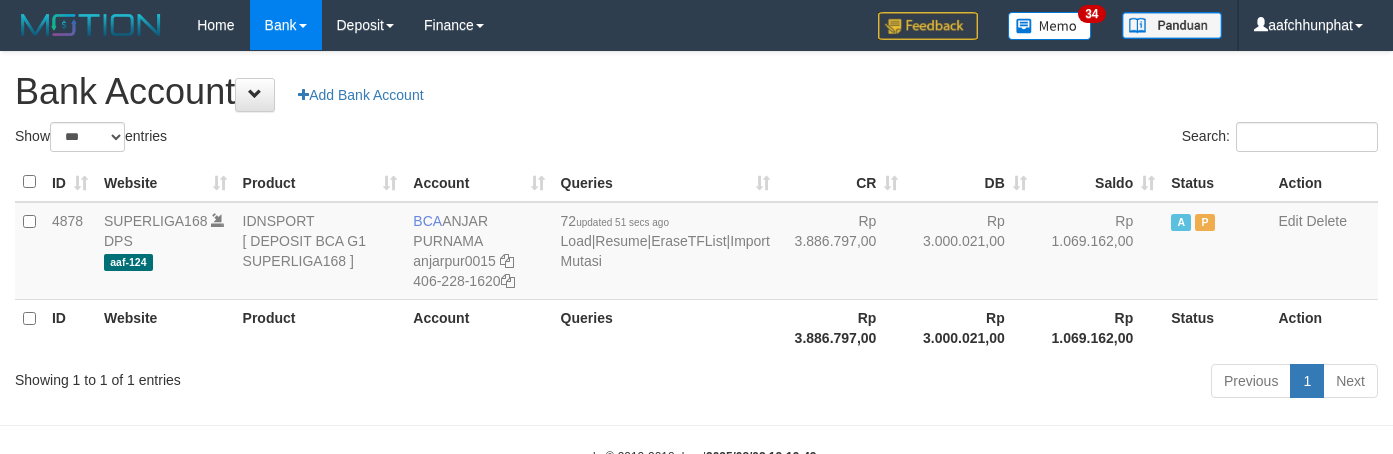 scroll, scrollTop: 0, scrollLeft: 0, axis: both 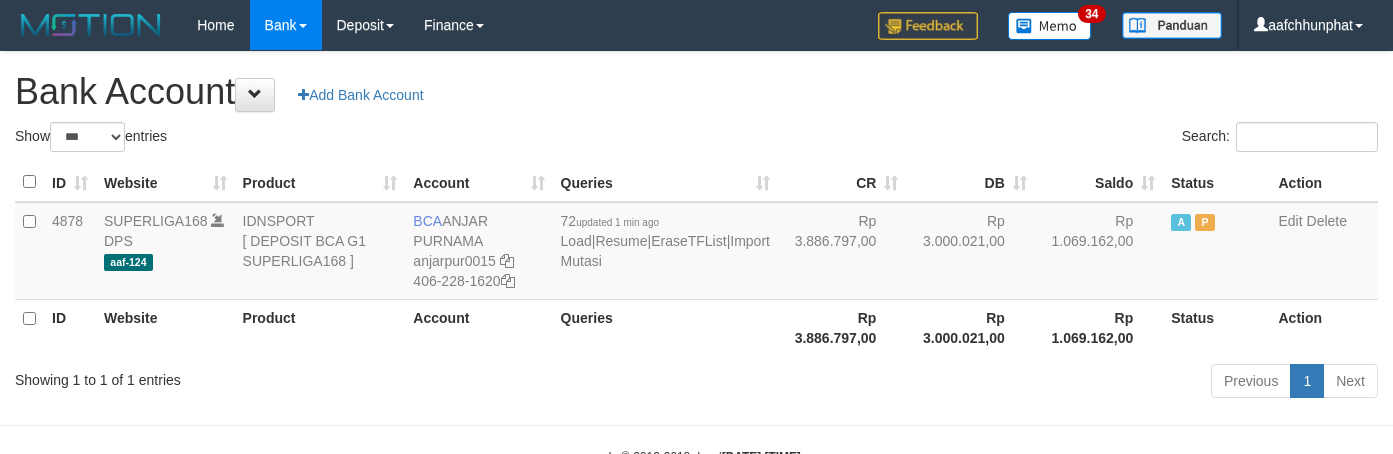 select on "***" 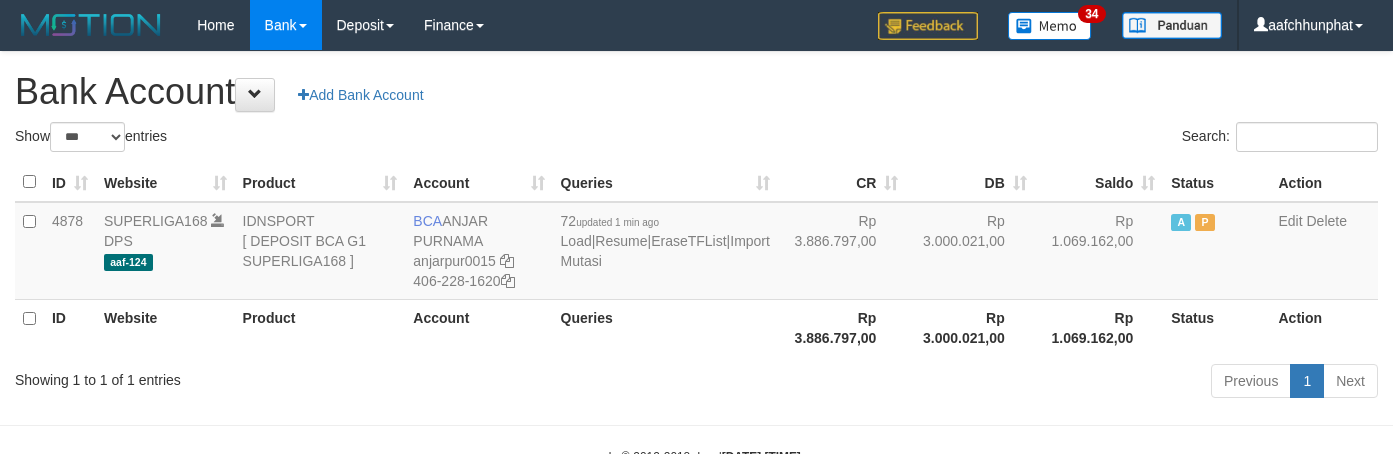 scroll, scrollTop: 0, scrollLeft: 0, axis: both 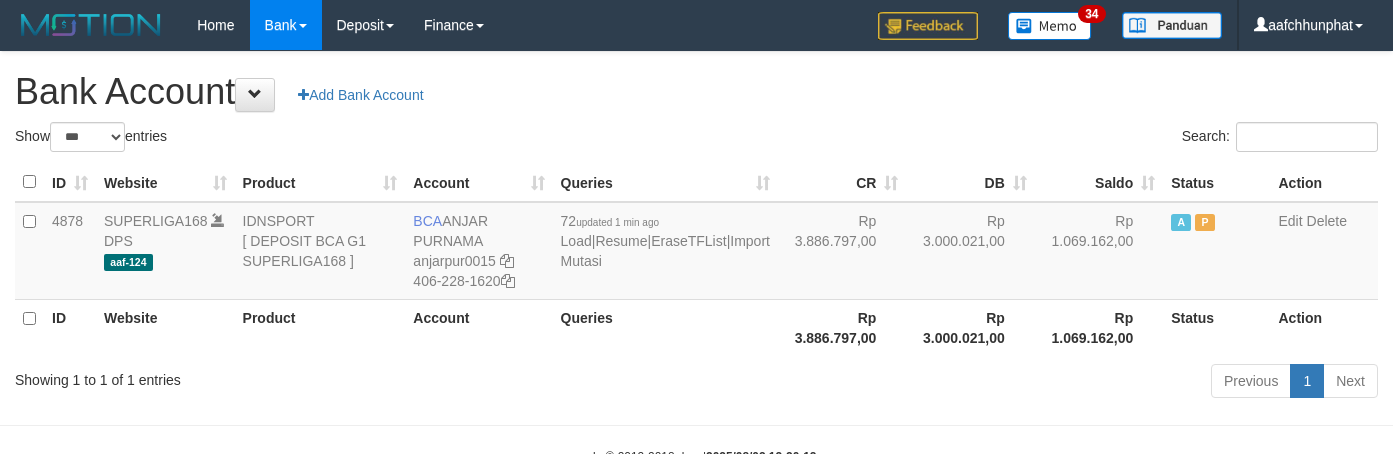 select on "***" 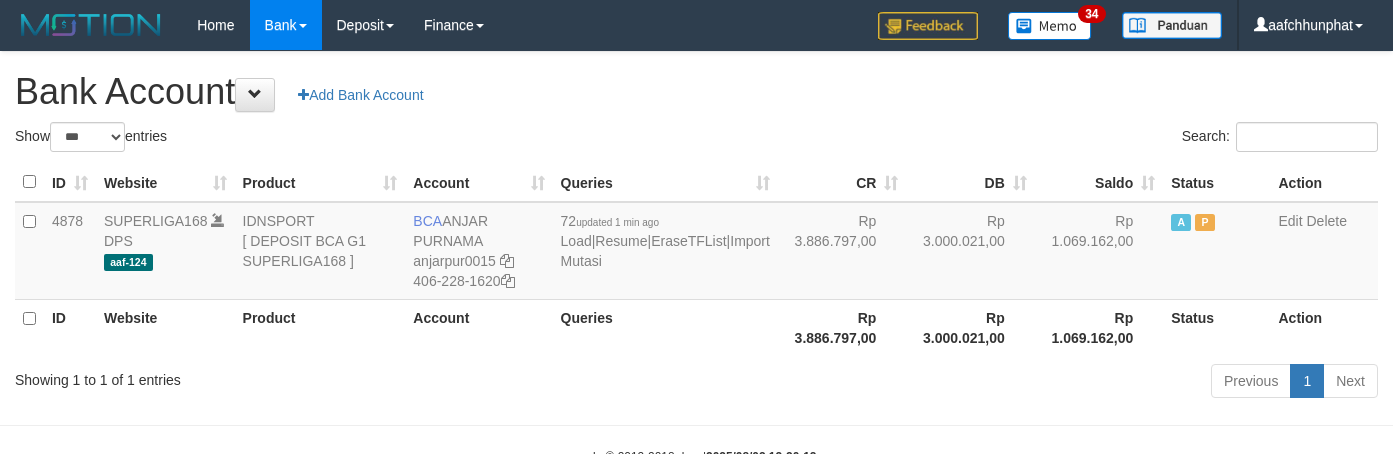 scroll, scrollTop: 0, scrollLeft: 0, axis: both 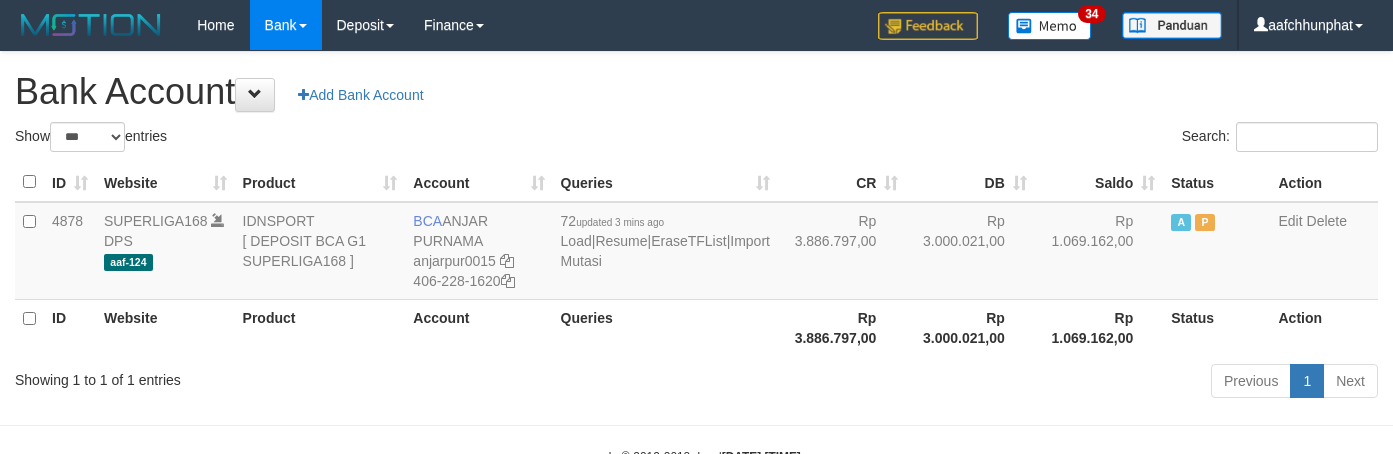 select on "***" 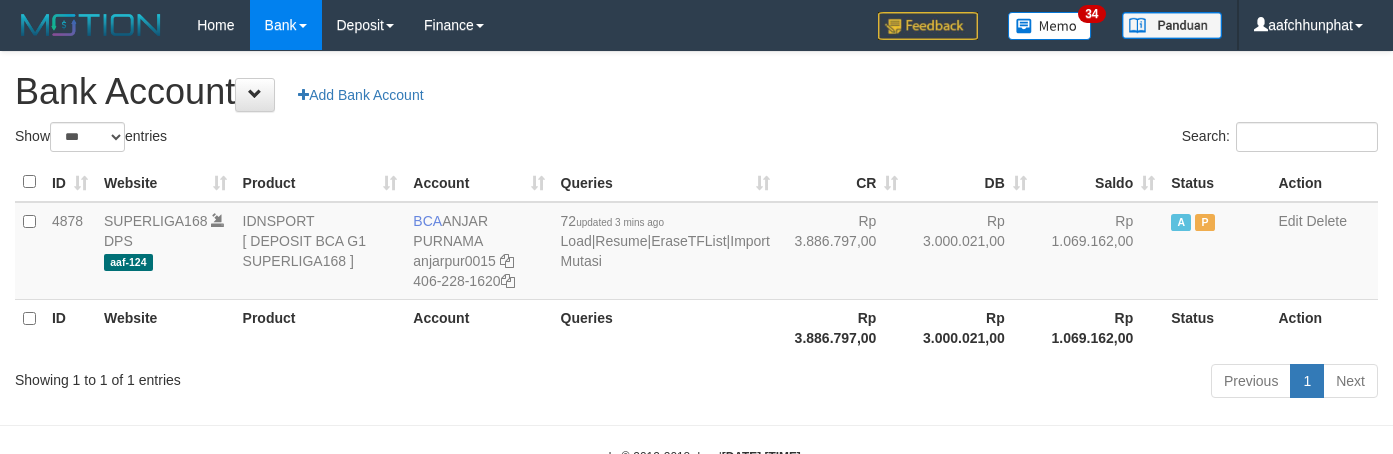 scroll, scrollTop: 0, scrollLeft: 0, axis: both 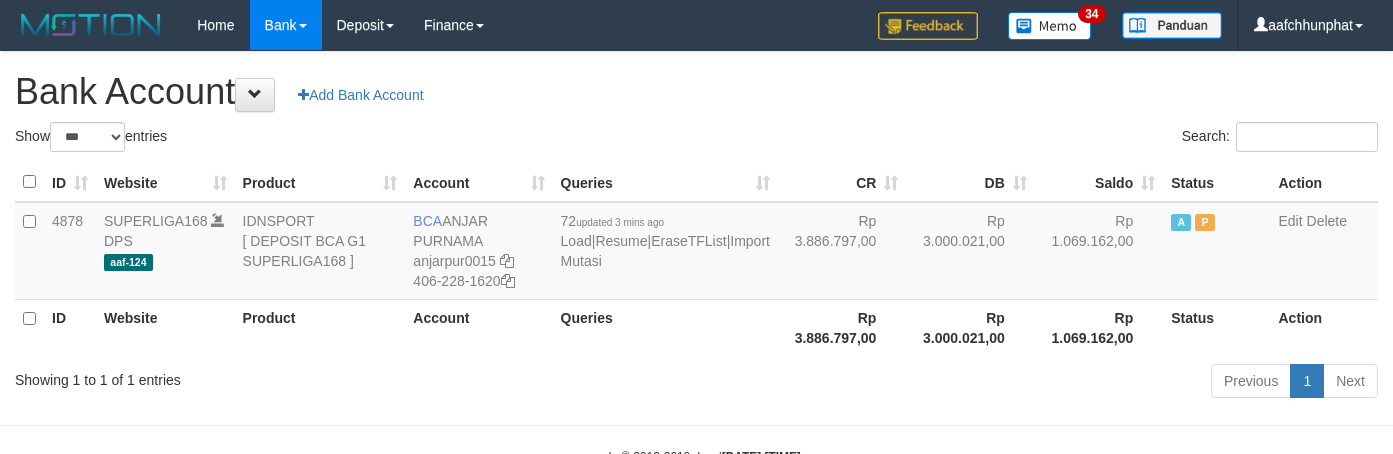 select on "***" 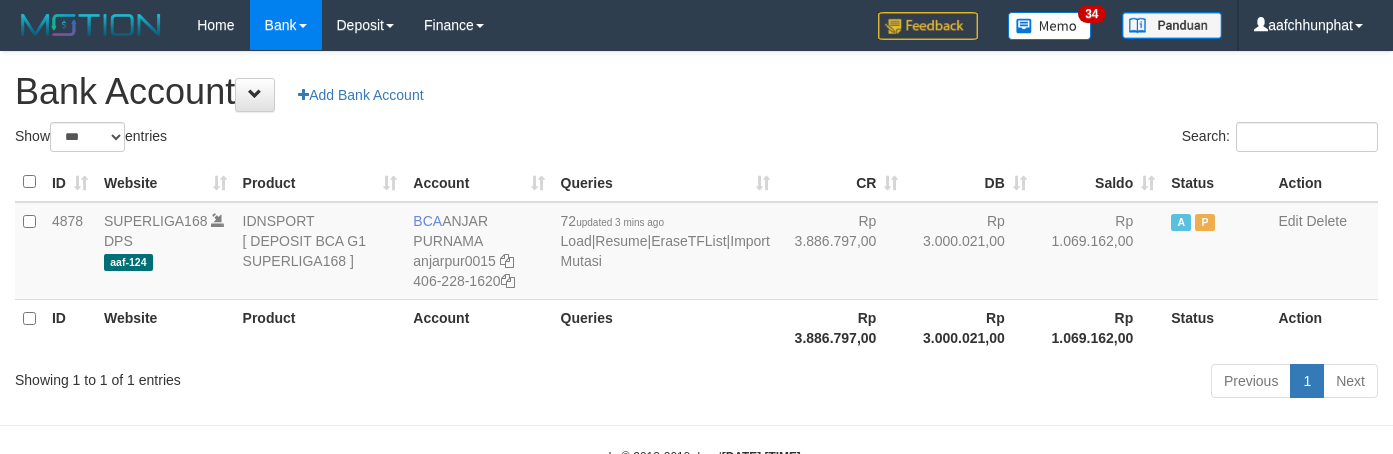 scroll, scrollTop: 0, scrollLeft: 0, axis: both 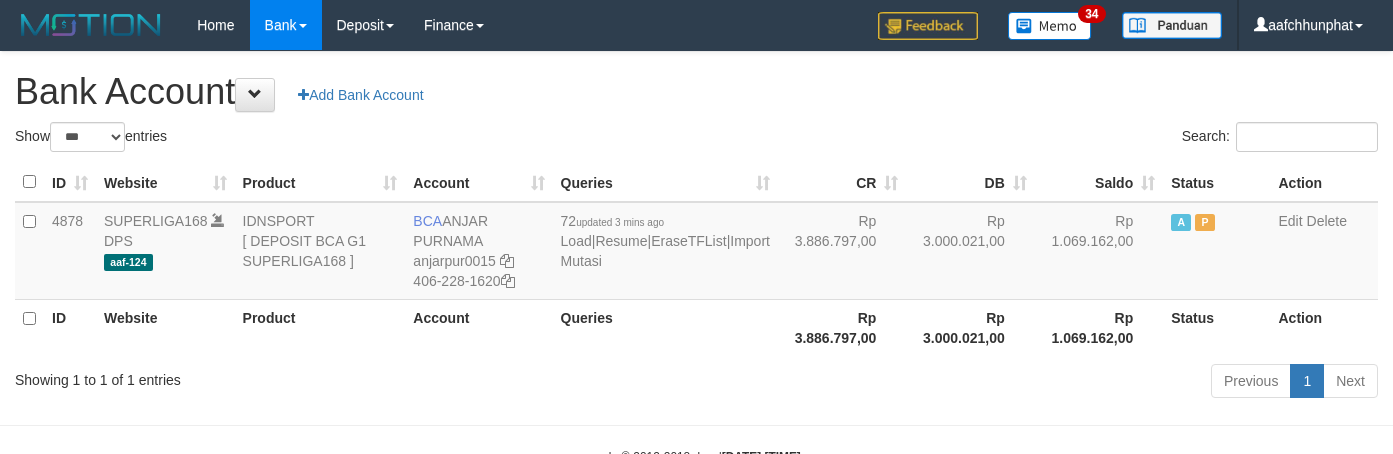 select on "***" 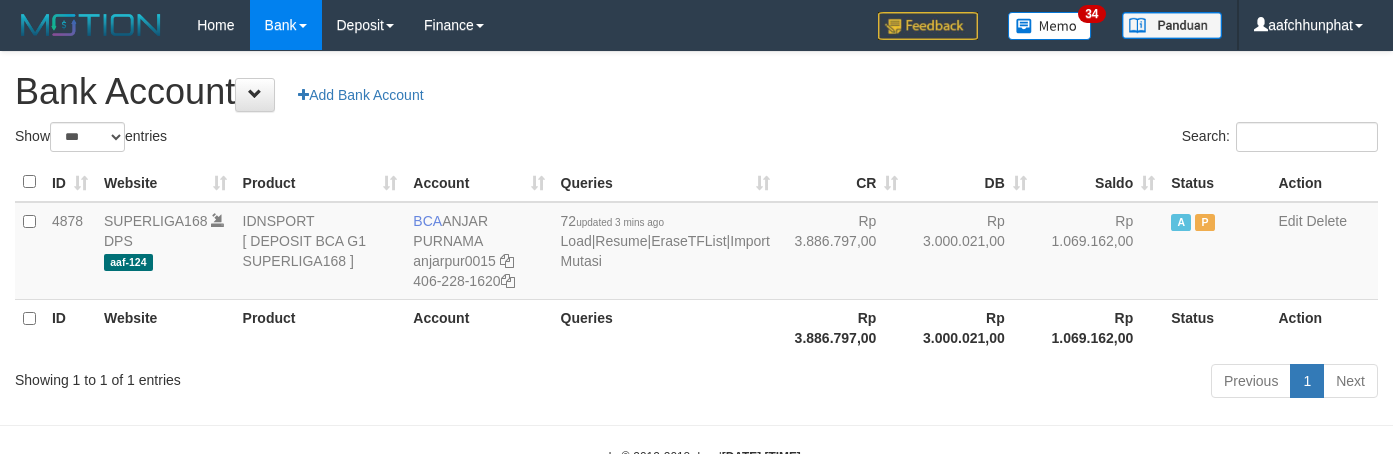 scroll, scrollTop: 0, scrollLeft: 0, axis: both 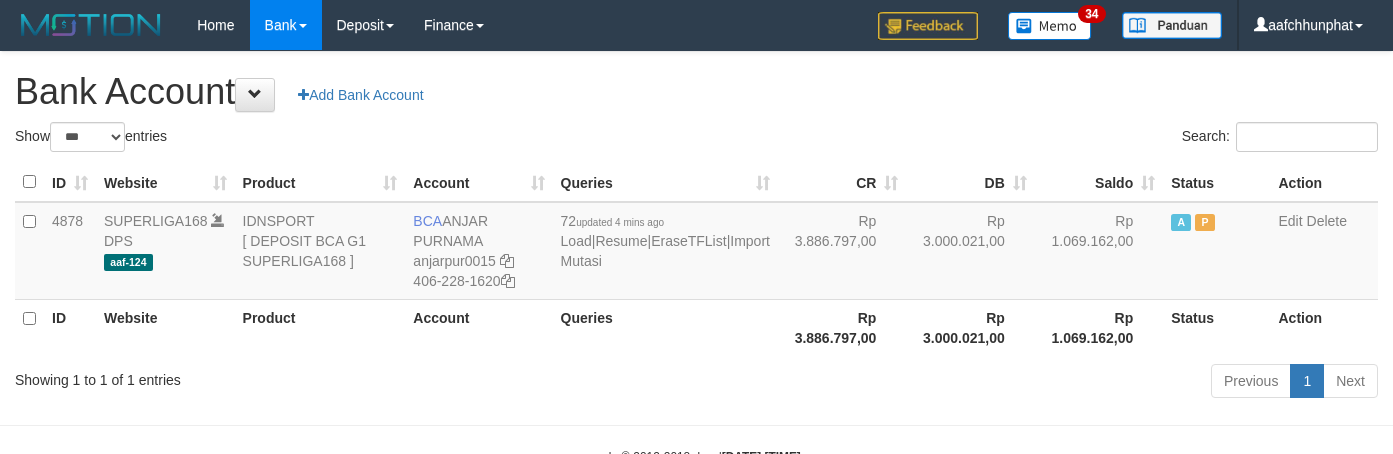 select on "***" 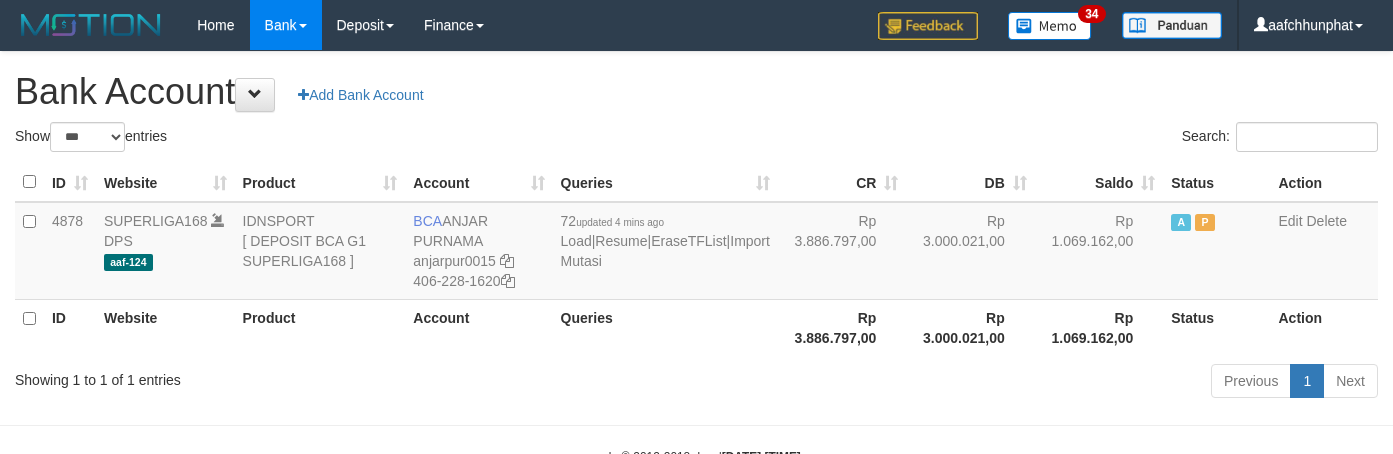 scroll, scrollTop: 0, scrollLeft: 0, axis: both 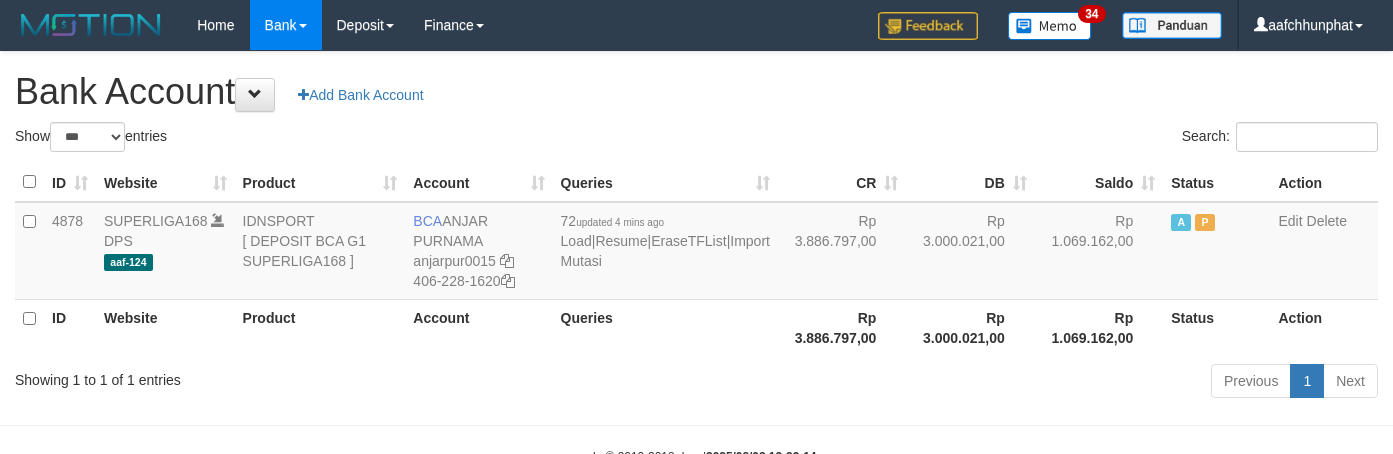 select on "***" 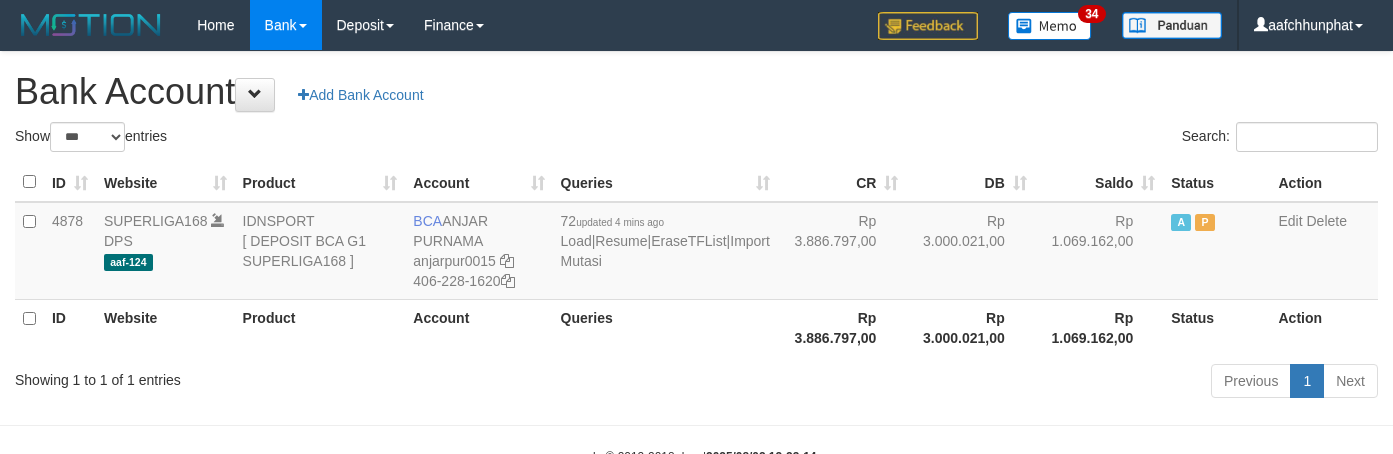 scroll, scrollTop: 0, scrollLeft: 0, axis: both 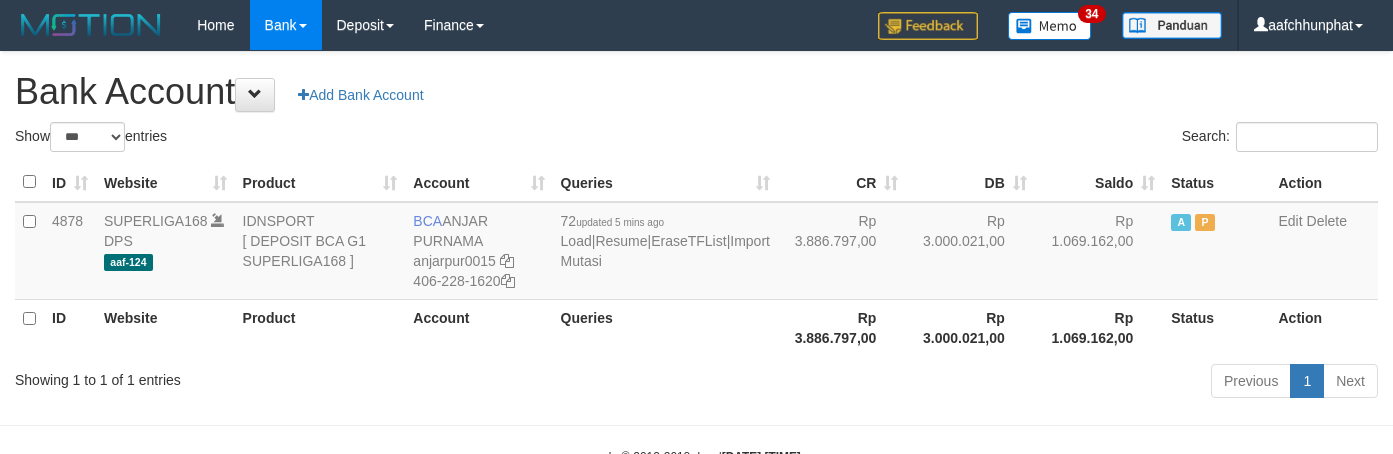 select on "***" 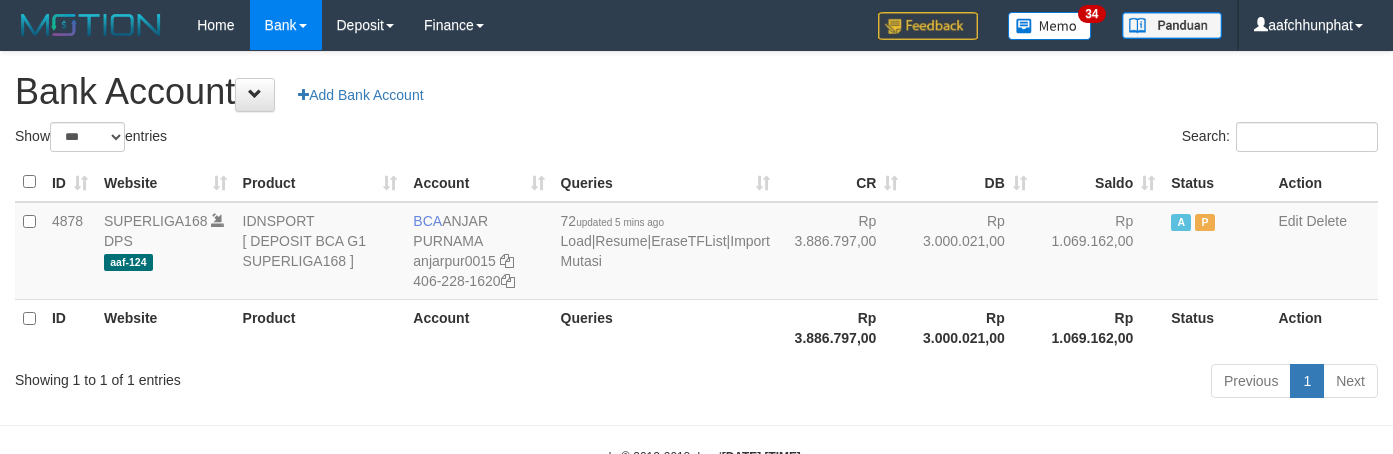scroll, scrollTop: 0, scrollLeft: 0, axis: both 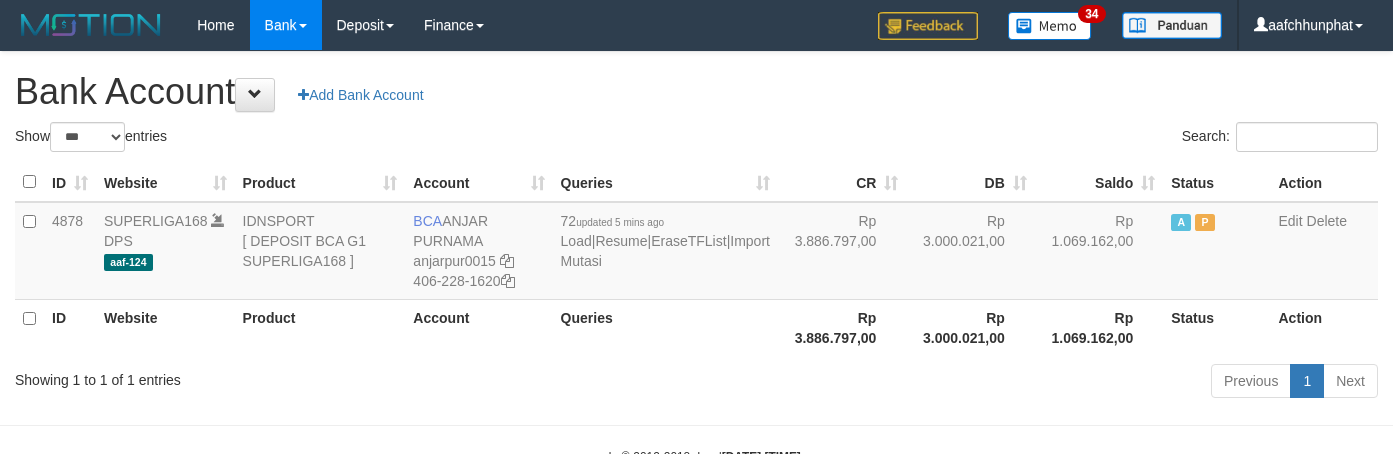 select on "***" 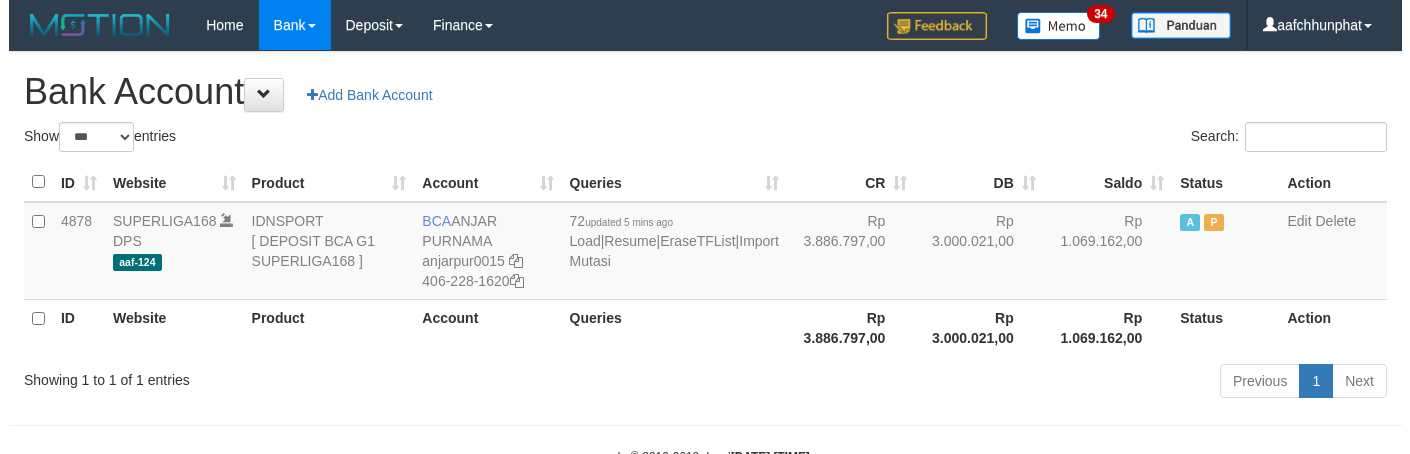 scroll, scrollTop: 0, scrollLeft: 0, axis: both 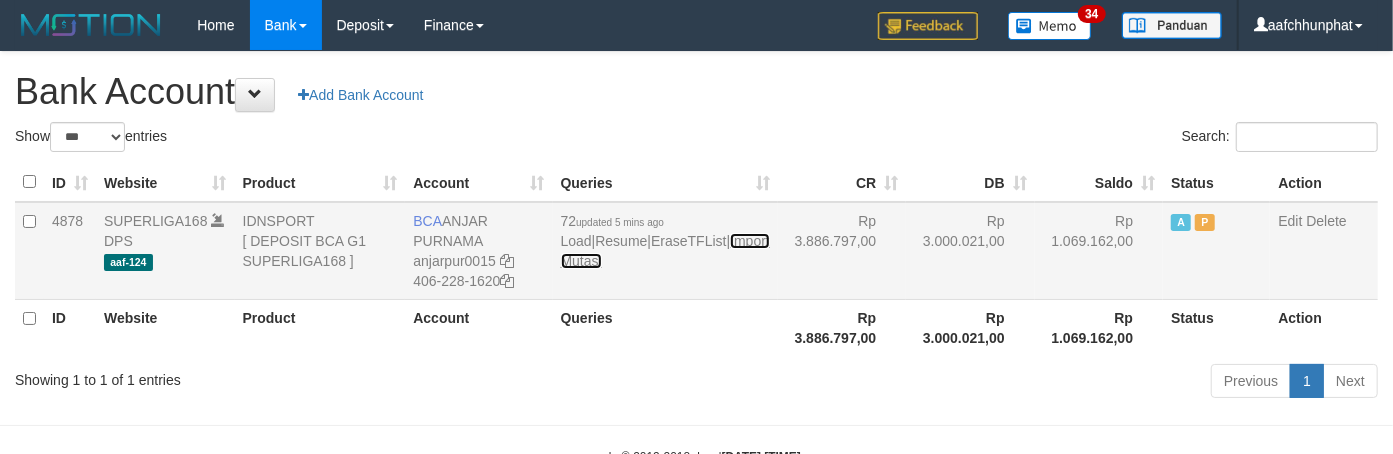 click on "Import Mutasi" at bounding box center (665, 251) 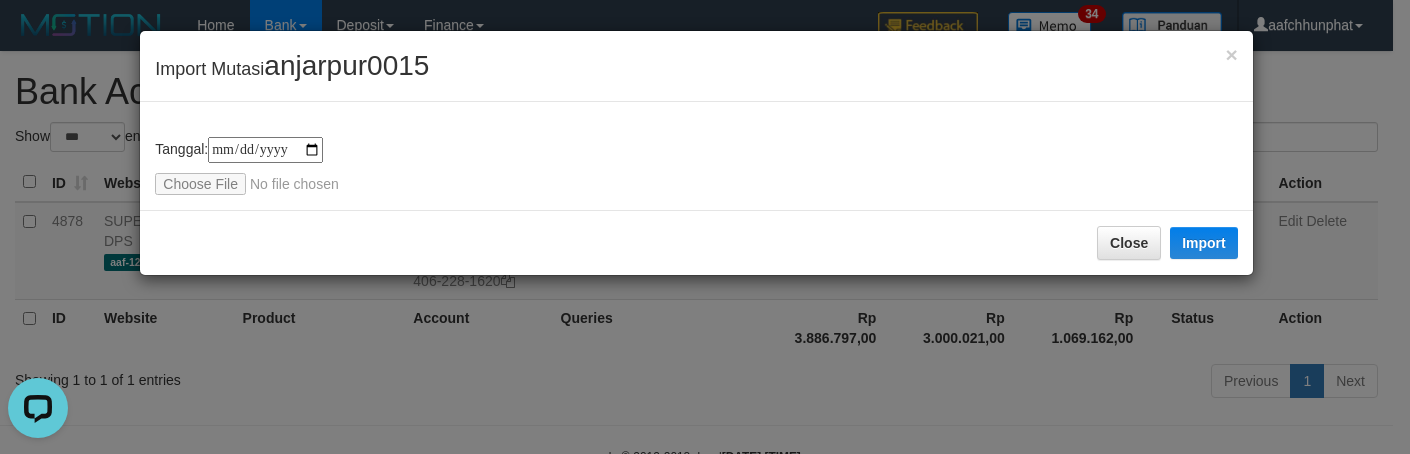 scroll, scrollTop: 0, scrollLeft: 0, axis: both 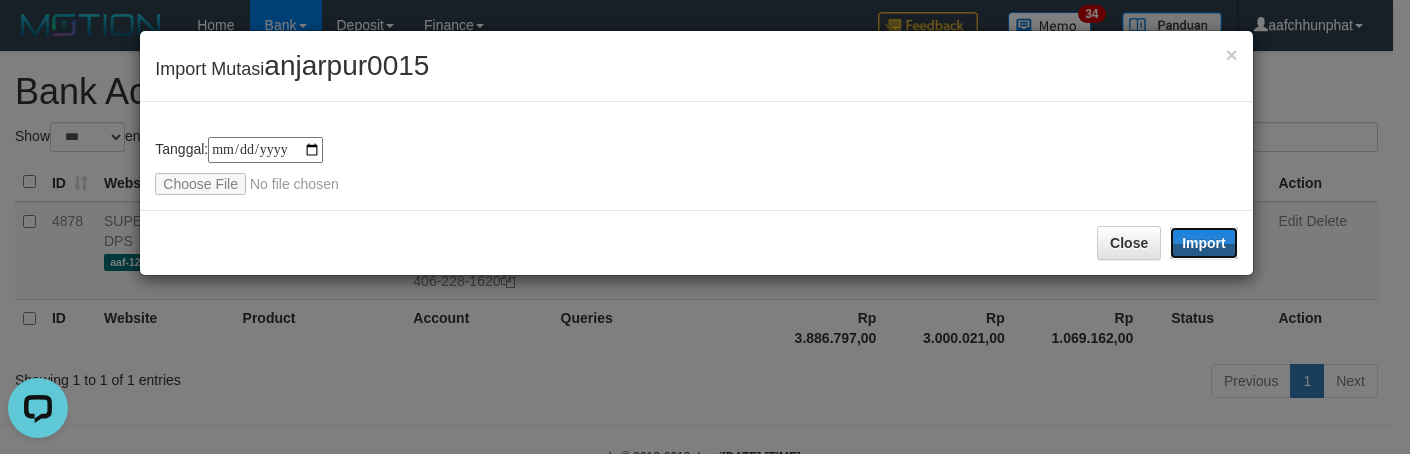 click on "Import" at bounding box center (1204, 243) 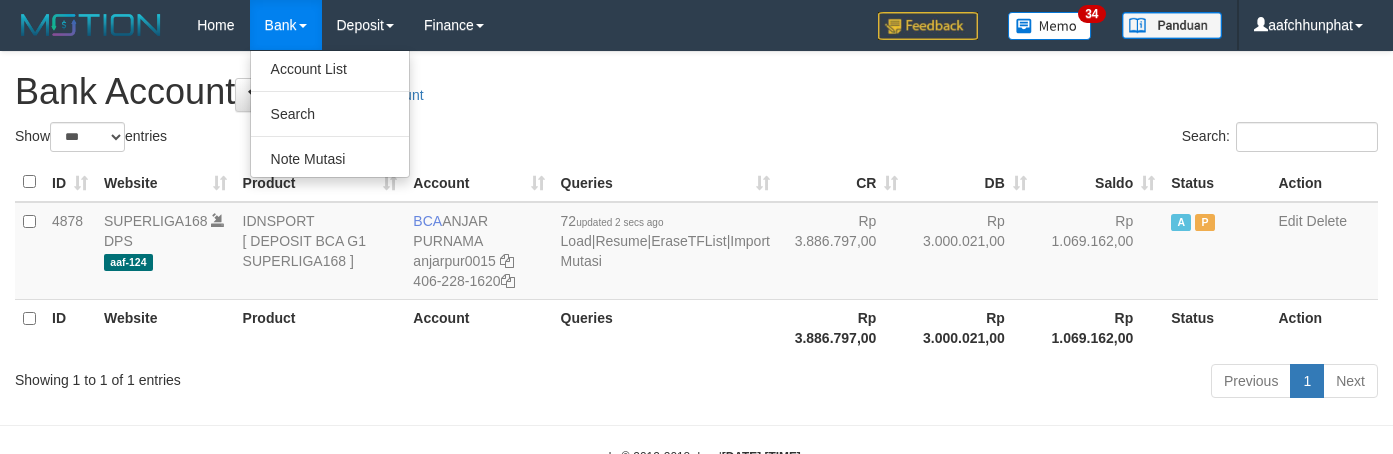 select on "***" 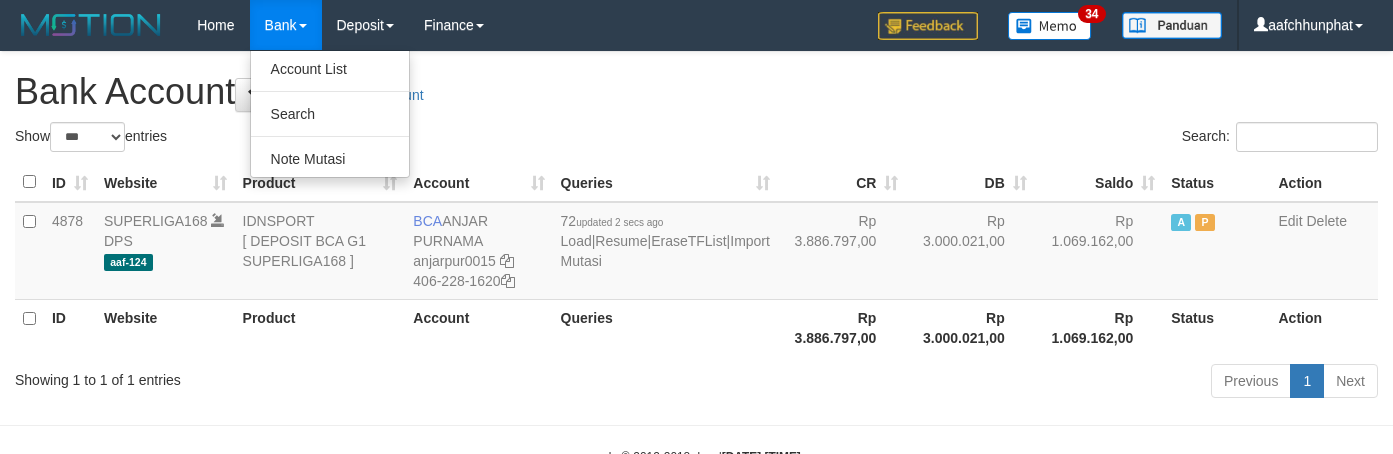 scroll, scrollTop: 0, scrollLeft: 0, axis: both 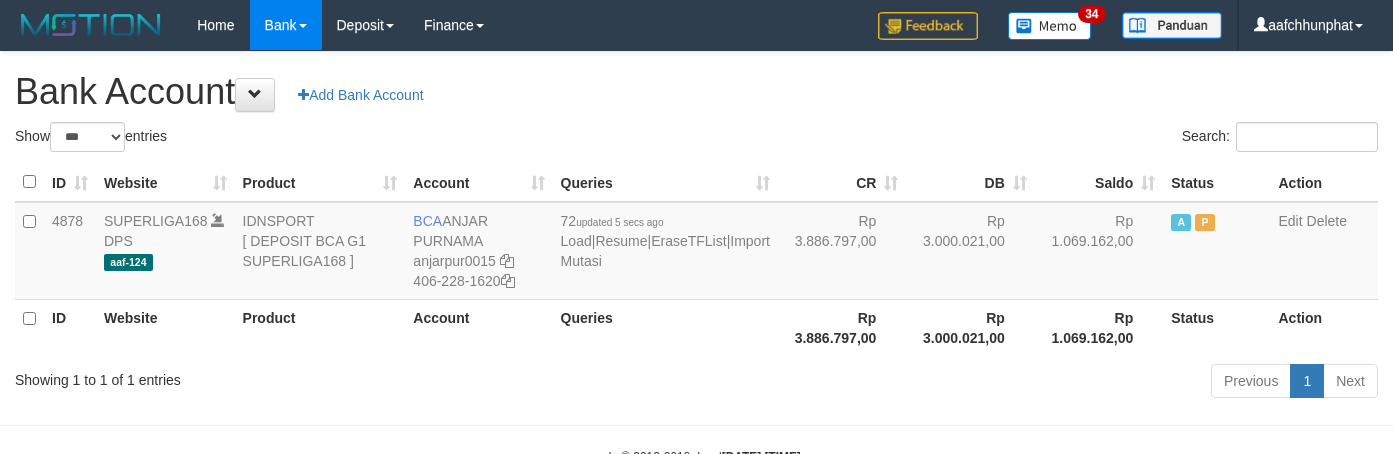 select on "***" 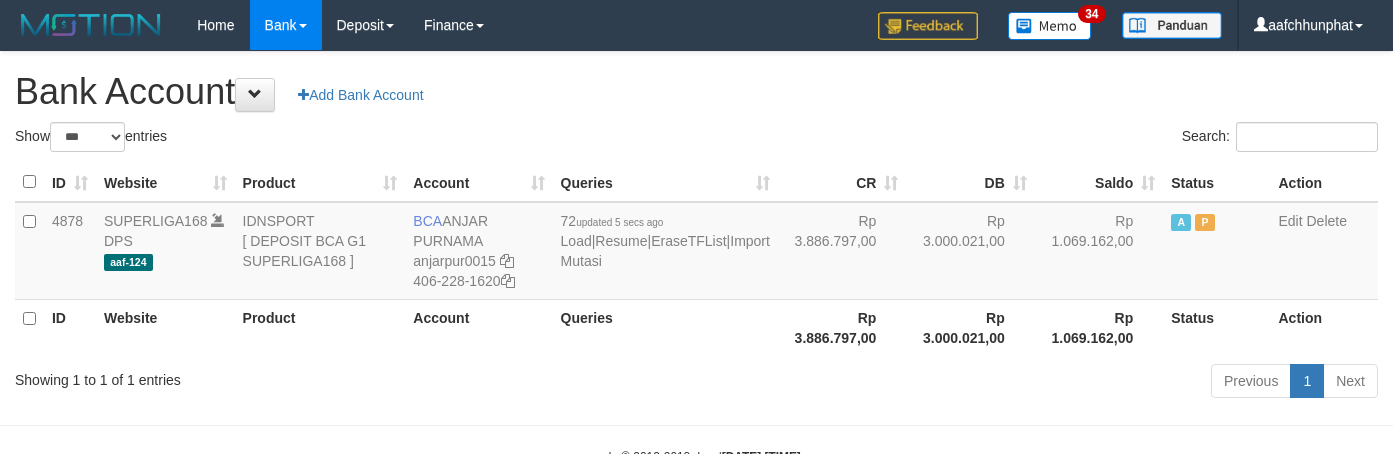 scroll, scrollTop: 0, scrollLeft: 0, axis: both 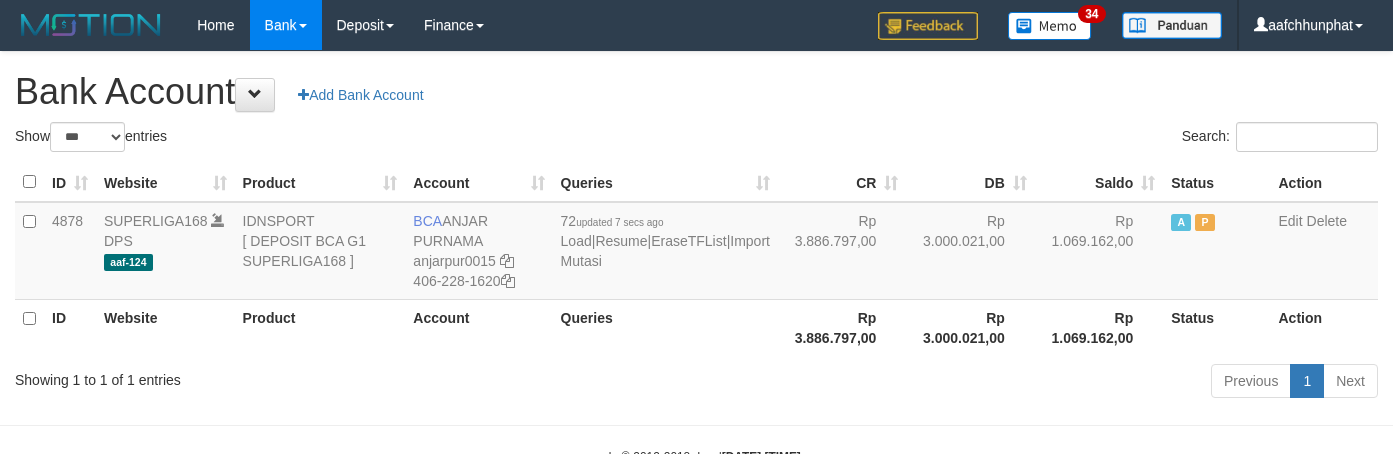 select on "***" 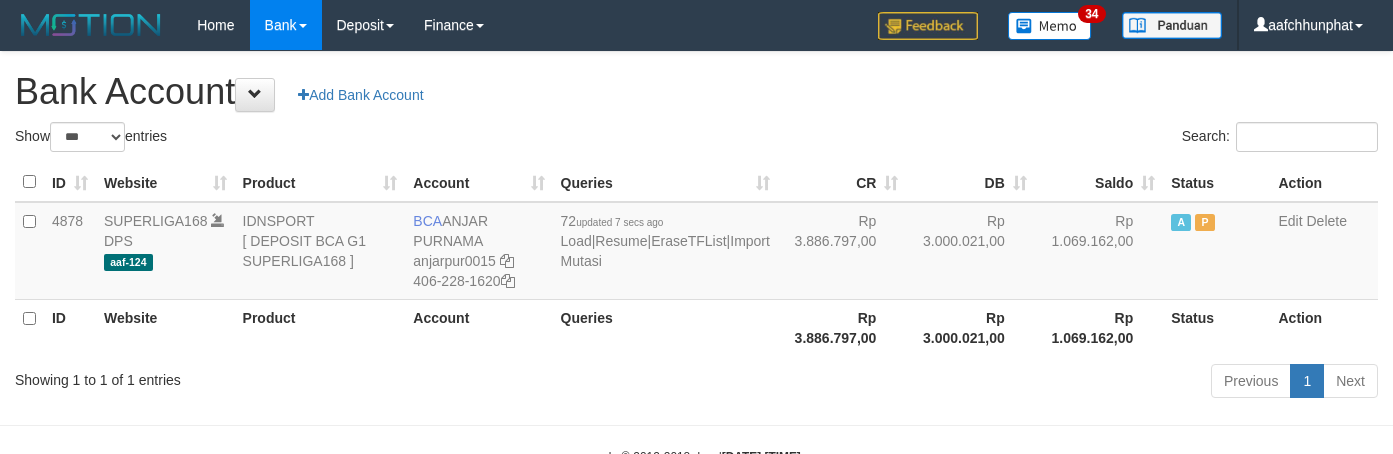 scroll, scrollTop: 0, scrollLeft: 0, axis: both 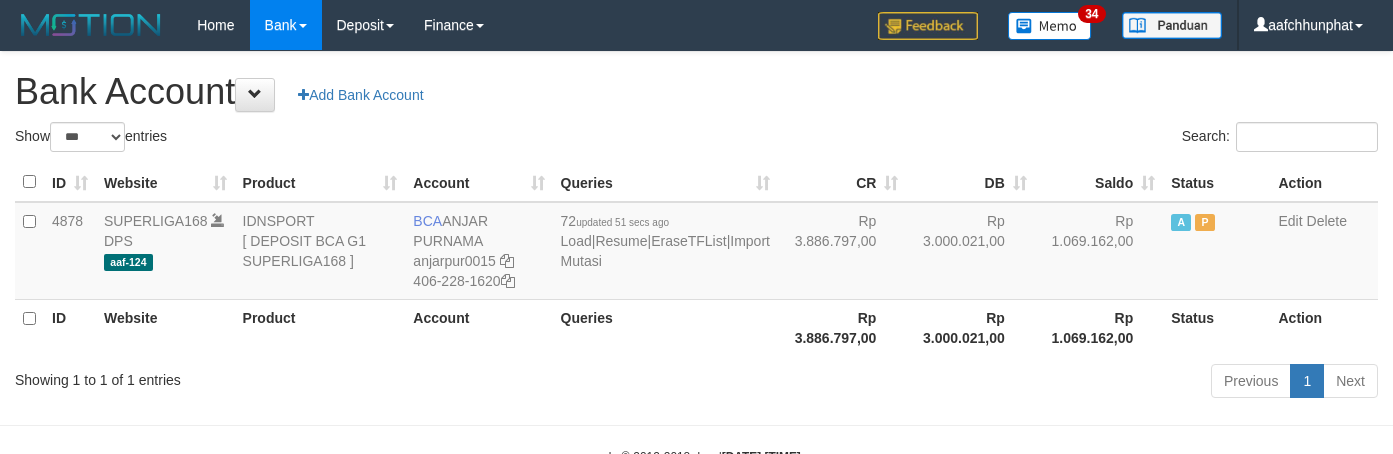 select on "***" 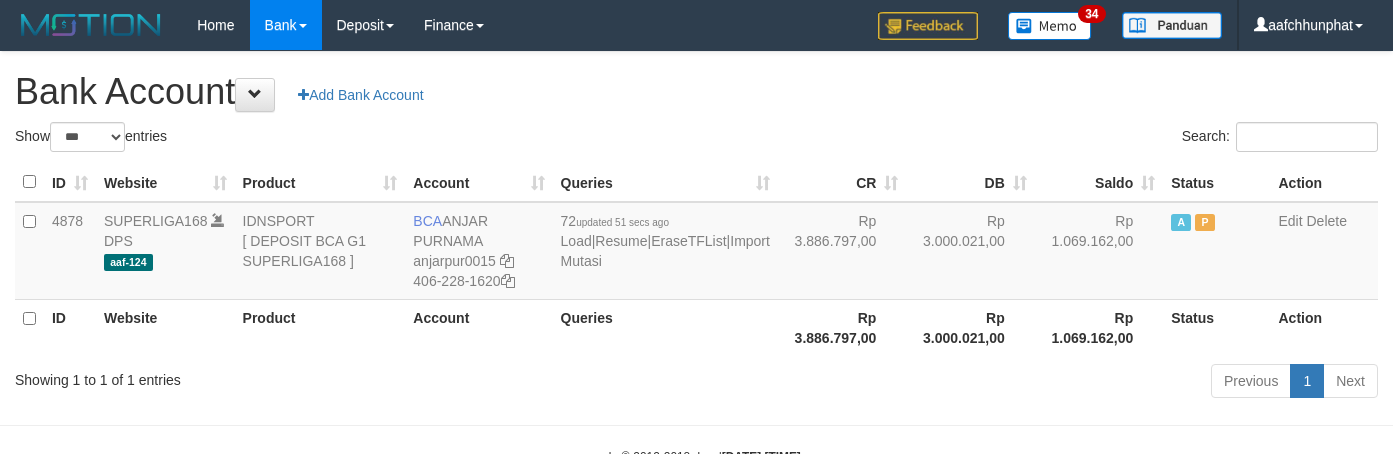 scroll, scrollTop: 0, scrollLeft: 0, axis: both 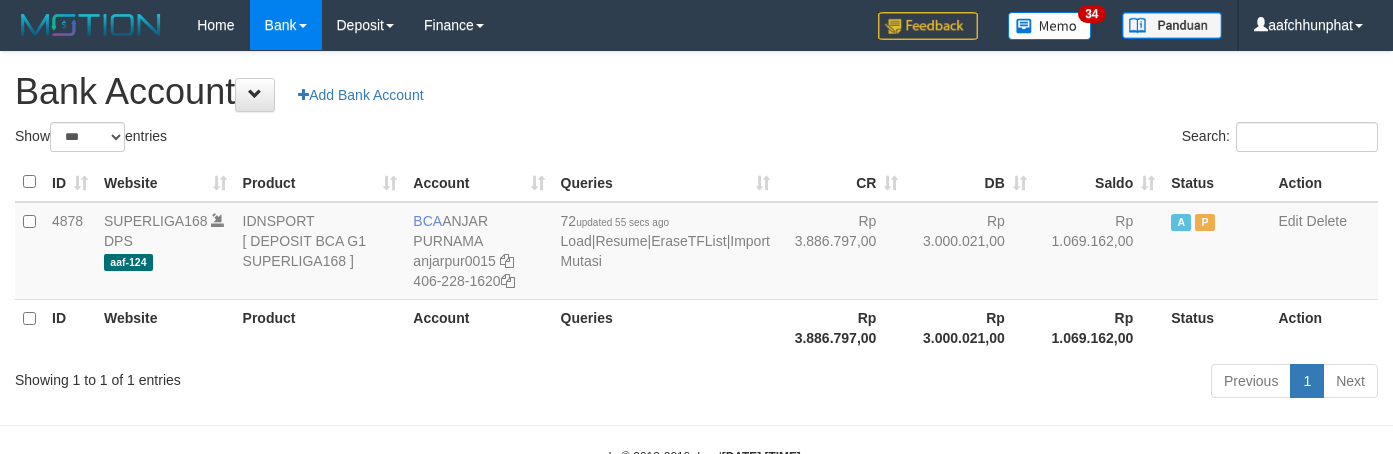select on "***" 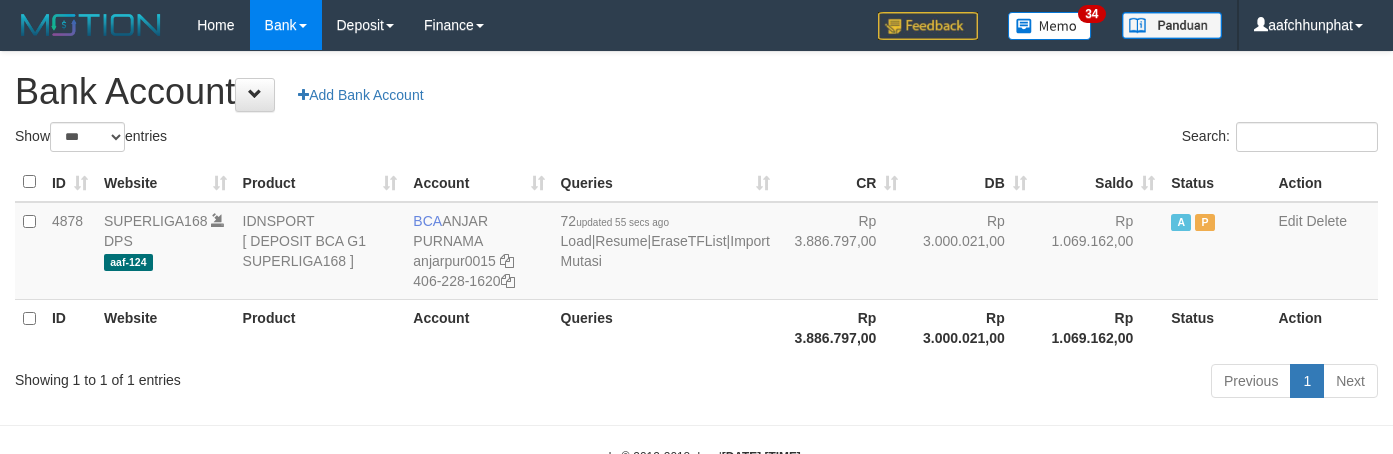 scroll, scrollTop: 0, scrollLeft: 0, axis: both 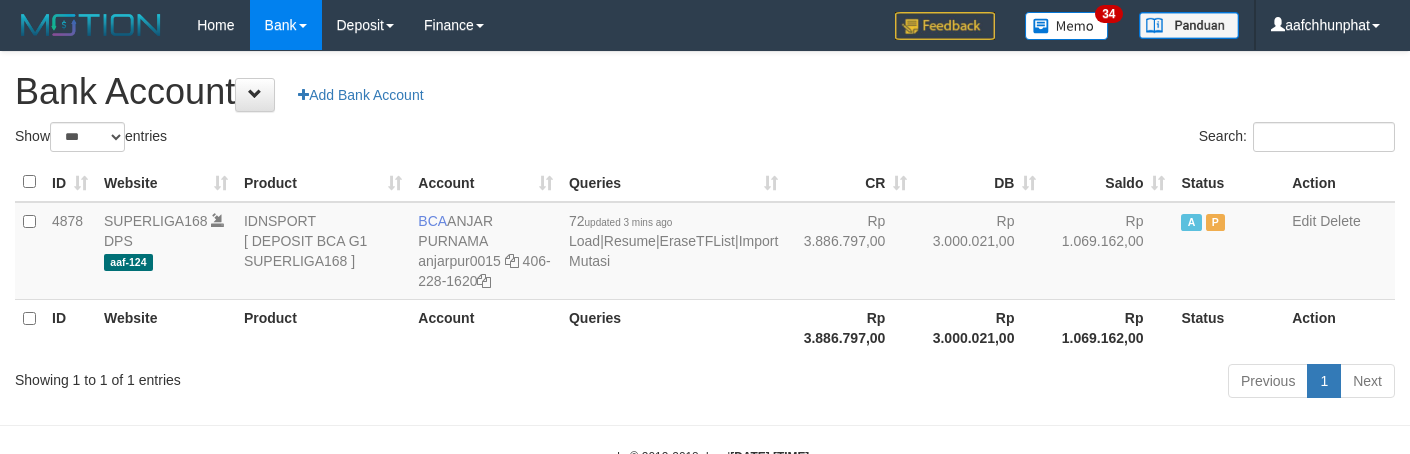 select on "***" 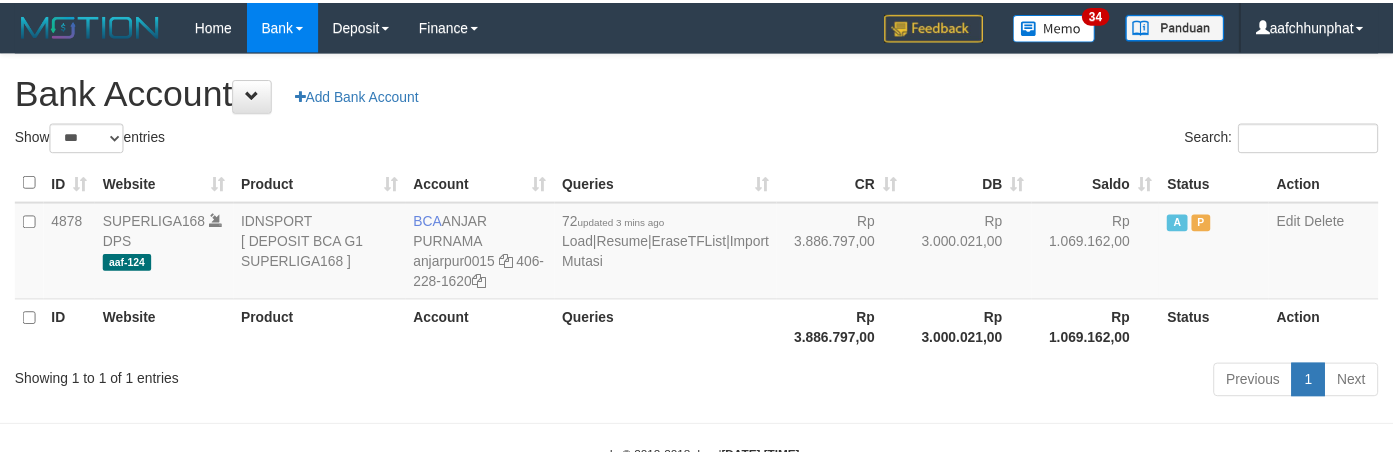 scroll, scrollTop: 0, scrollLeft: 0, axis: both 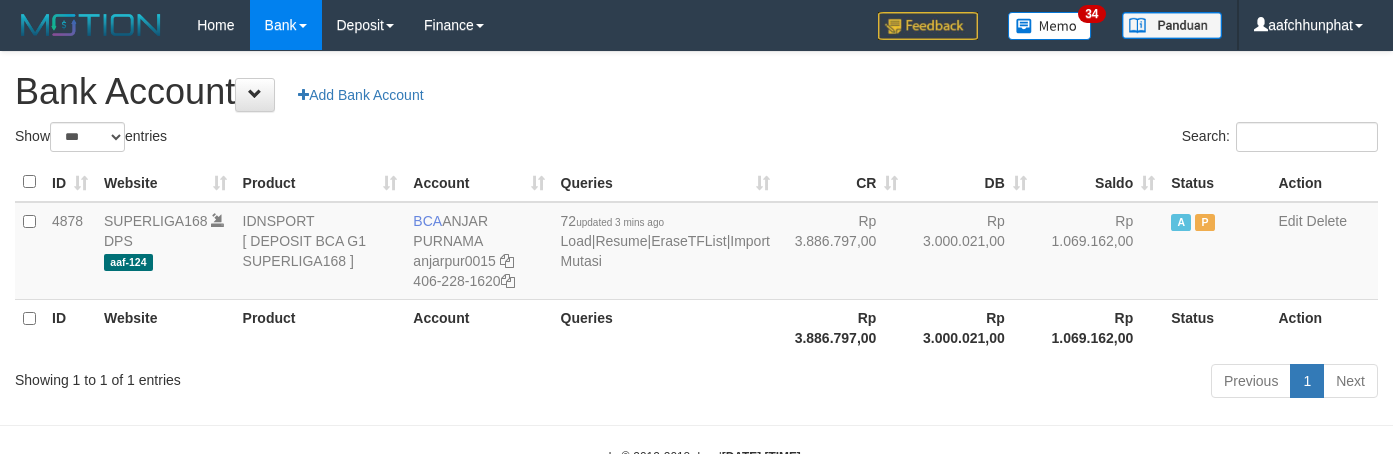select on "***" 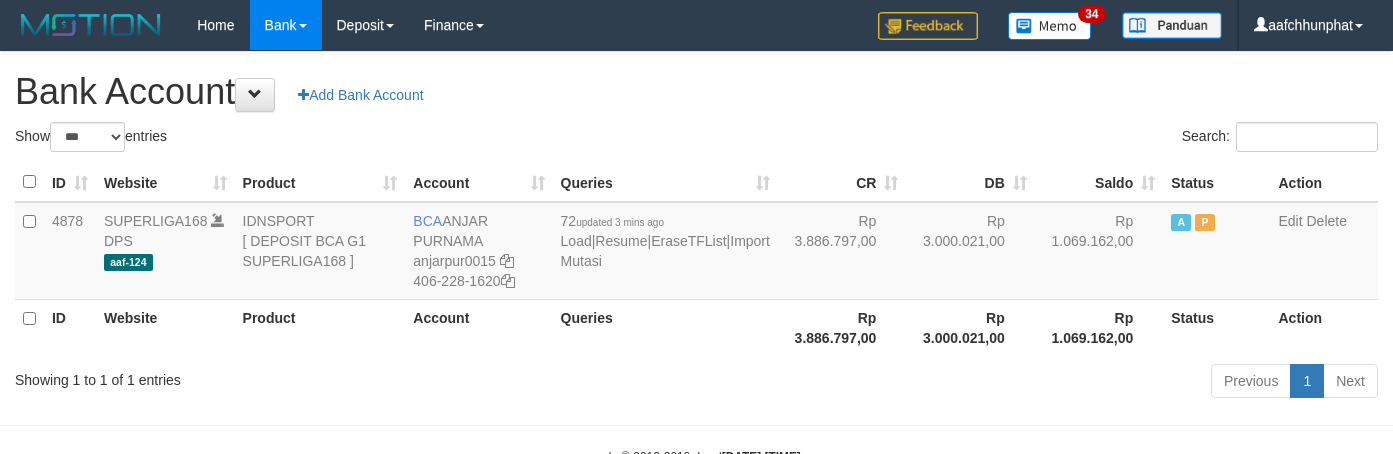 scroll, scrollTop: 0, scrollLeft: 0, axis: both 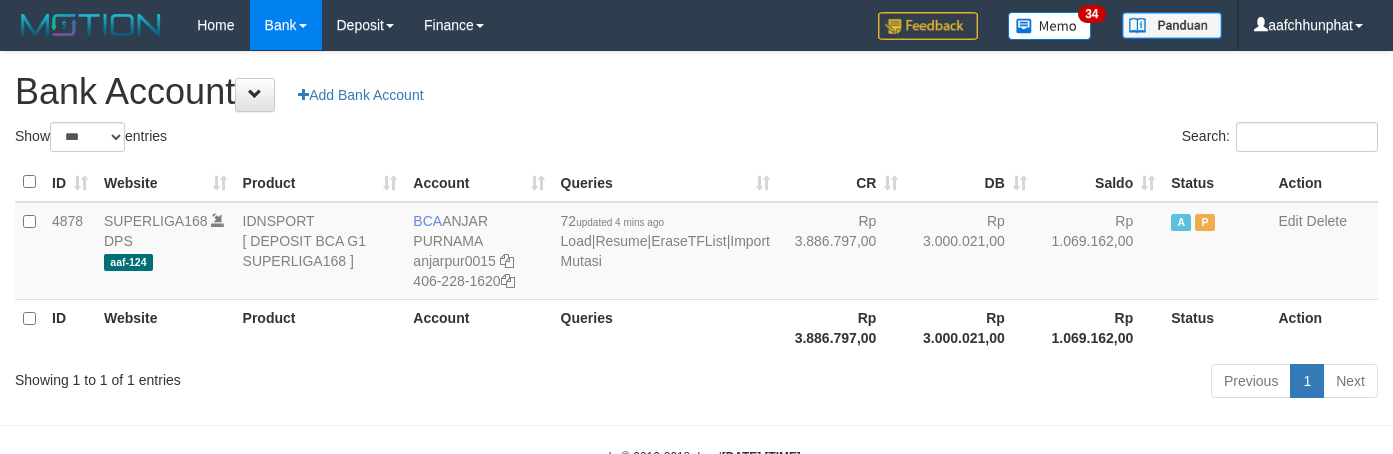select on "***" 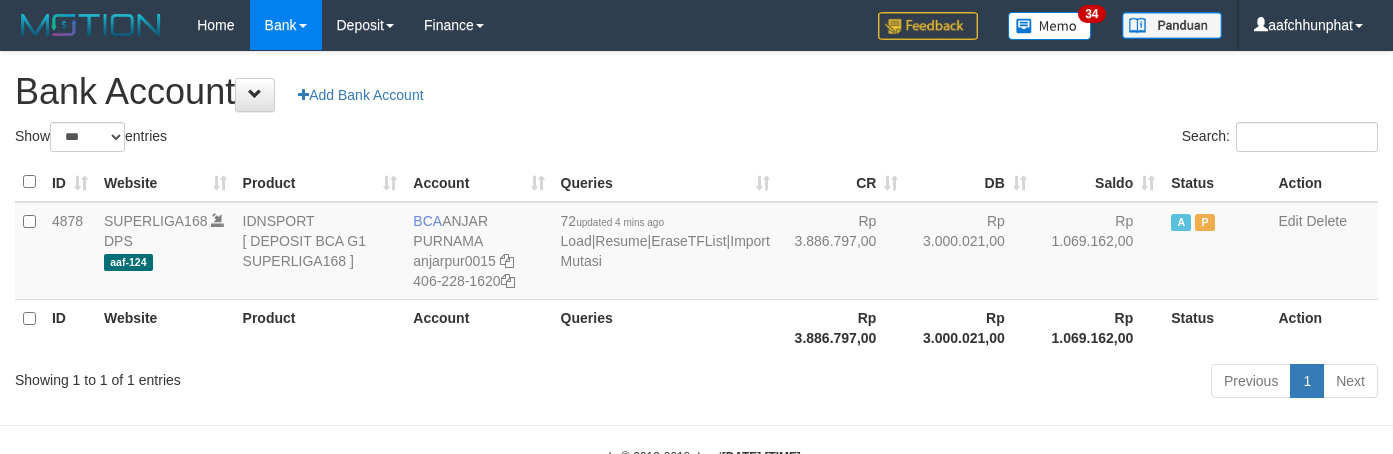 scroll, scrollTop: 0, scrollLeft: 0, axis: both 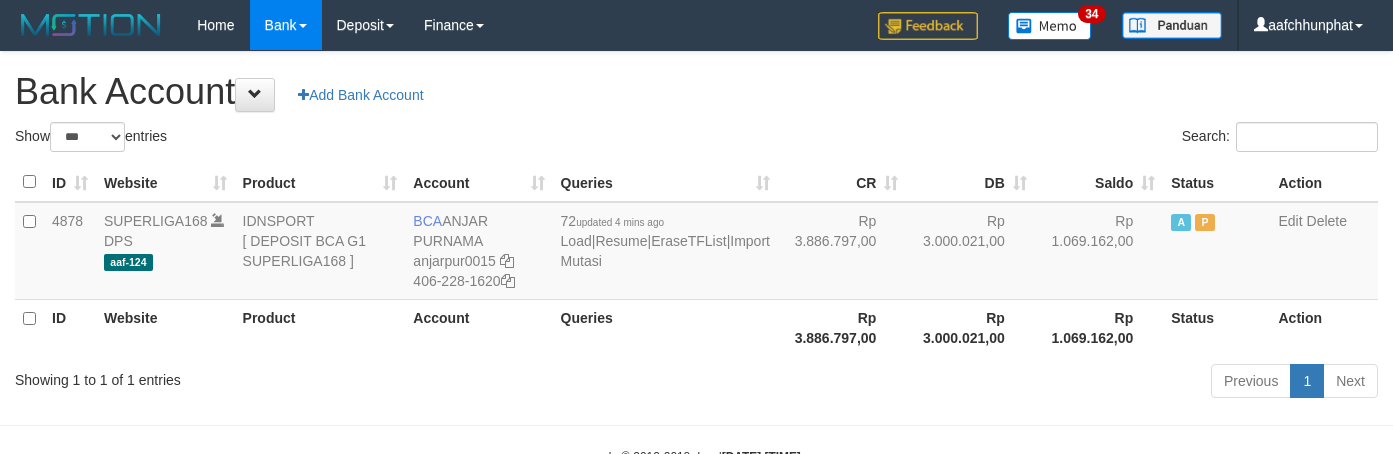 select on "***" 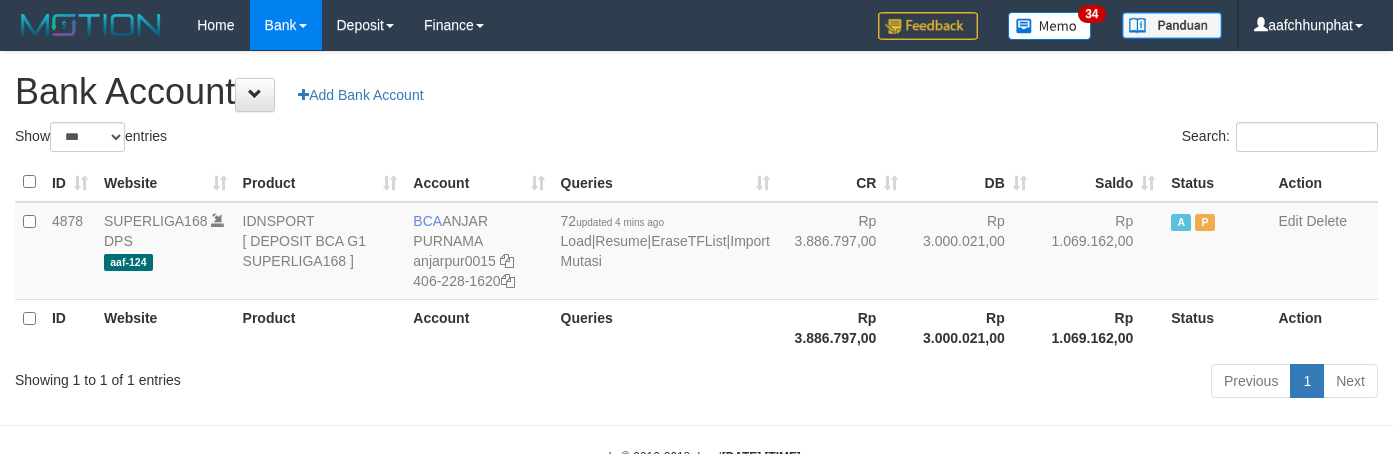 scroll, scrollTop: 0, scrollLeft: 0, axis: both 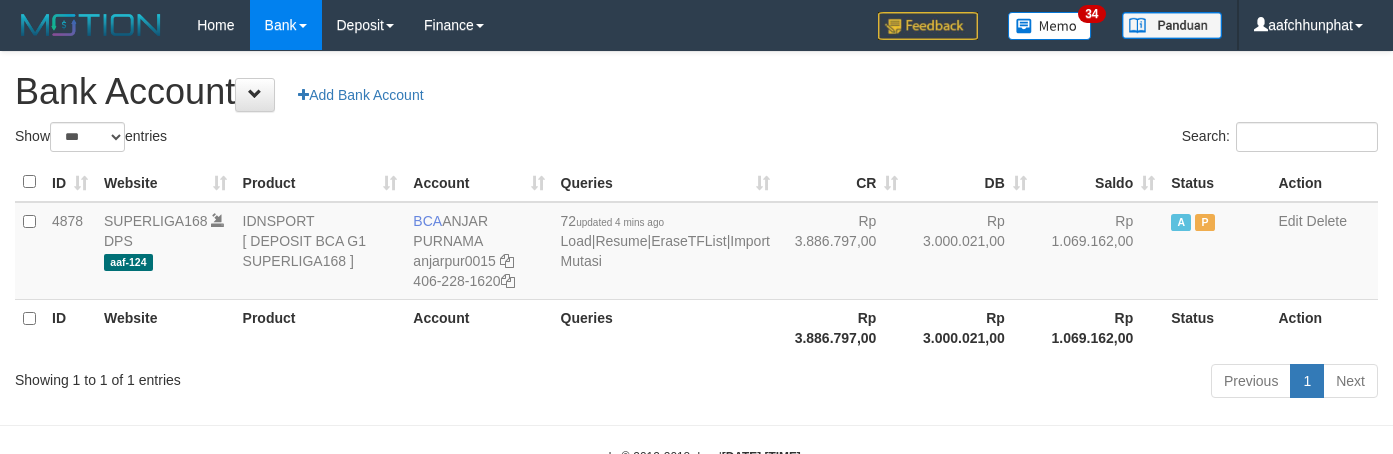 select on "***" 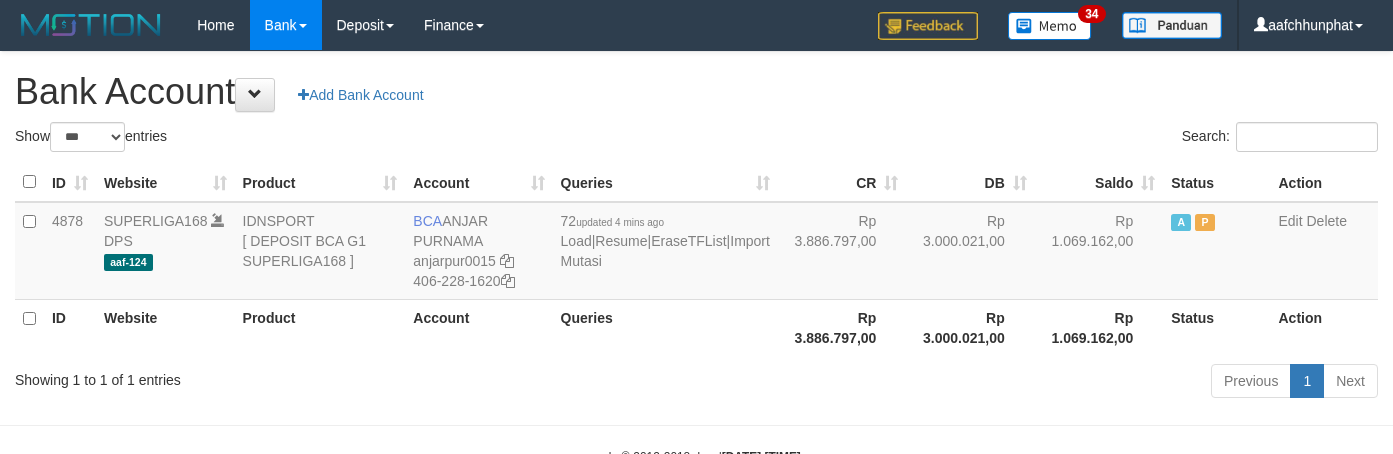 scroll, scrollTop: 0, scrollLeft: 0, axis: both 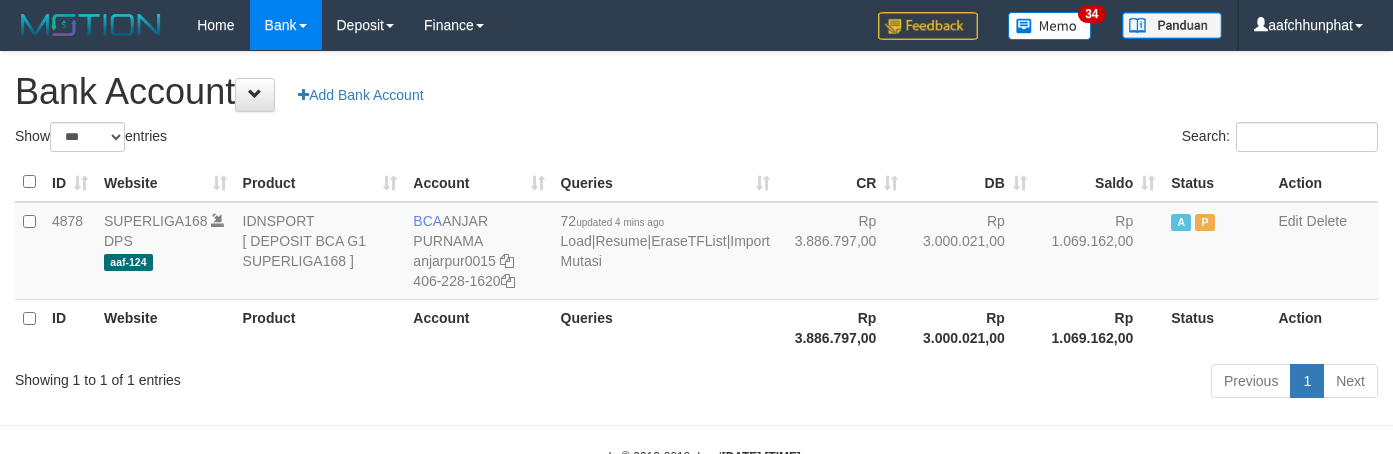select on "***" 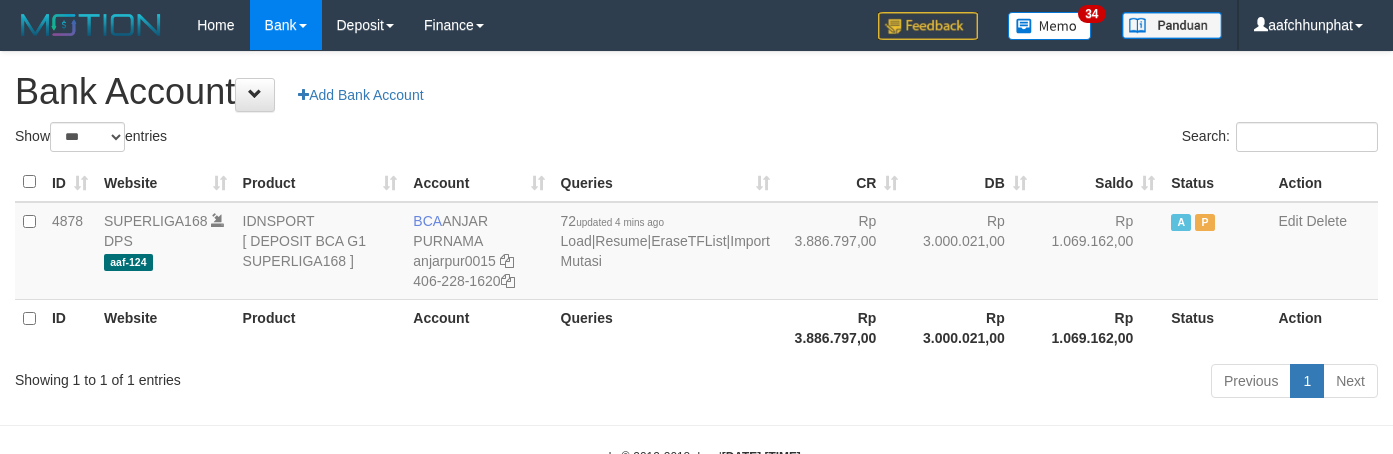 scroll, scrollTop: 0, scrollLeft: 0, axis: both 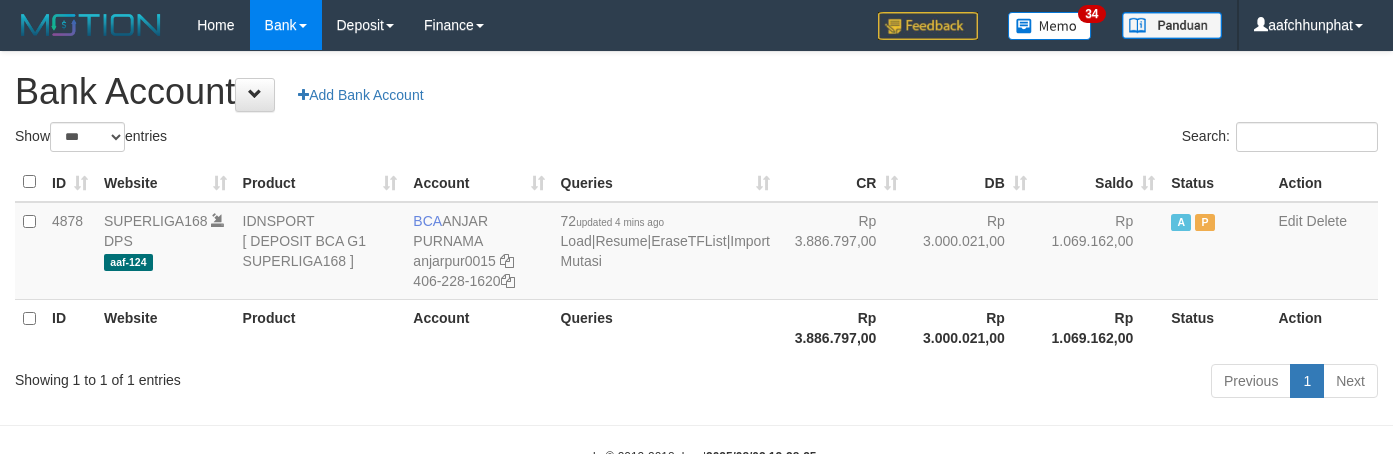 select on "***" 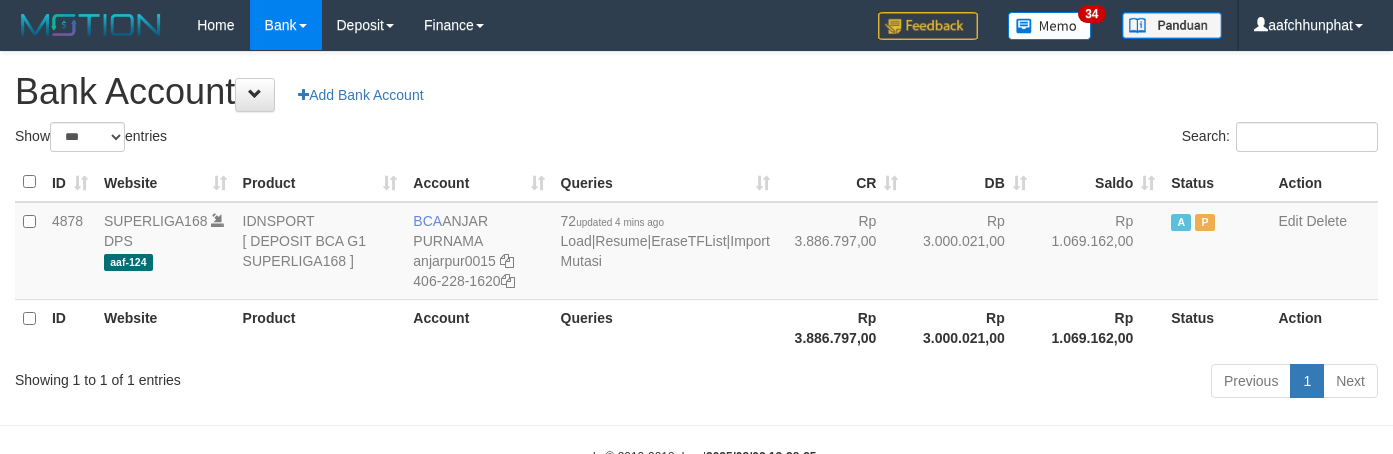 scroll, scrollTop: 0, scrollLeft: 0, axis: both 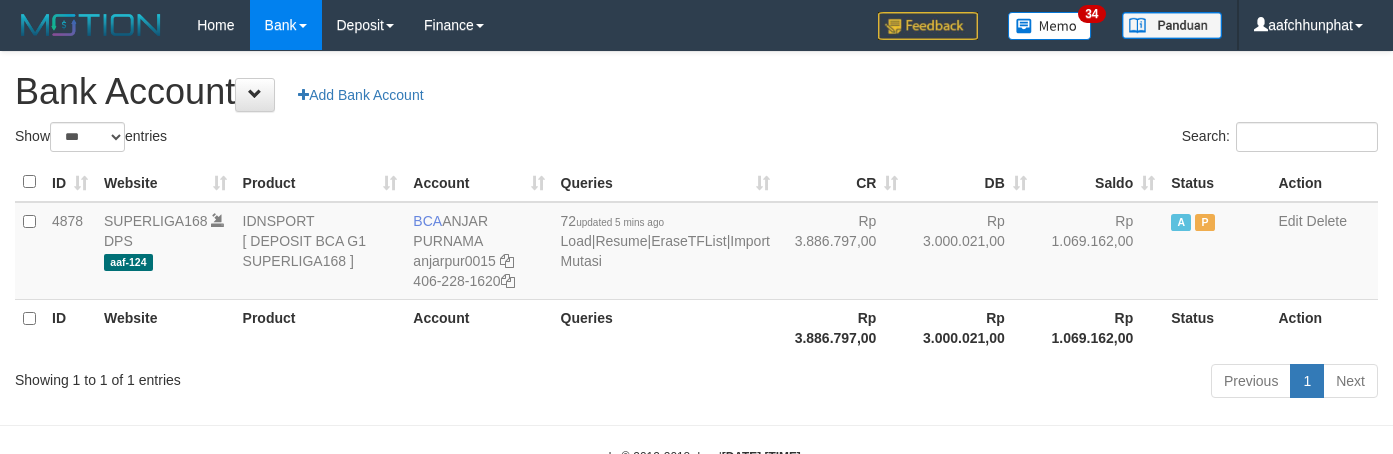 select on "***" 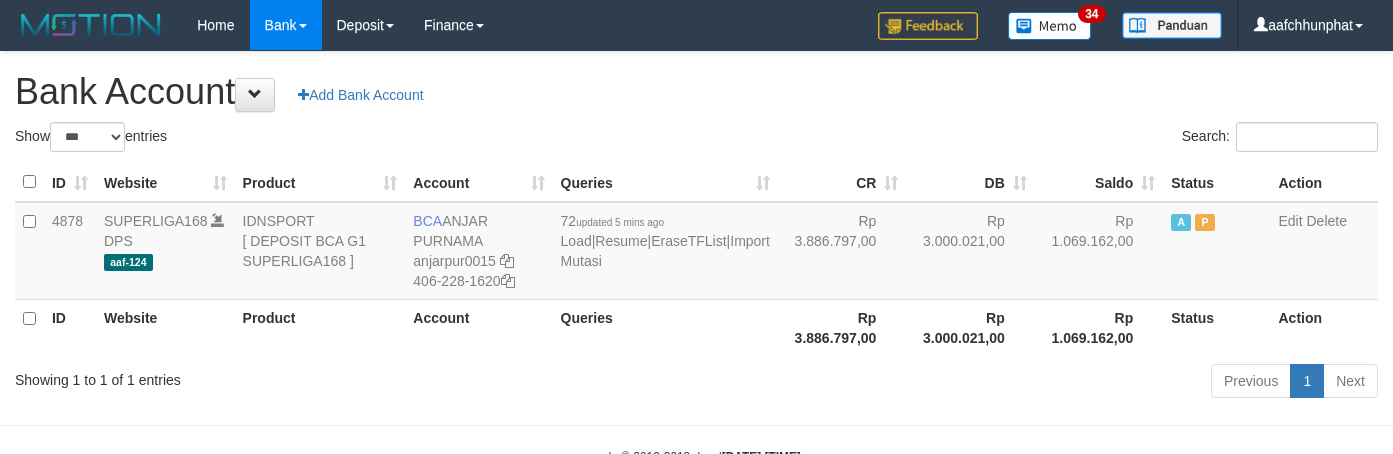 scroll, scrollTop: 0, scrollLeft: 0, axis: both 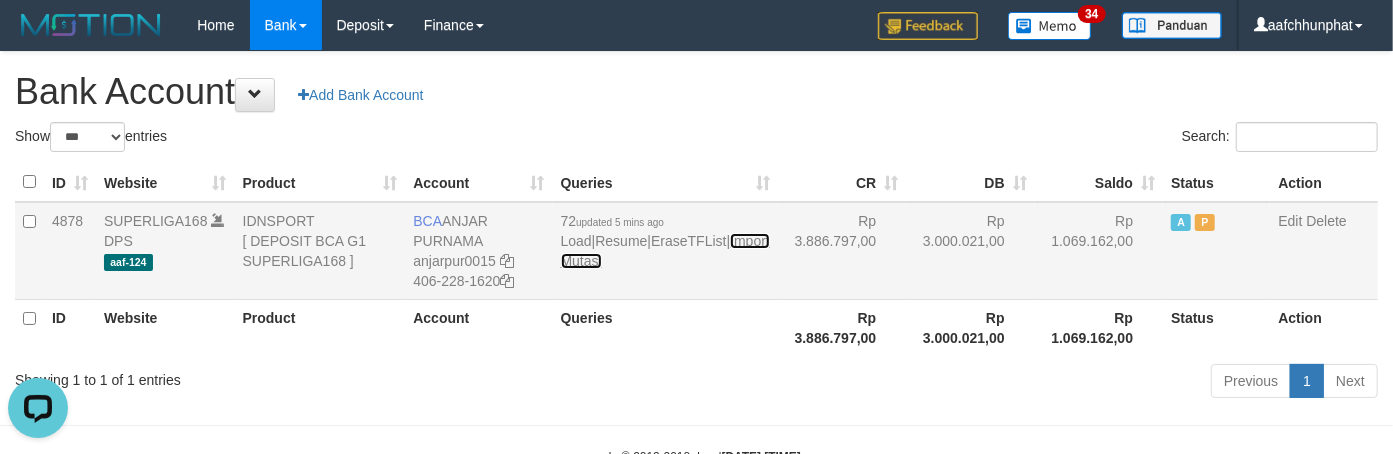 click on "Import Mutasi" at bounding box center [665, 251] 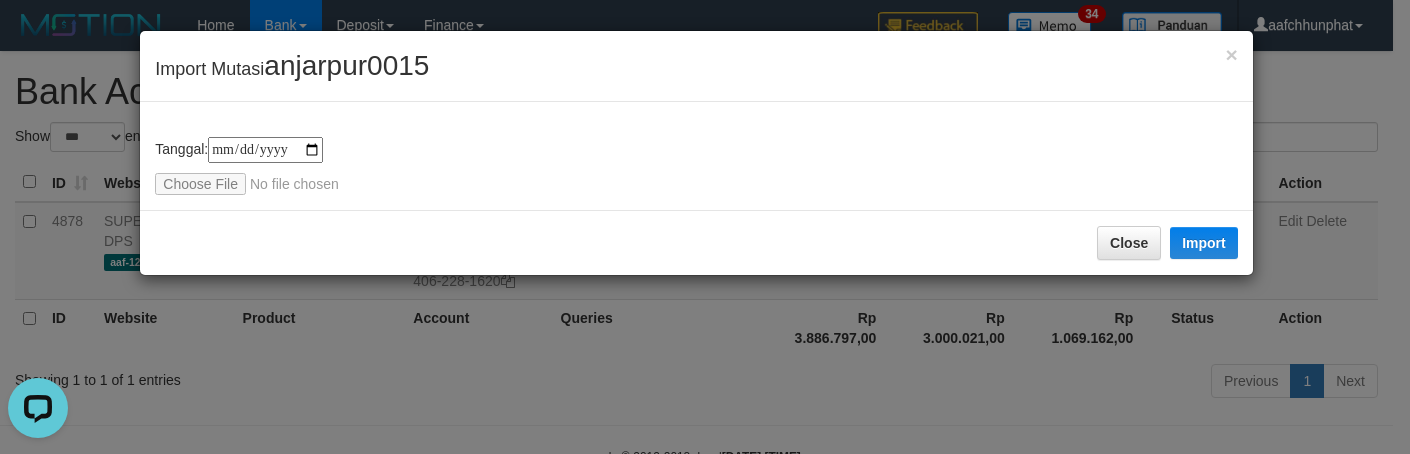 type on "**********" 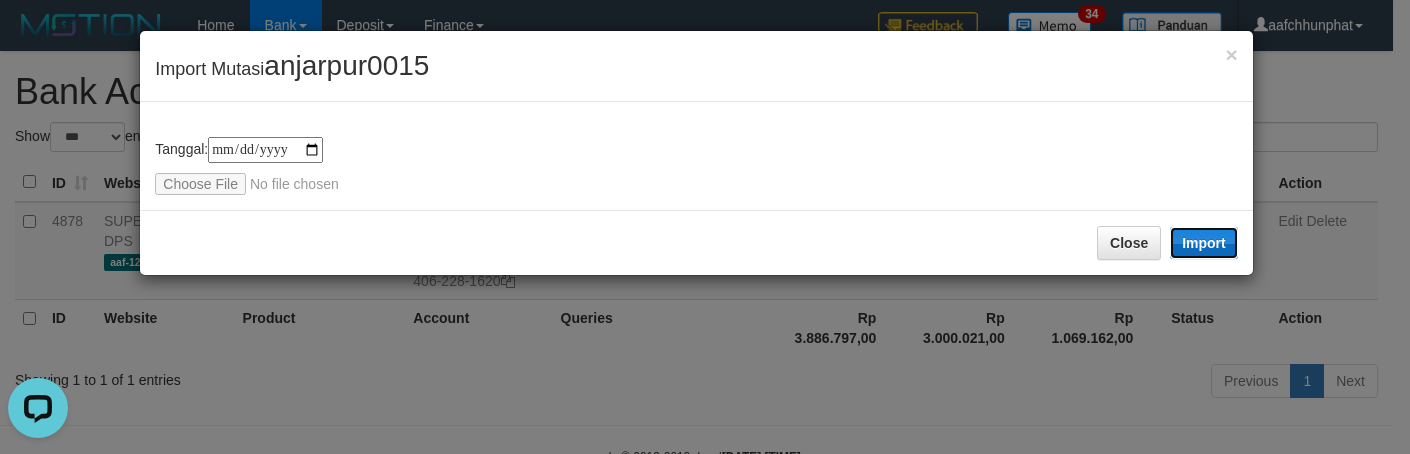 click on "Import" at bounding box center (1204, 243) 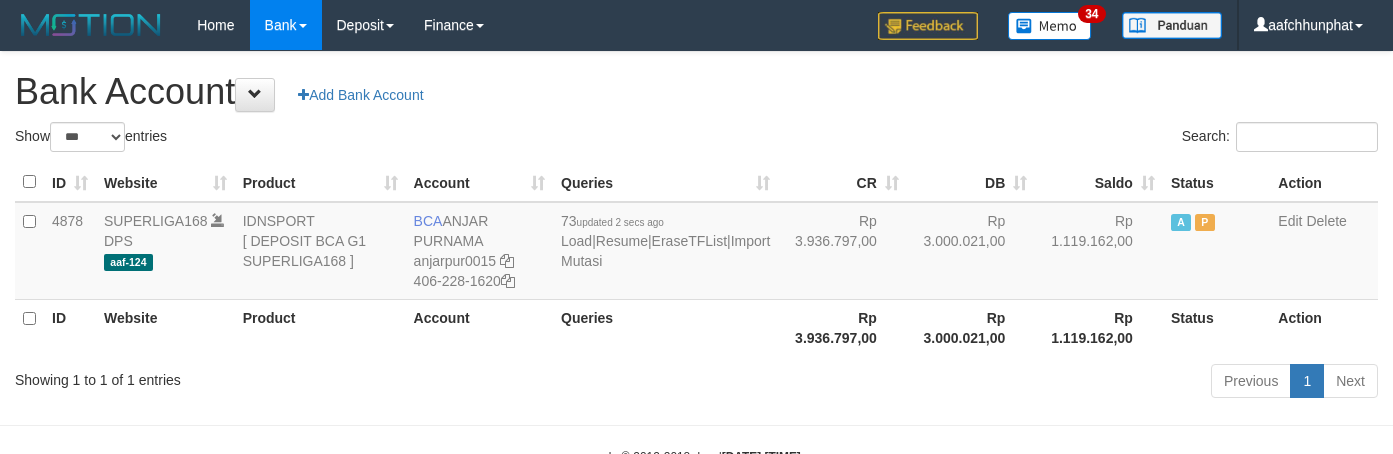 select on "***" 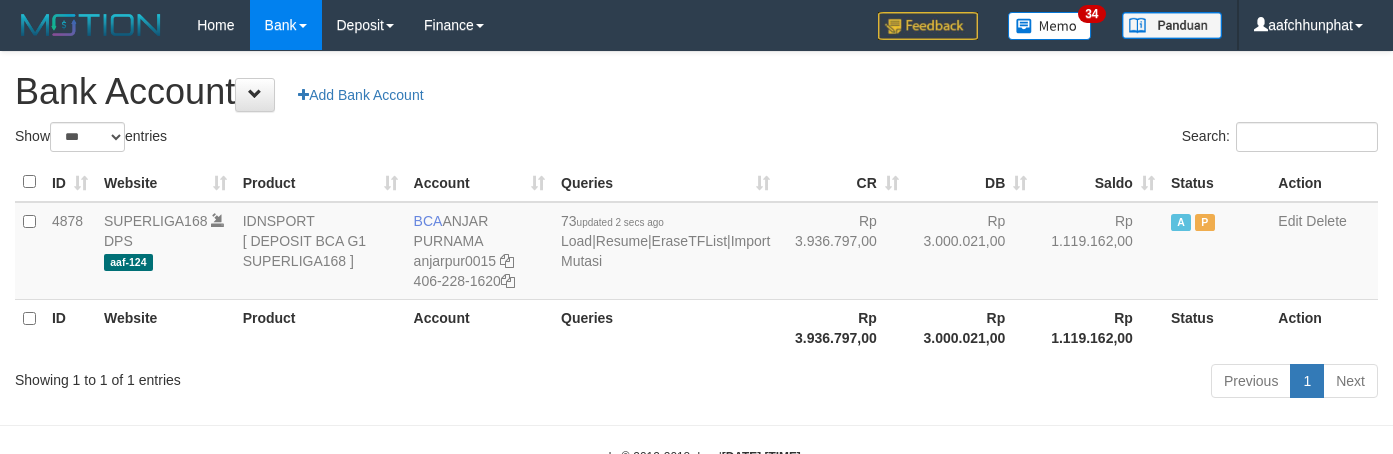 scroll, scrollTop: 0, scrollLeft: 0, axis: both 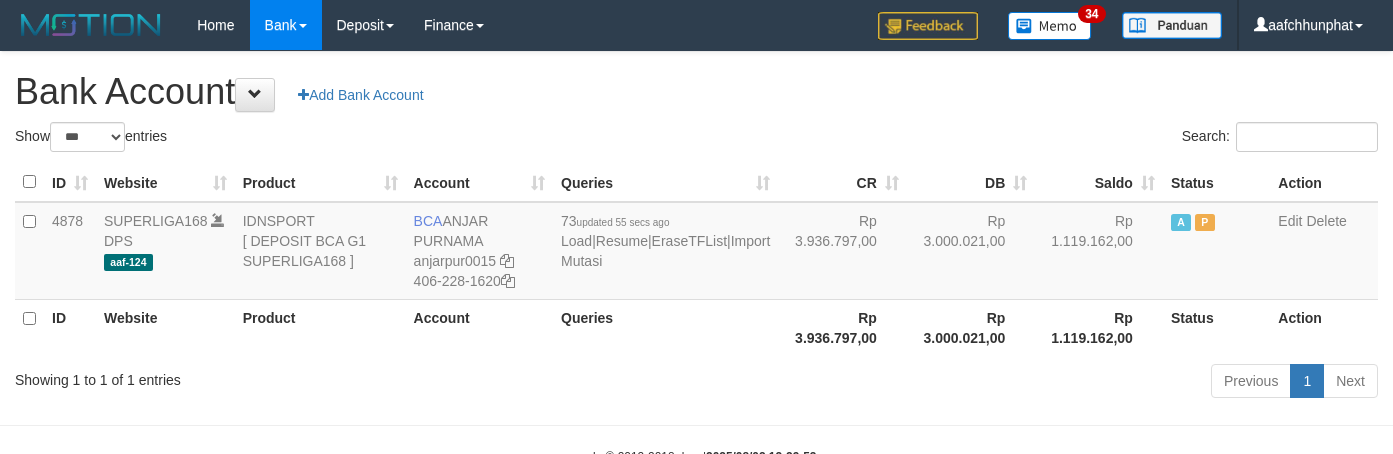 select on "***" 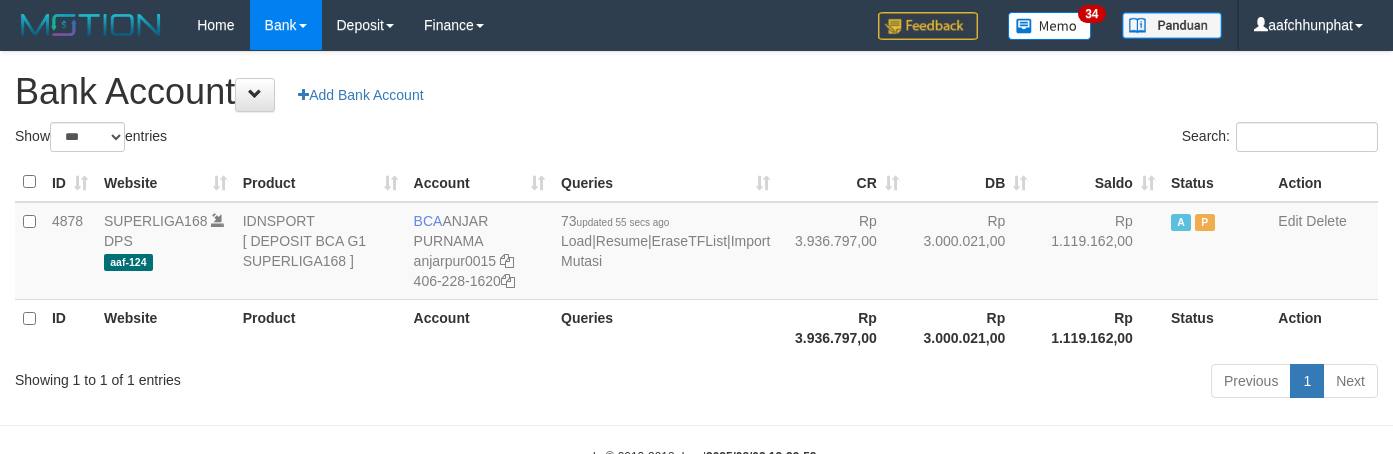 scroll, scrollTop: 0, scrollLeft: 0, axis: both 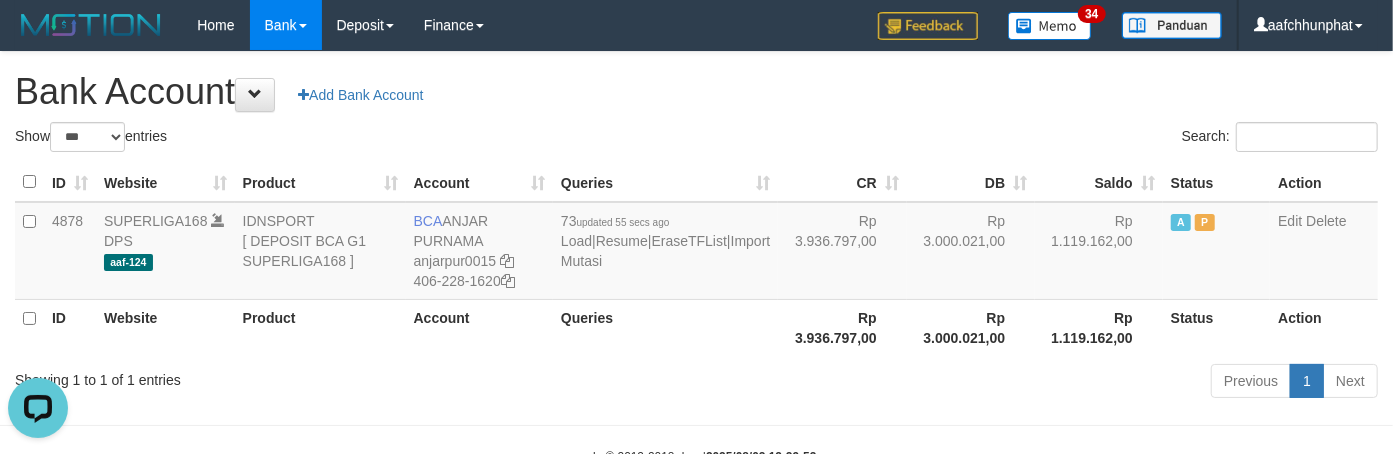 click on "Account" at bounding box center [479, 327] 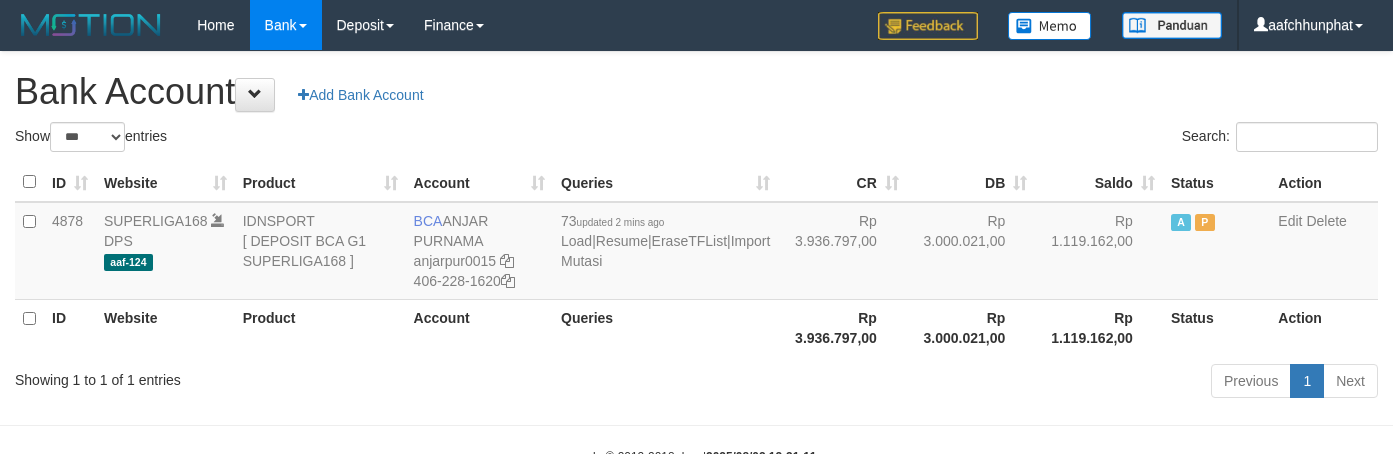 select on "***" 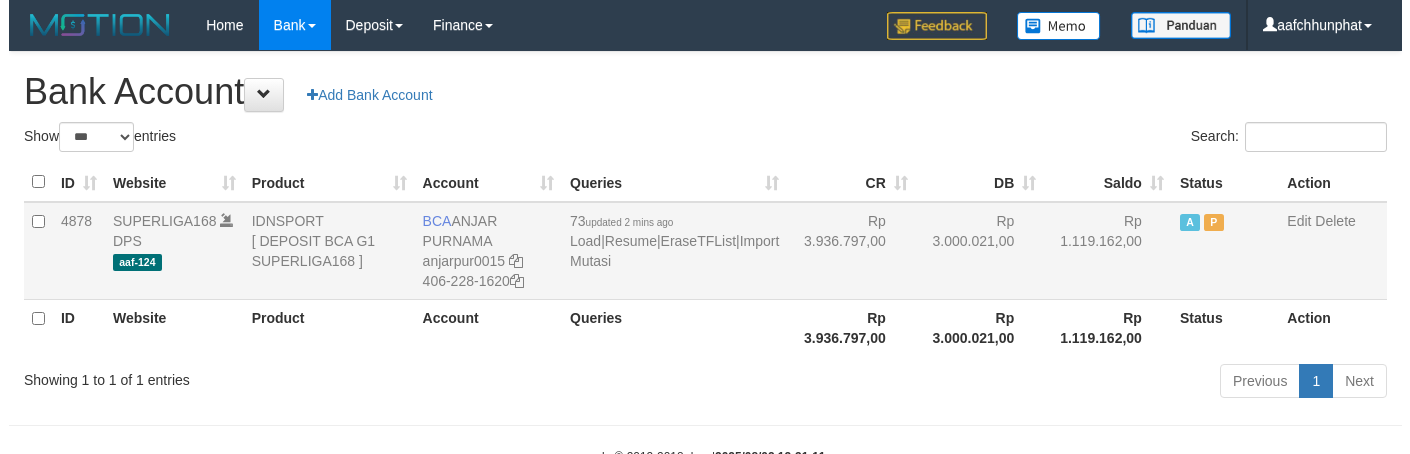 scroll, scrollTop: 0, scrollLeft: 0, axis: both 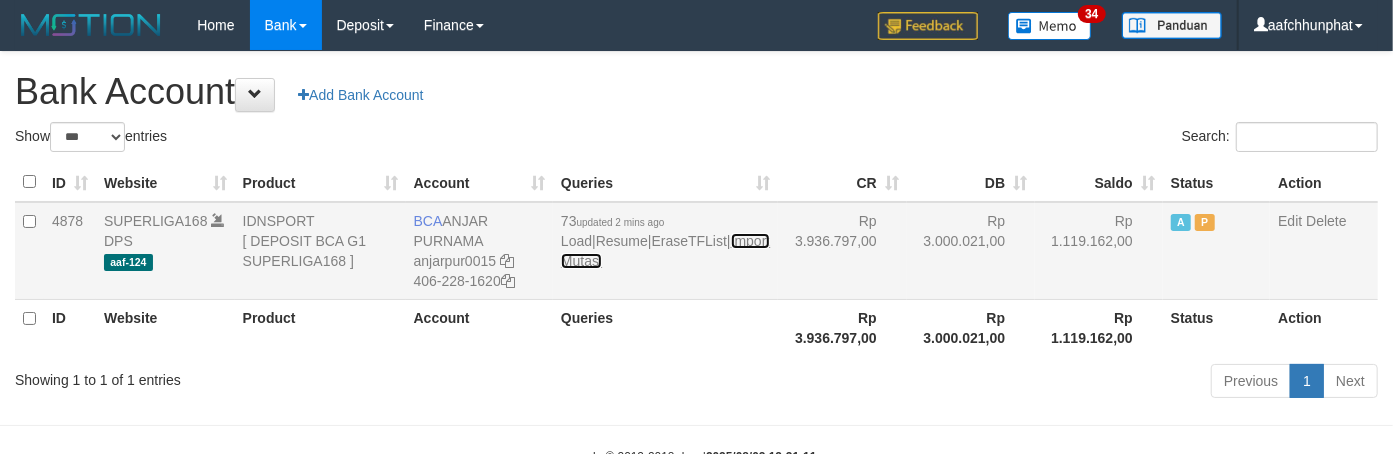 click on "Import Mutasi" at bounding box center (665, 251) 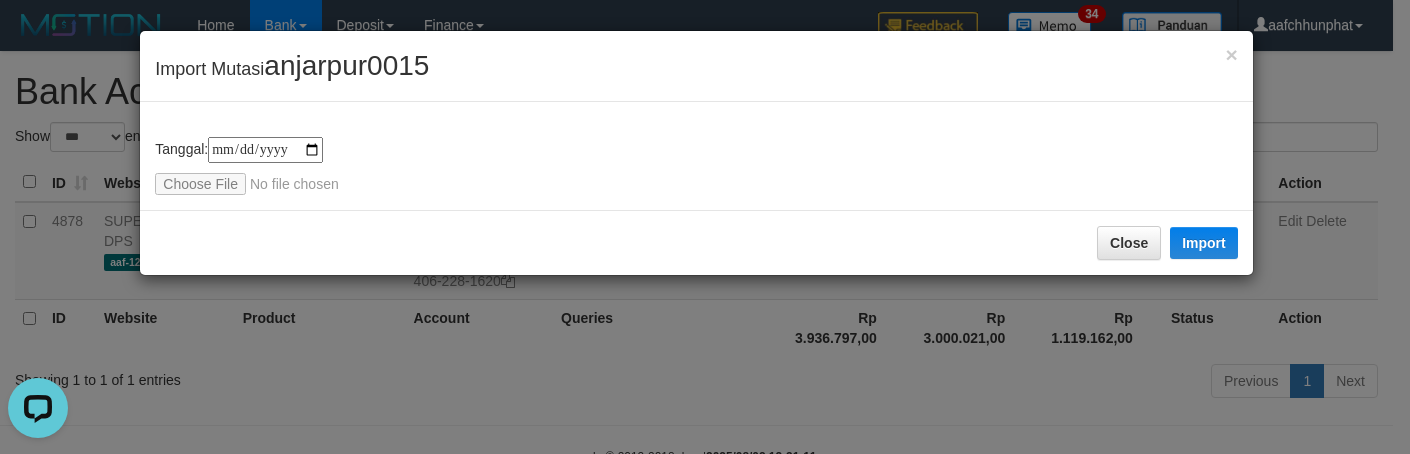scroll, scrollTop: 0, scrollLeft: 0, axis: both 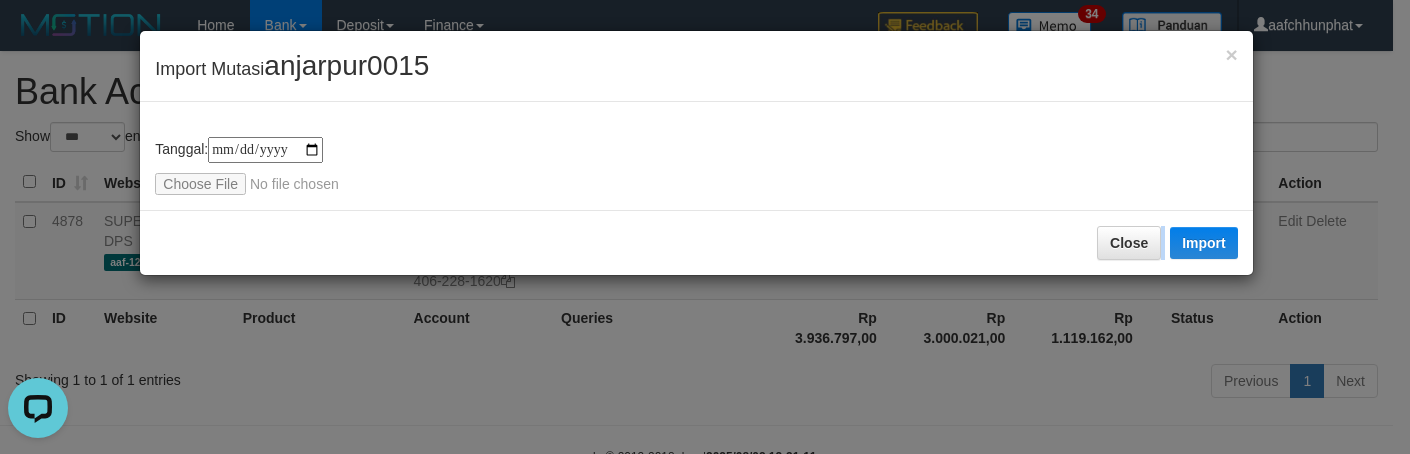 drag, startPoint x: 581, startPoint y: 356, endPoint x: 608, endPoint y: 357, distance: 27.018513 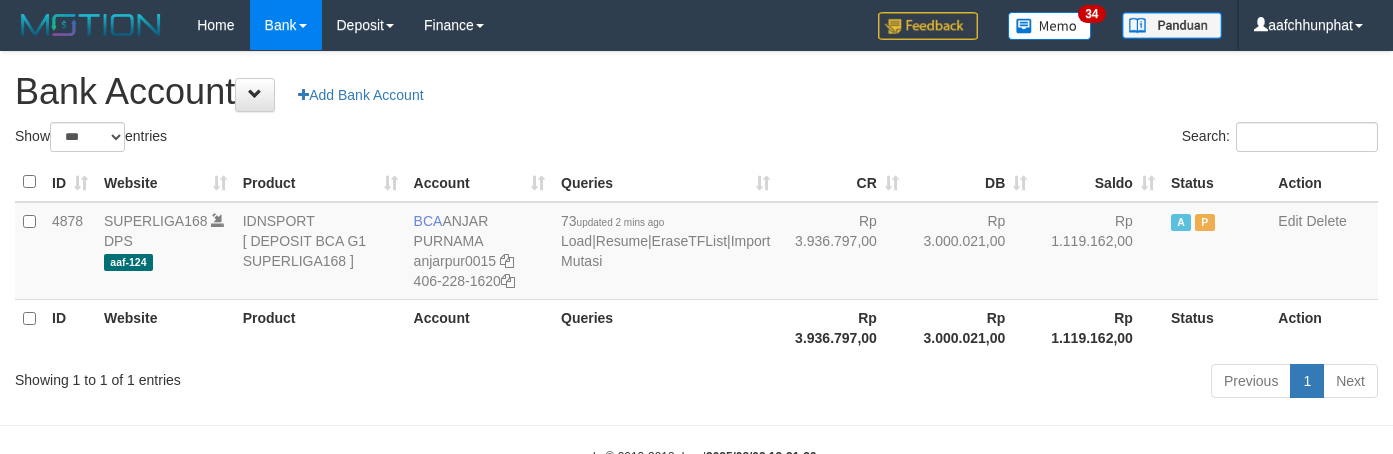 select on "***" 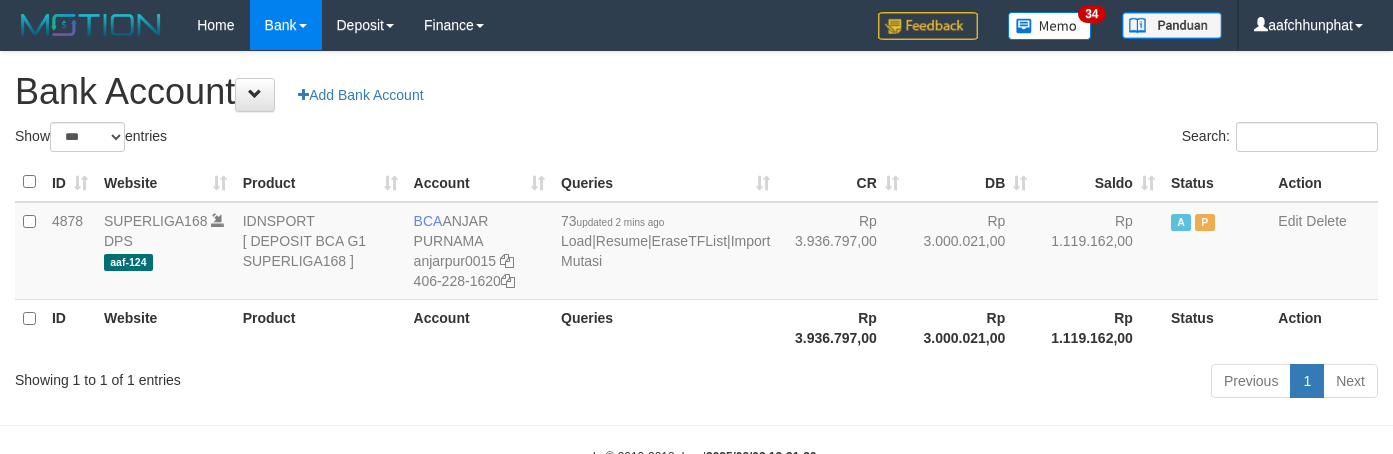 scroll, scrollTop: 0, scrollLeft: 0, axis: both 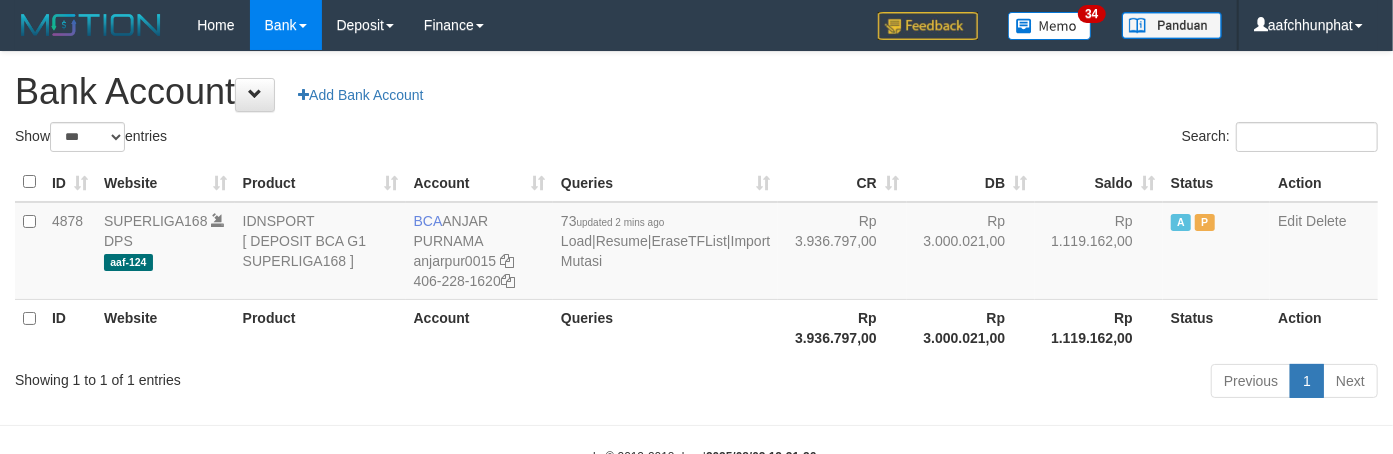 click on "ID Website Product Account Queries CR DB Saldo Status Action
4878
SUPERLIGA168
DPS
aaf-124
IDNSPORT
[ DEPOSIT BCA G1 SUPERLIGA168 ]
BCA
ANJAR PURNAMA
anjarpur0015
406-228-1620
73  updated 2 mins ago
Load
|
Resume
|
EraseTFList
|
Import Mutasi
Rp 3.936.797,00
Rp 3.000.021,00
Rp 1.119.162,00
A
P
Edit
Delete
ID Website Product Account Queries Rp 3.936.797,00 Rp 3.000.021,00 Rp 1.119.162,00" at bounding box center (696, 259) 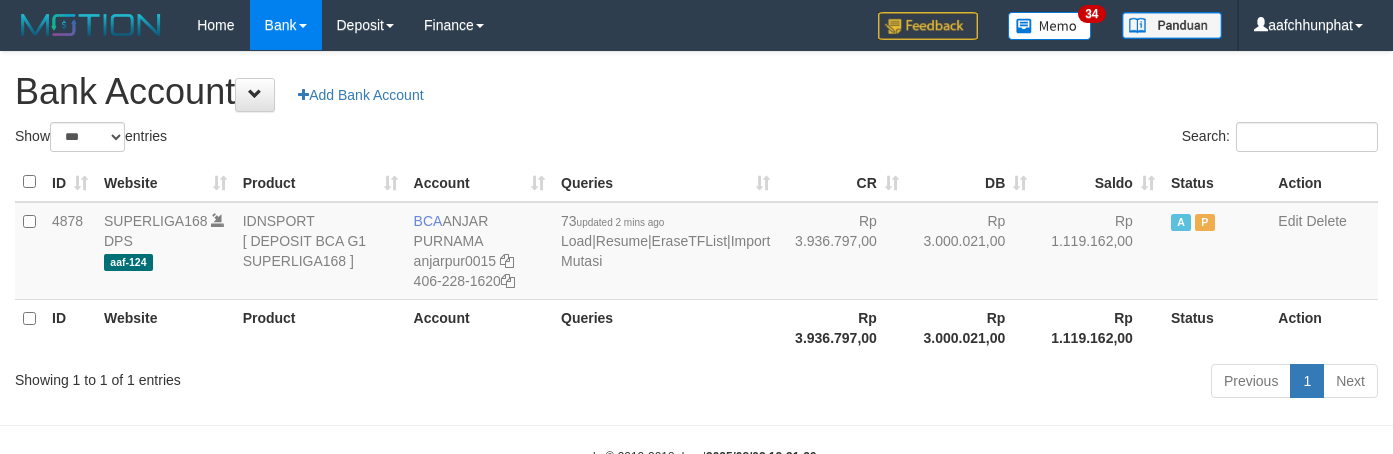 select on "***" 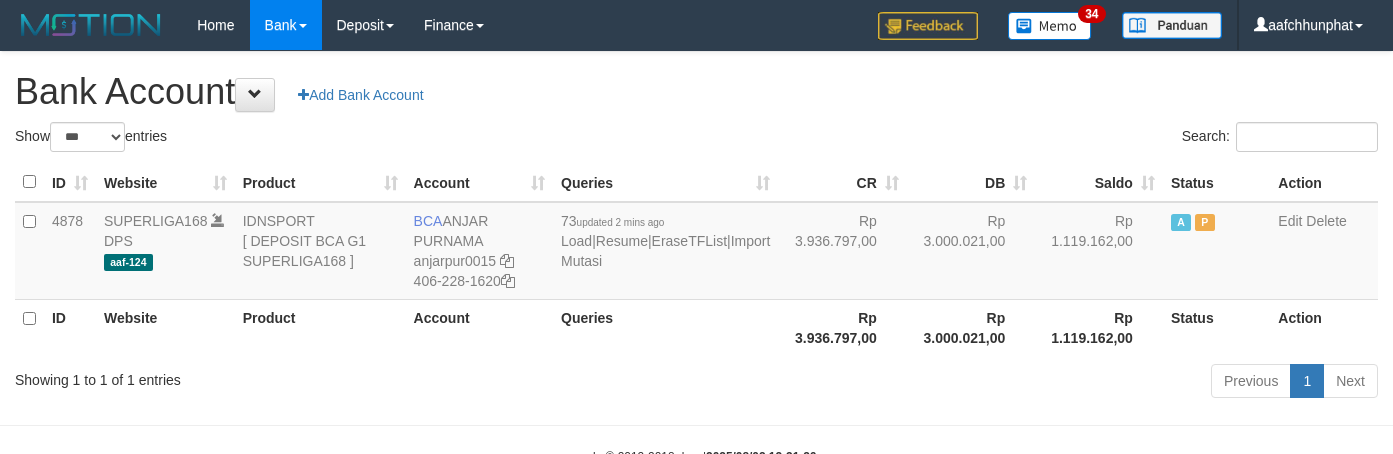 scroll, scrollTop: 0, scrollLeft: 0, axis: both 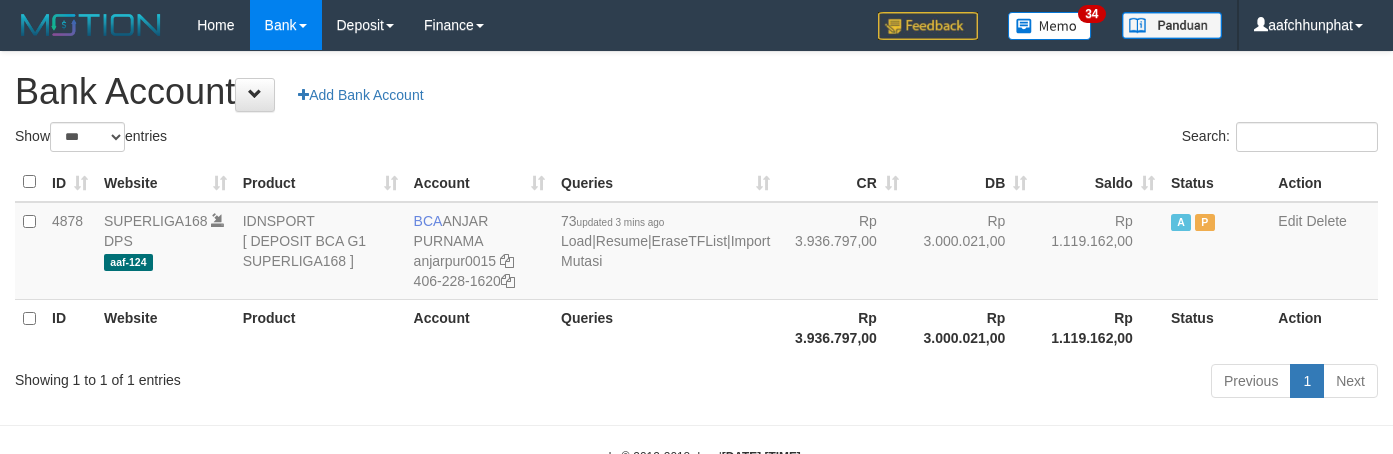 select on "***" 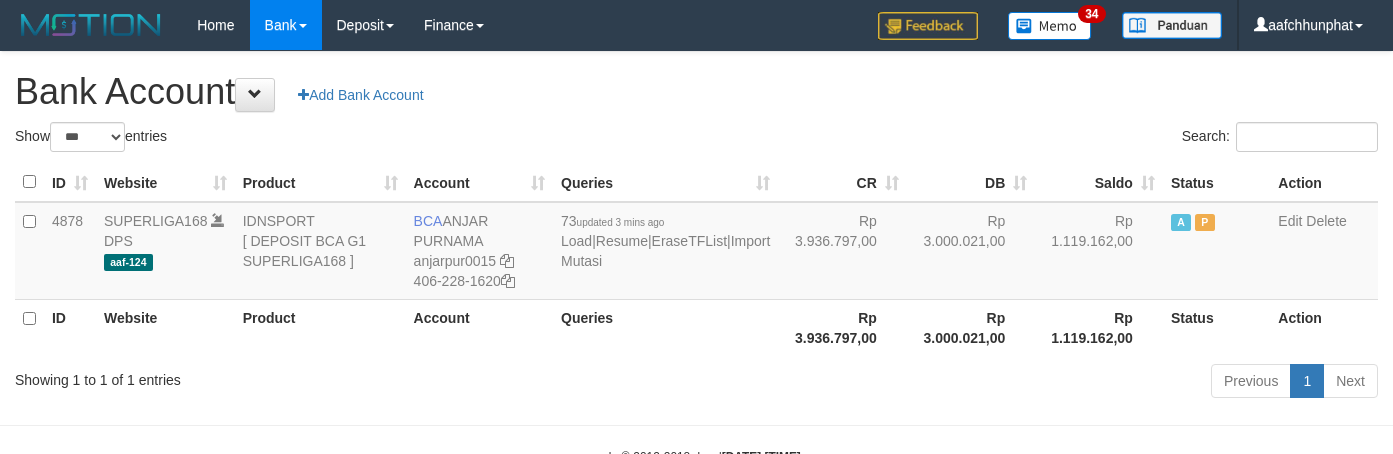 scroll, scrollTop: 0, scrollLeft: 0, axis: both 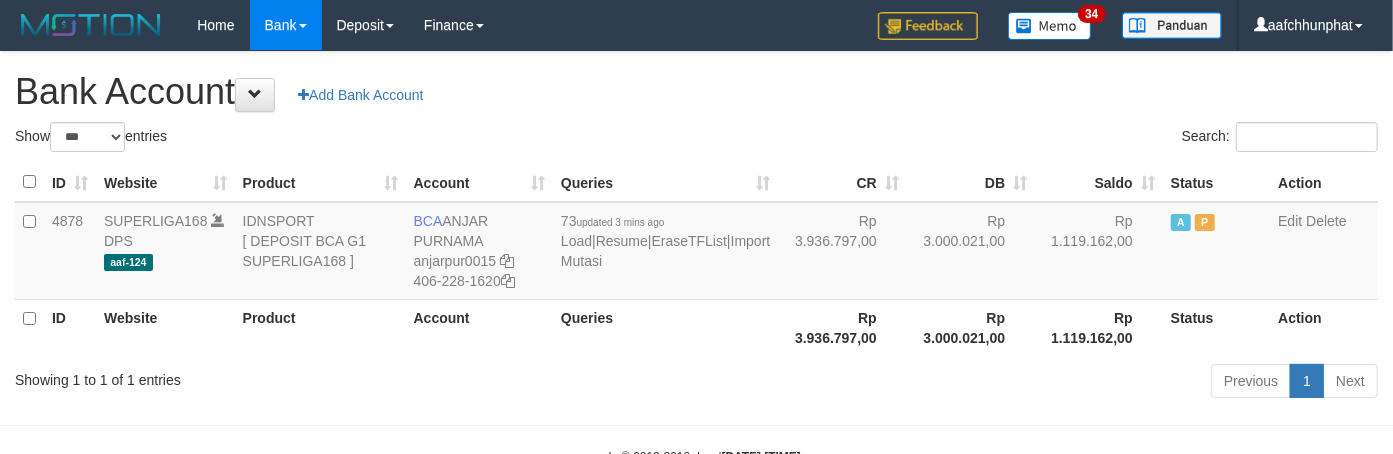 drag, startPoint x: 0, startPoint y: 0, endPoint x: 818, endPoint y: 347, distance: 888.5567 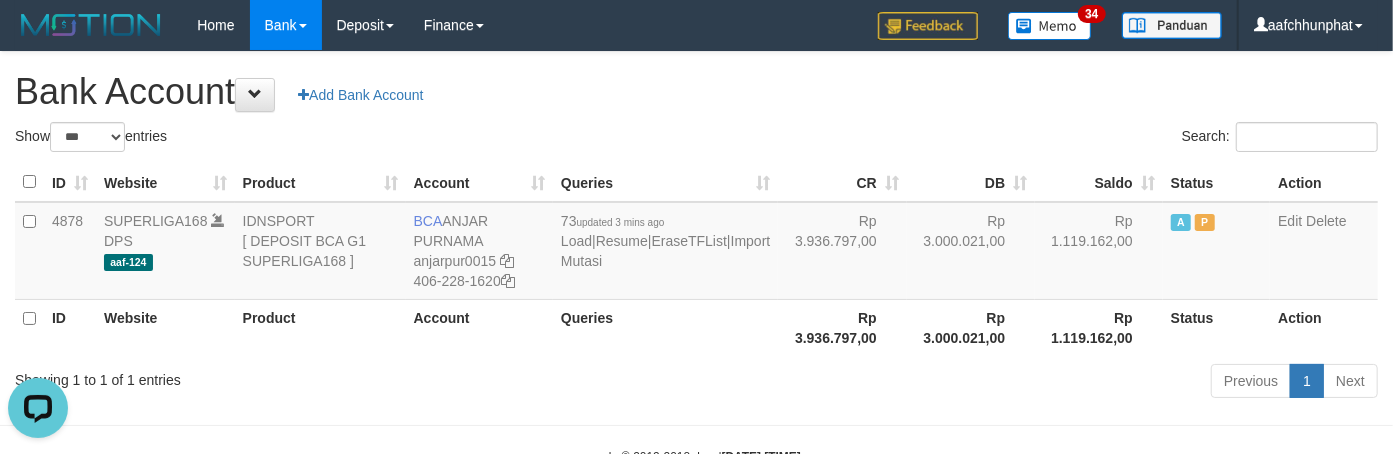 scroll, scrollTop: 0, scrollLeft: 0, axis: both 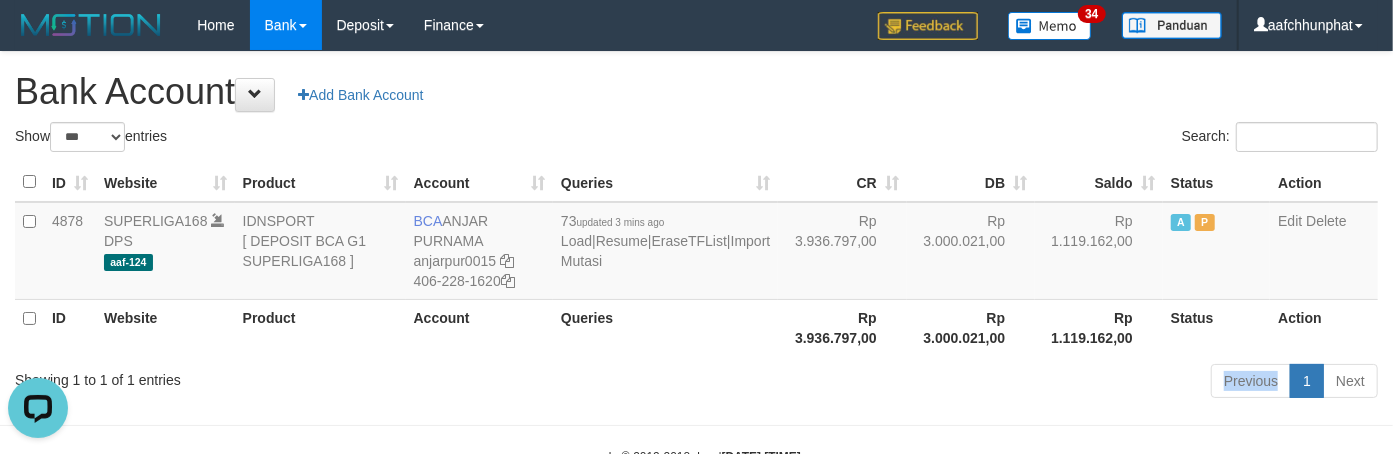 click on "Previous 1 Next" at bounding box center (986, 383) 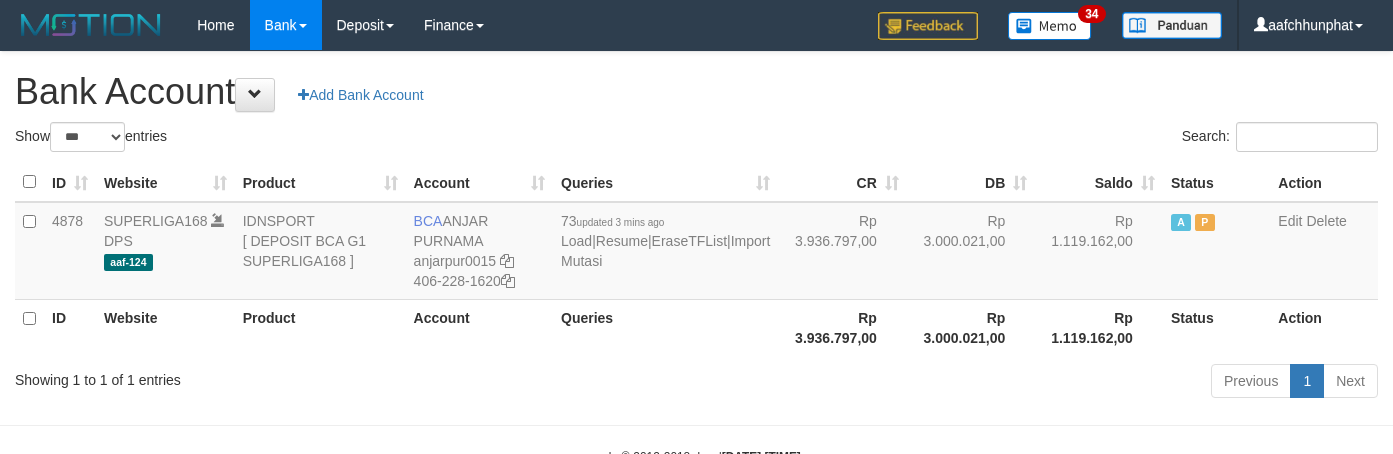 select on "***" 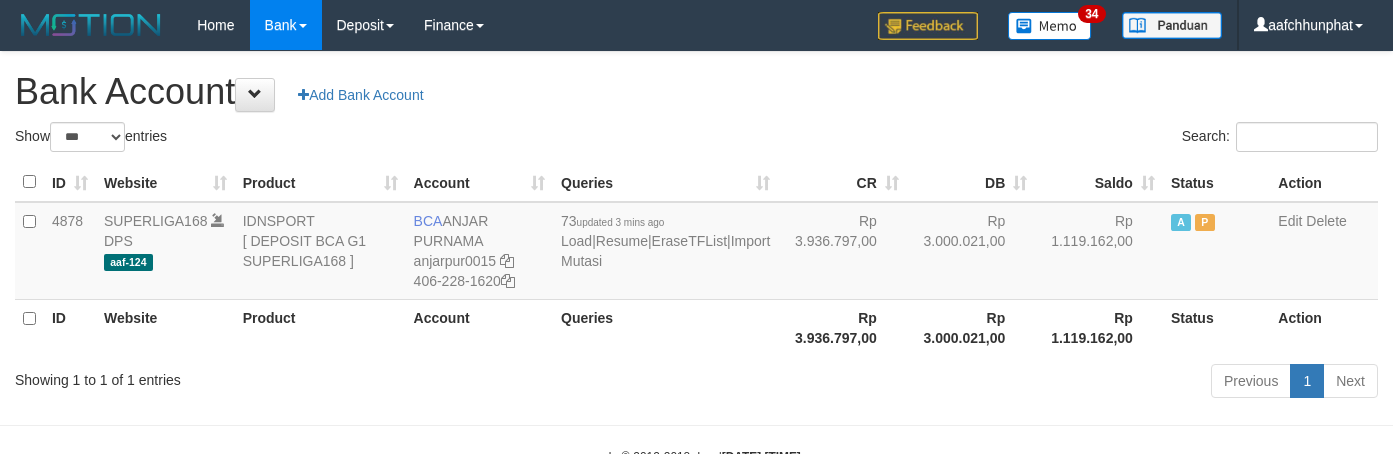scroll, scrollTop: 0, scrollLeft: 0, axis: both 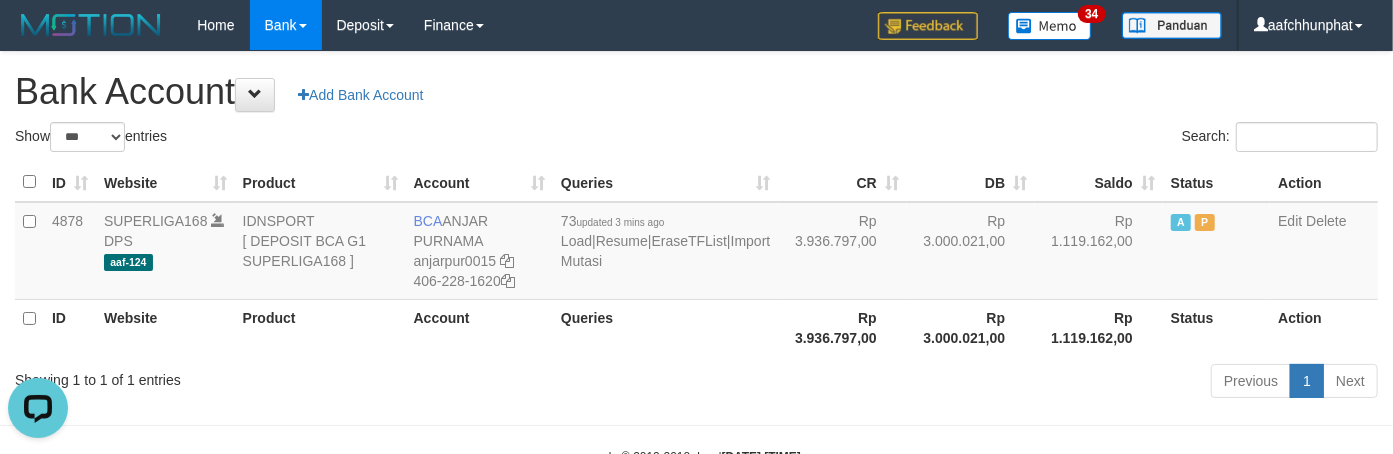 click on "ID Website Product Account Queries CR DB Saldo Status Action
4878
SUPERLIGA168
DPS
aaf-124
IDNSPORT
[ DEPOSIT BCA G1 SUPERLIGA168 ]
BCA
ANJAR PURNAMA
anjarpur0015
406-228-1620
73  updated 3 mins ago
Load
|
Resume
|
EraseTFList
|
Import Mutasi
Rp 3.936.797,00
Rp 3.000.021,00
Rp 1.119.162,00
A
P
Edit
Delete
ID Website Product Account Queries Rp 3.936.797,00 Rp 3.000.021,00 Rp 1.119.162,00" at bounding box center [696, 259] 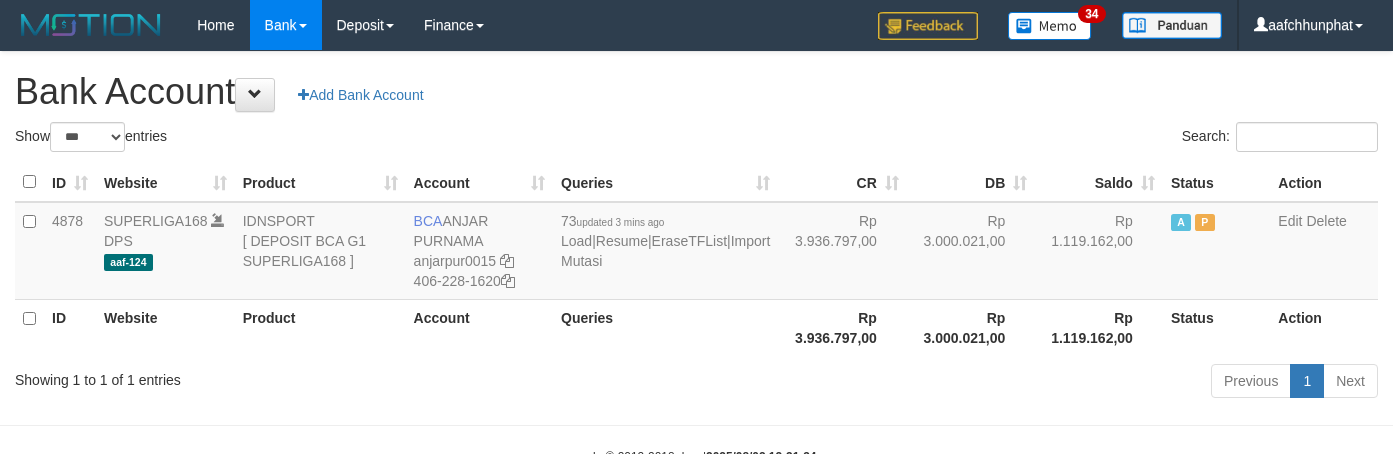 select on "***" 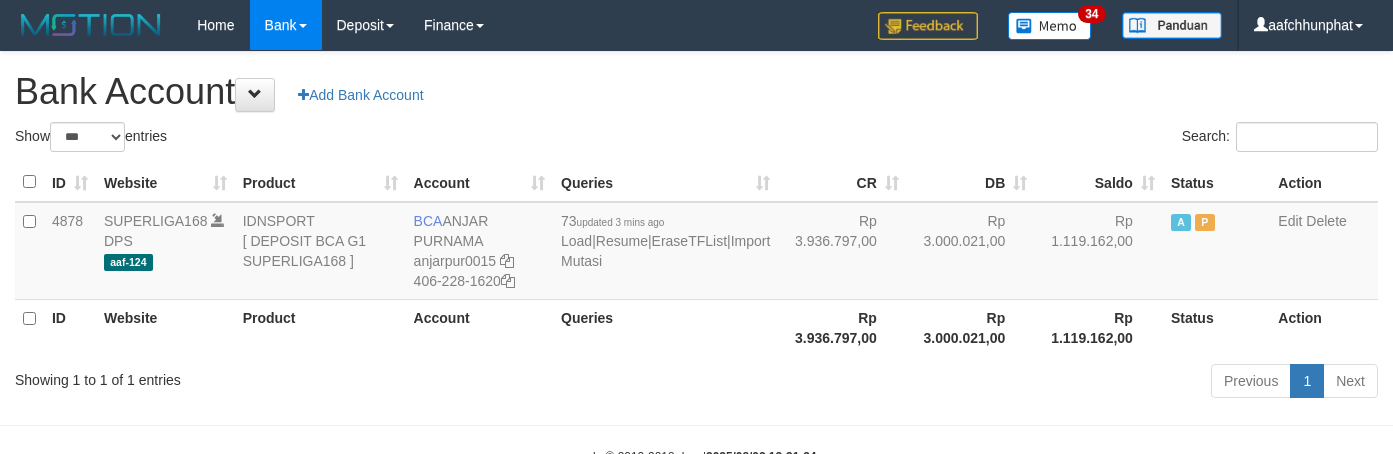 scroll, scrollTop: 0, scrollLeft: 0, axis: both 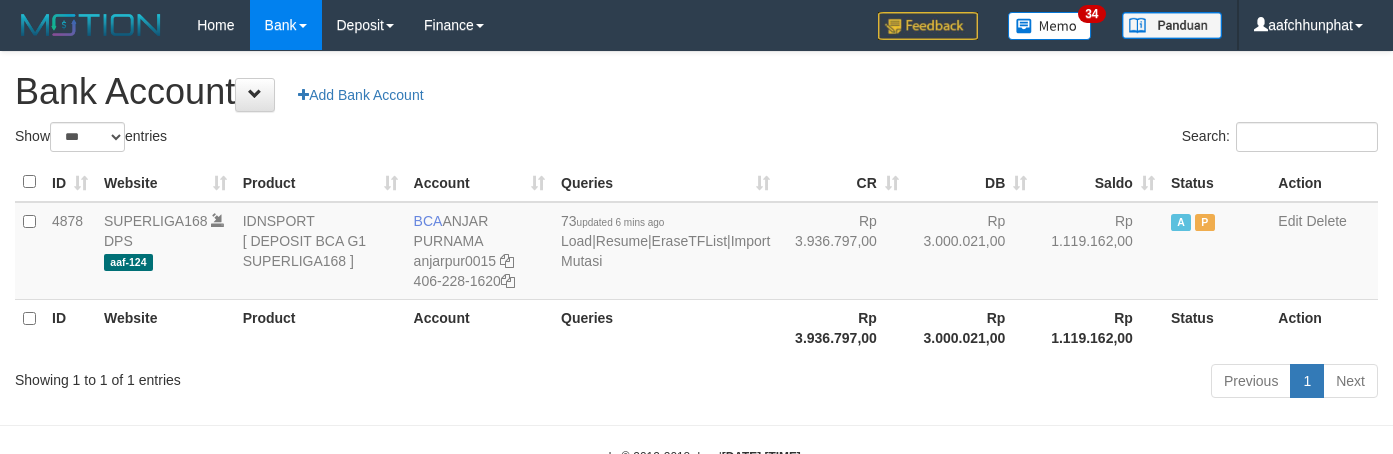 select on "***" 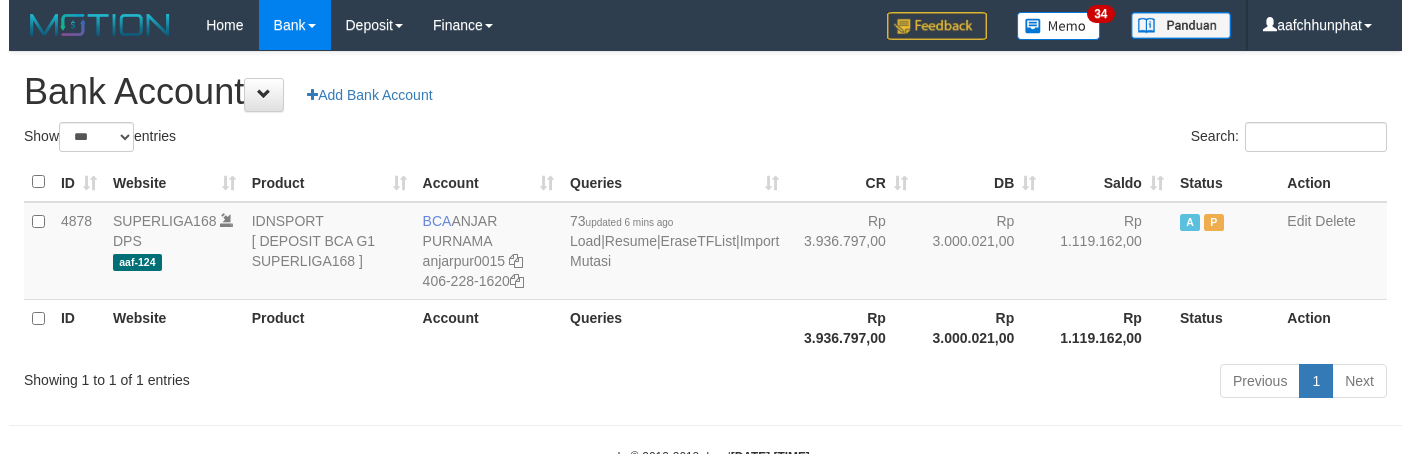 scroll, scrollTop: 0, scrollLeft: 0, axis: both 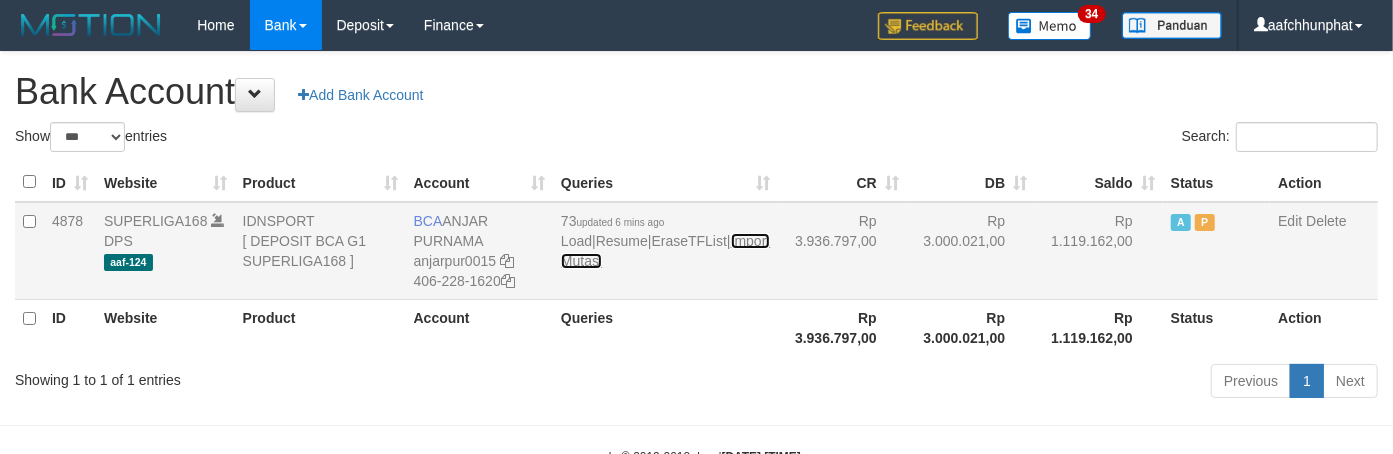 click on "Import Mutasi" at bounding box center (665, 251) 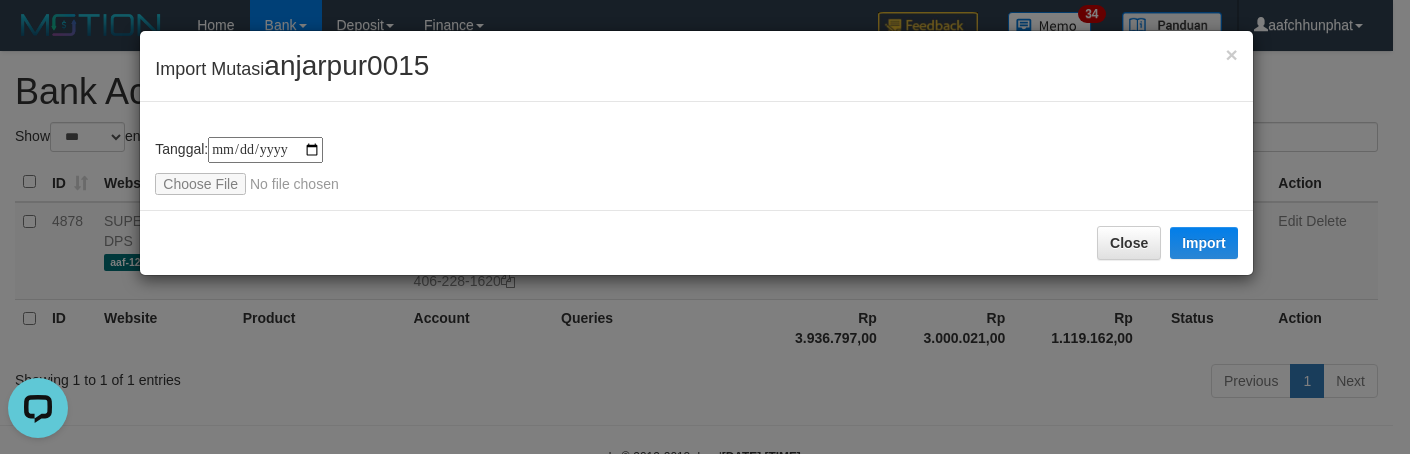 scroll, scrollTop: 0, scrollLeft: 0, axis: both 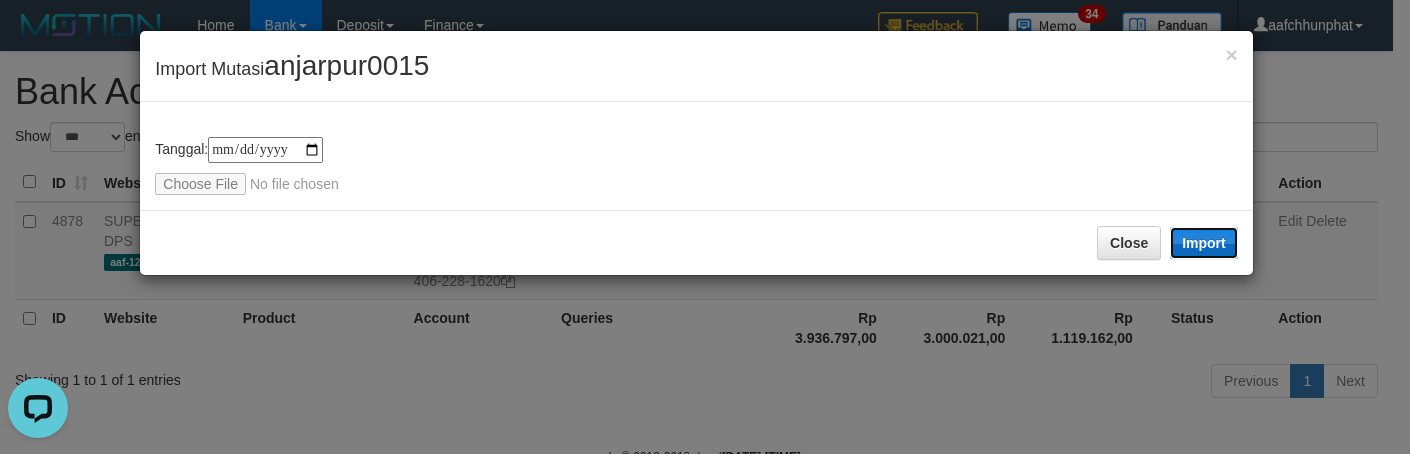 click on "Import" at bounding box center [1204, 243] 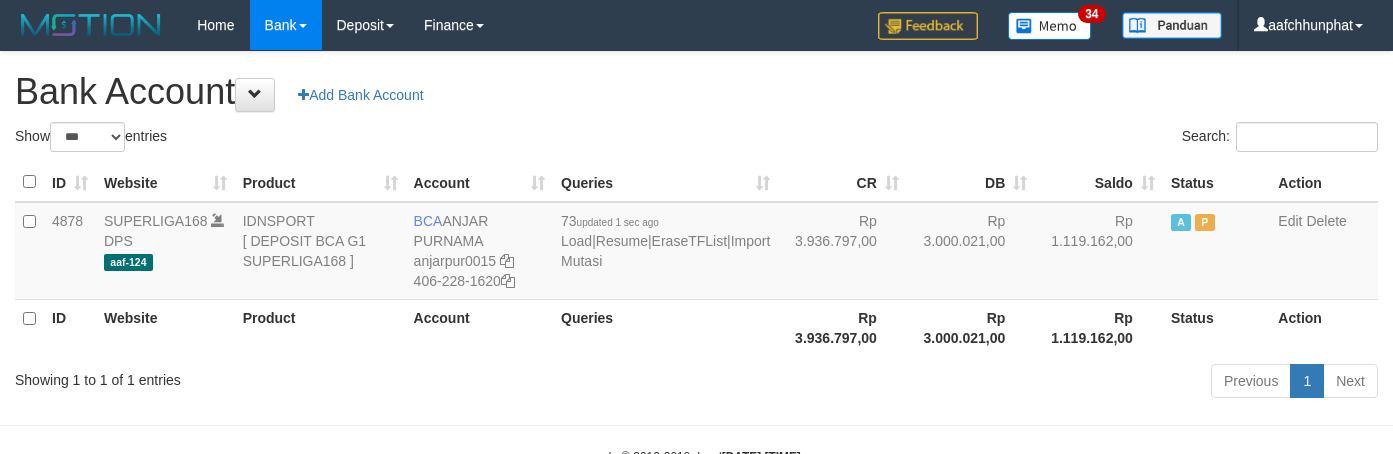 select on "***" 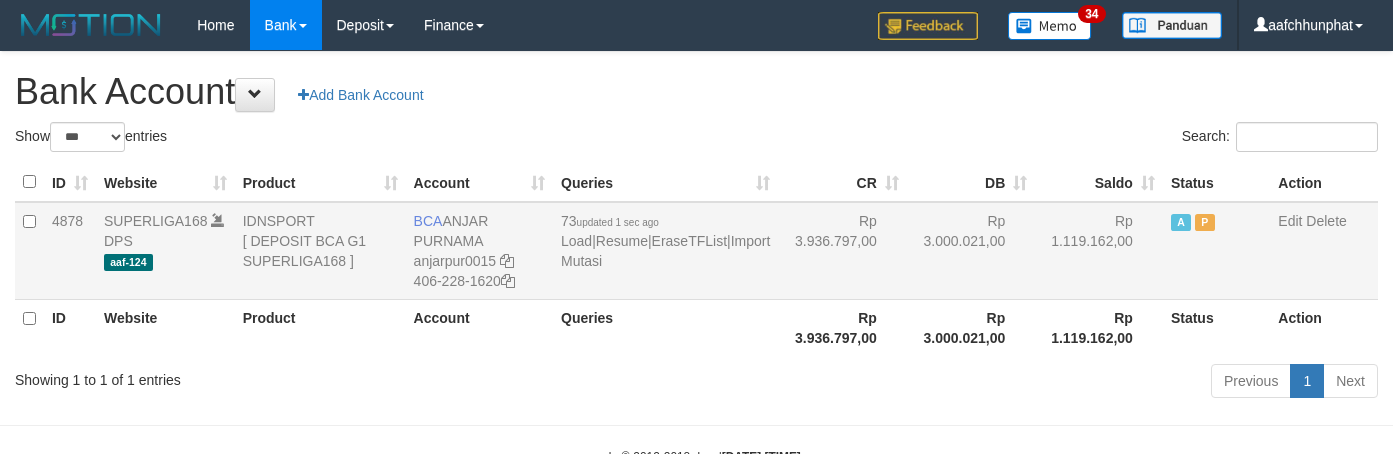 scroll, scrollTop: 0, scrollLeft: 0, axis: both 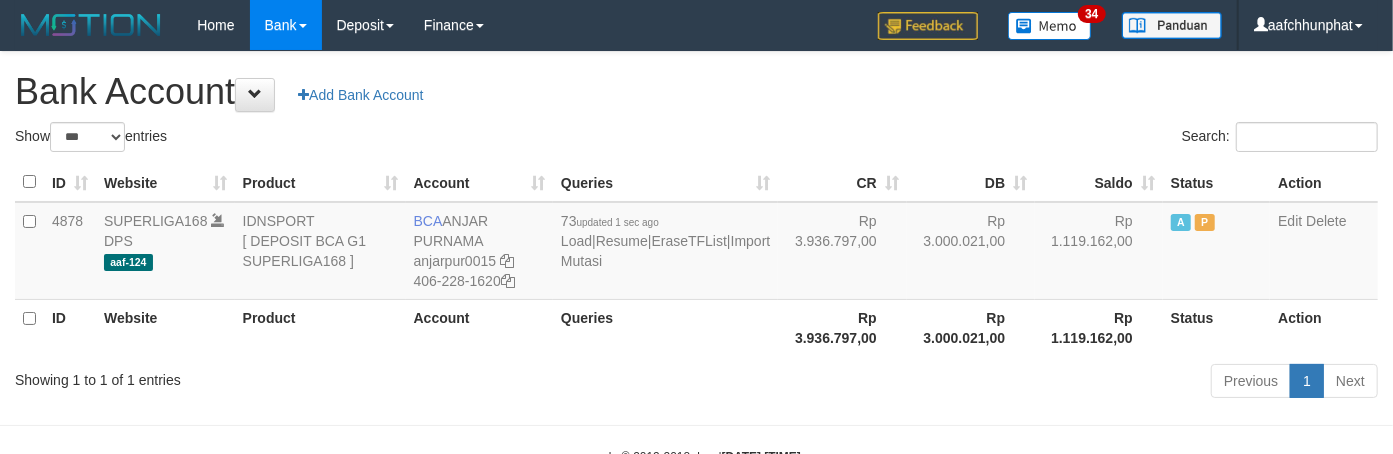 click on "Previous 1 Next" at bounding box center [986, 383] 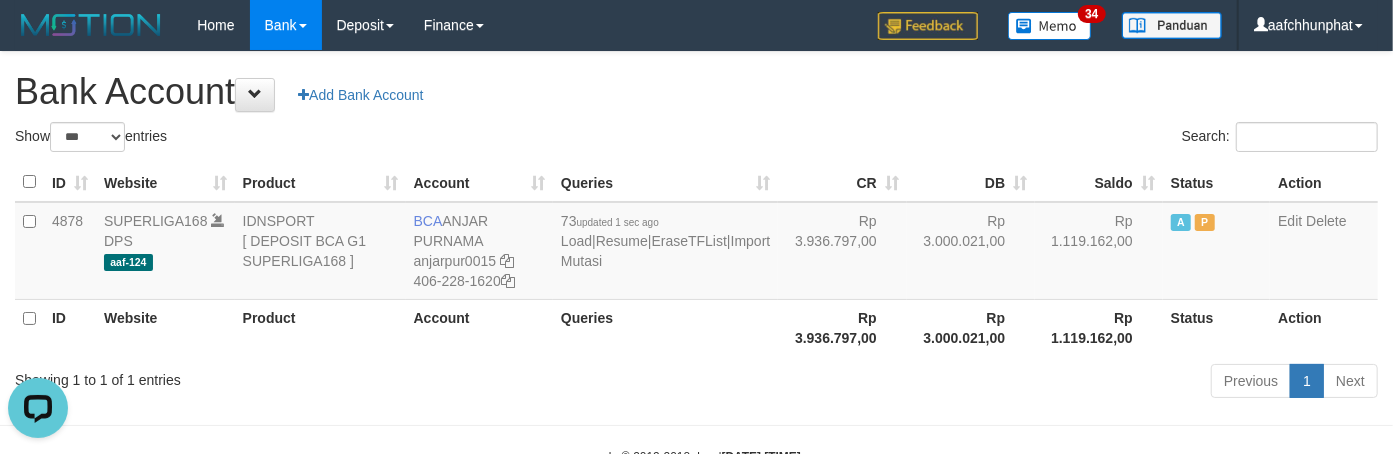scroll, scrollTop: 0, scrollLeft: 0, axis: both 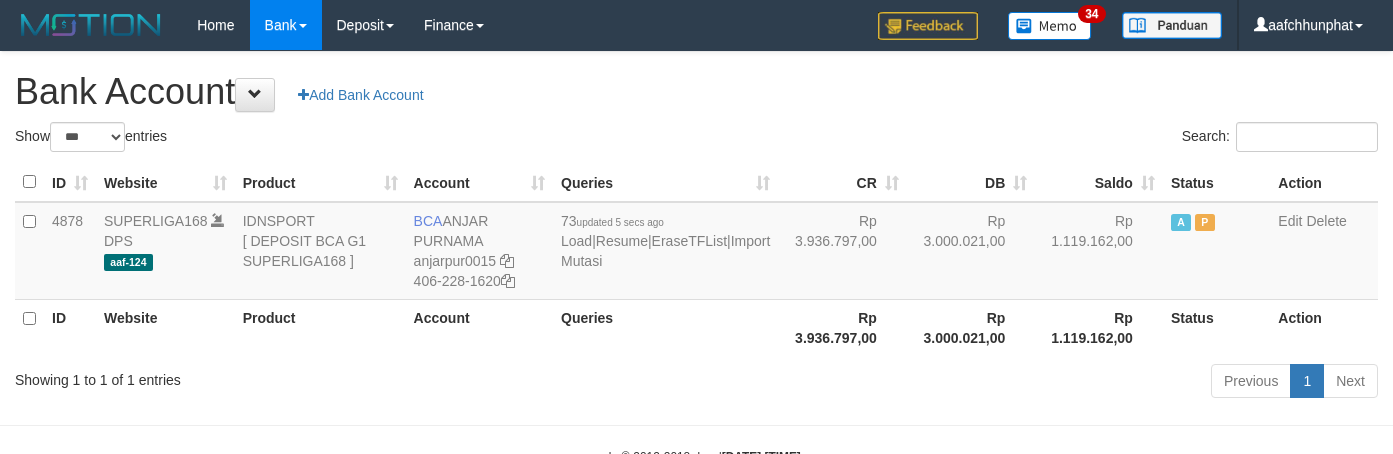 select on "***" 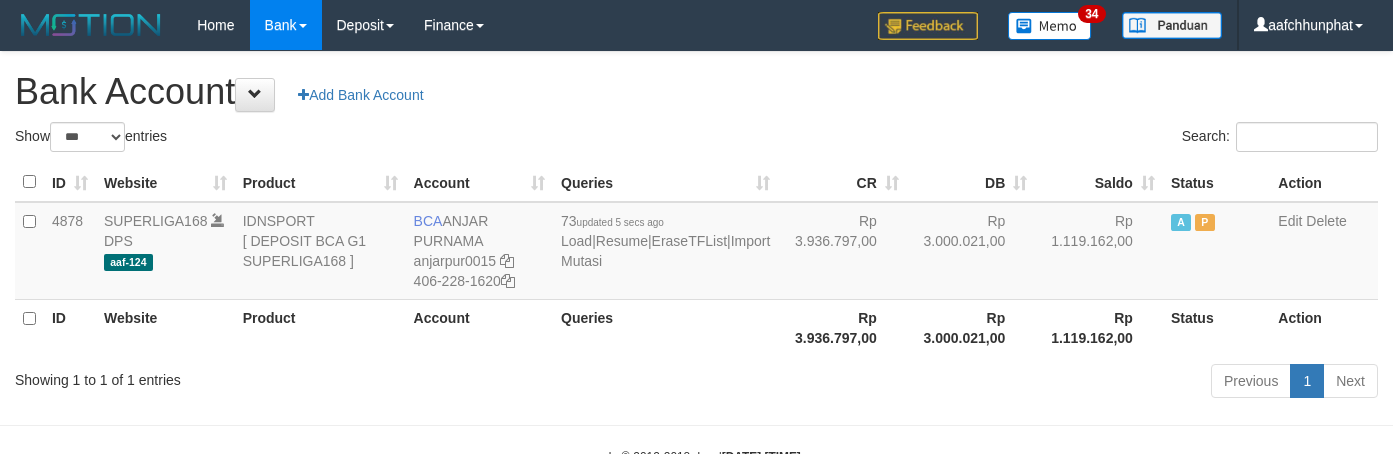 scroll, scrollTop: 0, scrollLeft: 0, axis: both 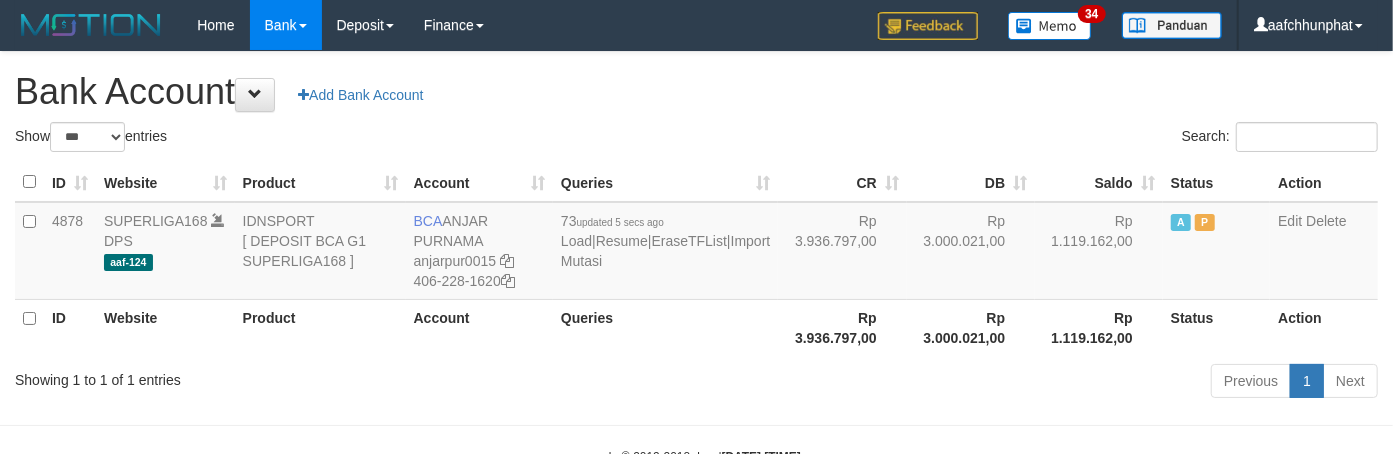 drag, startPoint x: 440, startPoint y: 373, endPoint x: 436, endPoint y: 362, distance: 11.7046995 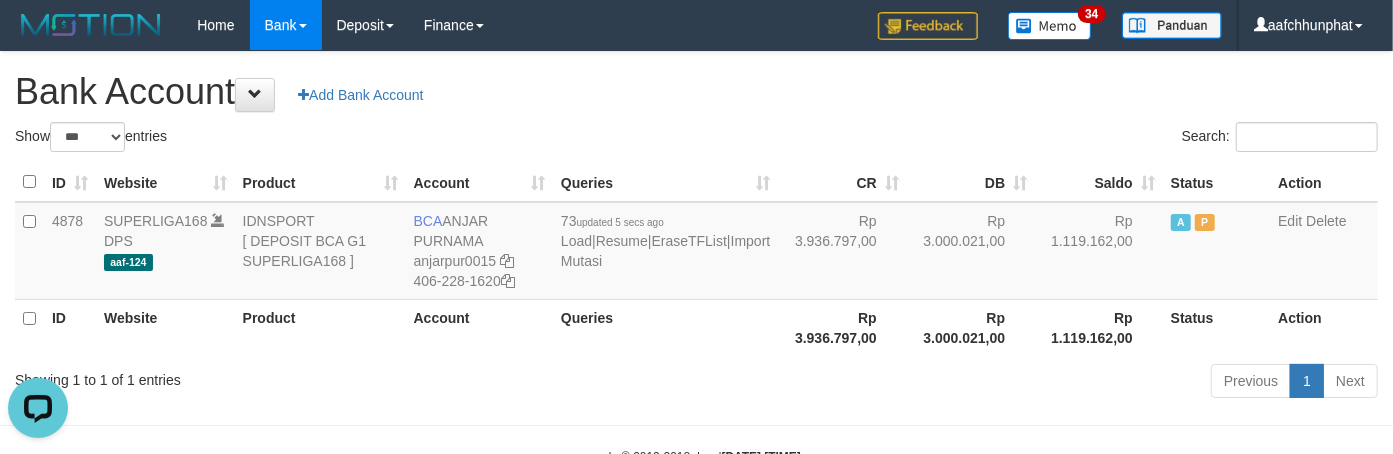 scroll, scrollTop: 0, scrollLeft: 0, axis: both 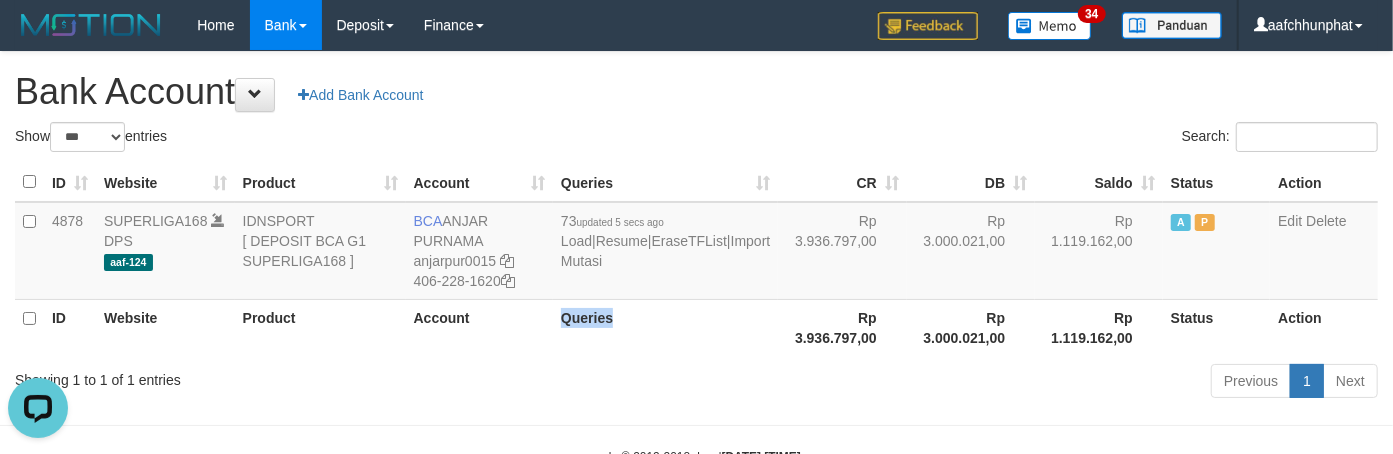 click on "Queries" at bounding box center [665, 327] 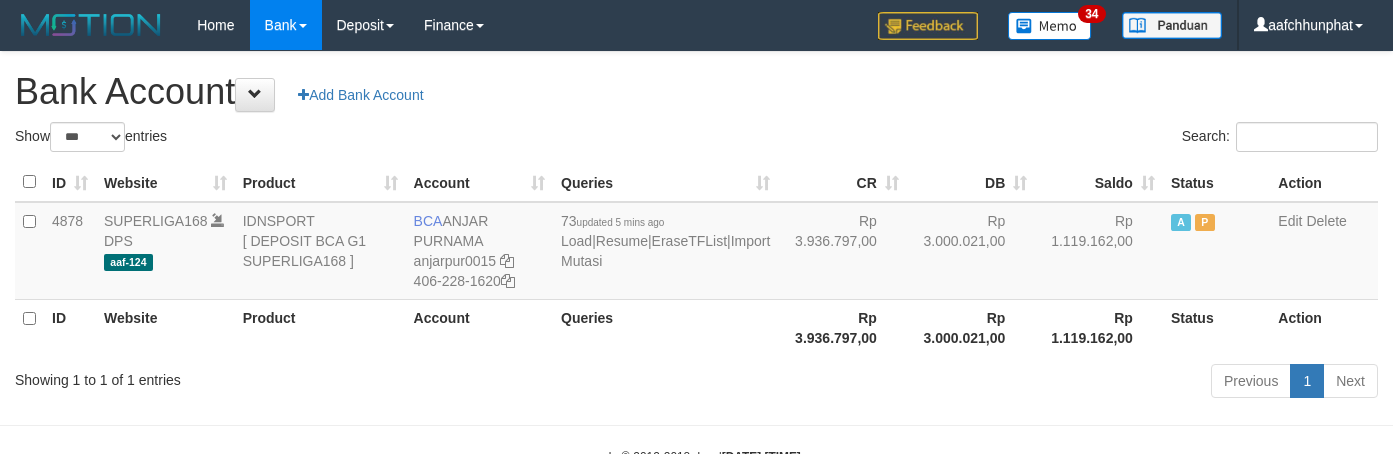 select on "***" 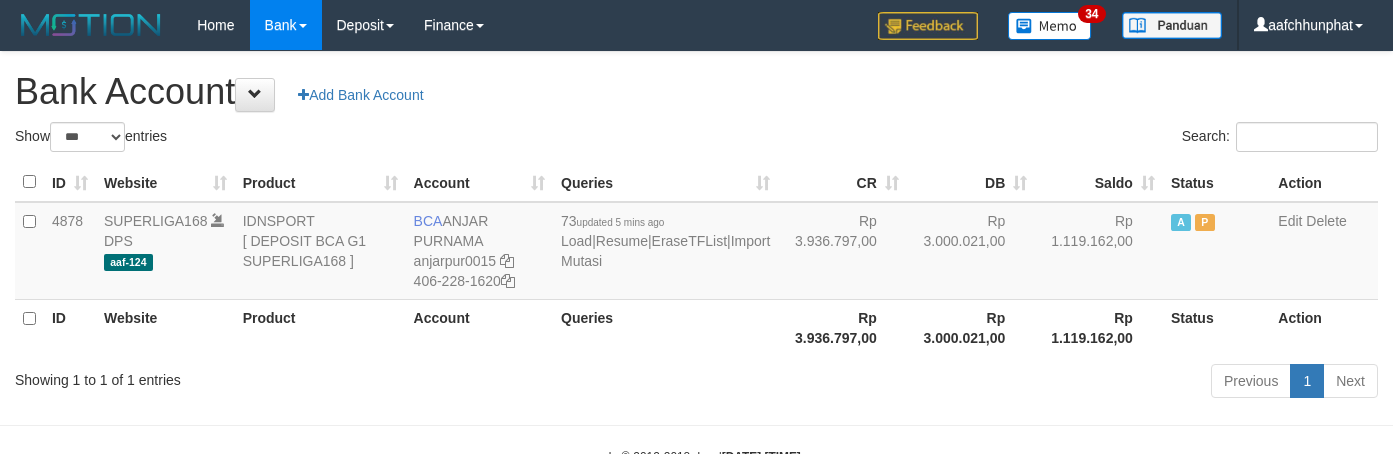 scroll, scrollTop: 0, scrollLeft: 0, axis: both 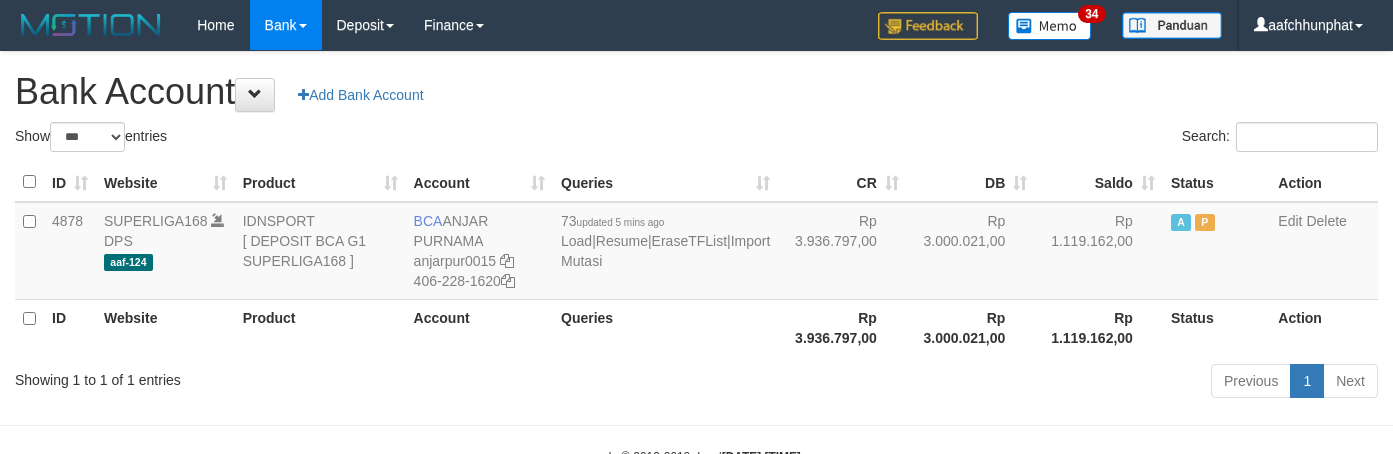 select on "***" 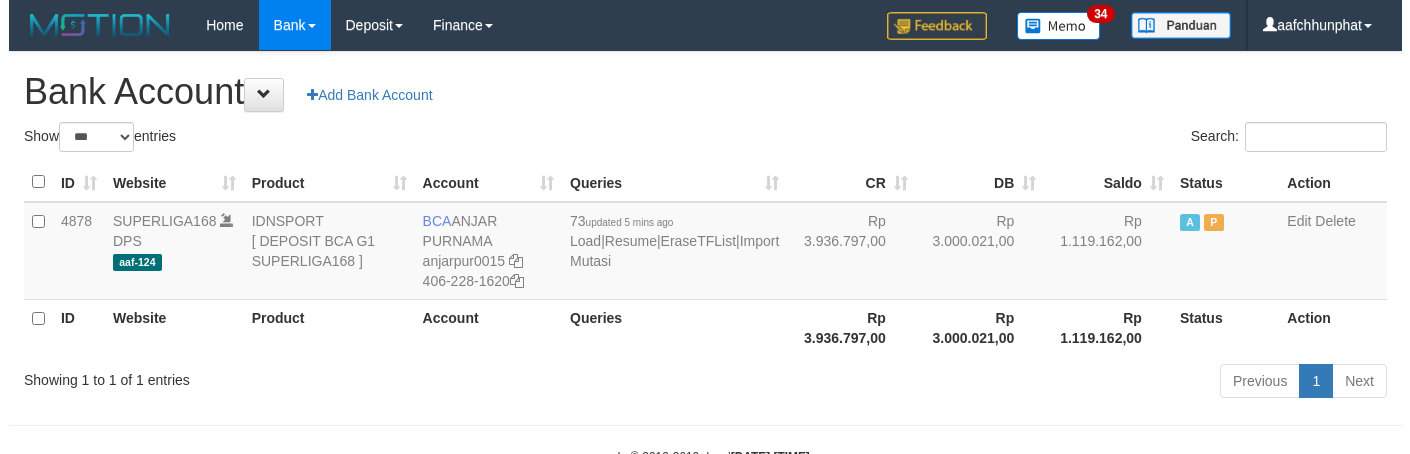 scroll, scrollTop: 0, scrollLeft: 0, axis: both 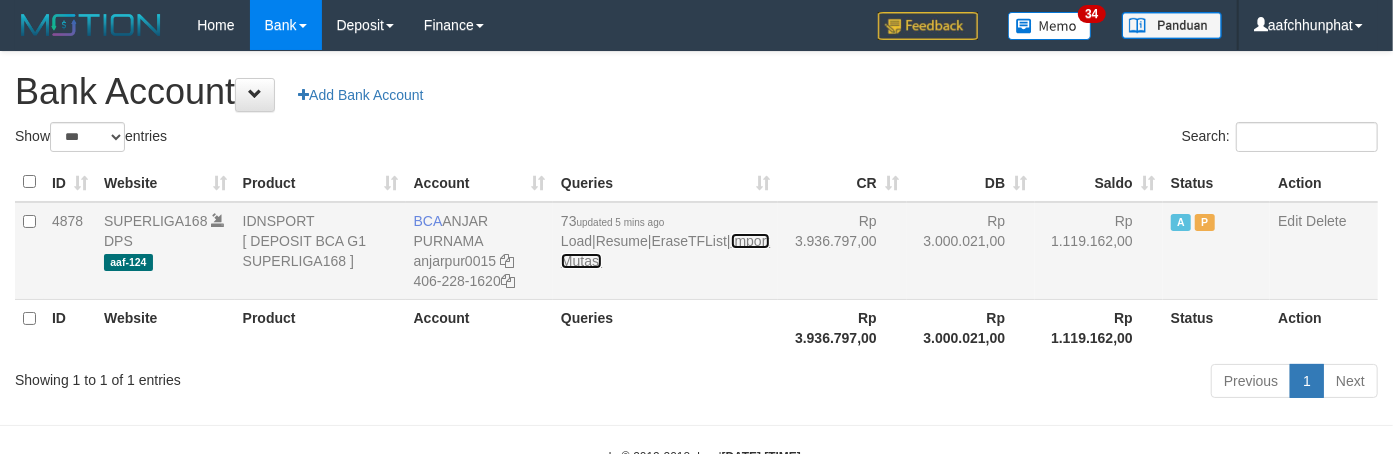 click on "Import Mutasi" at bounding box center (665, 251) 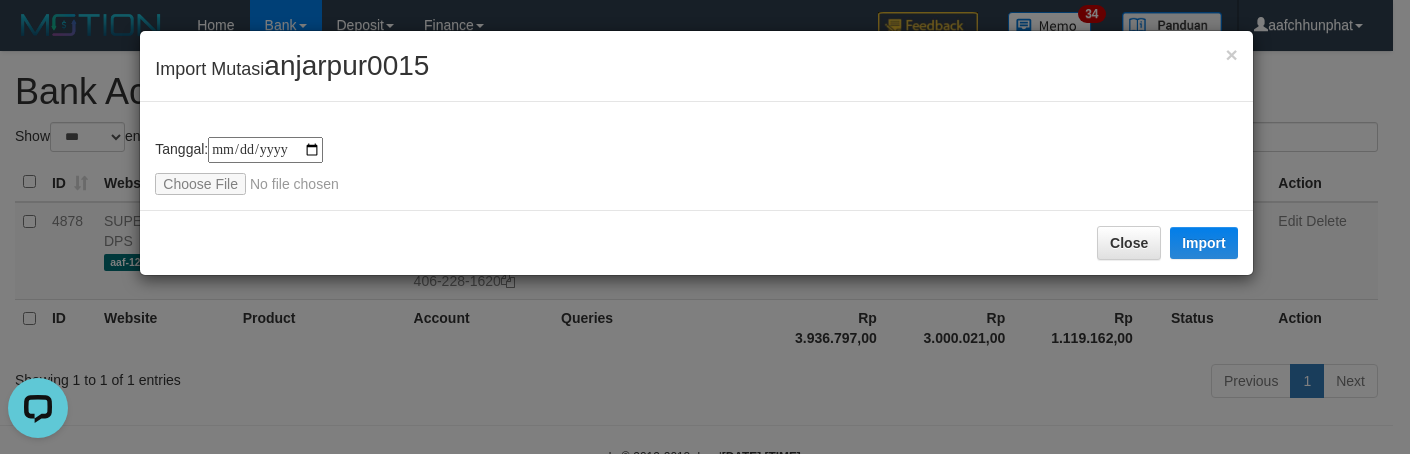 scroll, scrollTop: 0, scrollLeft: 0, axis: both 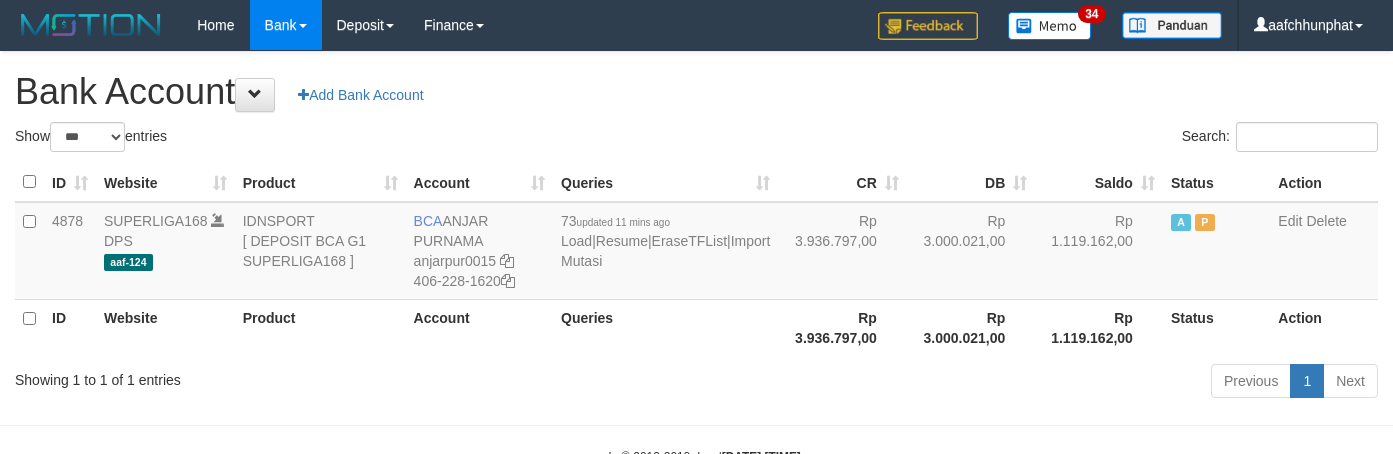select on "***" 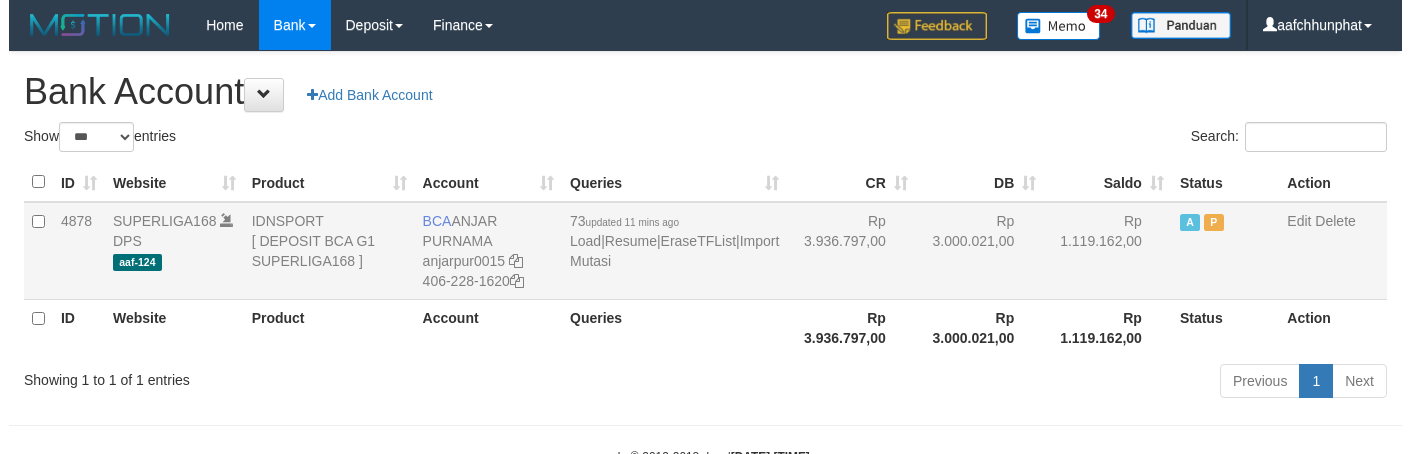 scroll, scrollTop: 0, scrollLeft: 0, axis: both 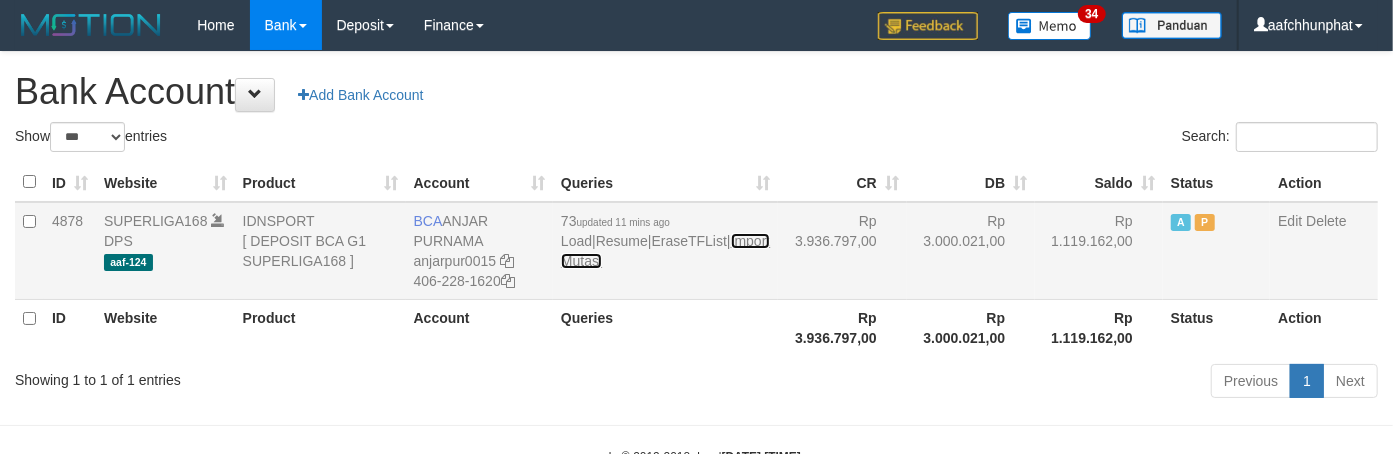 click on "Import Mutasi" at bounding box center (665, 251) 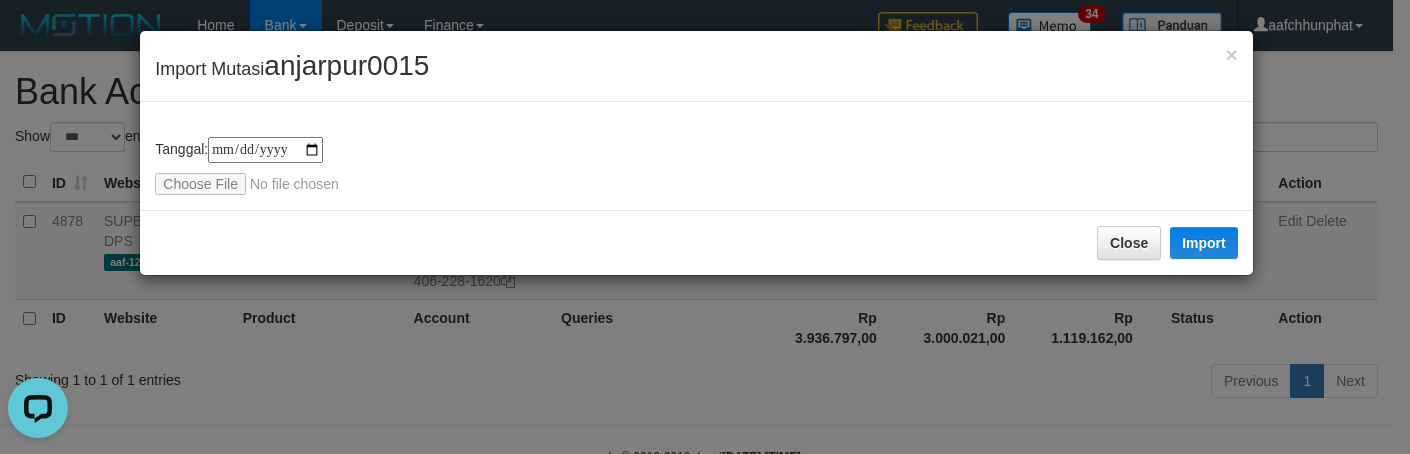 scroll, scrollTop: 0, scrollLeft: 0, axis: both 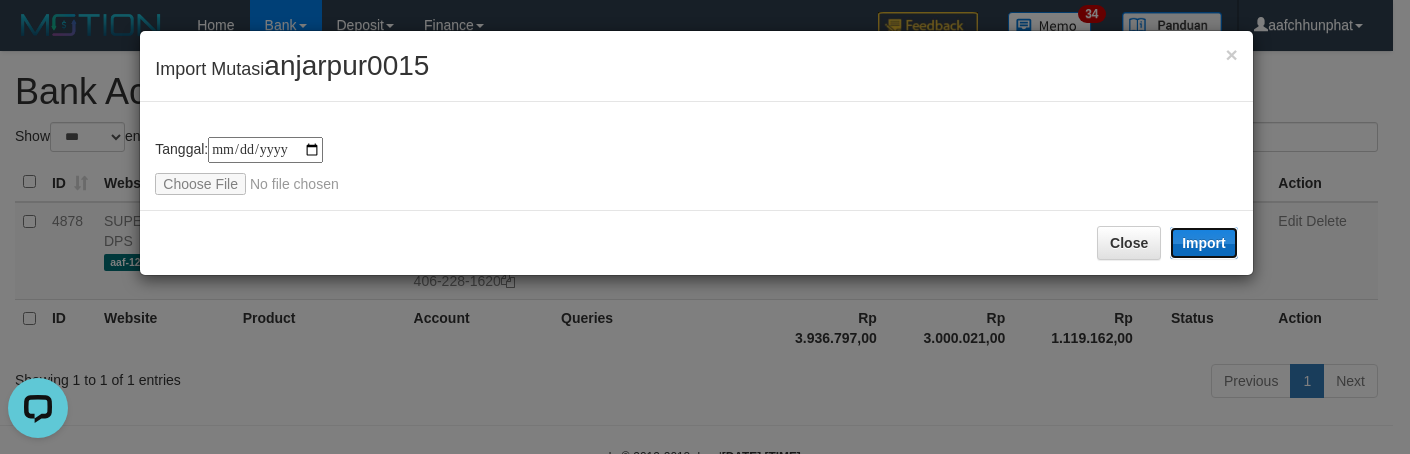 click on "Import" at bounding box center (1204, 243) 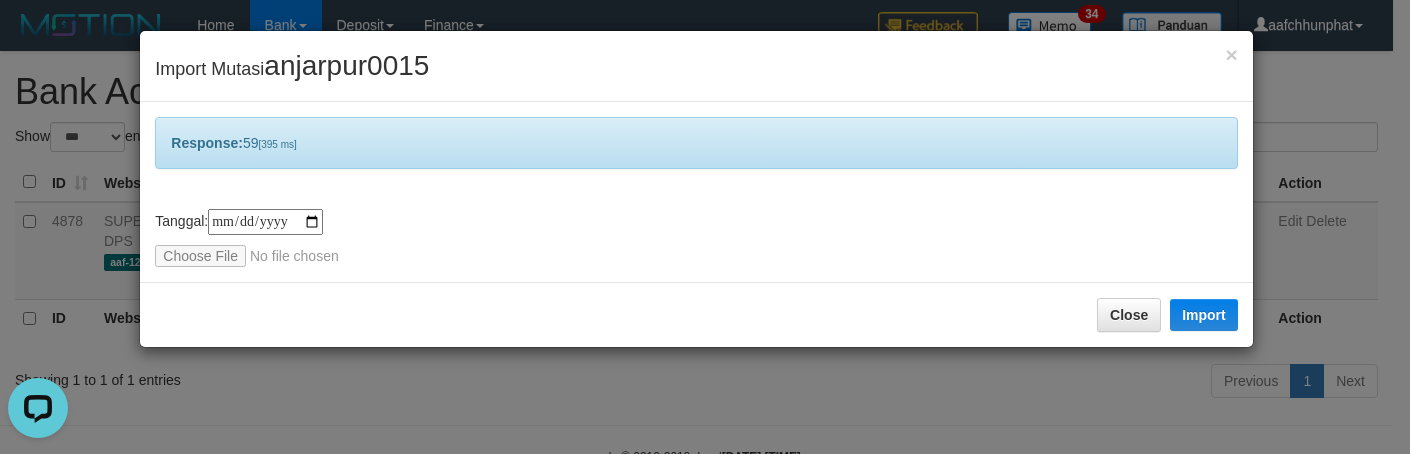 click on "**********" at bounding box center [705, 227] 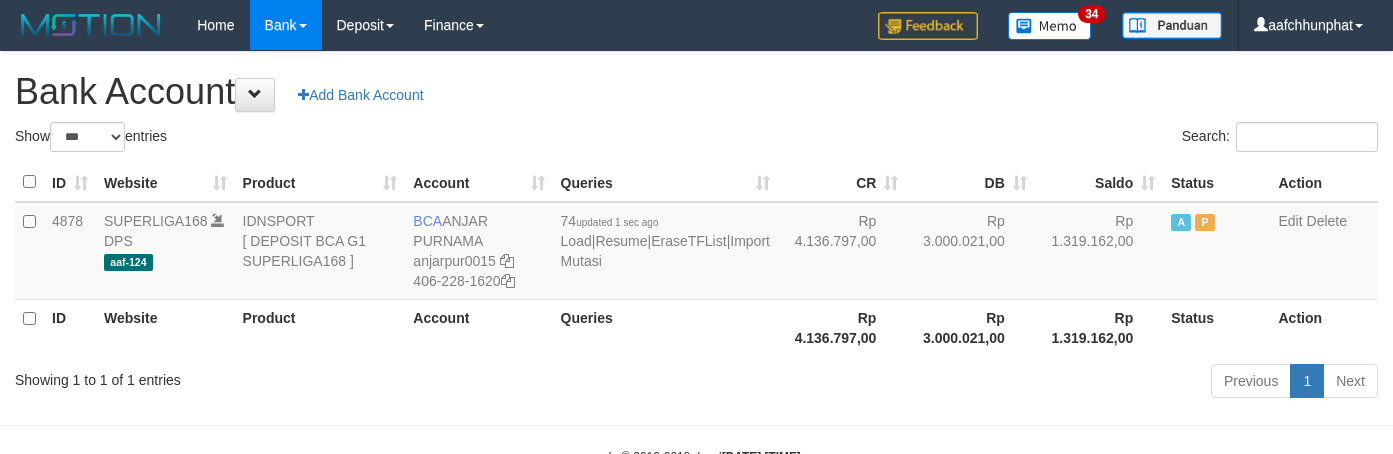 select on "***" 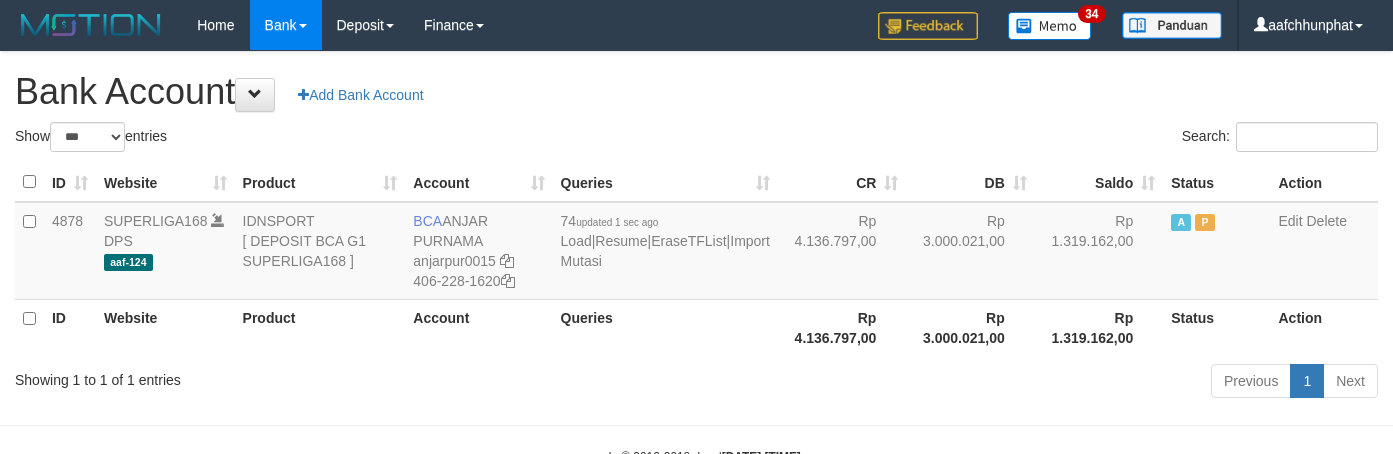 scroll, scrollTop: 0, scrollLeft: 0, axis: both 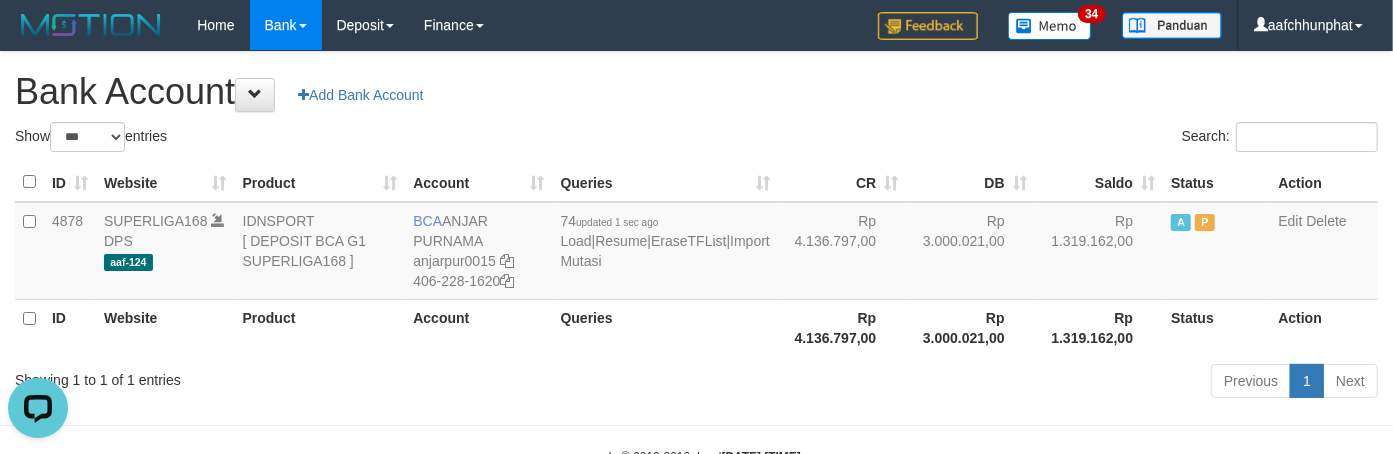 click on "Account" at bounding box center [478, 327] 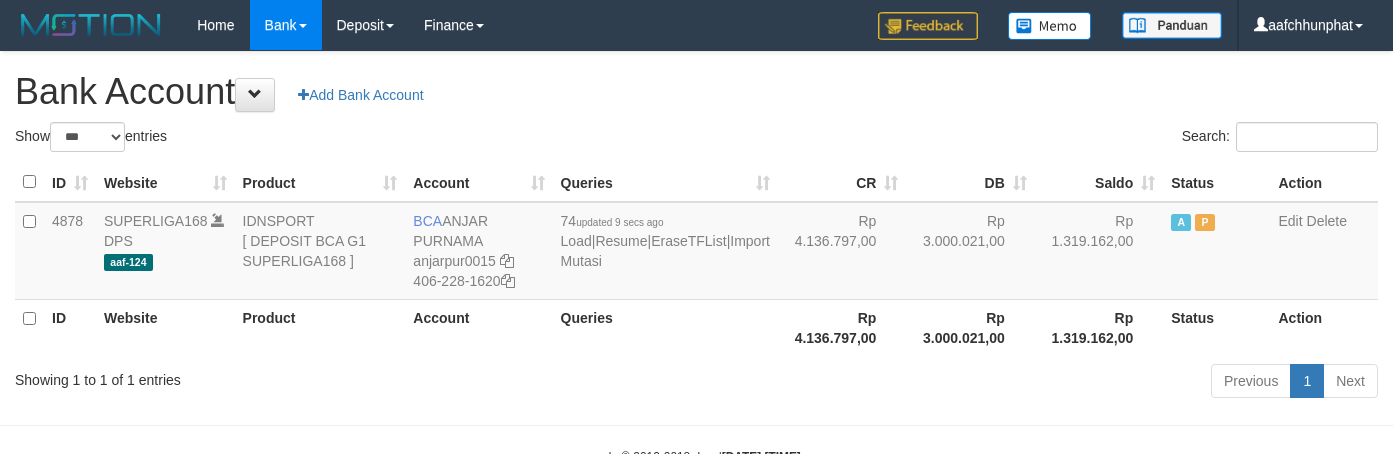 select on "***" 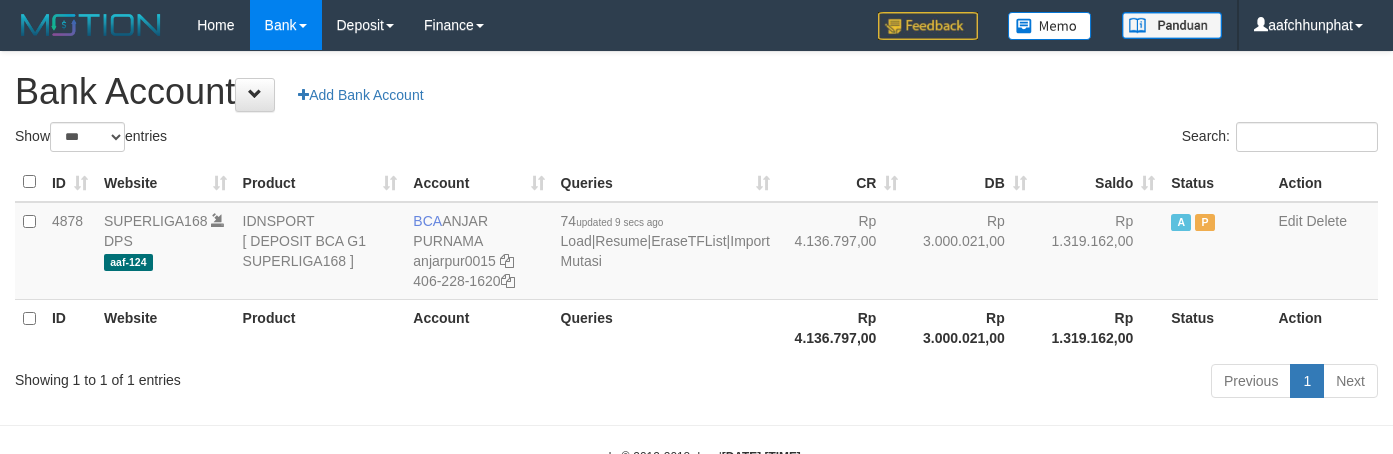 scroll, scrollTop: 0, scrollLeft: 0, axis: both 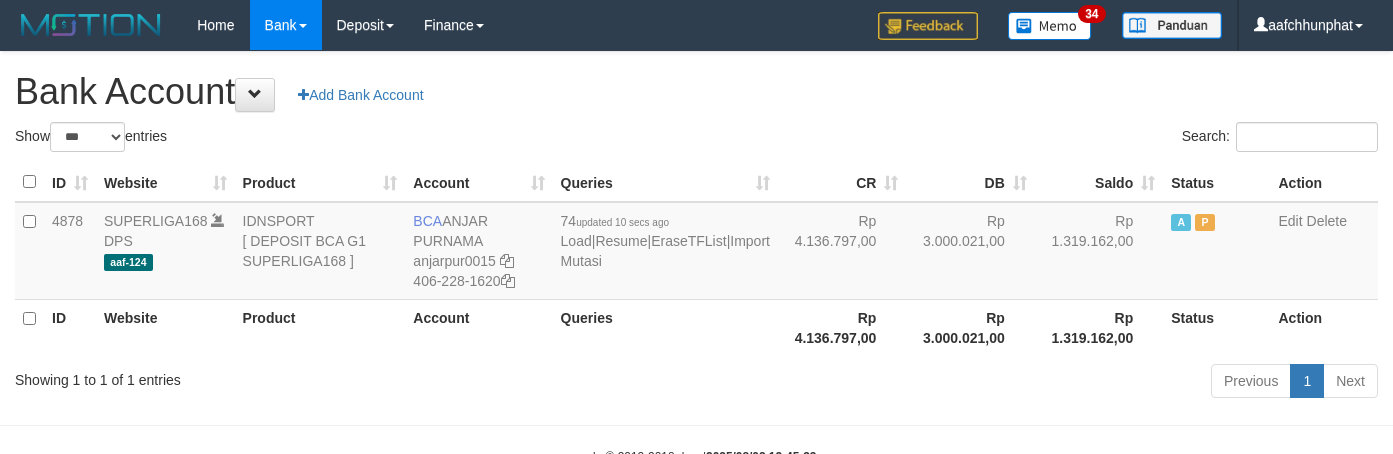 select on "***" 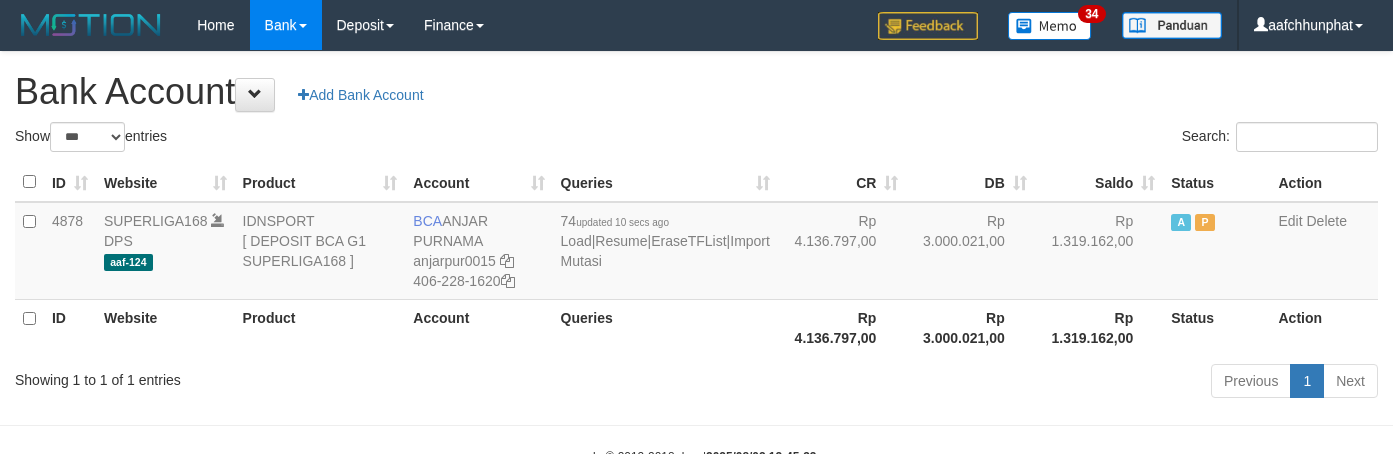 scroll, scrollTop: 0, scrollLeft: 0, axis: both 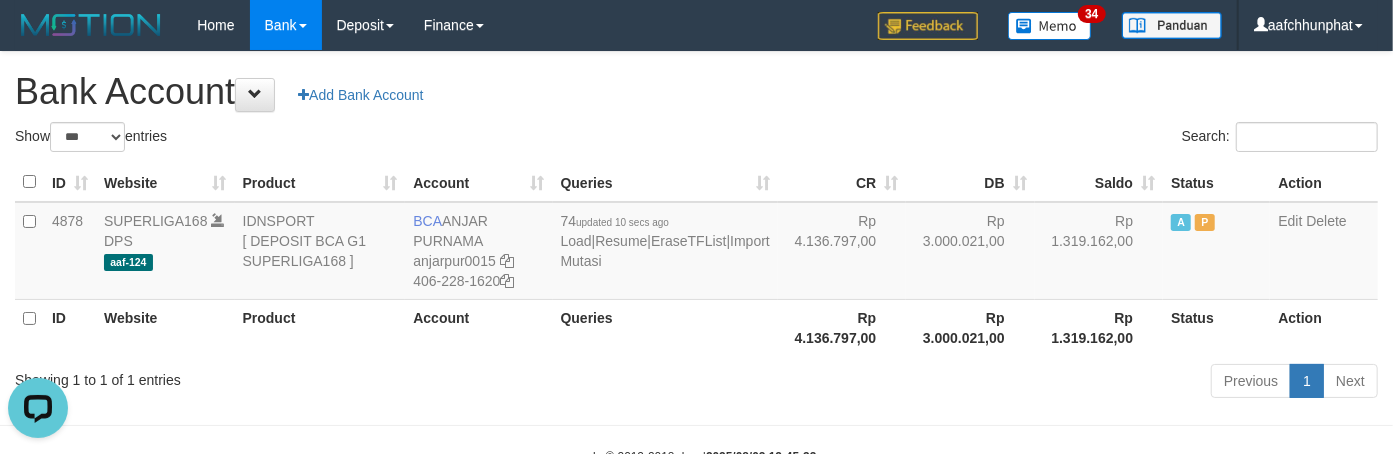 click on "Showing 1 to 1 of 1 entries" at bounding box center (290, 376) 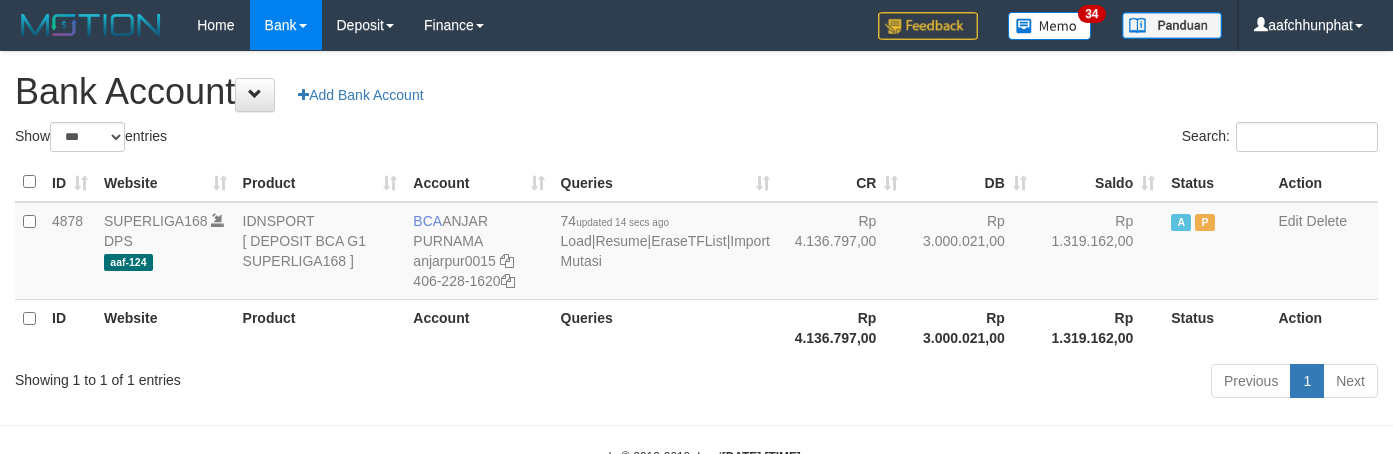 select on "***" 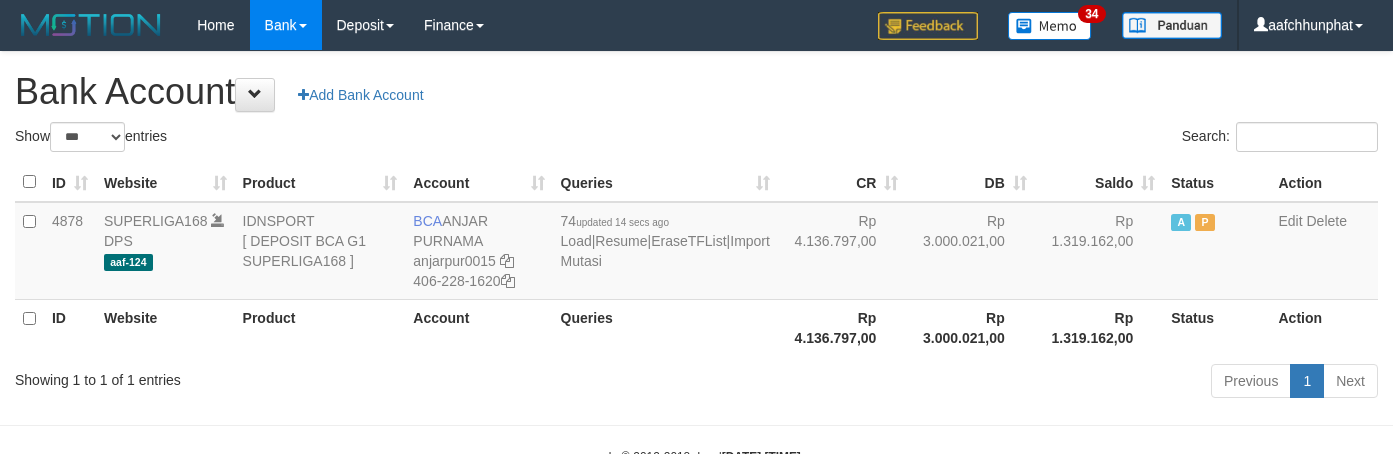 scroll, scrollTop: 0, scrollLeft: 0, axis: both 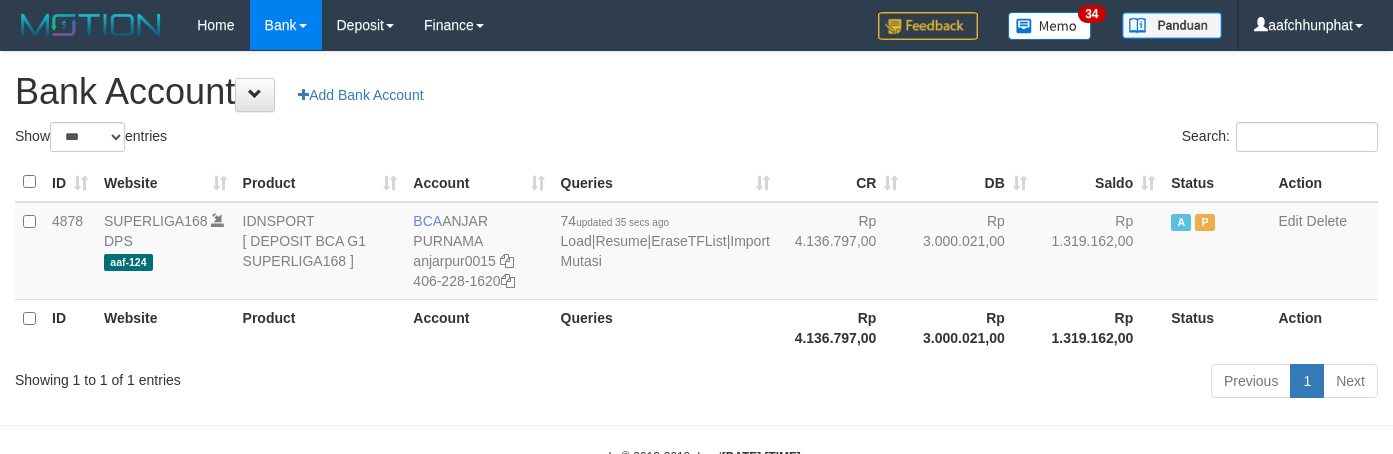 select on "***" 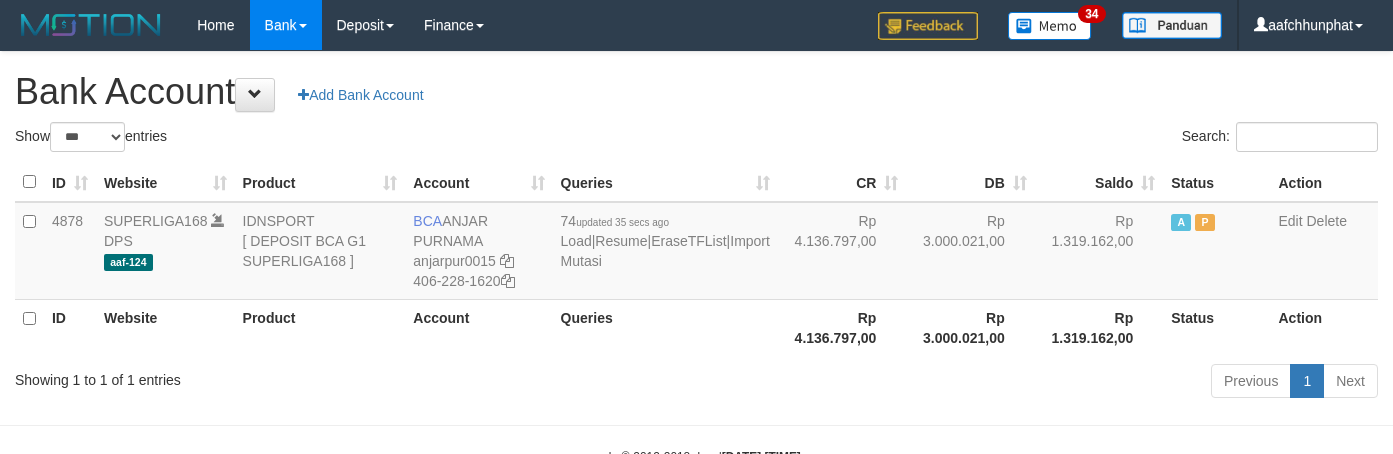 scroll, scrollTop: 0, scrollLeft: 0, axis: both 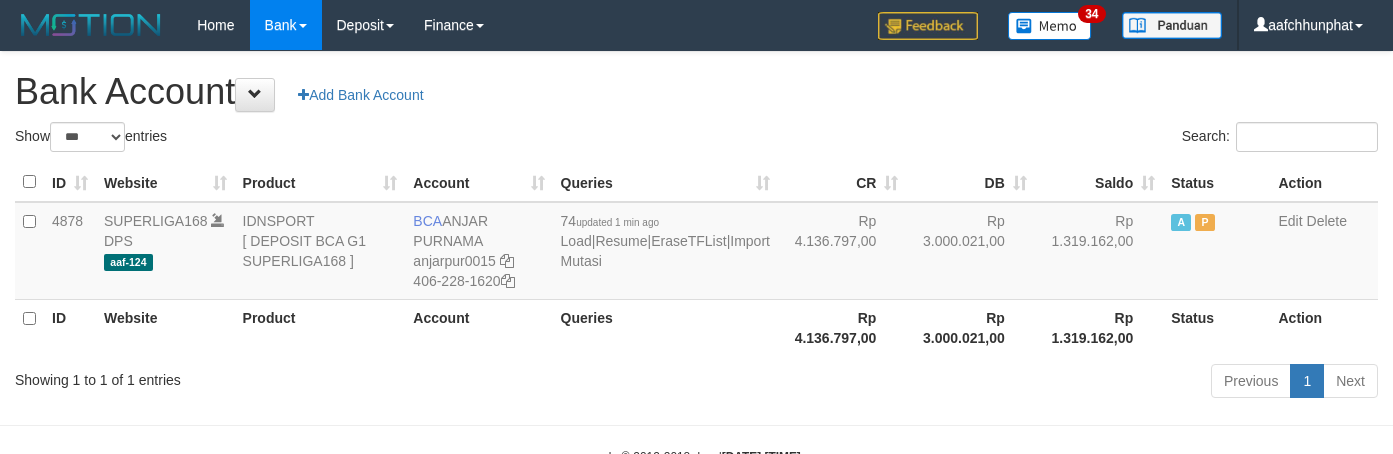 select on "***" 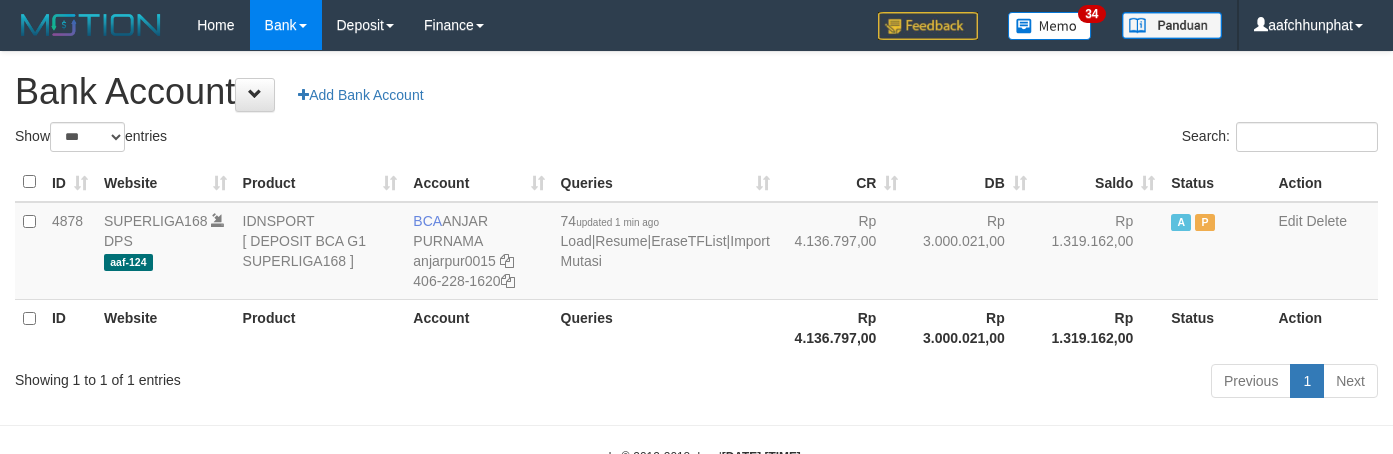 scroll, scrollTop: 0, scrollLeft: 0, axis: both 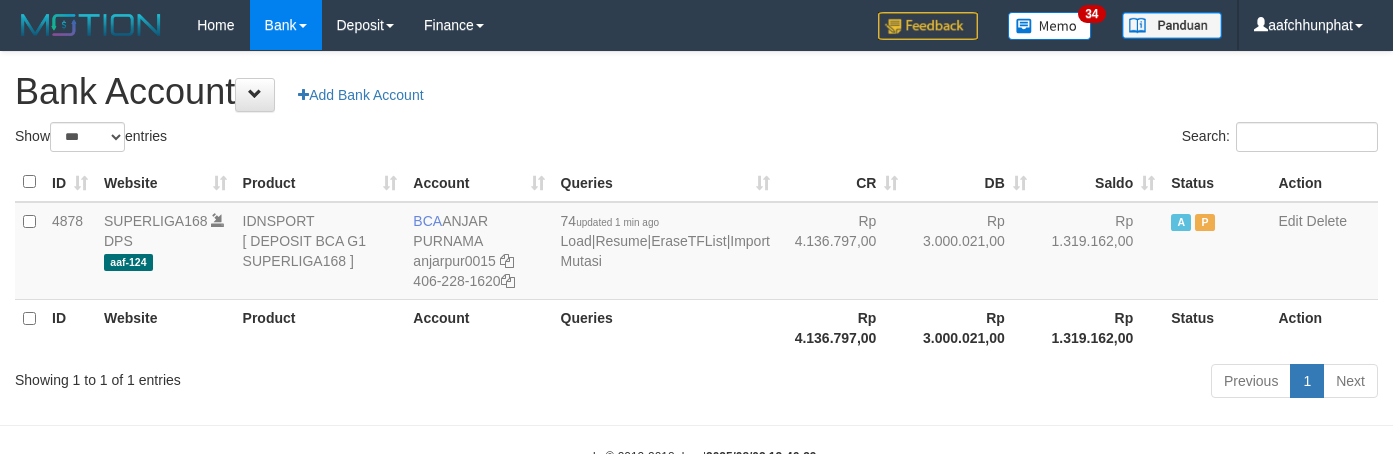 select on "***" 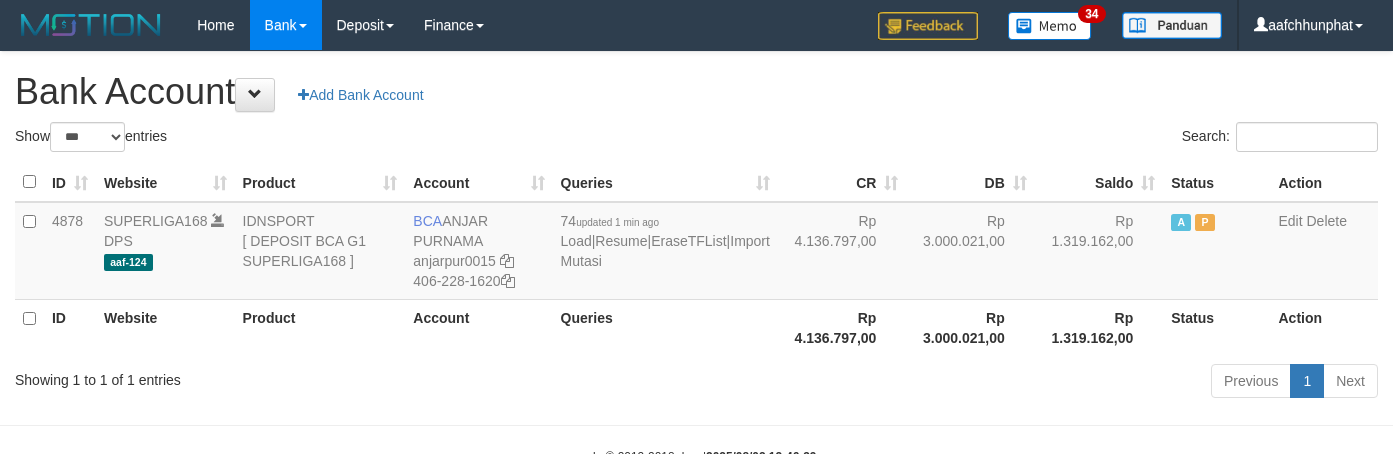 scroll, scrollTop: 0, scrollLeft: 0, axis: both 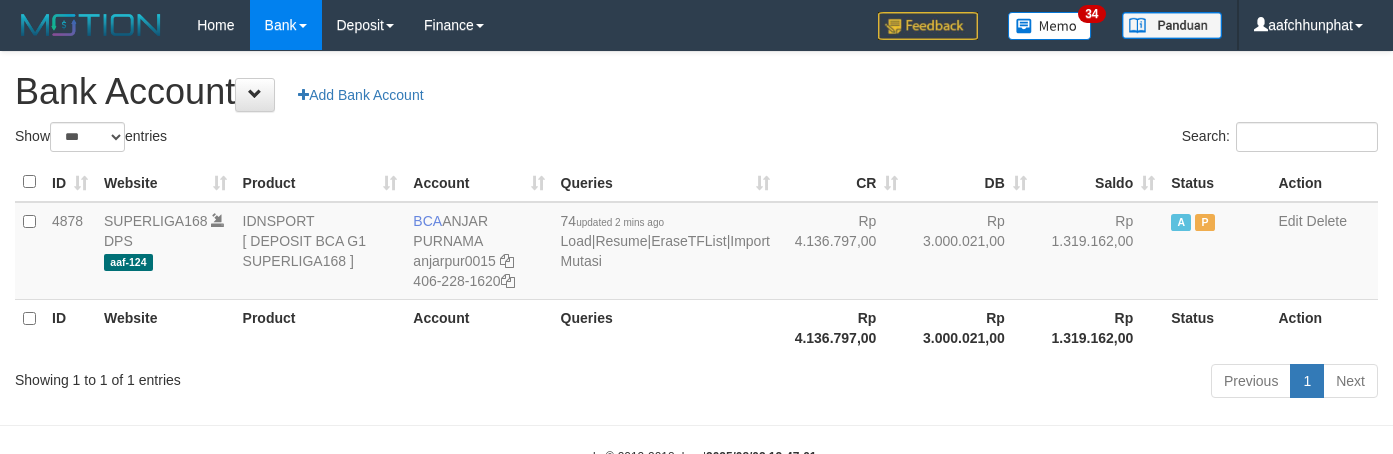 select on "***" 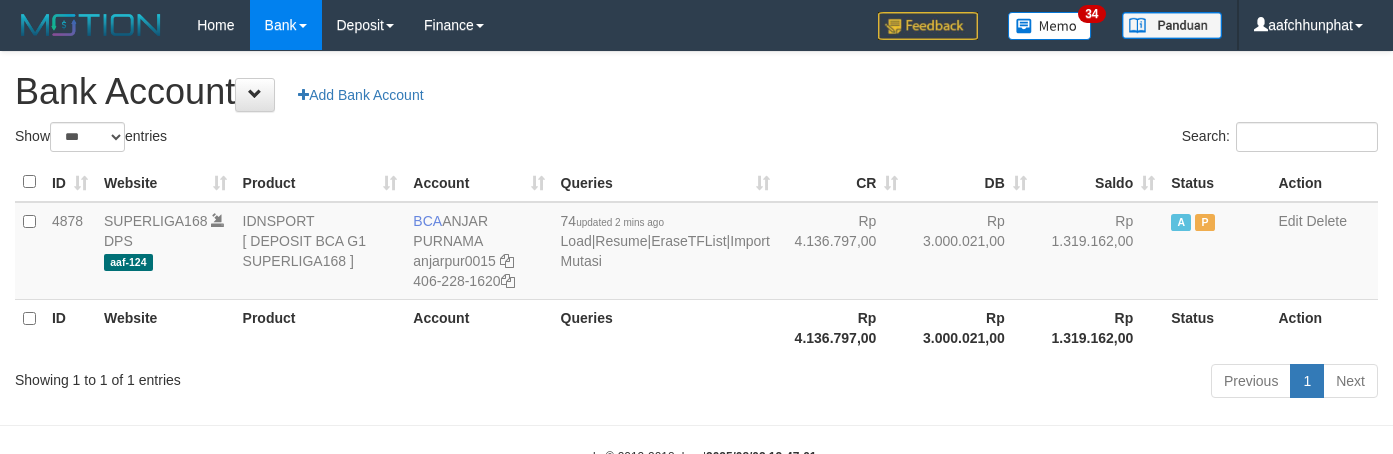 scroll, scrollTop: 0, scrollLeft: 0, axis: both 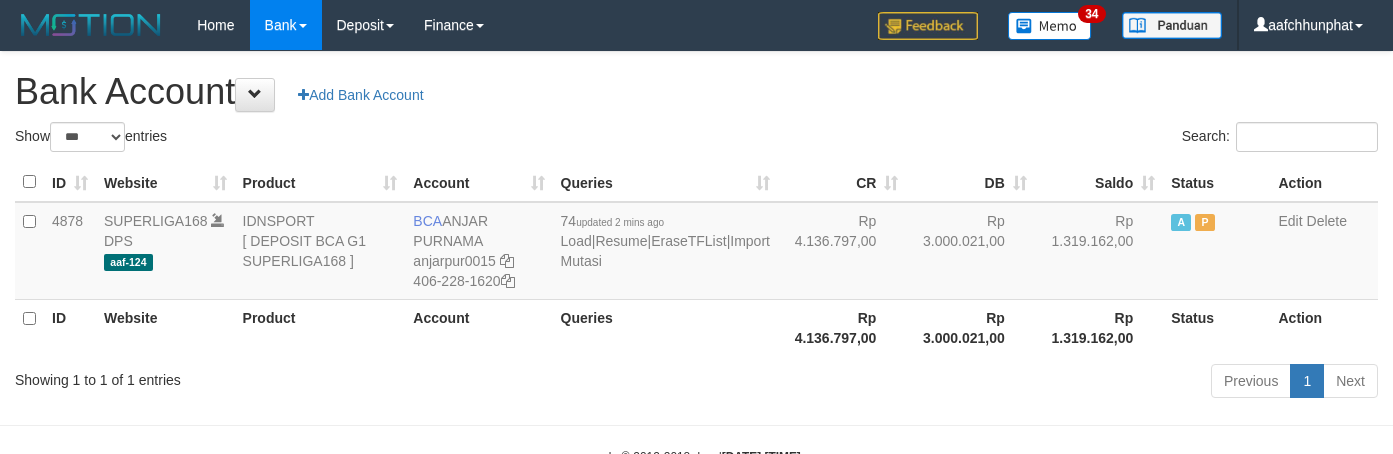 select on "***" 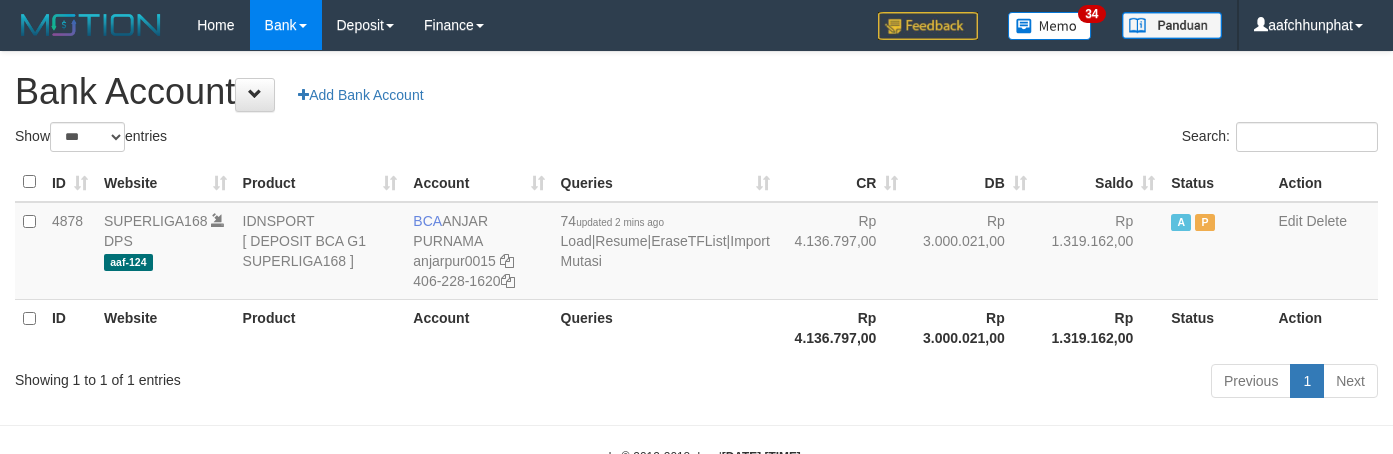 scroll, scrollTop: 0, scrollLeft: 0, axis: both 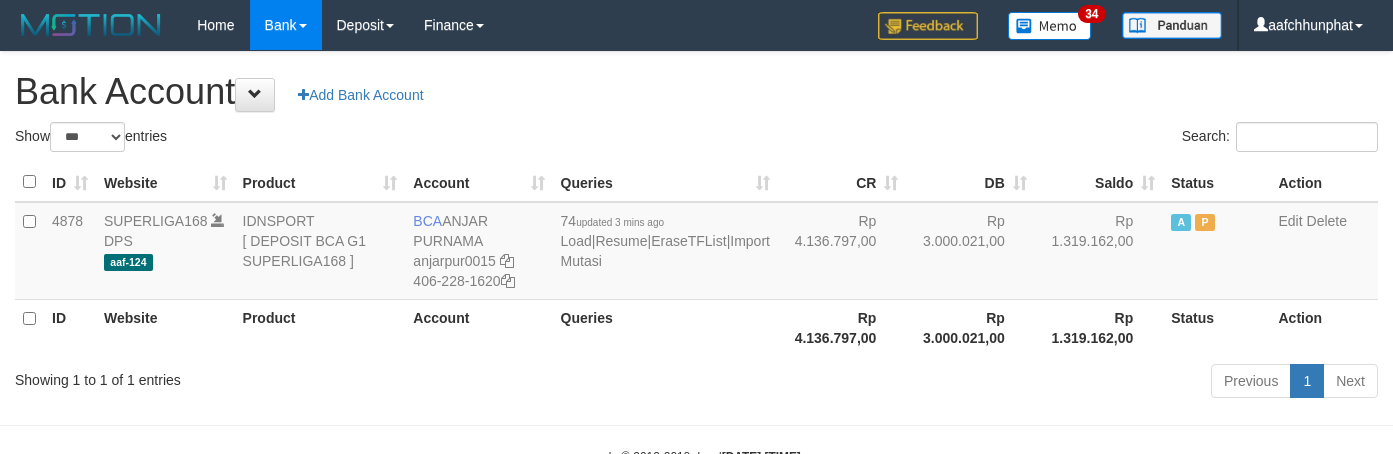select on "***" 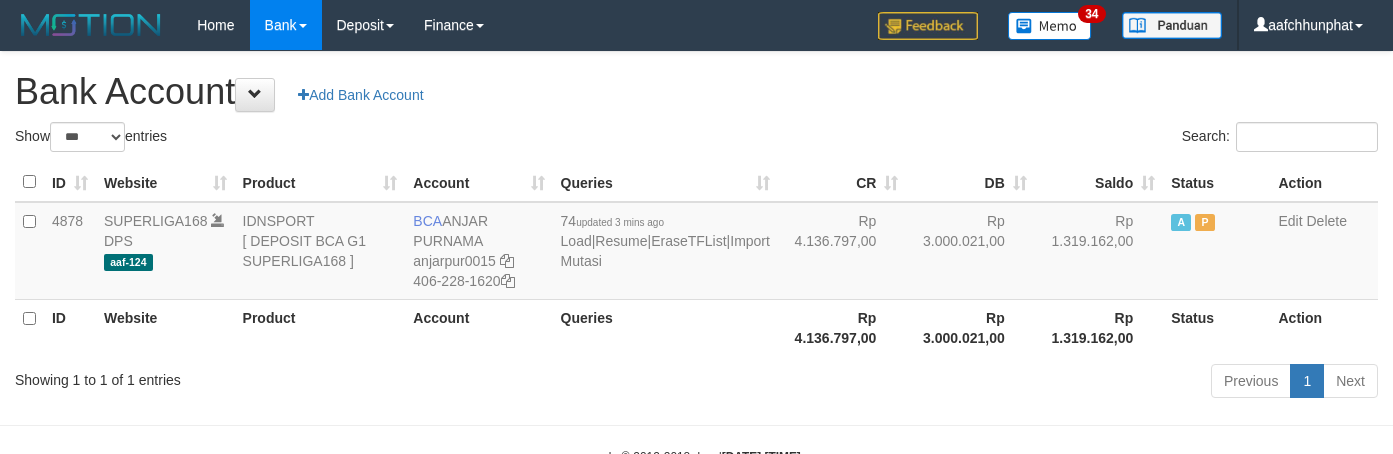 scroll, scrollTop: 0, scrollLeft: 0, axis: both 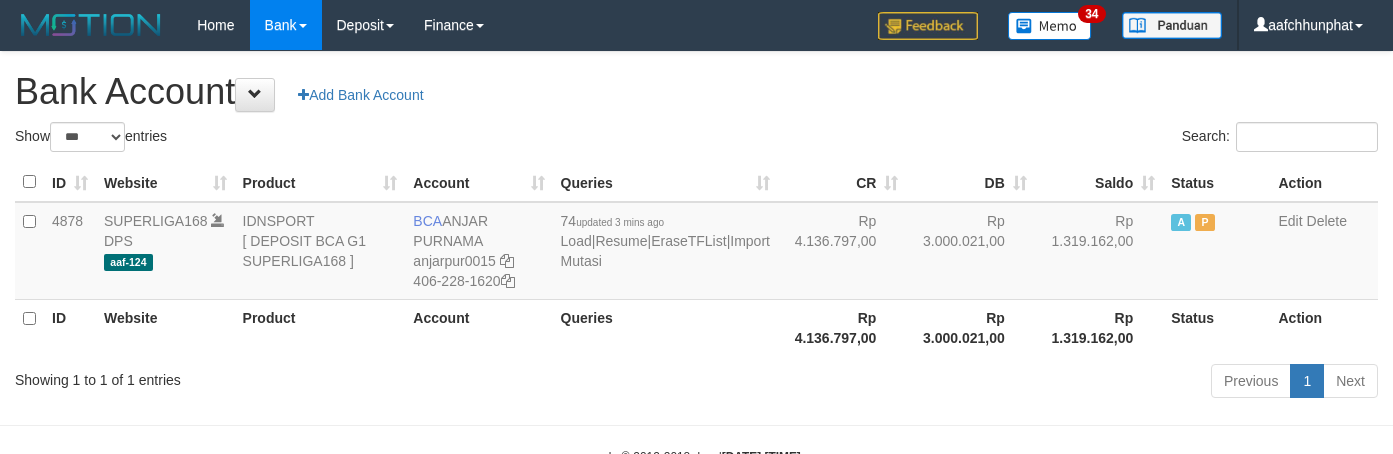 select on "***" 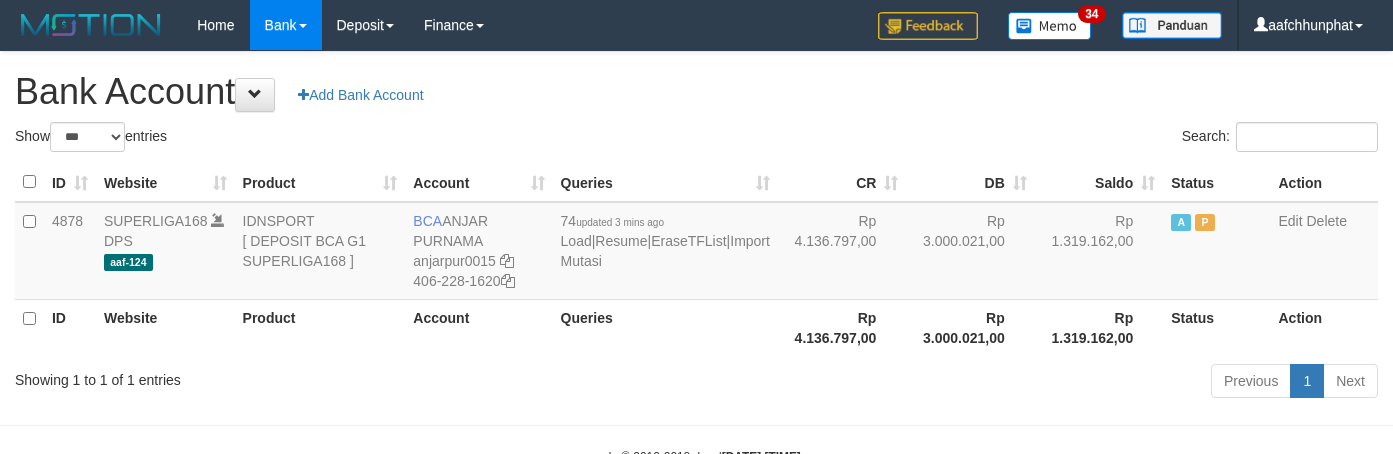 scroll, scrollTop: 0, scrollLeft: 0, axis: both 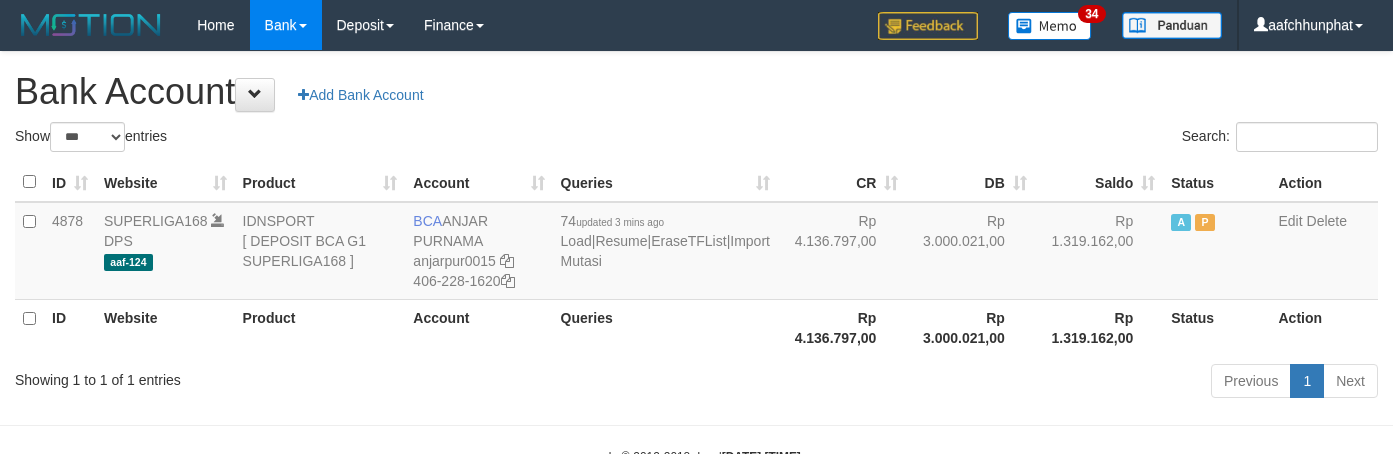 select on "***" 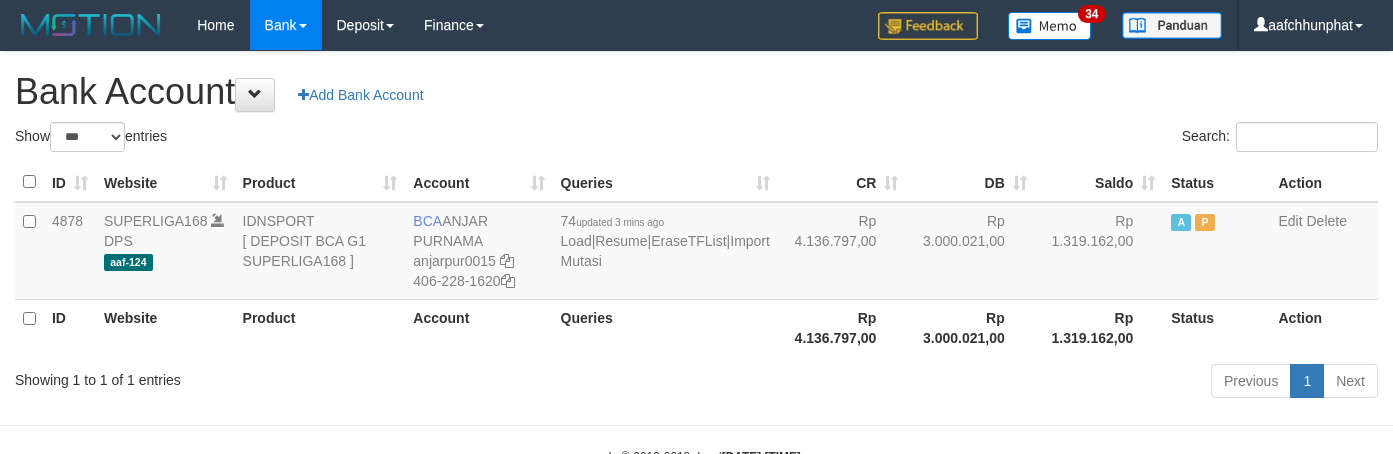 scroll, scrollTop: 0, scrollLeft: 0, axis: both 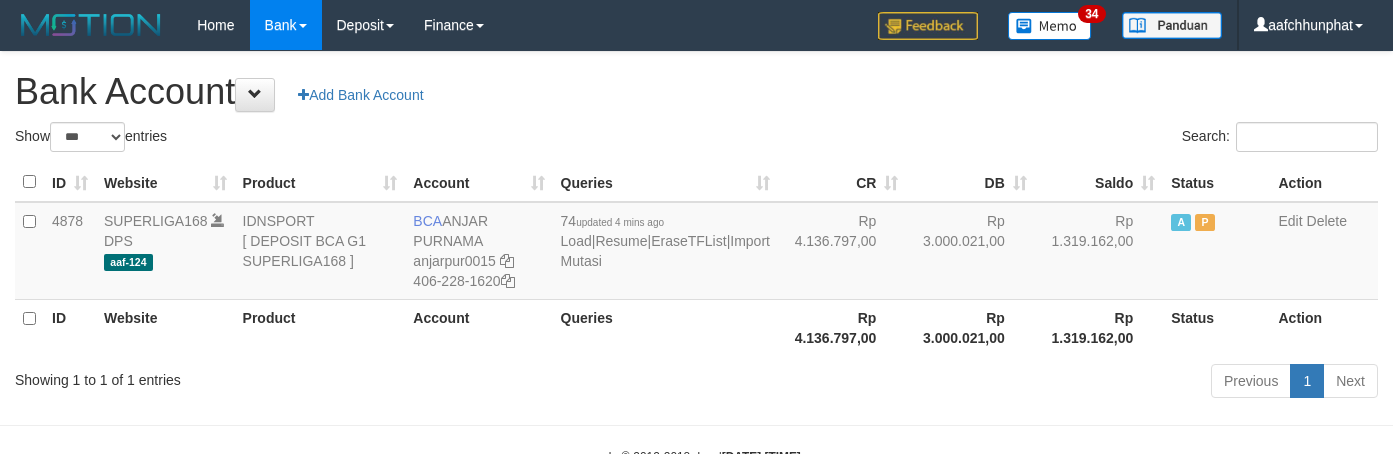 select on "***" 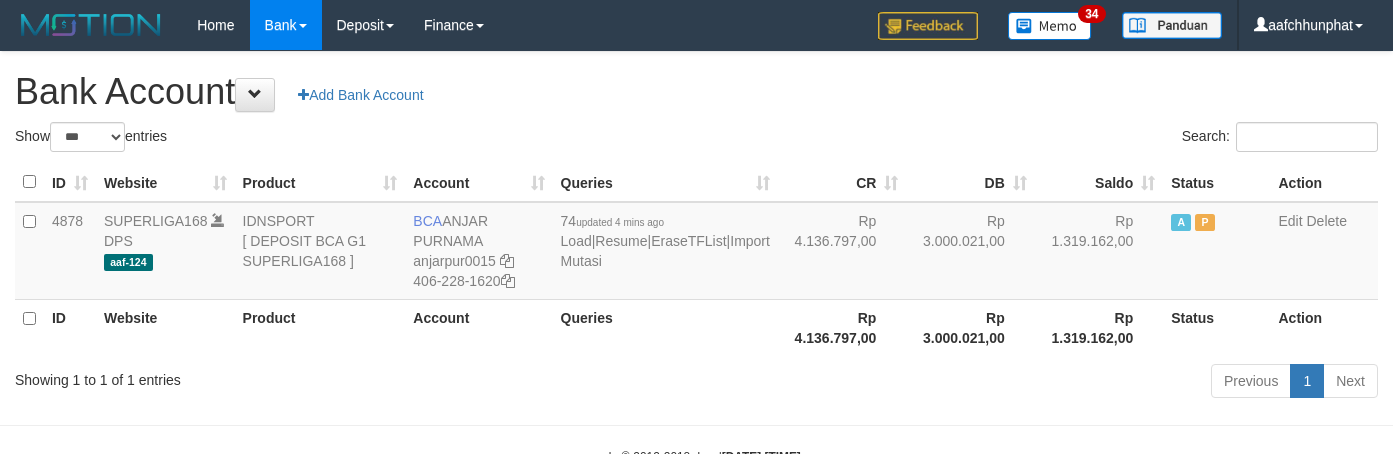 scroll, scrollTop: 0, scrollLeft: 0, axis: both 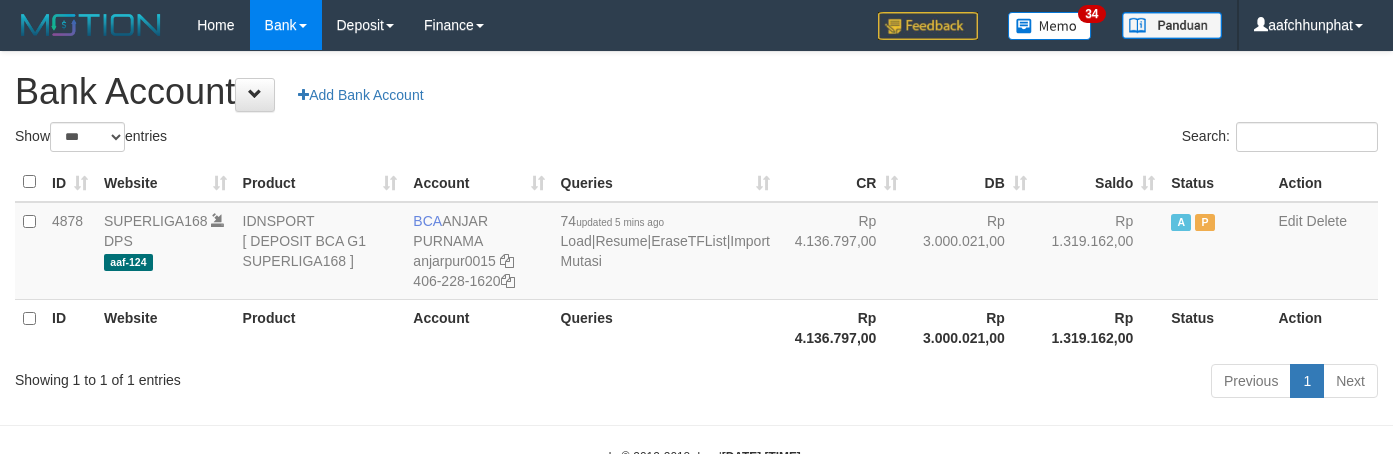 select on "***" 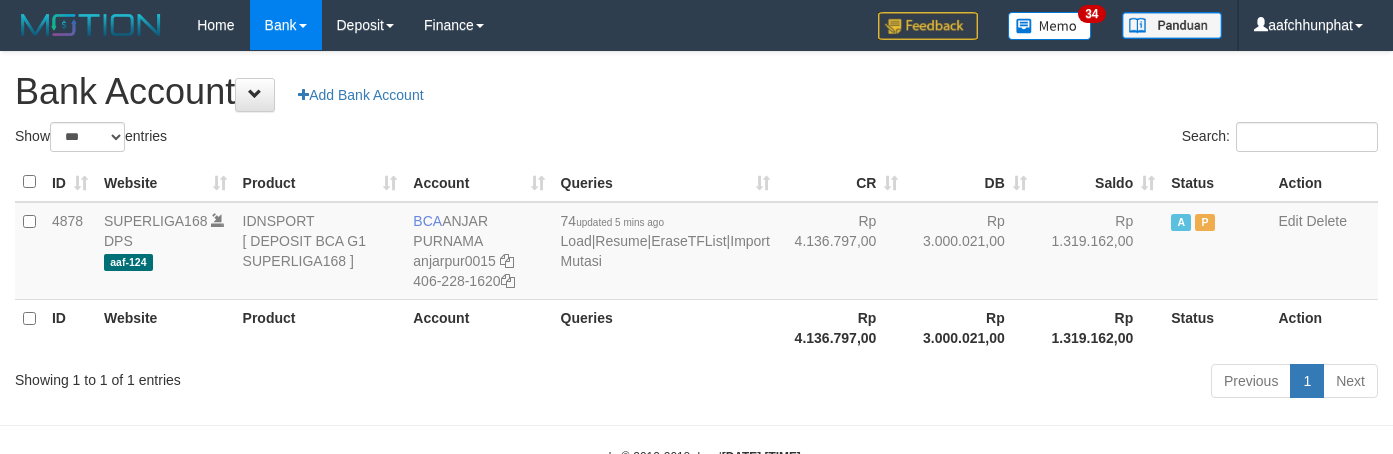scroll, scrollTop: 0, scrollLeft: 0, axis: both 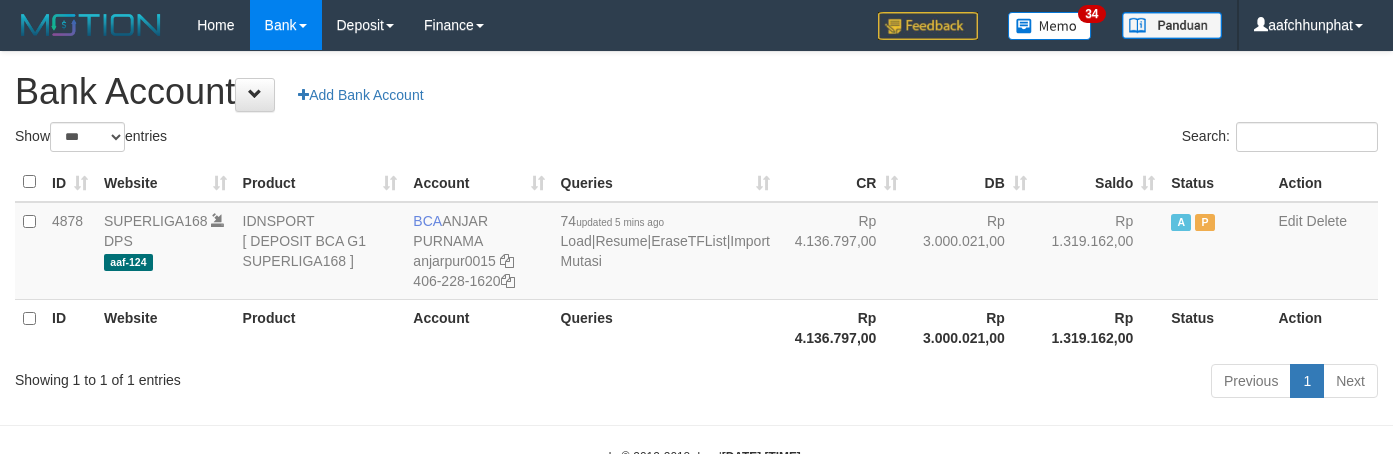 select on "***" 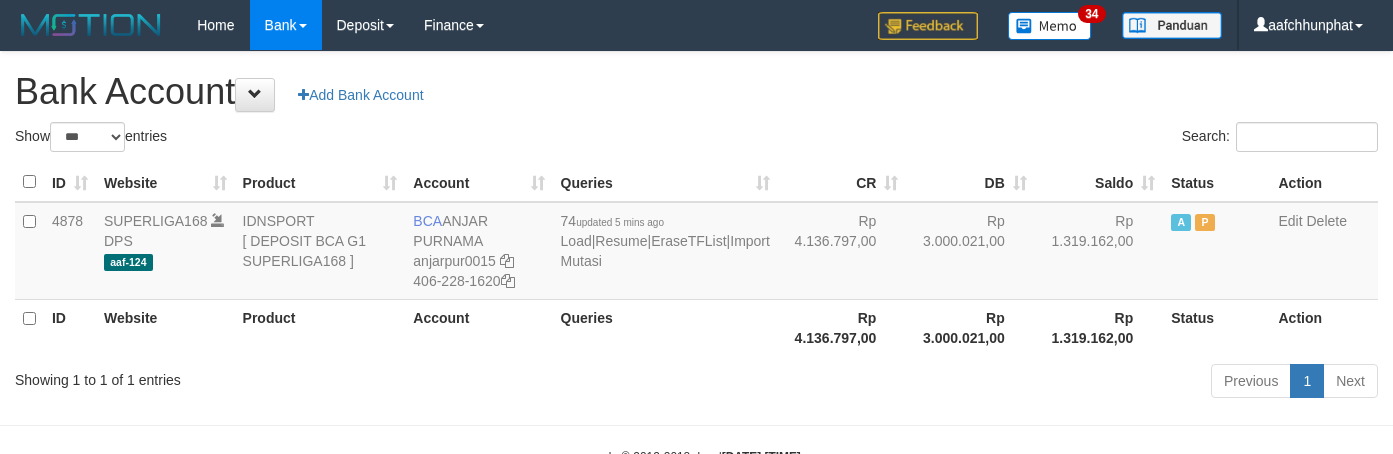 scroll, scrollTop: 0, scrollLeft: 0, axis: both 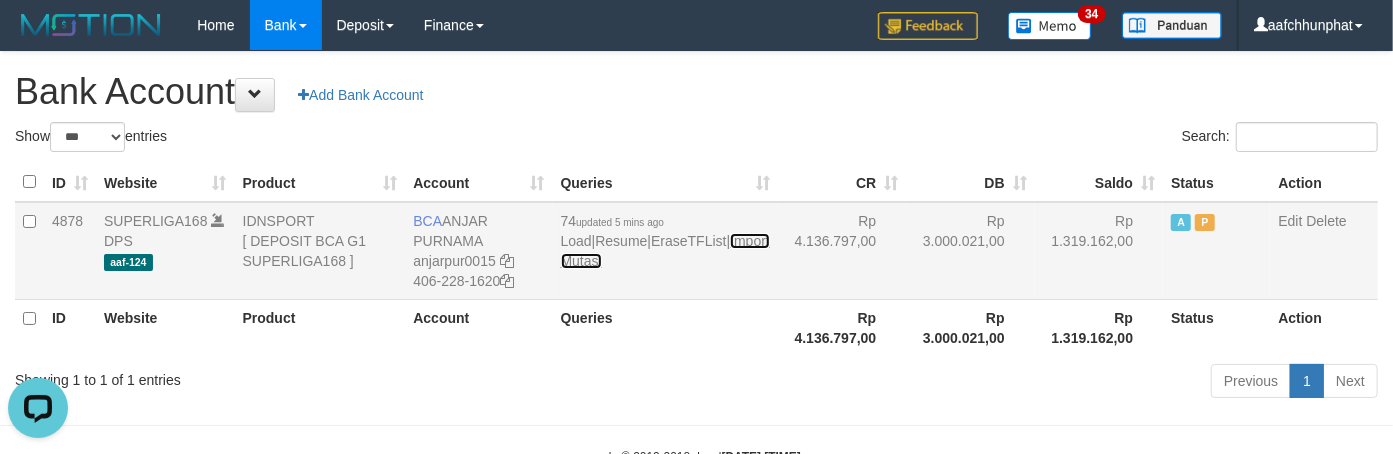 click on "Import Mutasi" at bounding box center [665, 251] 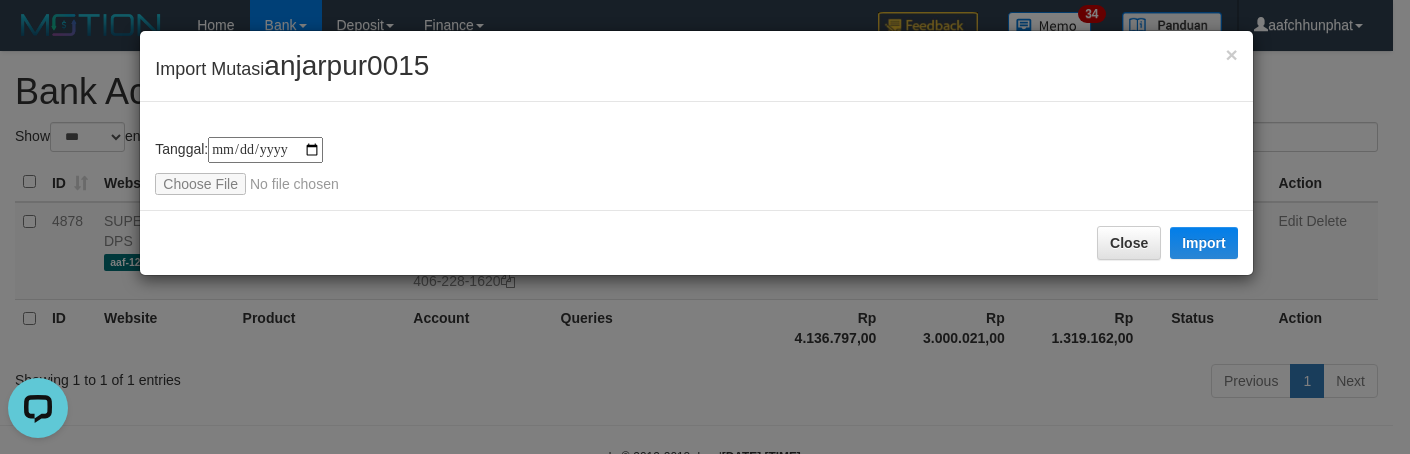 type on "**********" 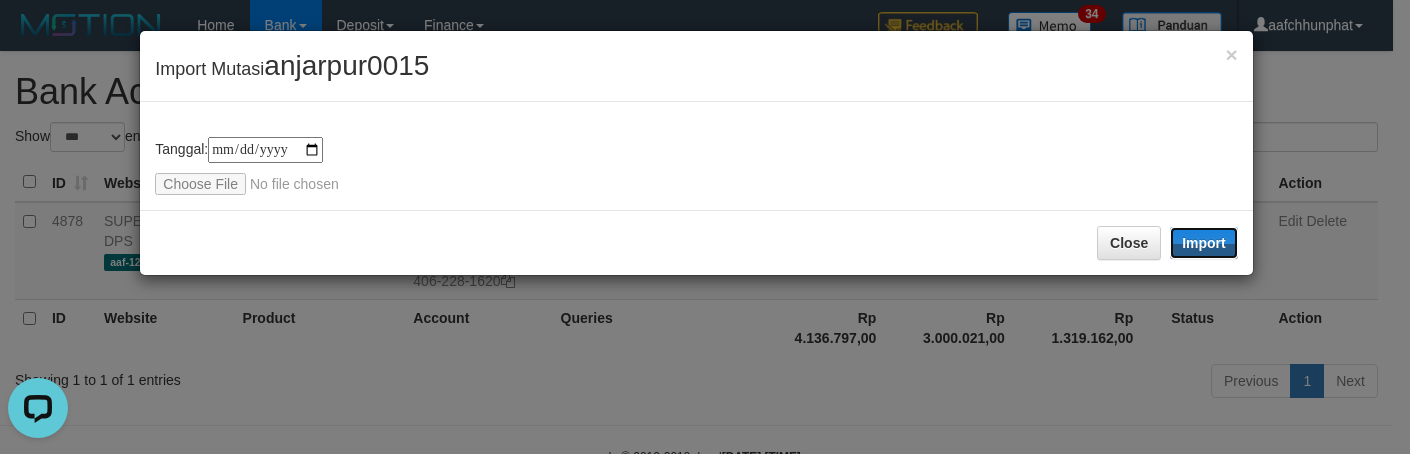 drag, startPoint x: 1211, startPoint y: 235, endPoint x: 206, endPoint y: 0, distance: 1032.1095 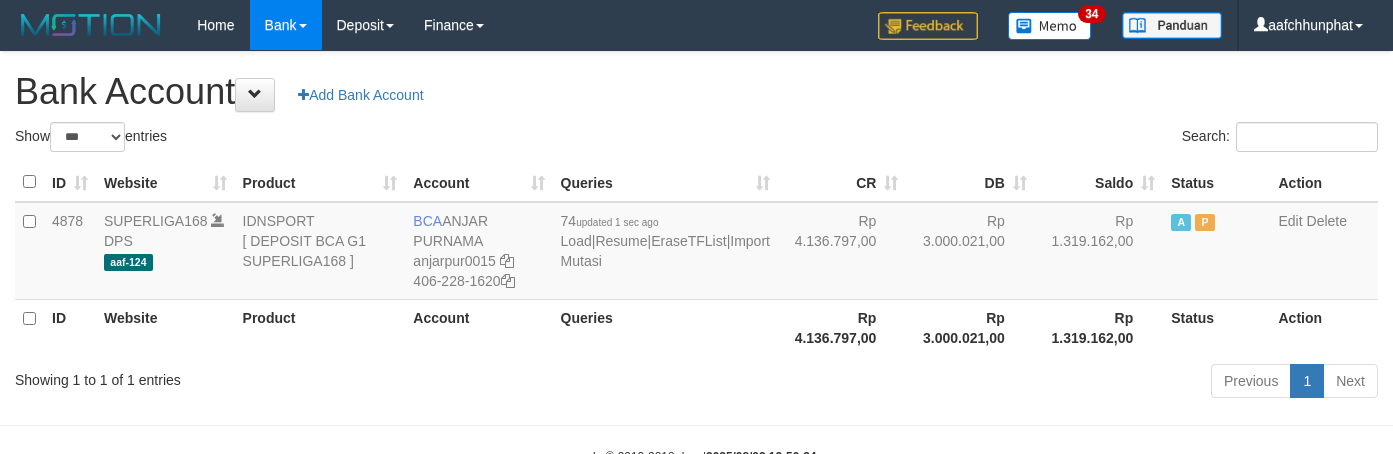 select on "***" 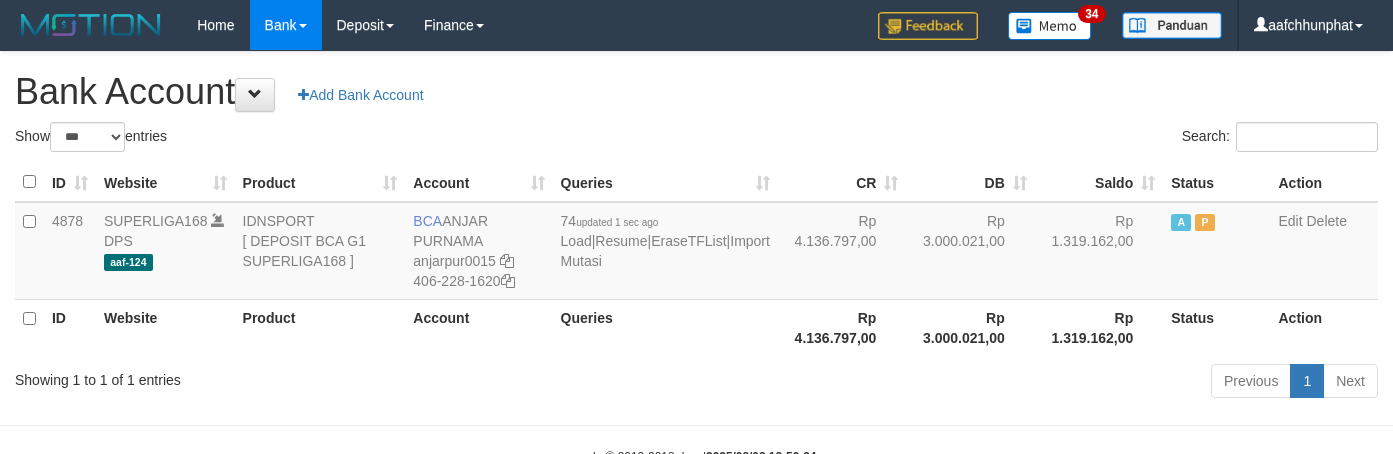 scroll, scrollTop: 0, scrollLeft: 0, axis: both 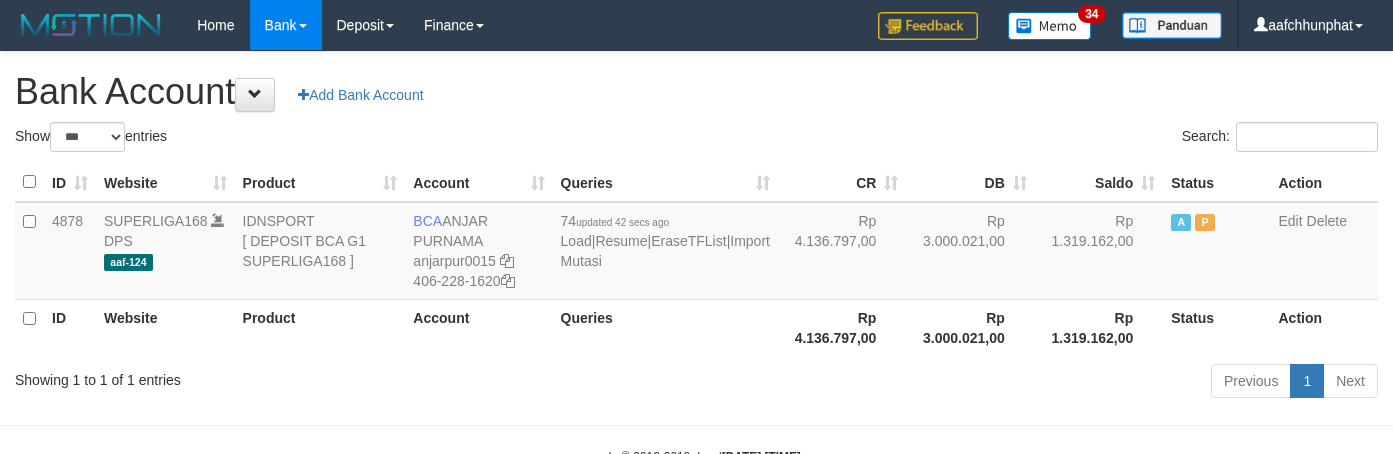 select on "***" 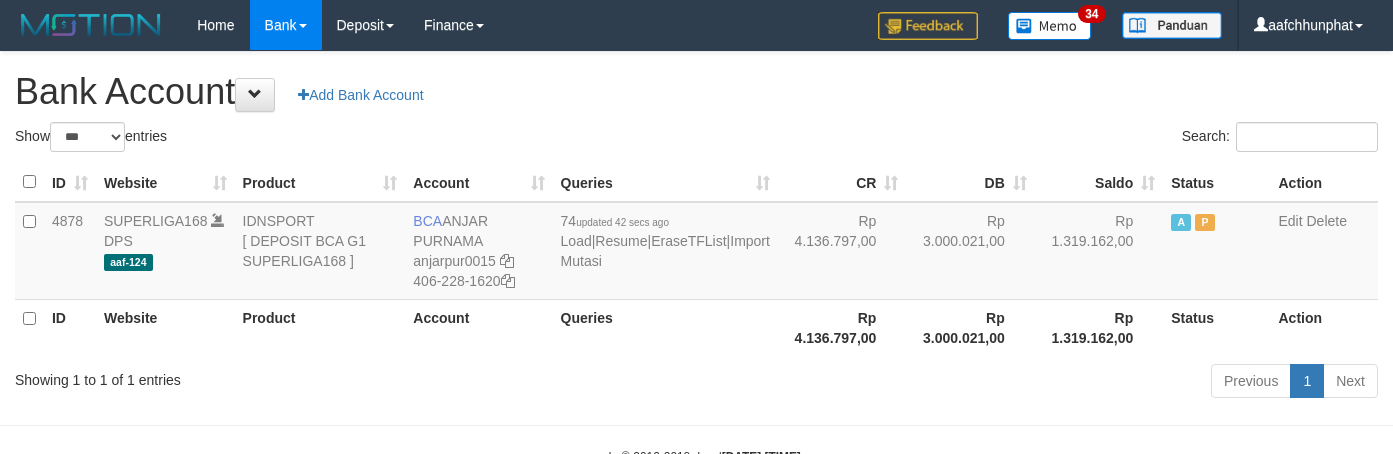 scroll, scrollTop: 0, scrollLeft: 0, axis: both 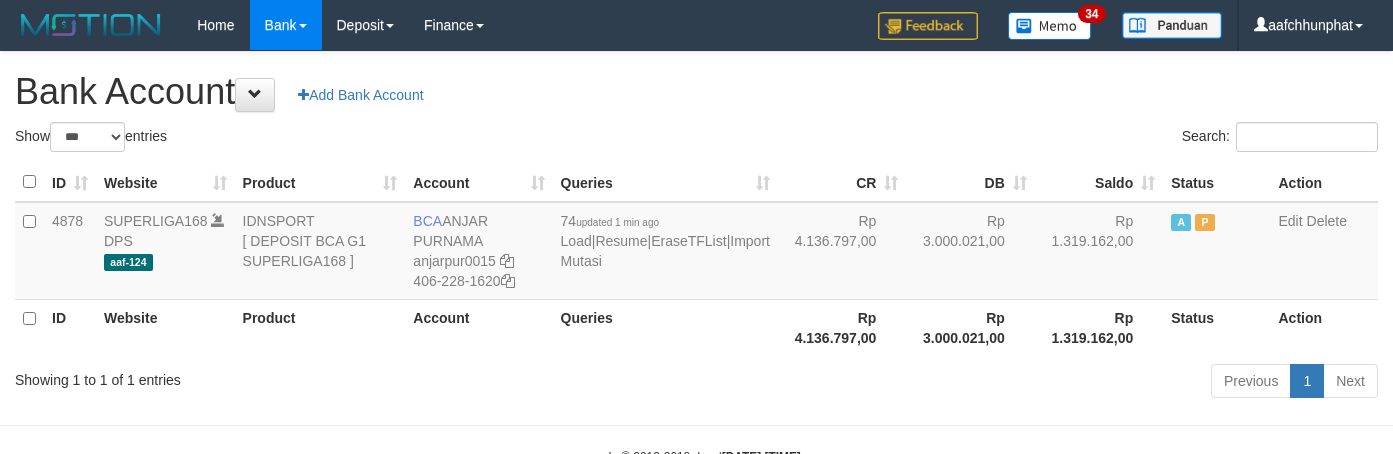 select on "***" 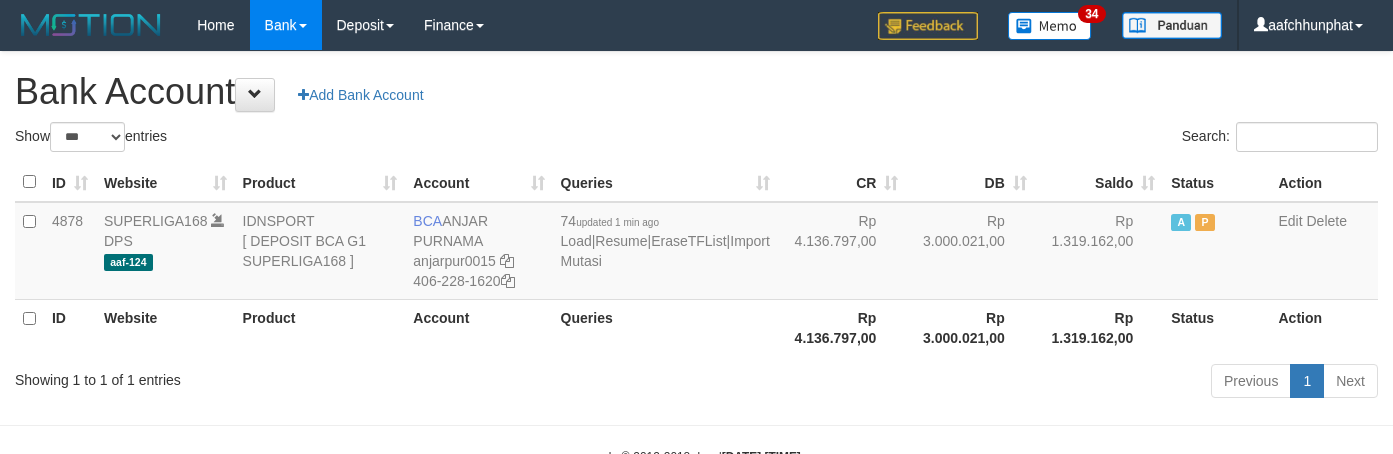 scroll, scrollTop: 0, scrollLeft: 0, axis: both 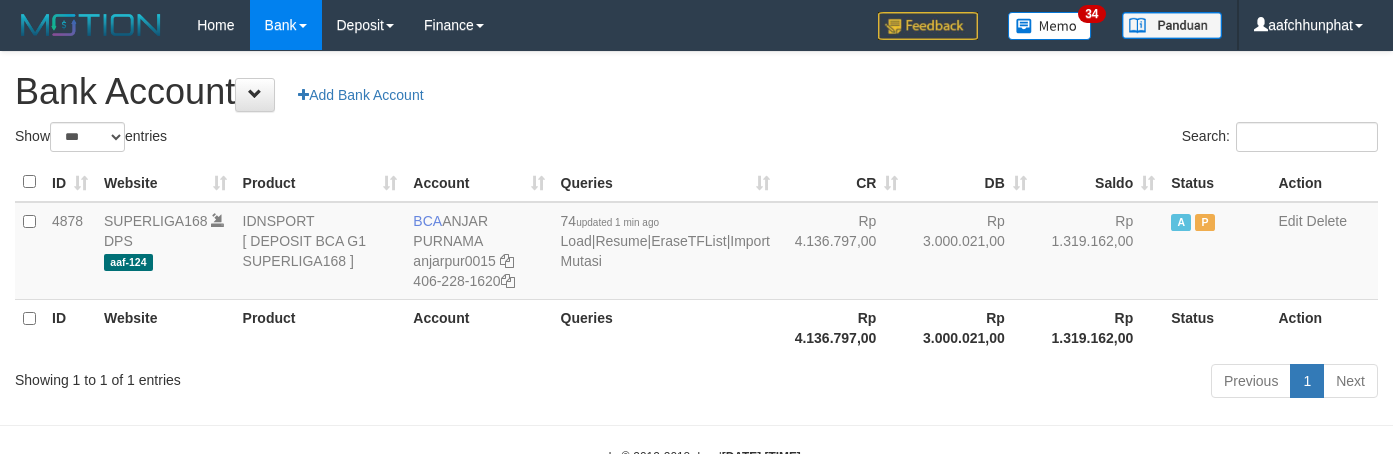 select on "***" 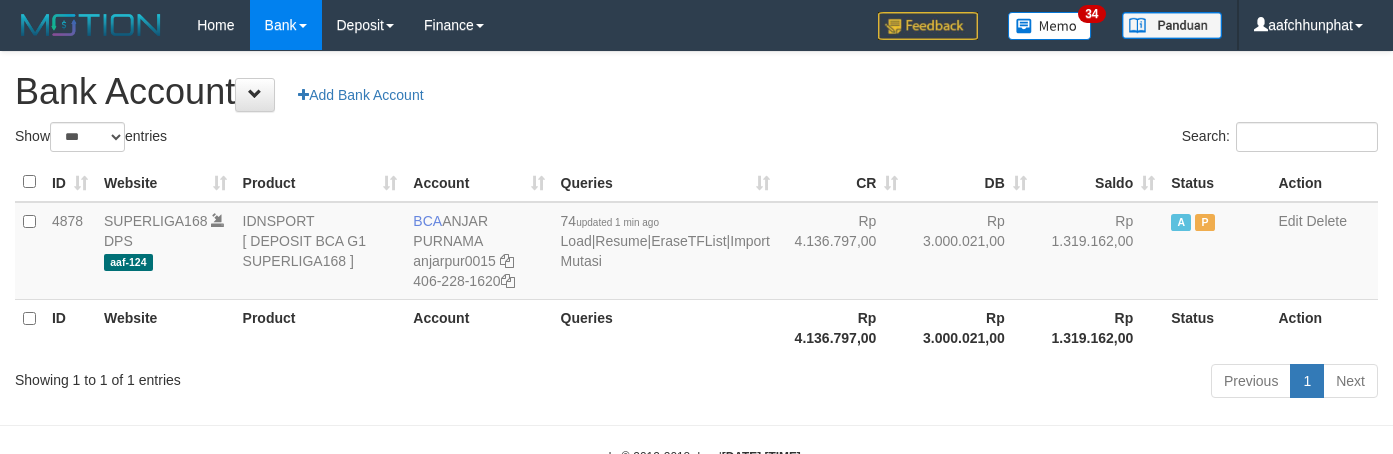 scroll, scrollTop: 0, scrollLeft: 0, axis: both 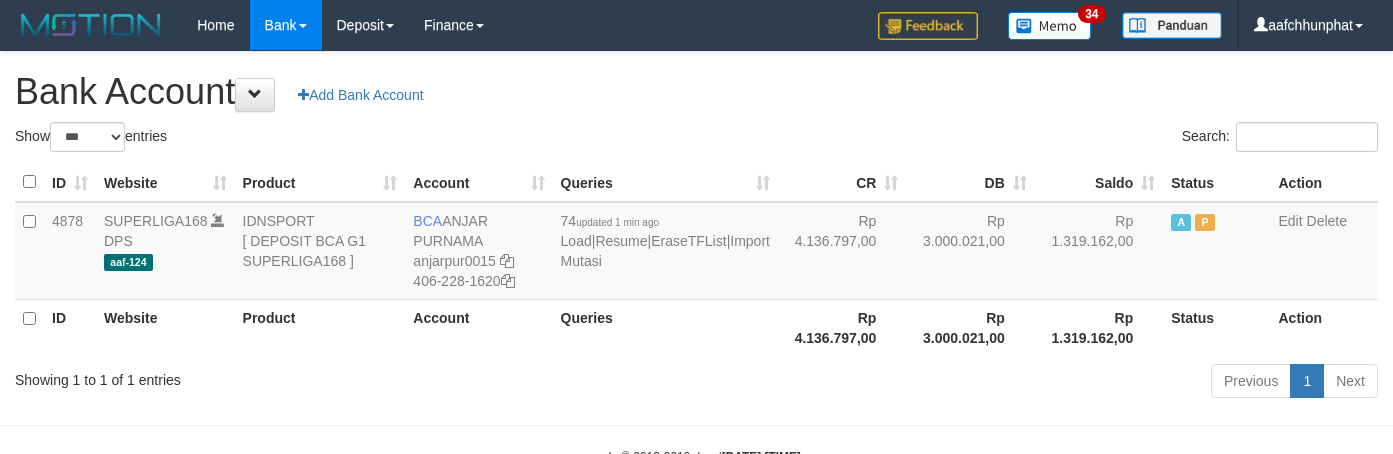 select on "***" 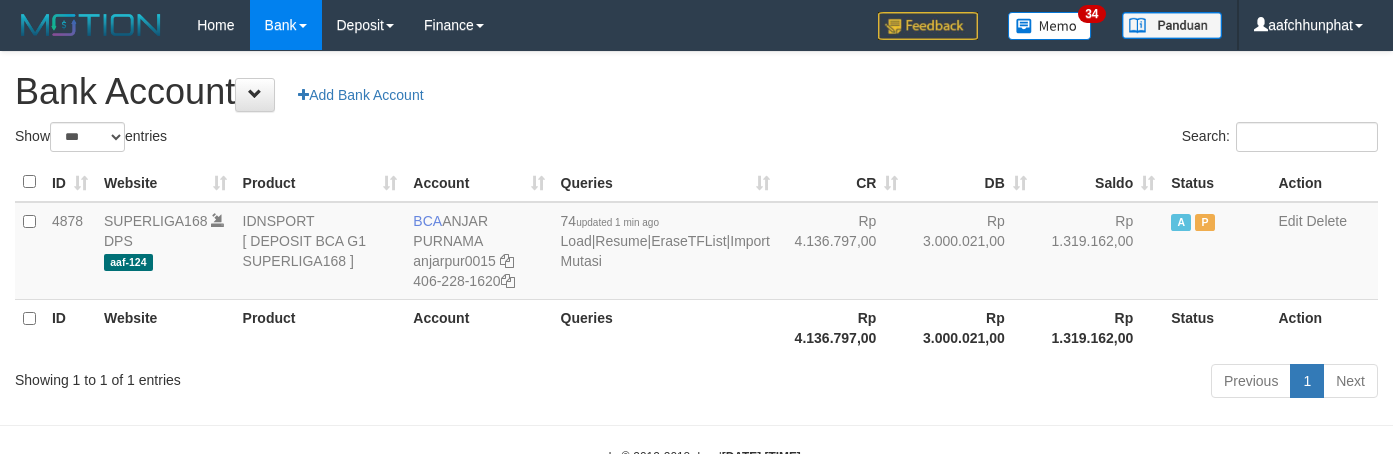scroll, scrollTop: 0, scrollLeft: 0, axis: both 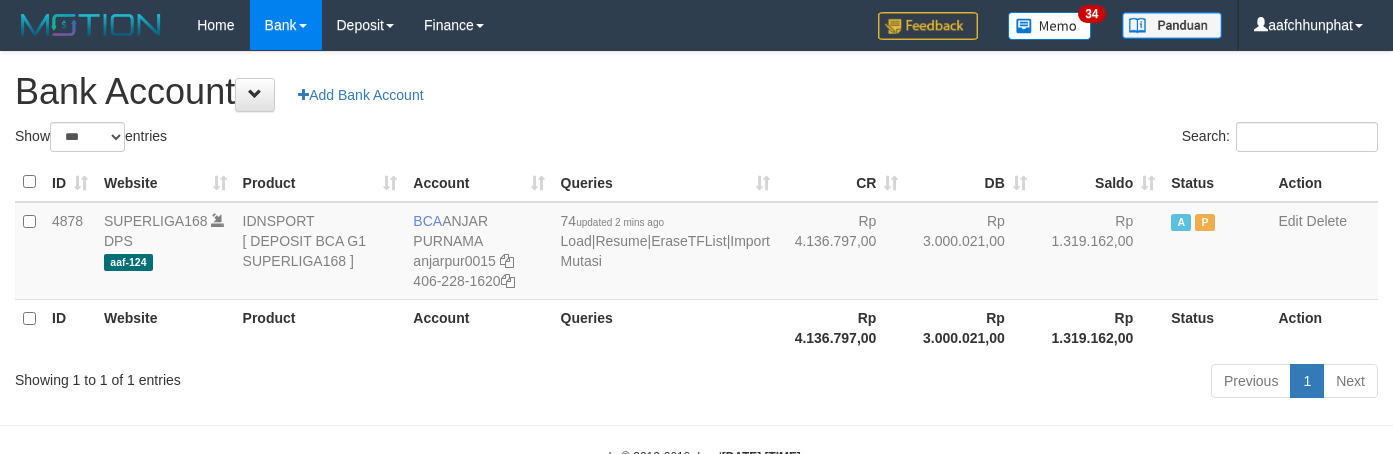 select on "***" 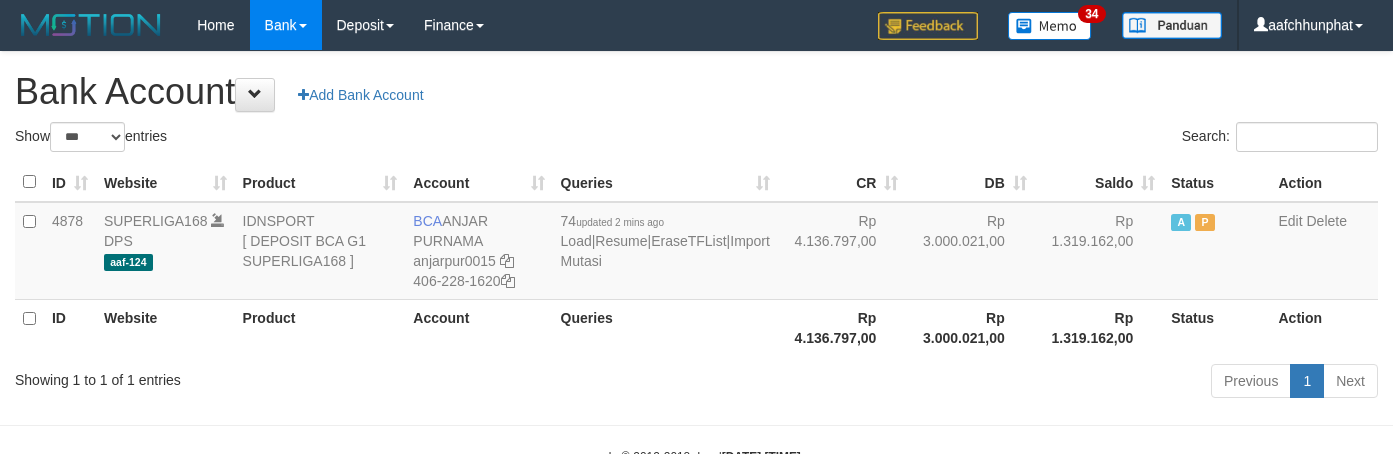 scroll, scrollTop: 0, scrollLeft: 0, axis: both 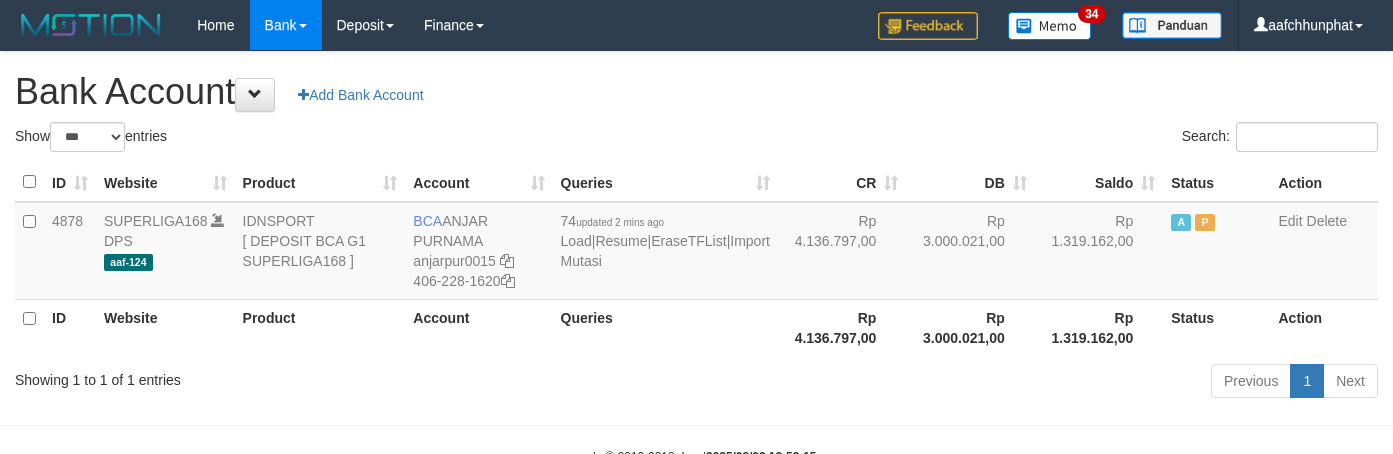 select on "***" 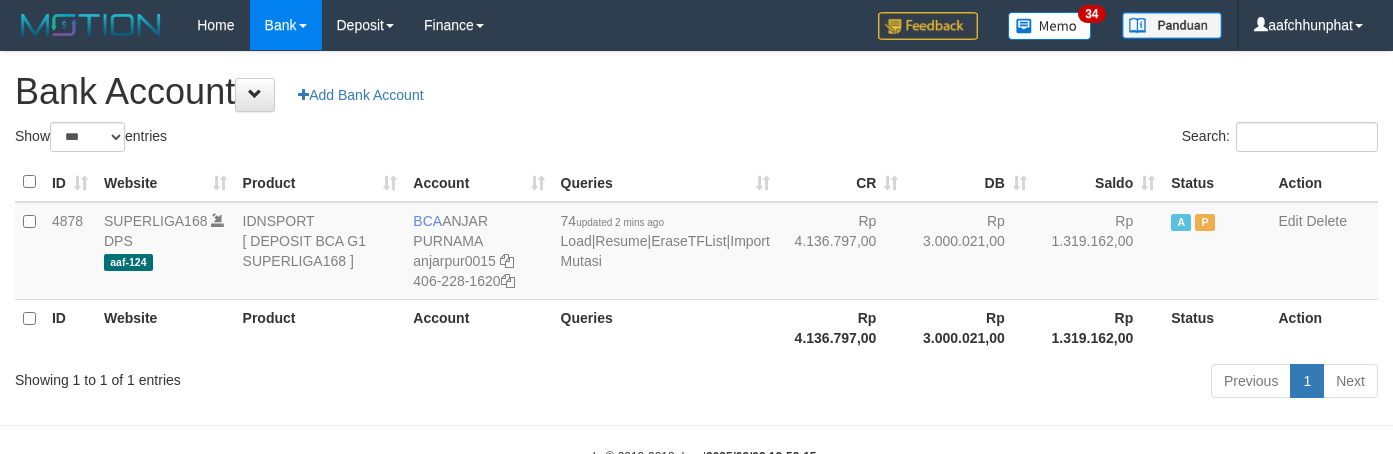 scroll, scrollTop: 0, scrollLeft: 0, axis: both 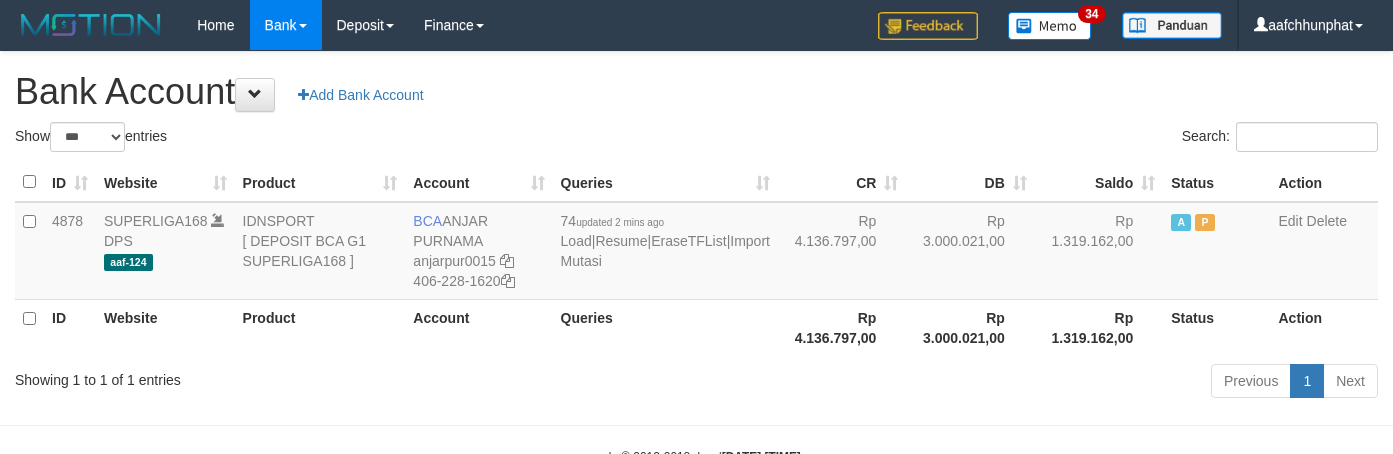 select on "***" 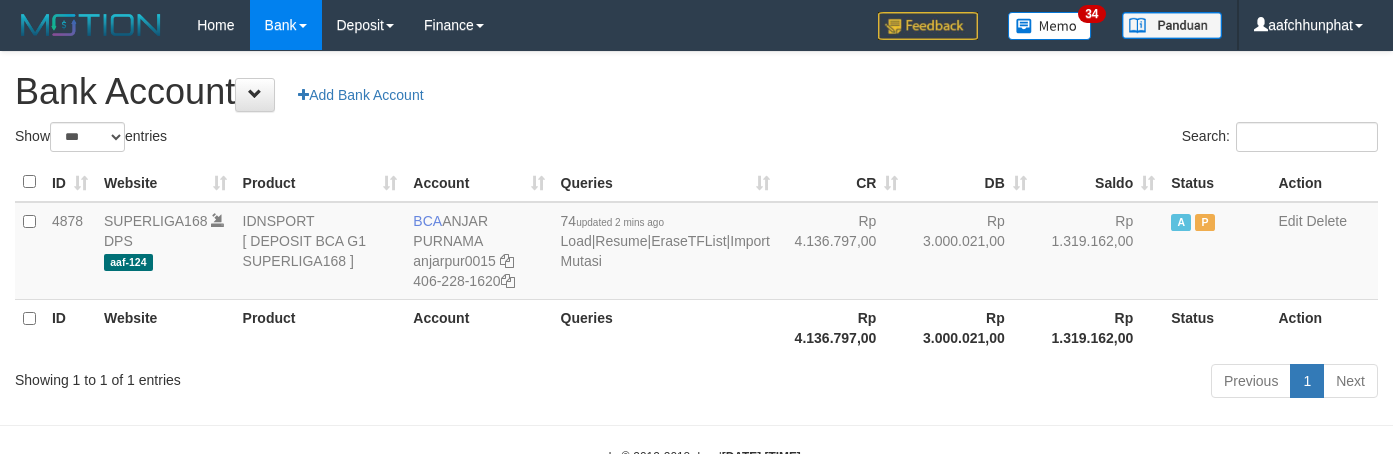 scroll, scrollTop: 0, scrollLeft: 0, axis: both 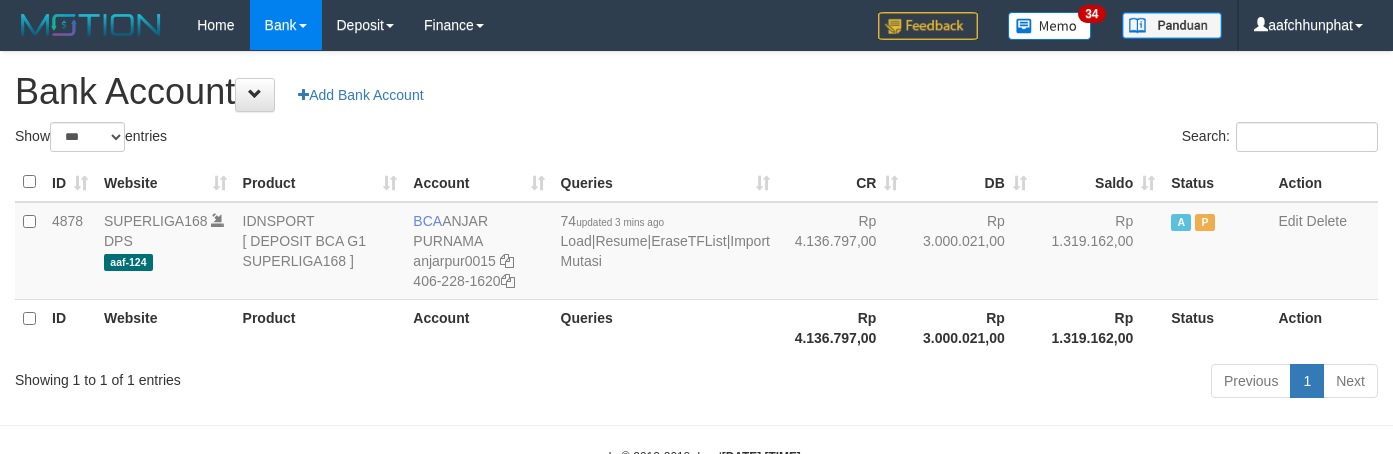 select on "***" 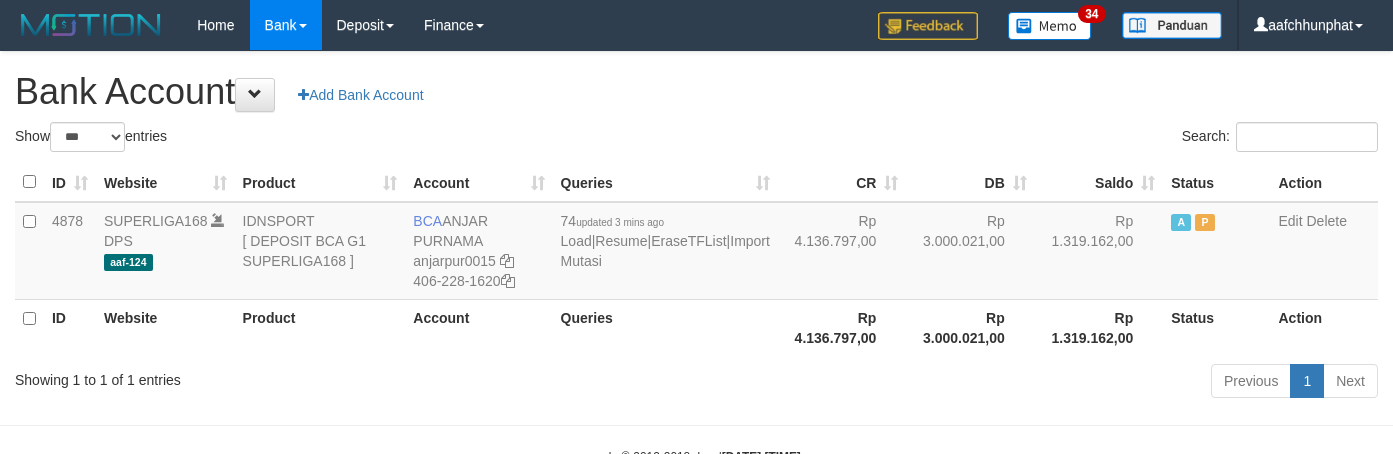 scroll, scrollTop: 0, scrollLeft: 0, axis: both 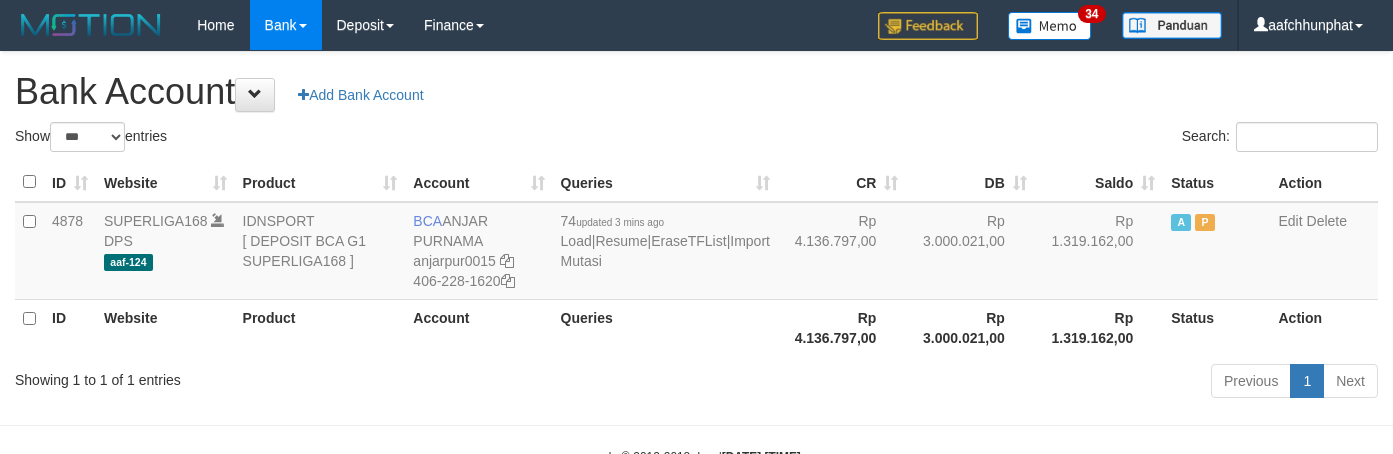 select on "***" 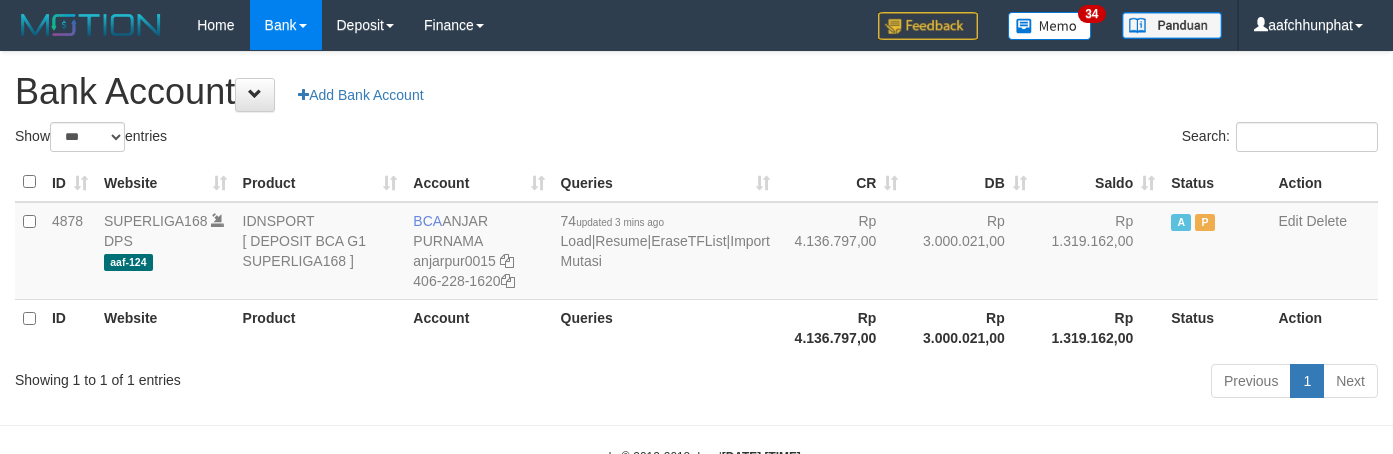 scroll, scrollTop: 0, scrollLeft: 0, axis: both 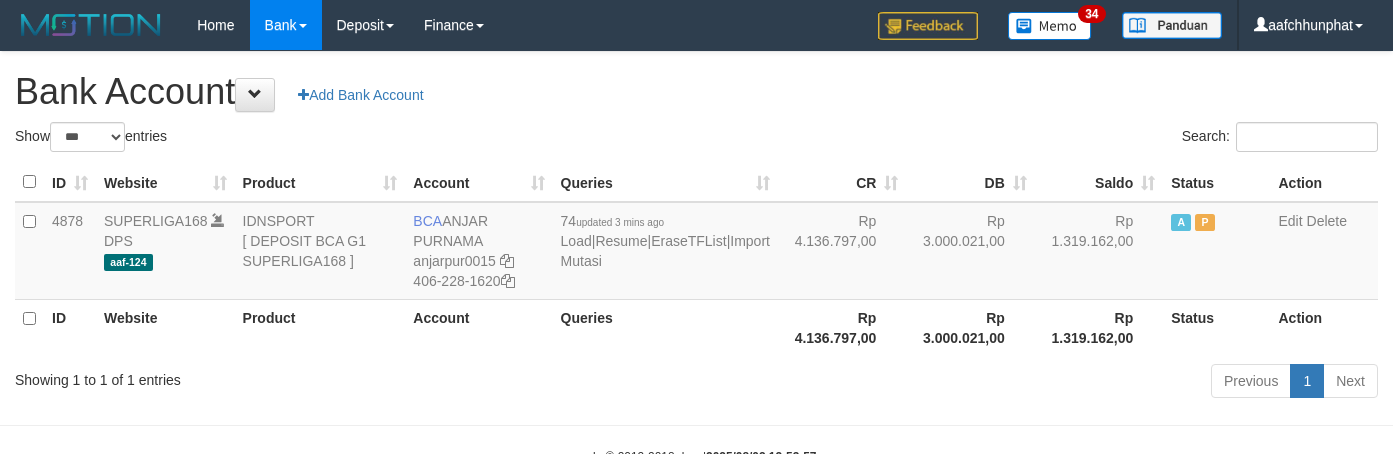 select on "***" 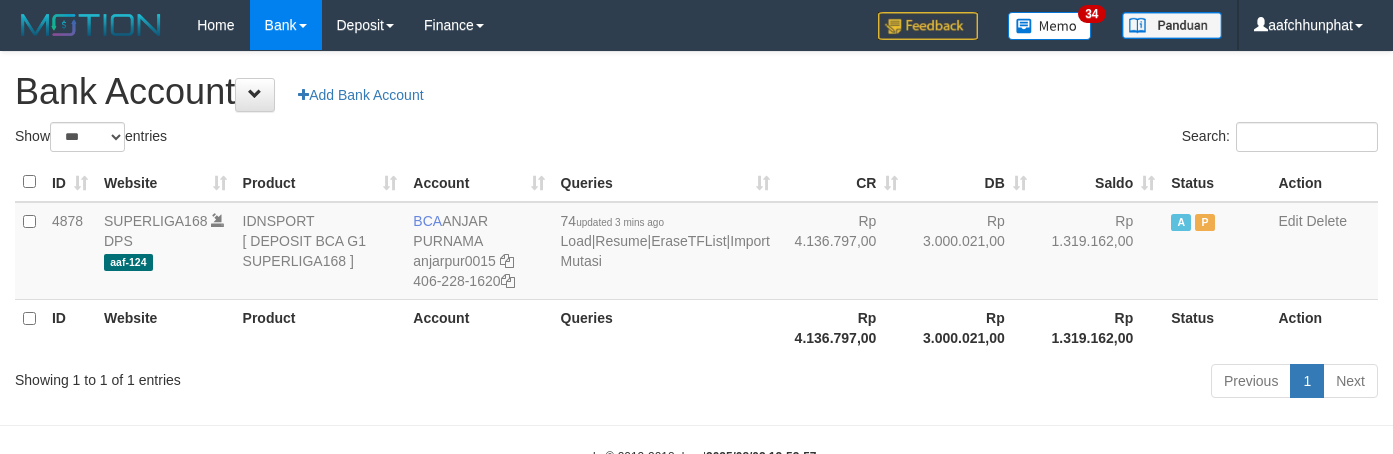 scroll, scrollTop: 0, scrollLeft: 0, axis: both 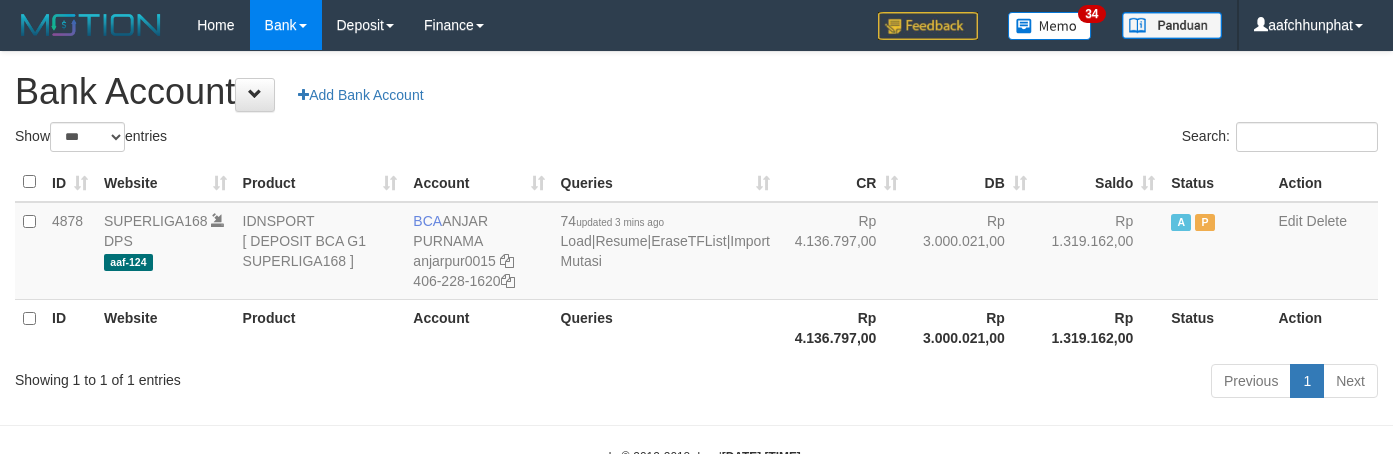 select on "***" 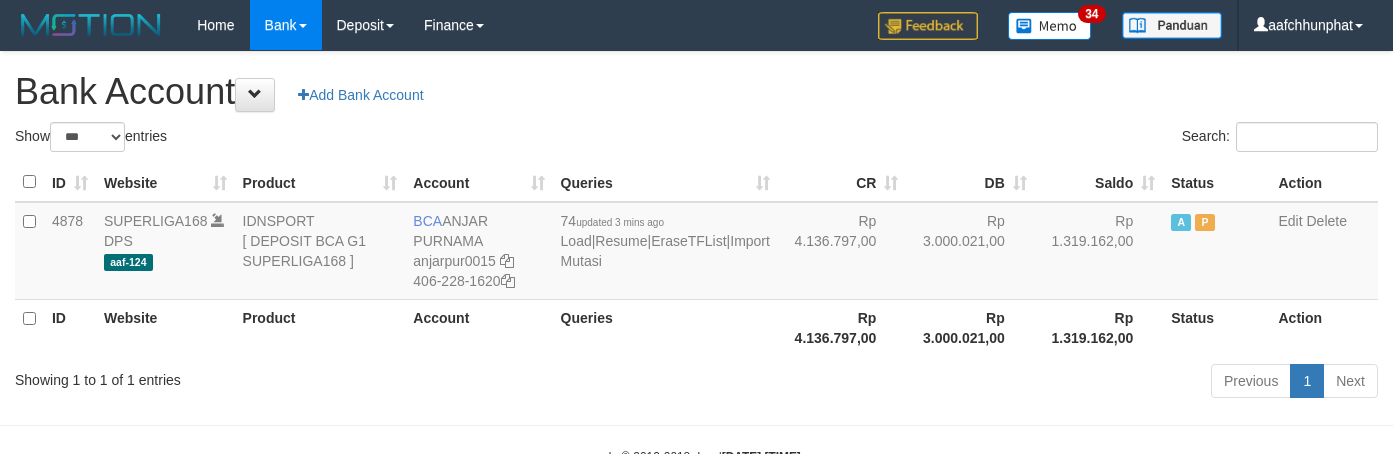 scroll, scrollTop: 0, scrollLeft: 0, axis: both 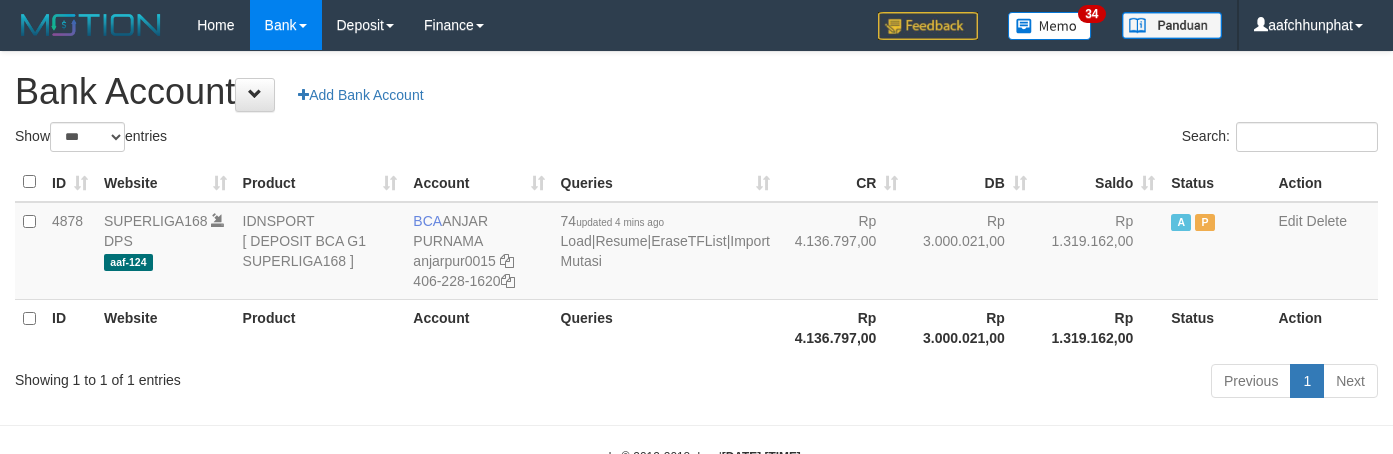 select on "***" 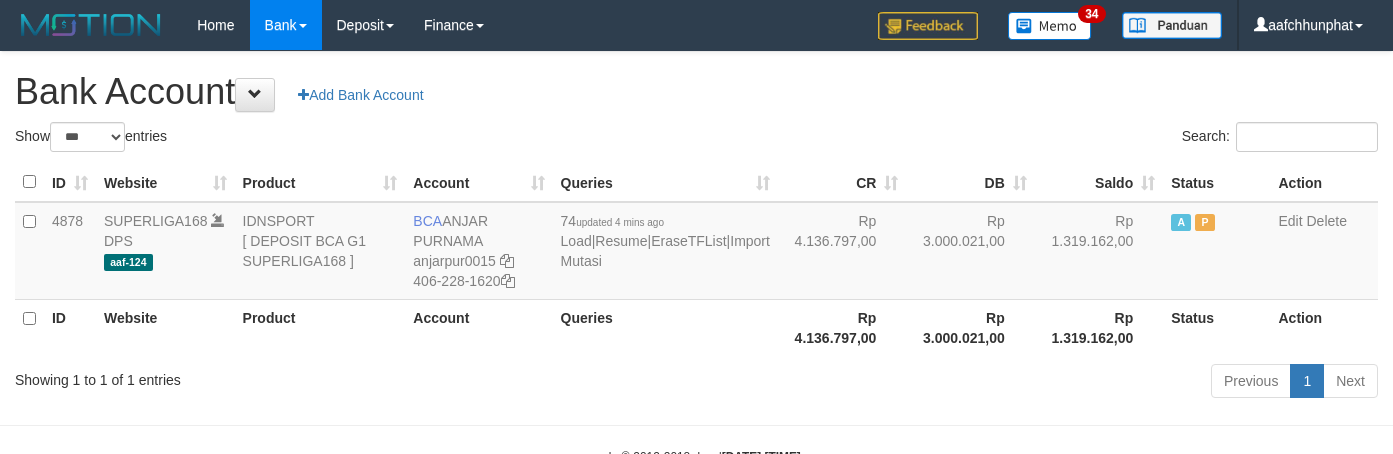 scroll, scrollTop: 0, scrollLeft: 0, axis: both 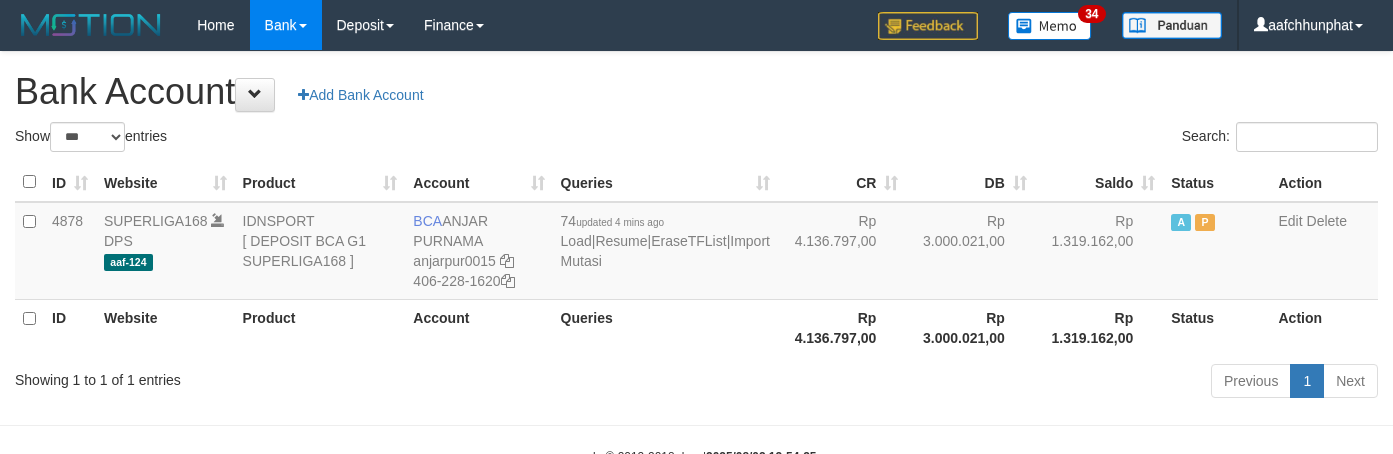 select on "***" 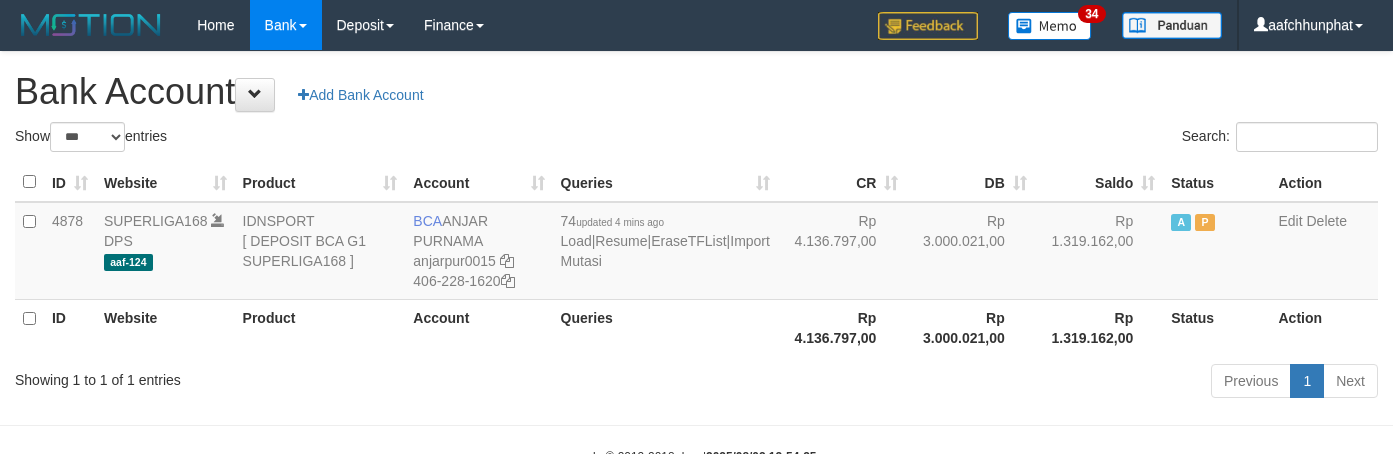 scroll, scrollTop: 0, scrollLeft: 0, axis: both 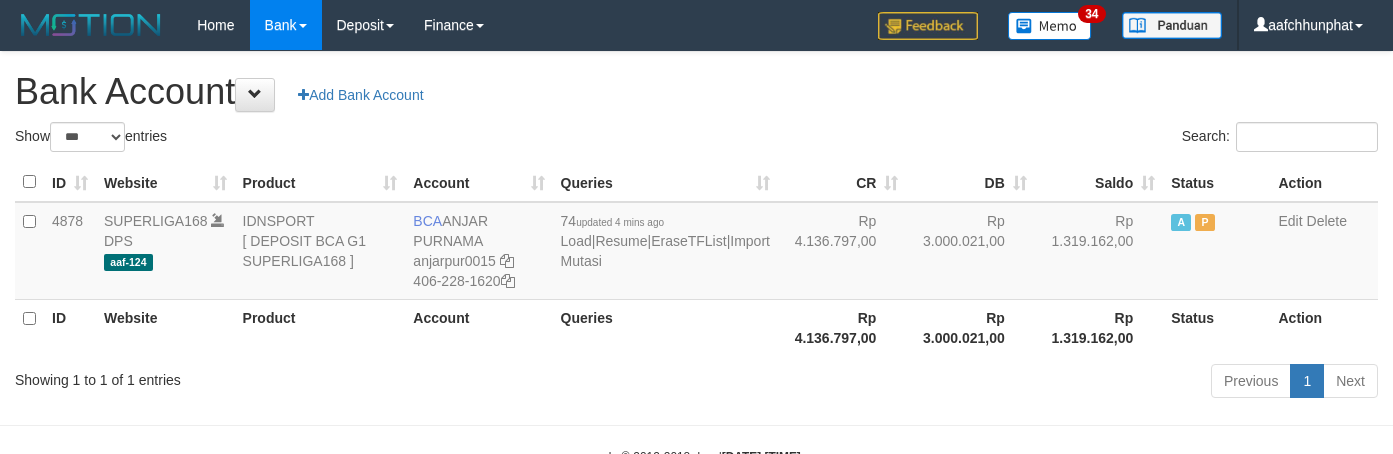 select on "***" 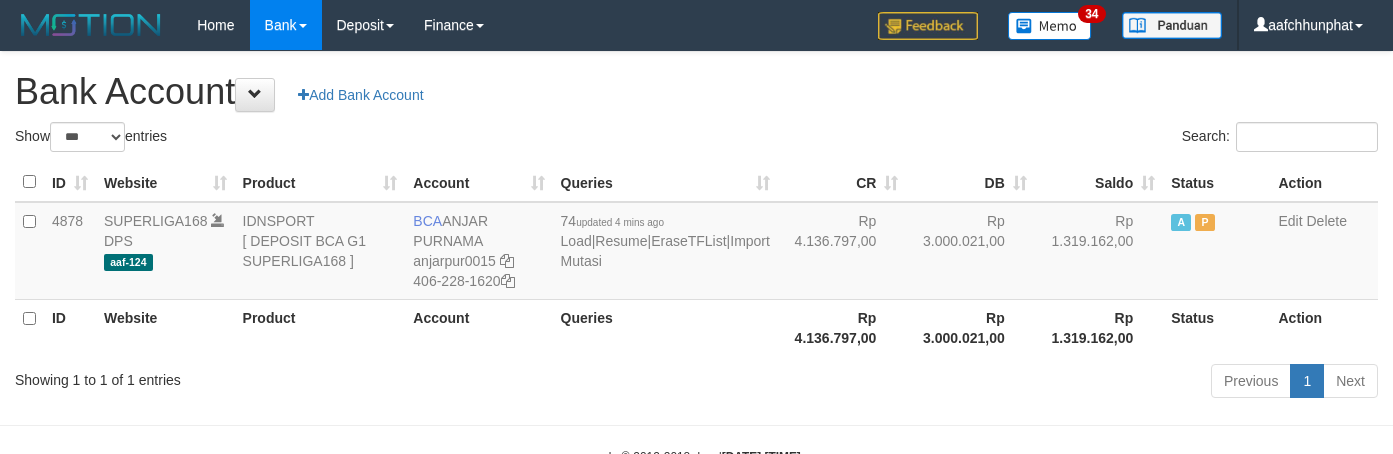 scroll, scrollTop: 0, scrollLeft: 0, axis: both 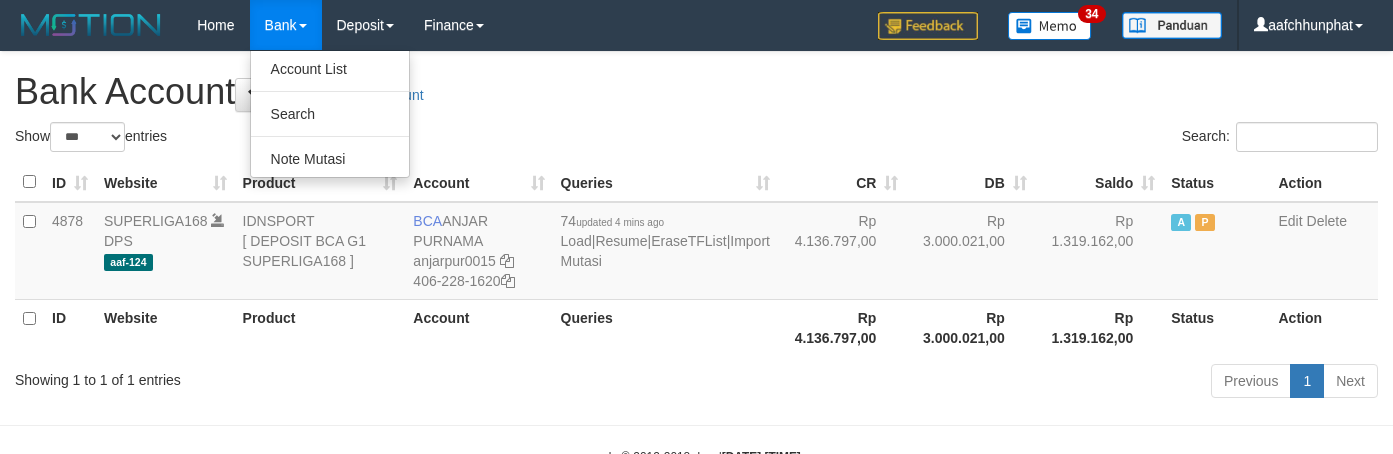 select on "***" 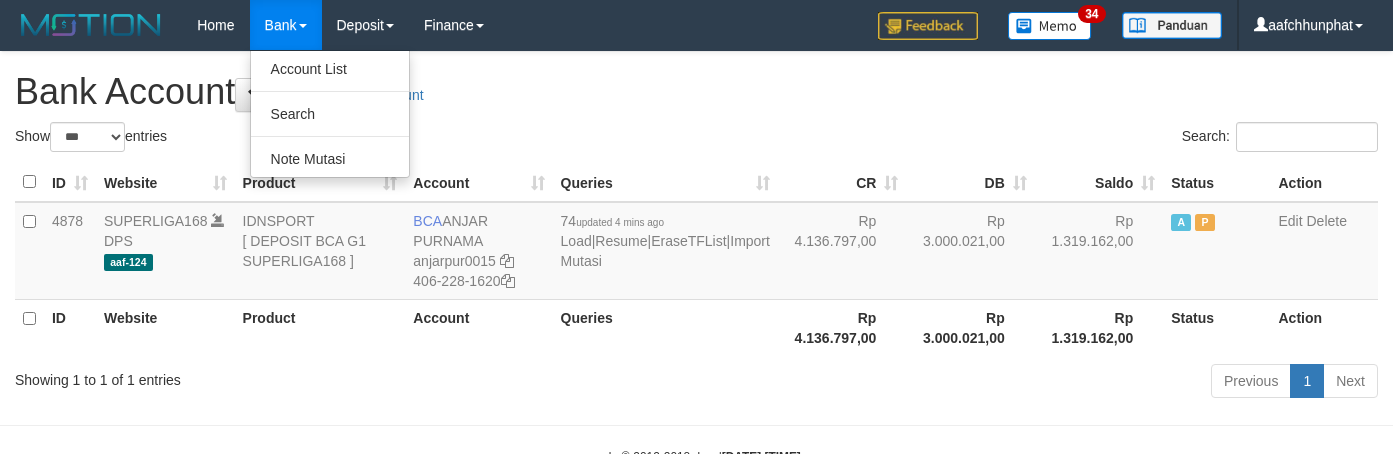 scroll, scrollTop: 0, scrollLeft: 0, axis: both 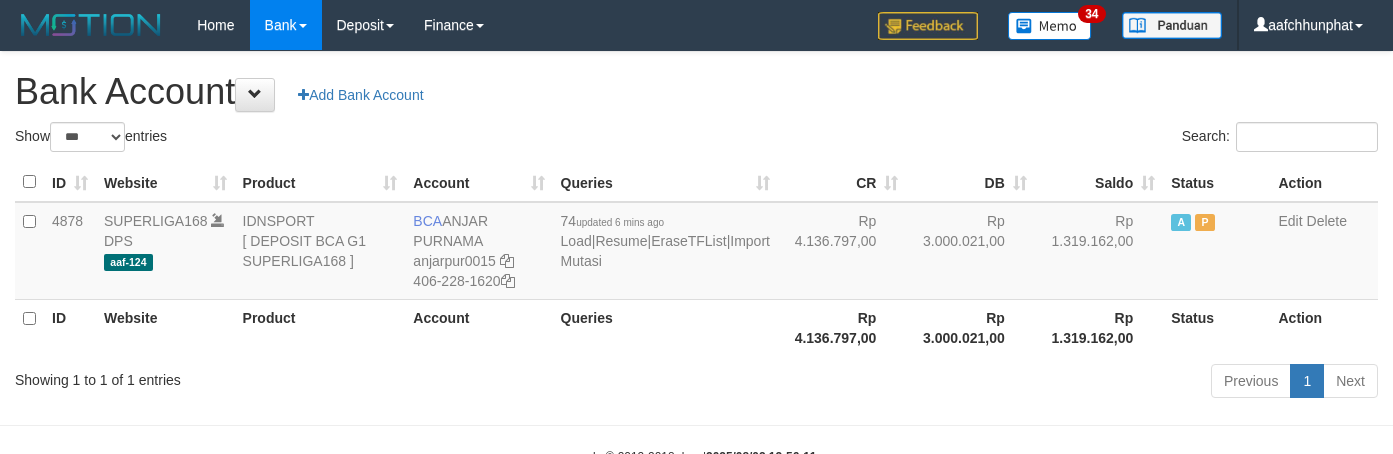 select on "***" 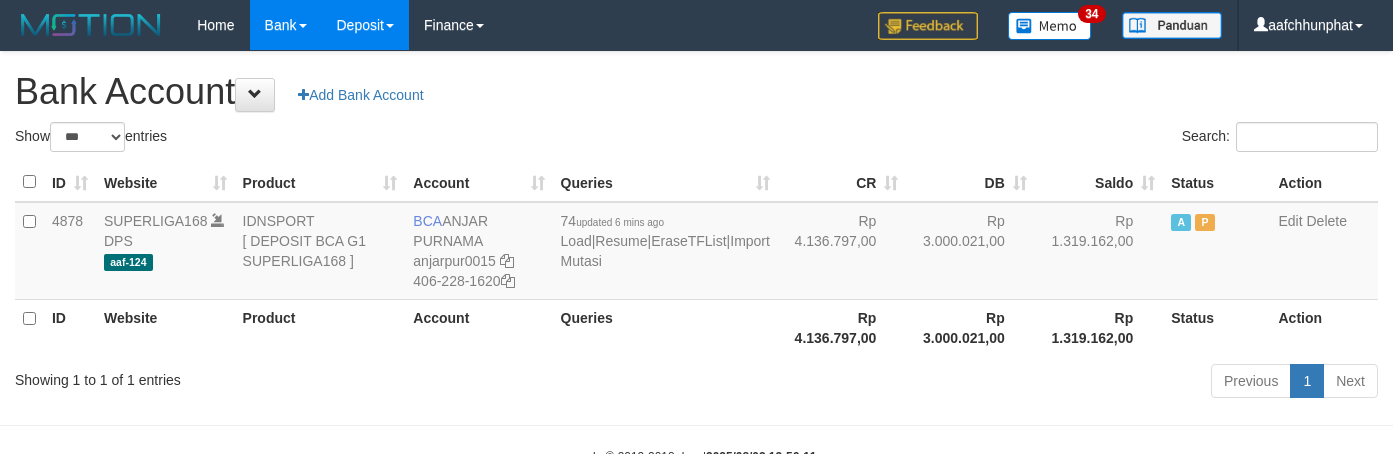 scroll, scrollTop: 0, scrollLeft: 0, axis: both 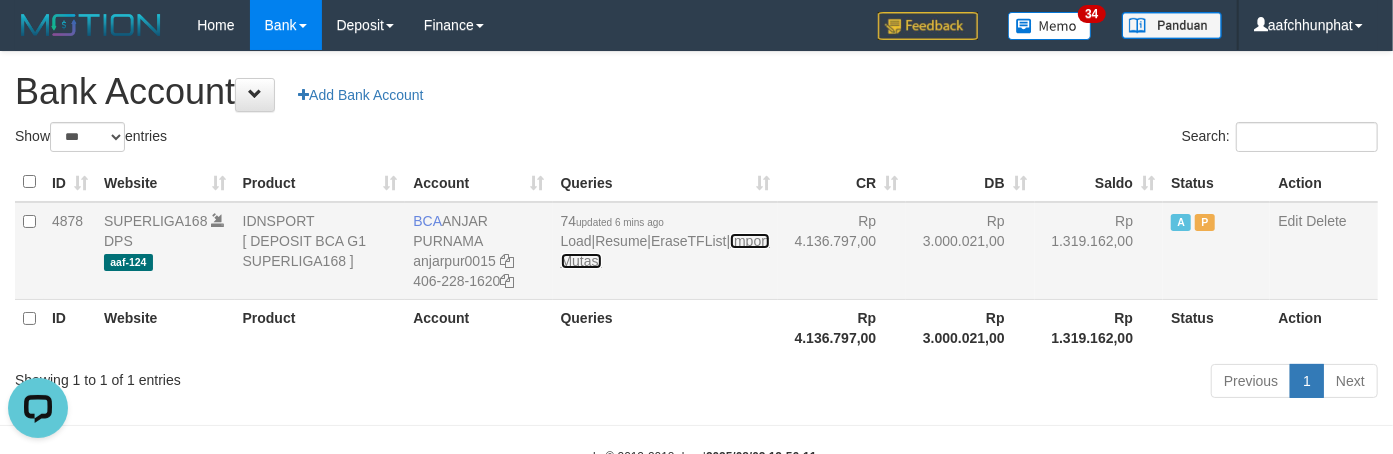 click on "Import Mutasi" at bounding box center [665, 251] 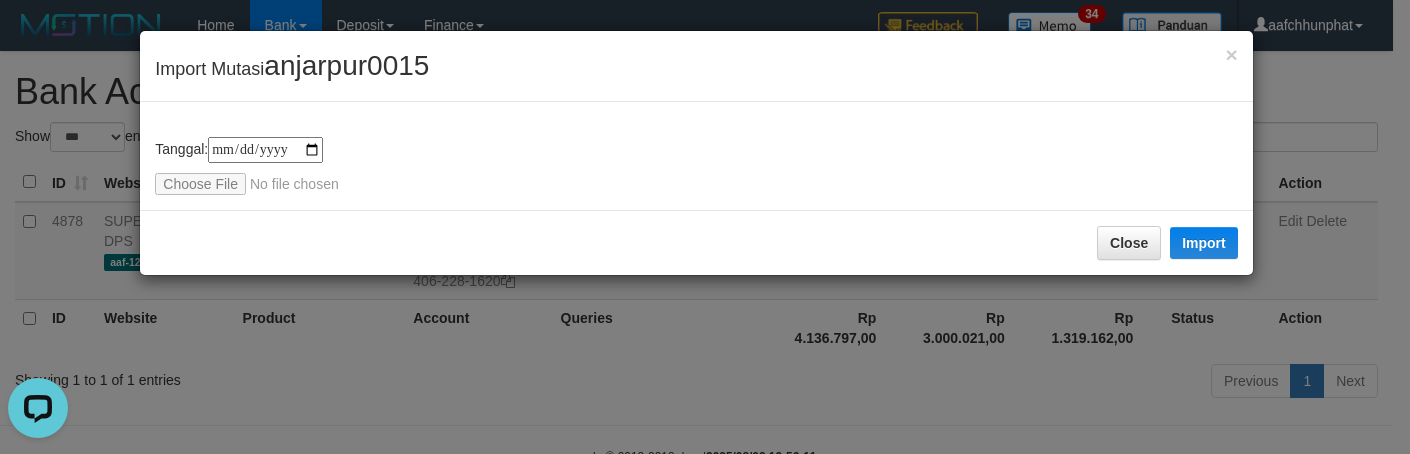 type on "**********" 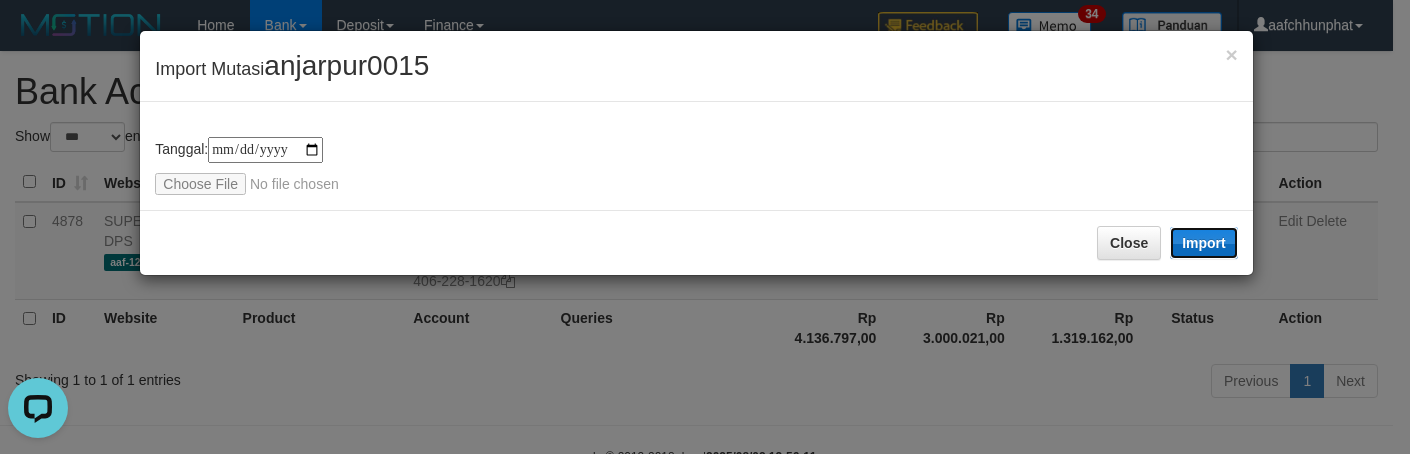click on "Import" at bounding box center [1204, 243] 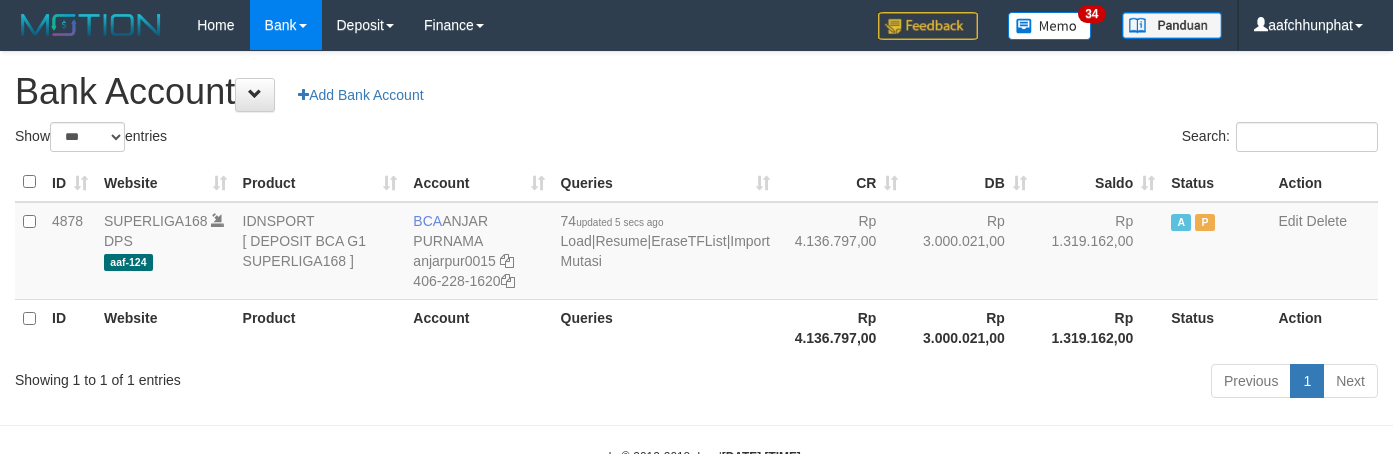 select on "***" 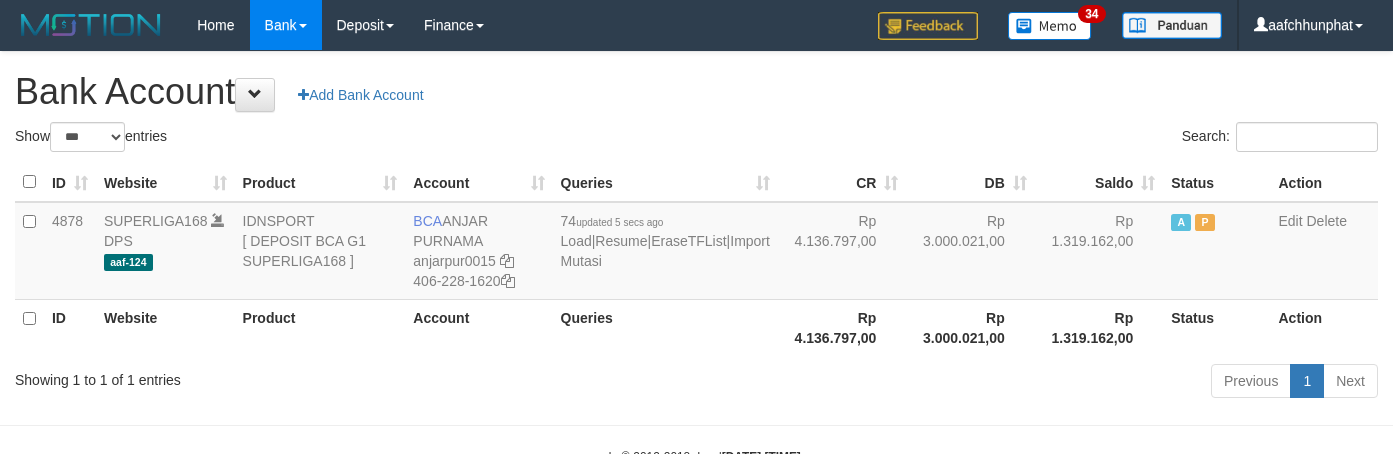 scroll, scrollTop: 0, scrollLeft: 0, axis: both 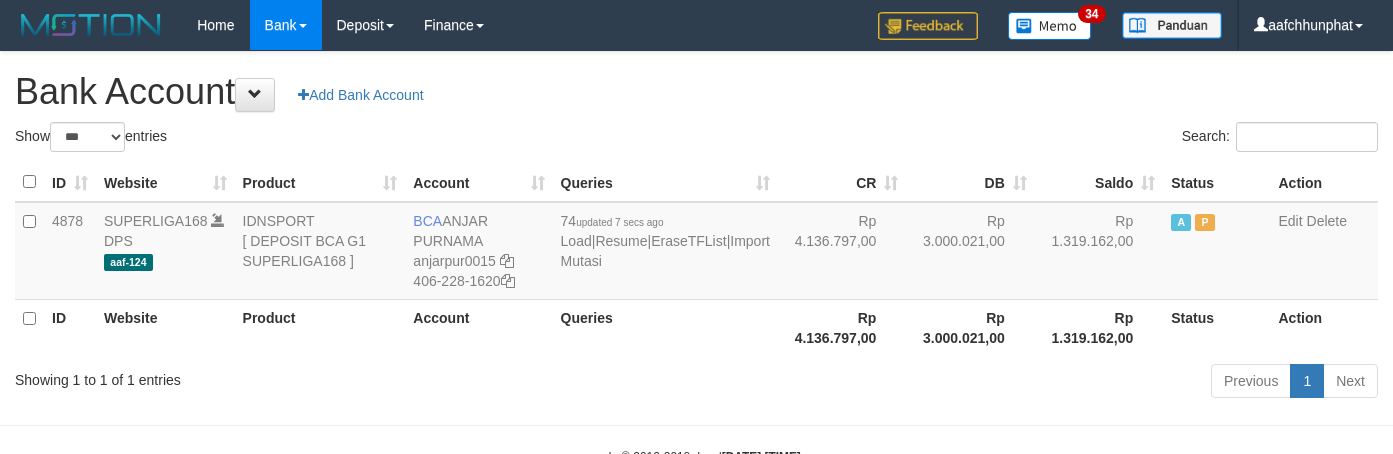 select on "***" 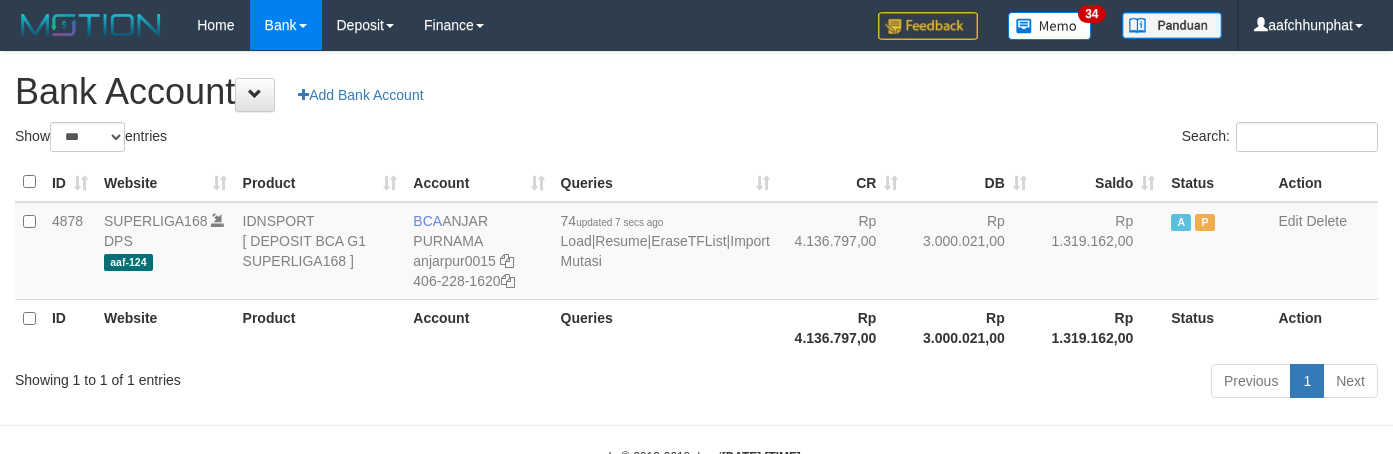 scroll, scrollTop: 0, scrollLeft: 0, axis: both 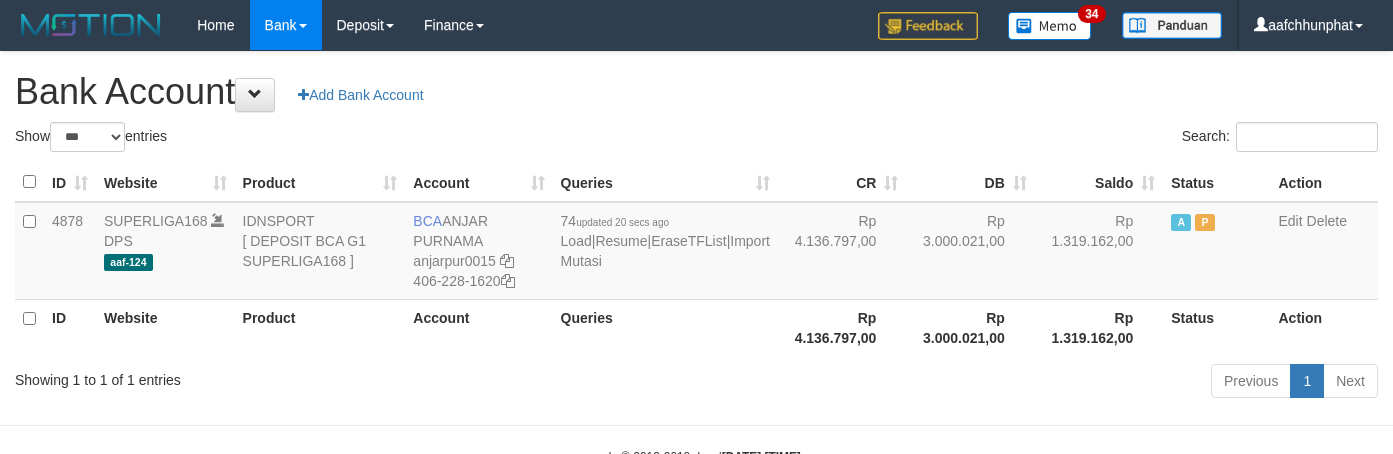 select on "***" 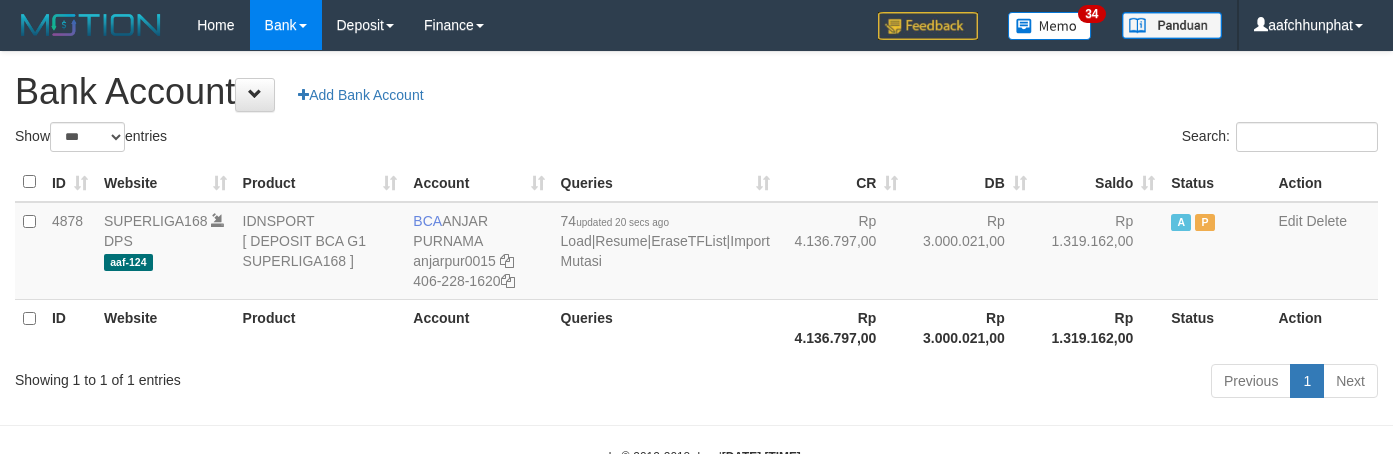 scroll, scrollTop: 0, scrollLeft: 0, axis: both 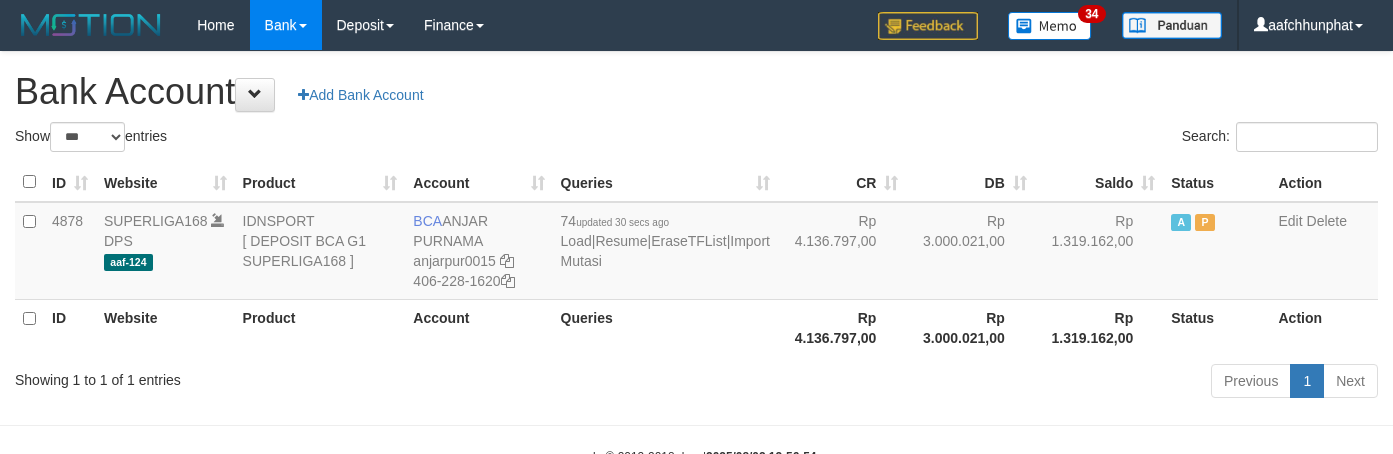 select on "***" 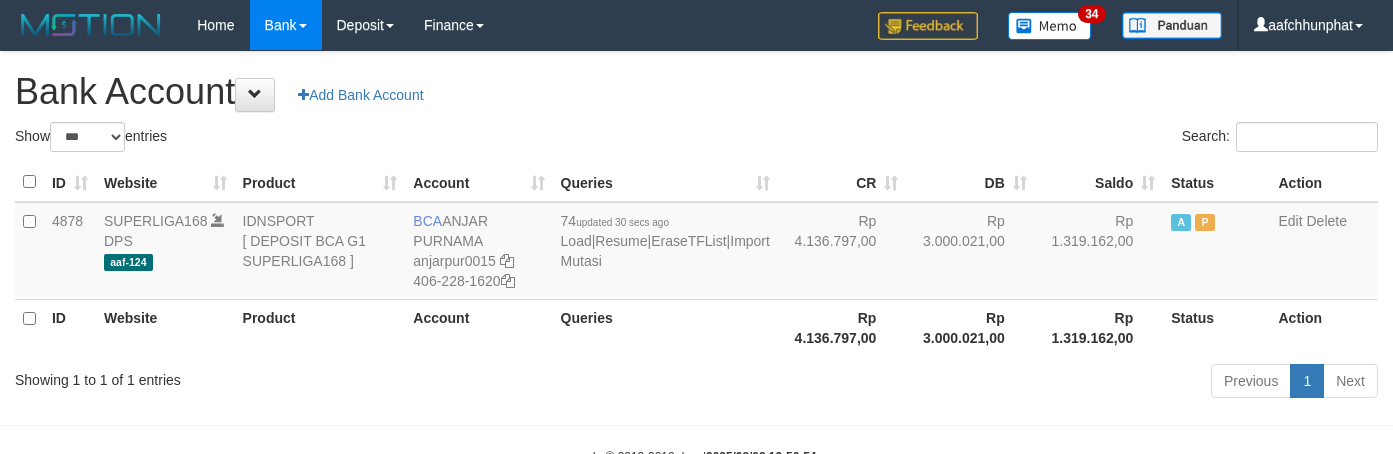 scroll, scrollTop: 0, scrollLeft: 0, axis: both 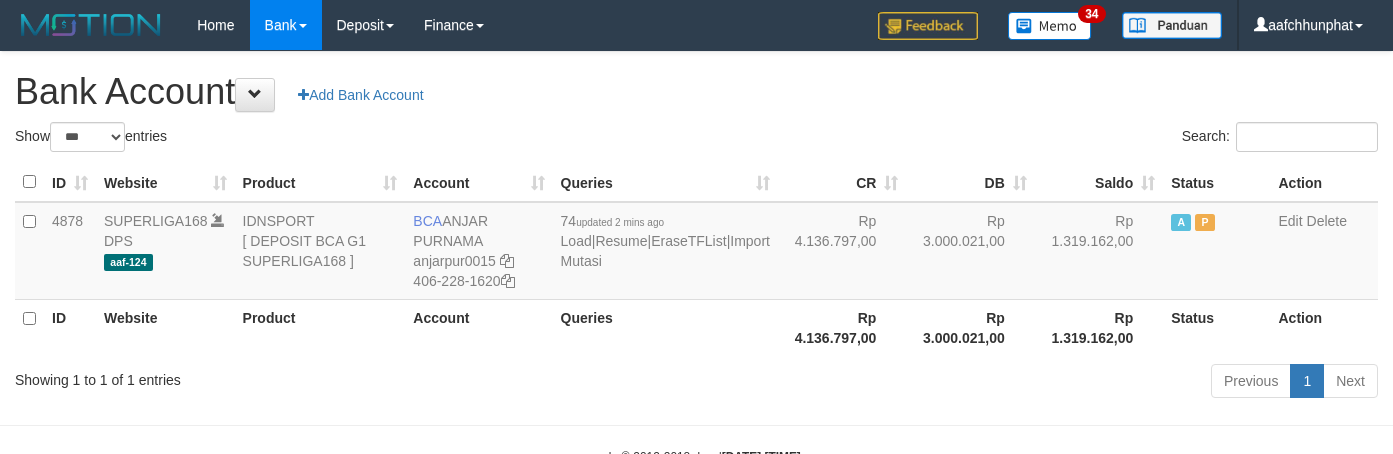 select on "***" 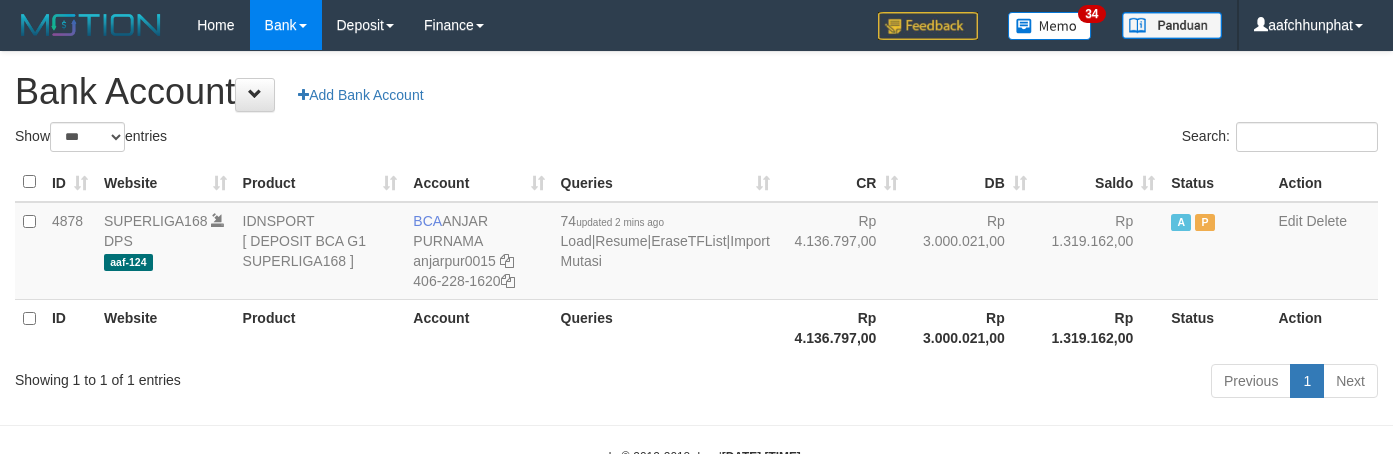 scroll, scrollTop: 0, scrollLeft: 0, axis: both 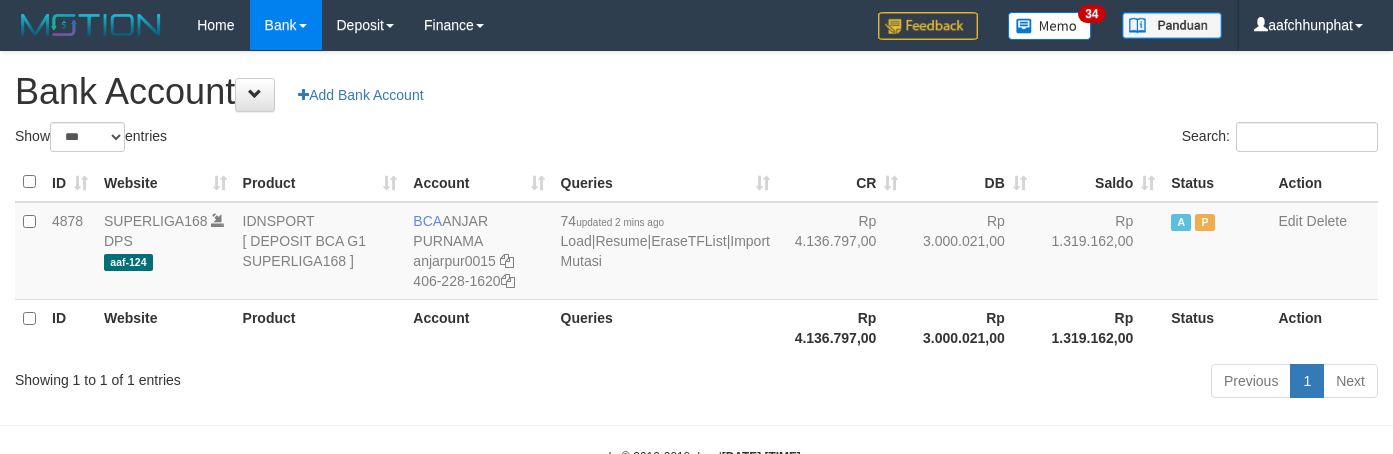 select on "***" 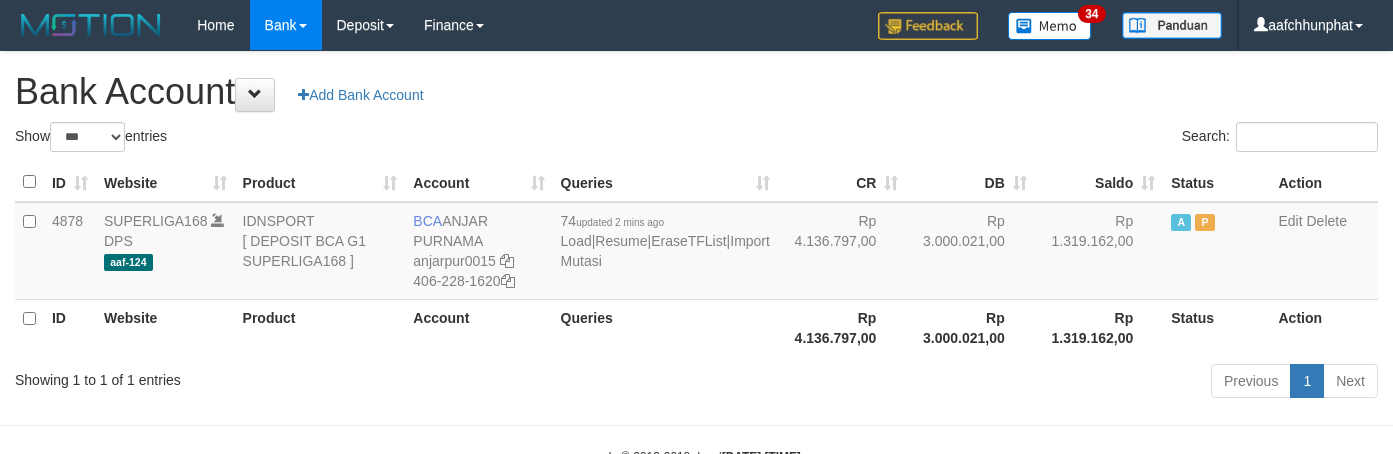 scroll, scrollTop: 0, scrollLeft: 0, axis: both 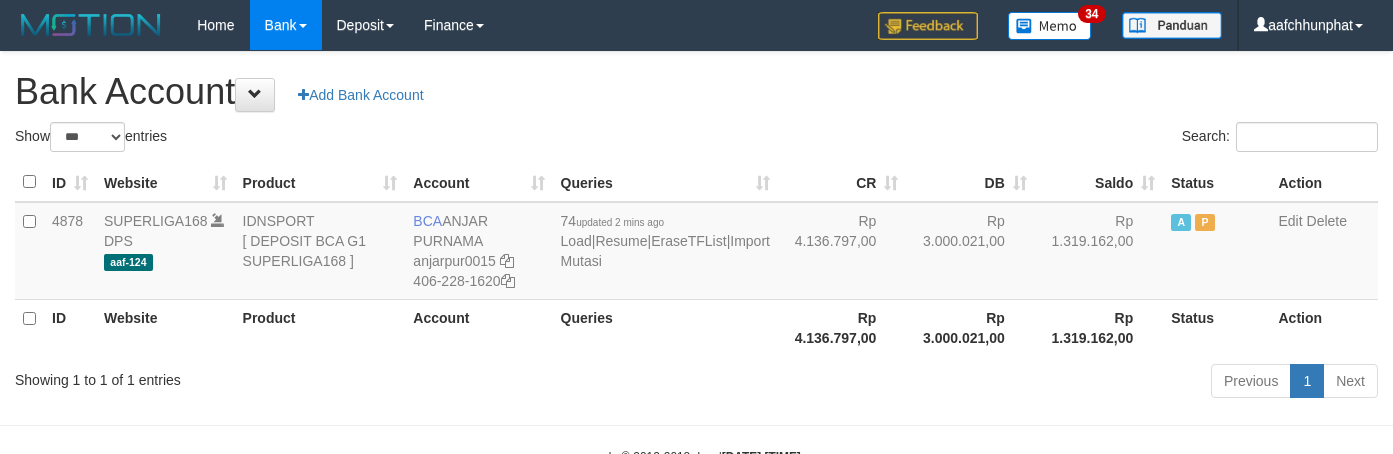select on "***" 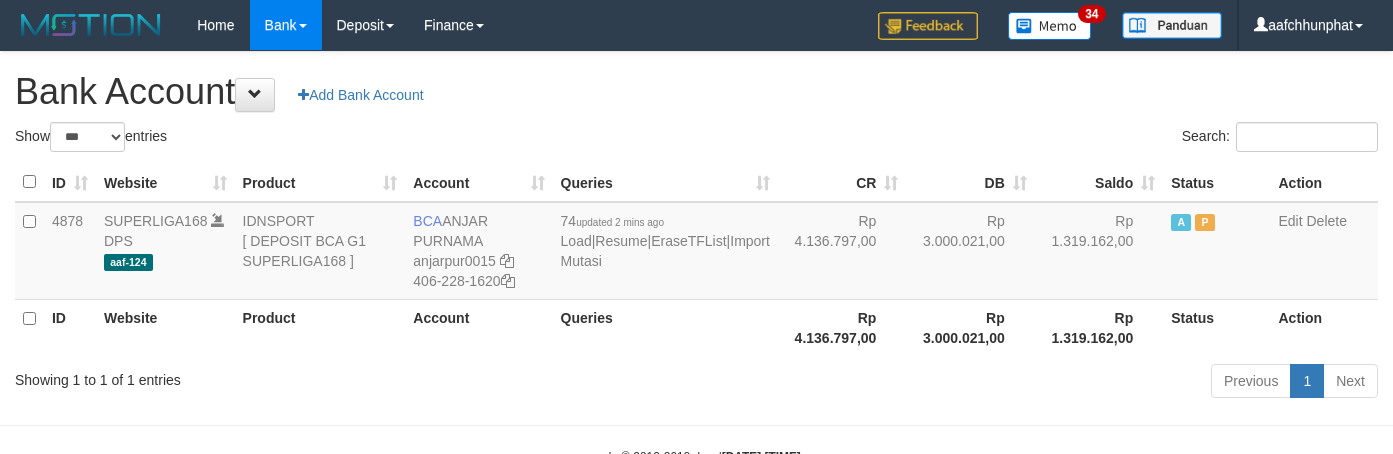scroll, scrollTop: 0, scrollLeft: 0, axis: both 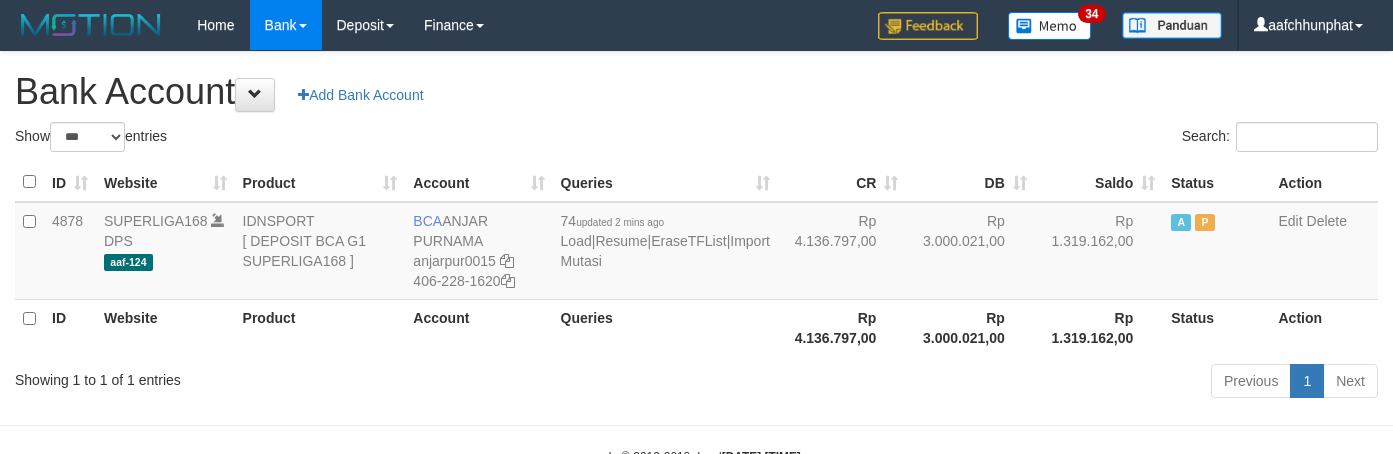 select on "***" 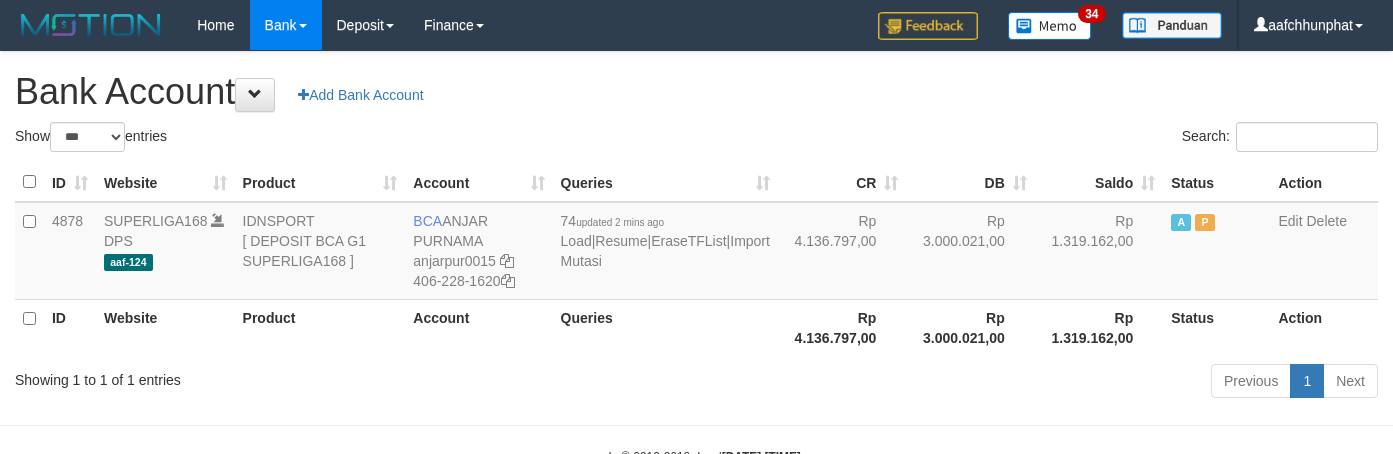 scroll, scrollTop: 0, scrollLeft: 0, axis: both 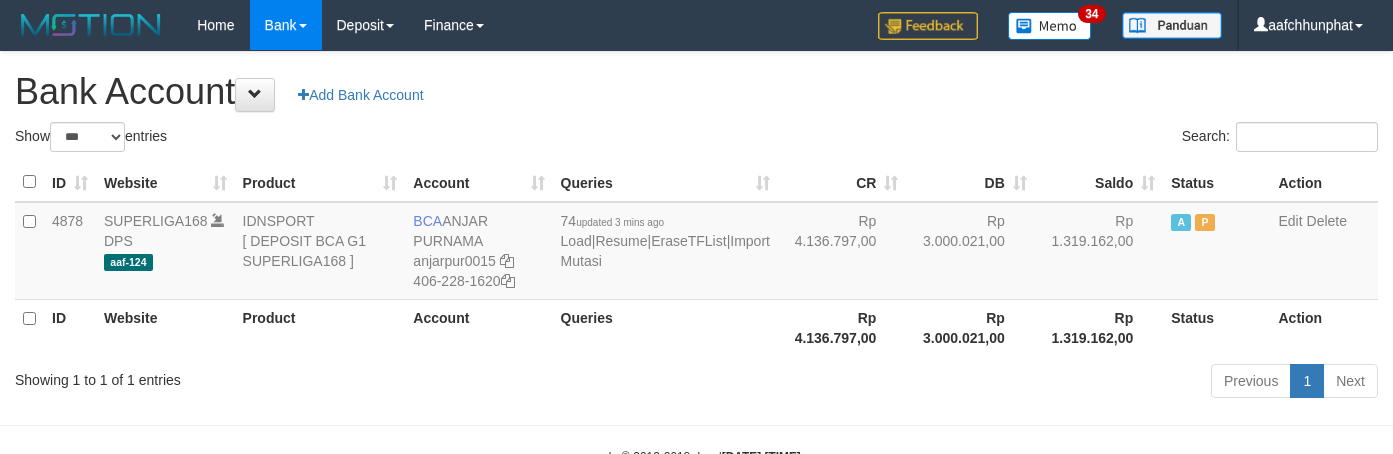 select on "***" 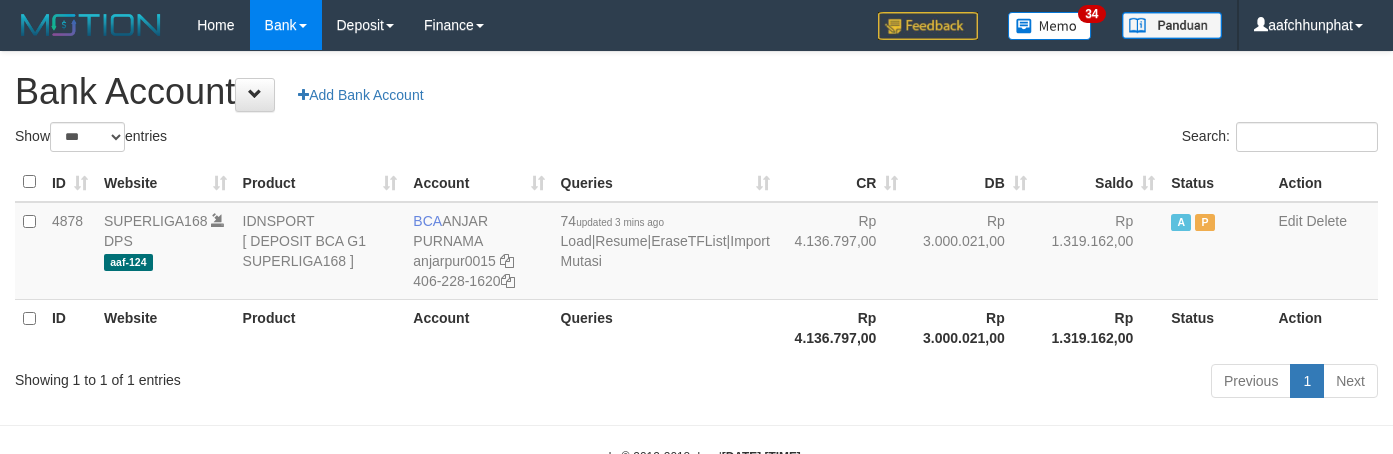 scroll, scrollTop: 0, scrollLeft: 0, axis: both 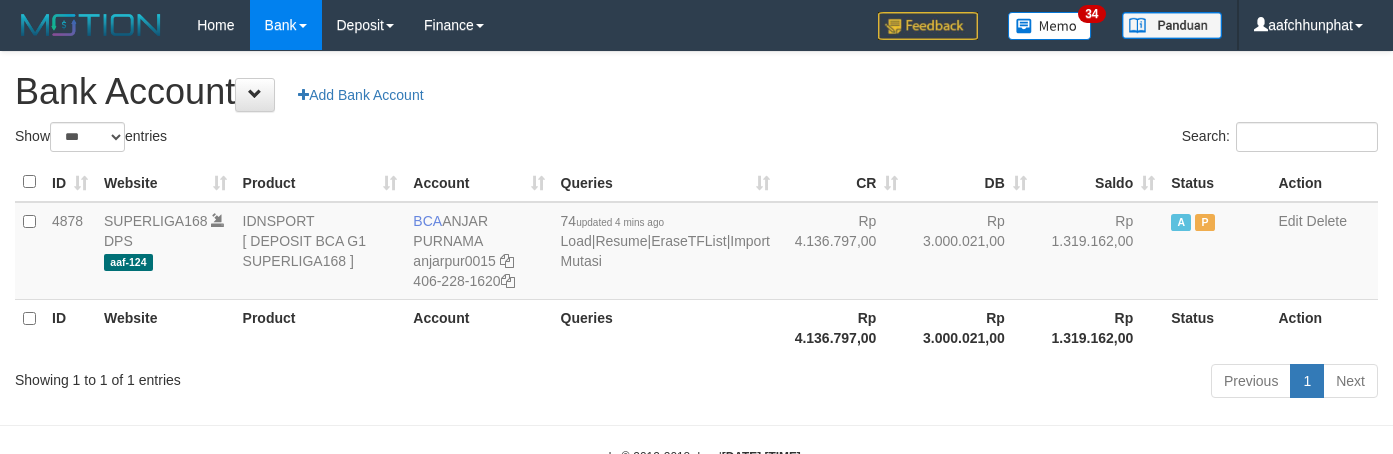 select on "***" 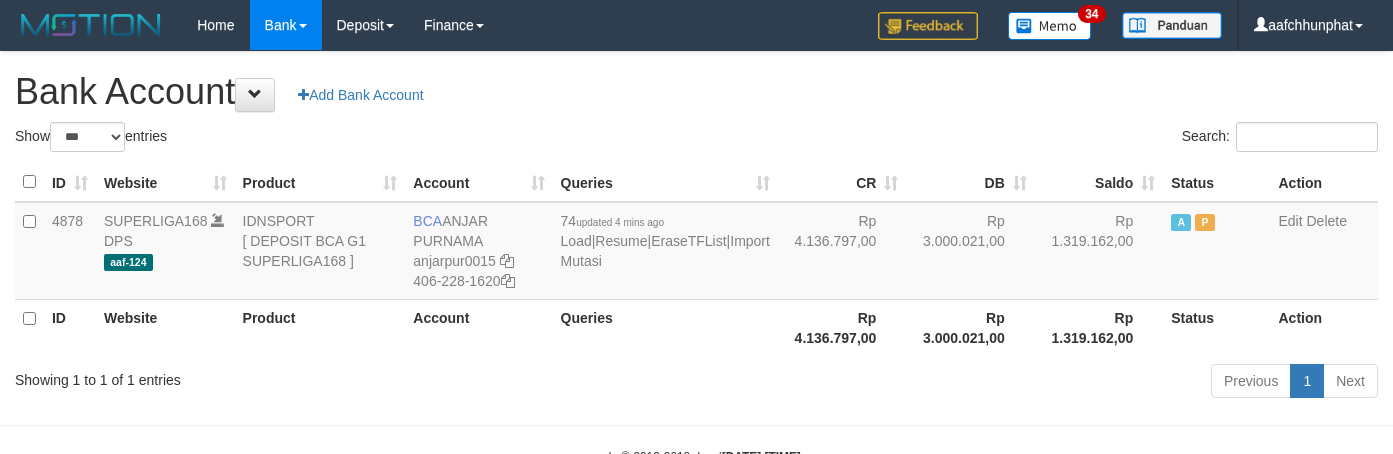 scroll, scrollTop: 0, scrollLeft: 0, axis: both 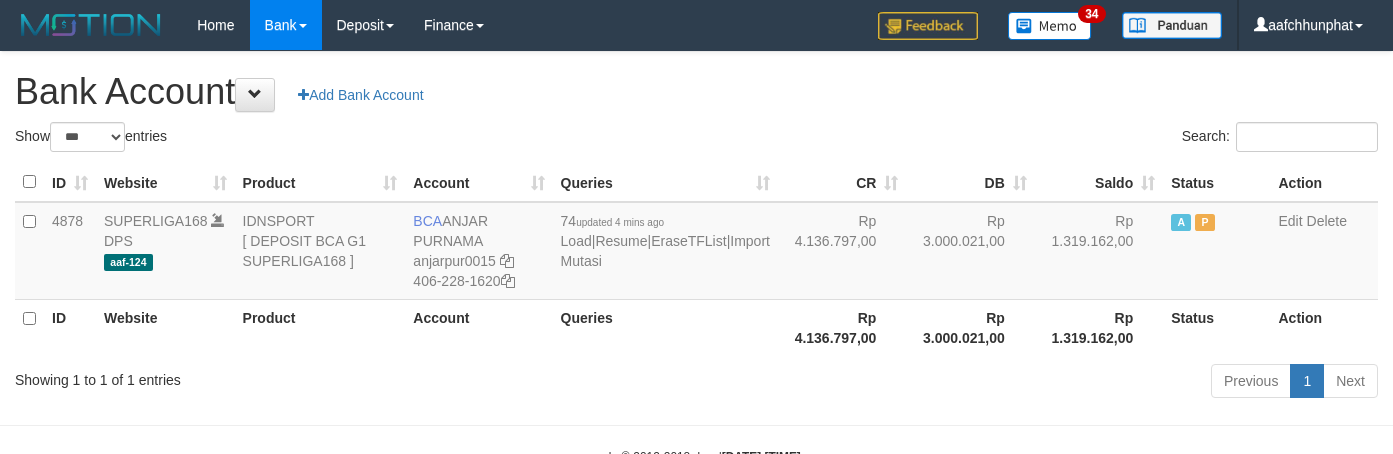 select on "***" 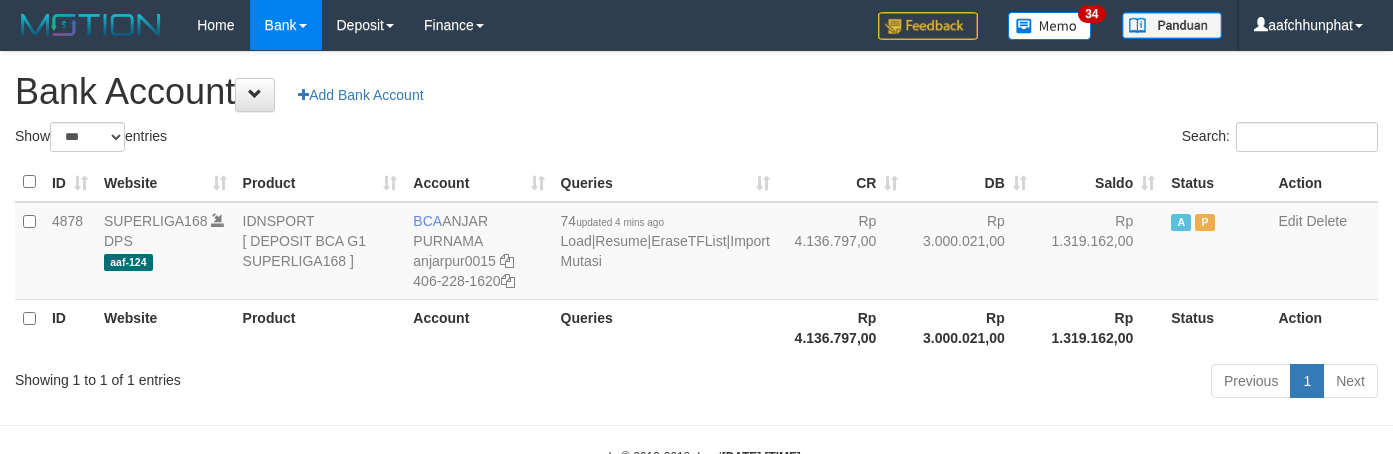 scroll, scrollTop: 0, scrollLeft: 0, axis: both 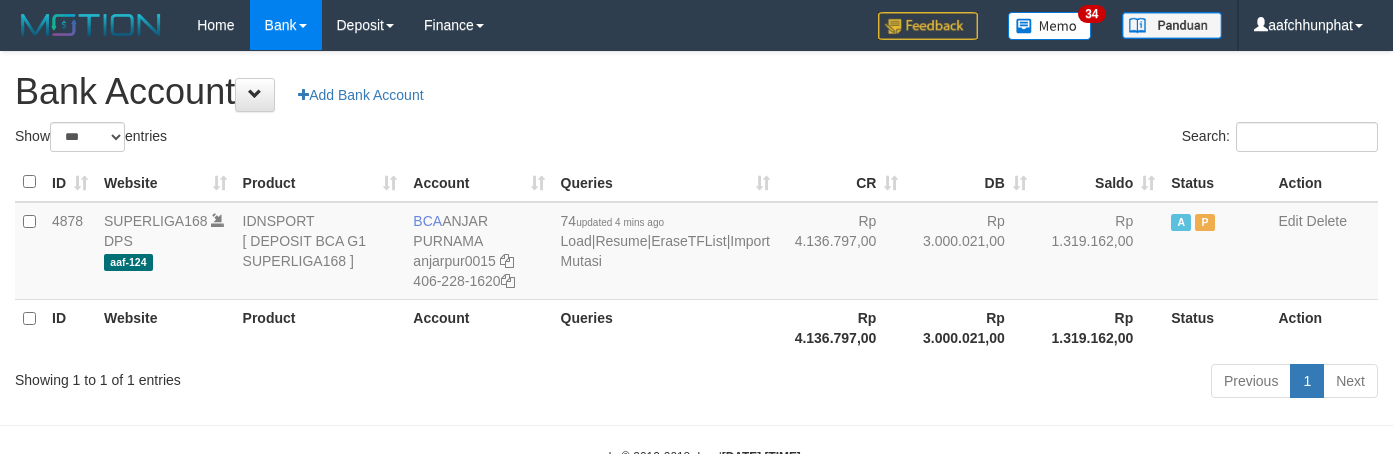select on "***" 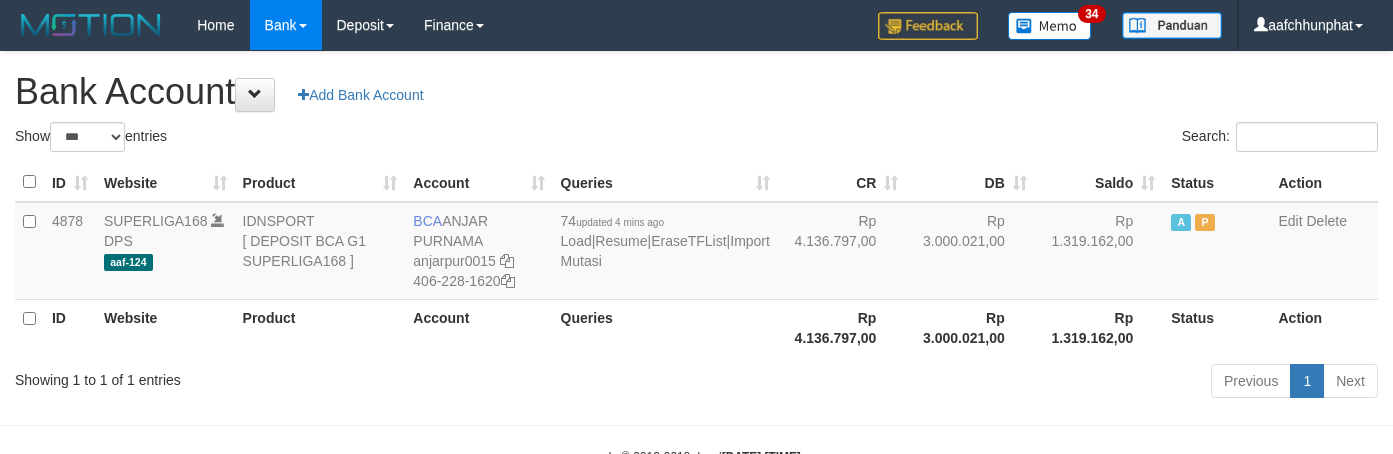 scroll, scrollTop: 0, scrollLeft: 0, axis: both 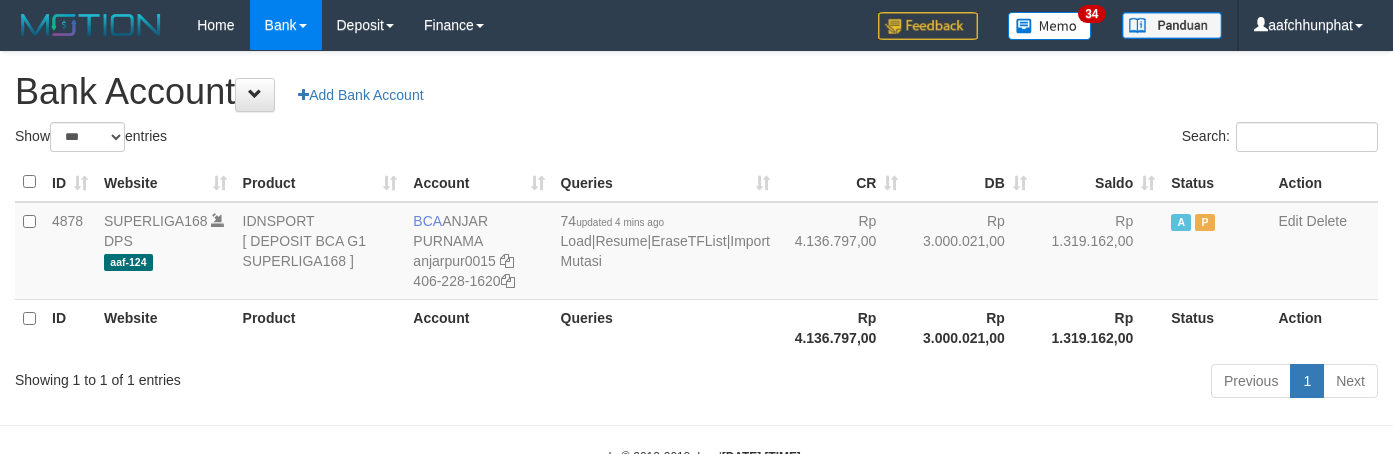 select on "***" 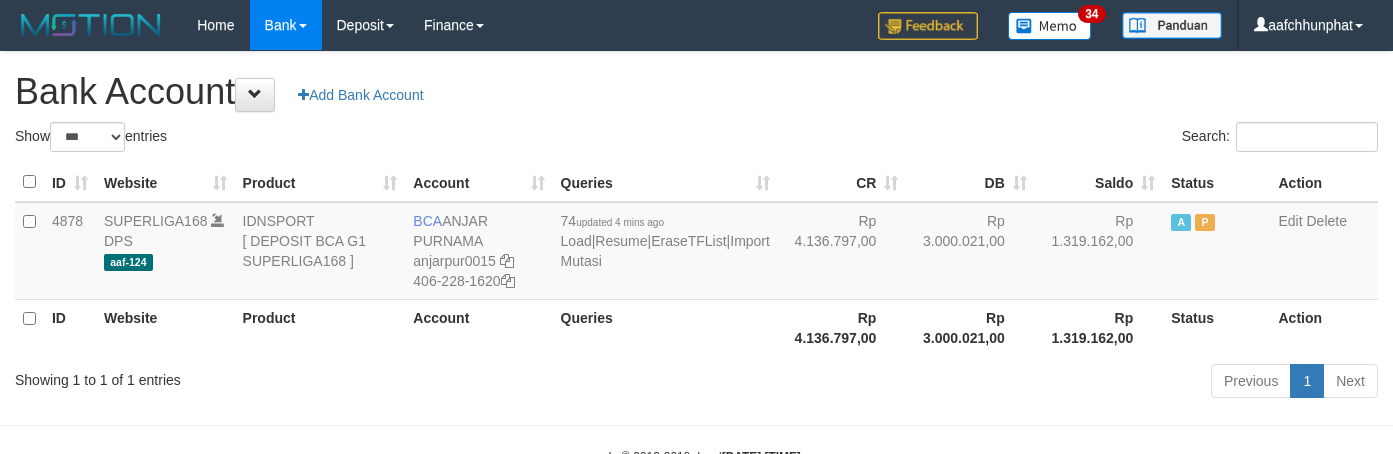 scroll, scrollTop: 0, scrollLeft: 0, axis: both 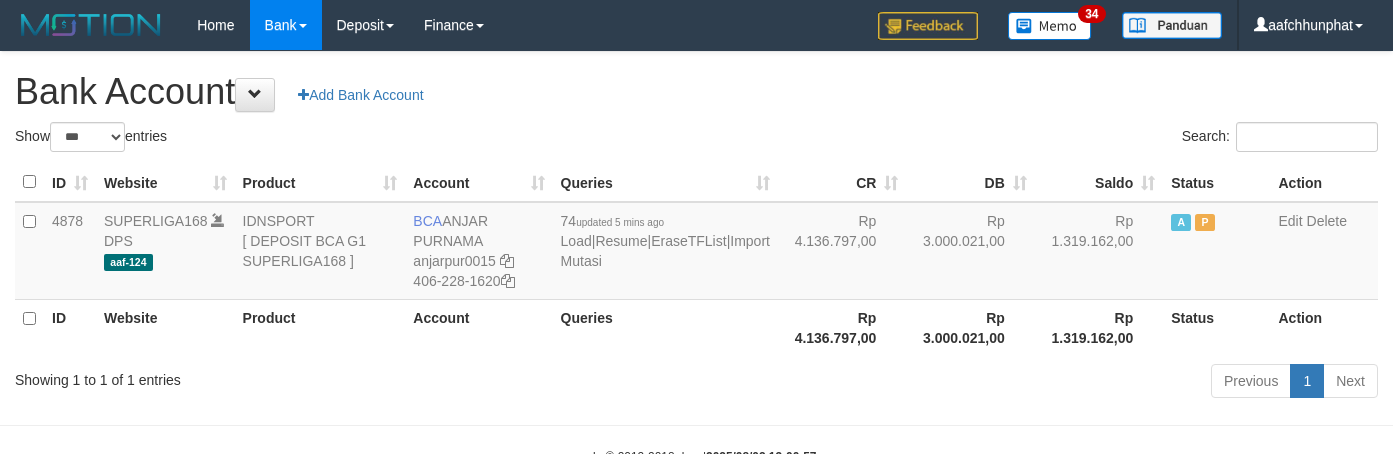 select on "***" 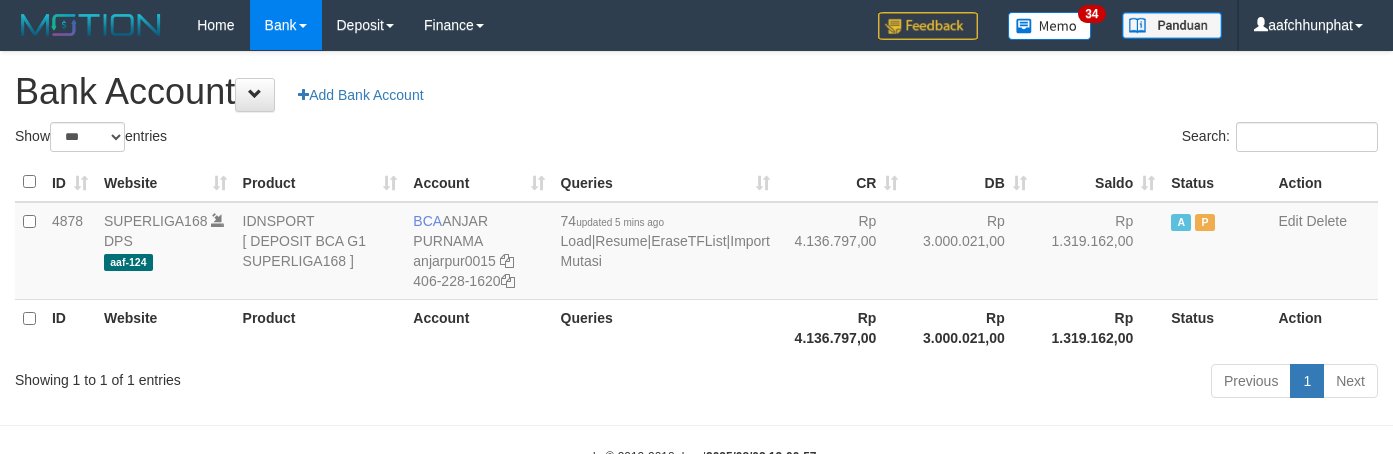 scroll, scrollTop: 0, scrollLeft: 0, axis: both 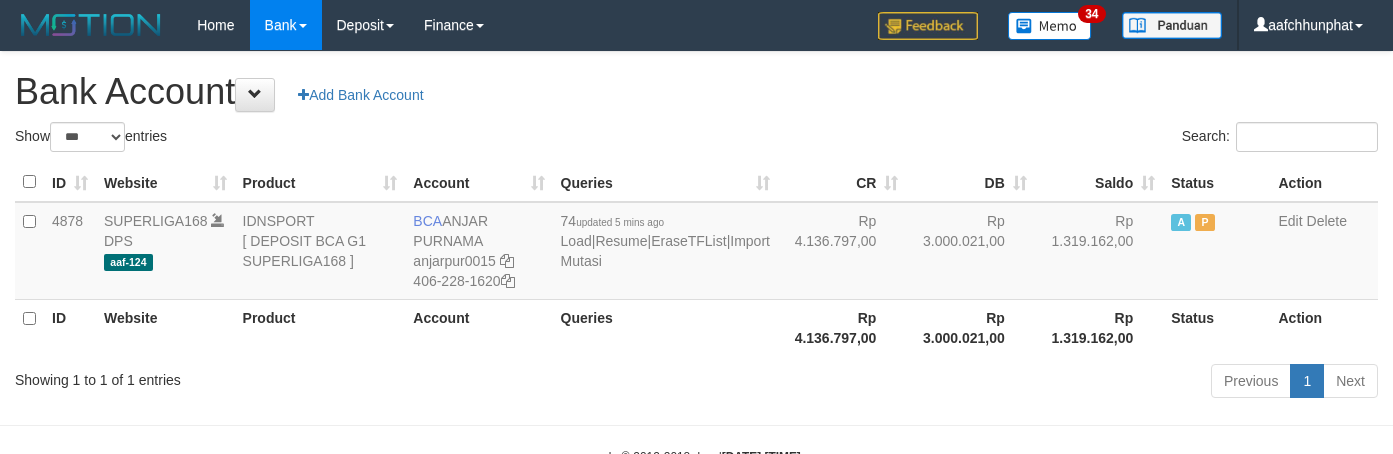 select on "***" 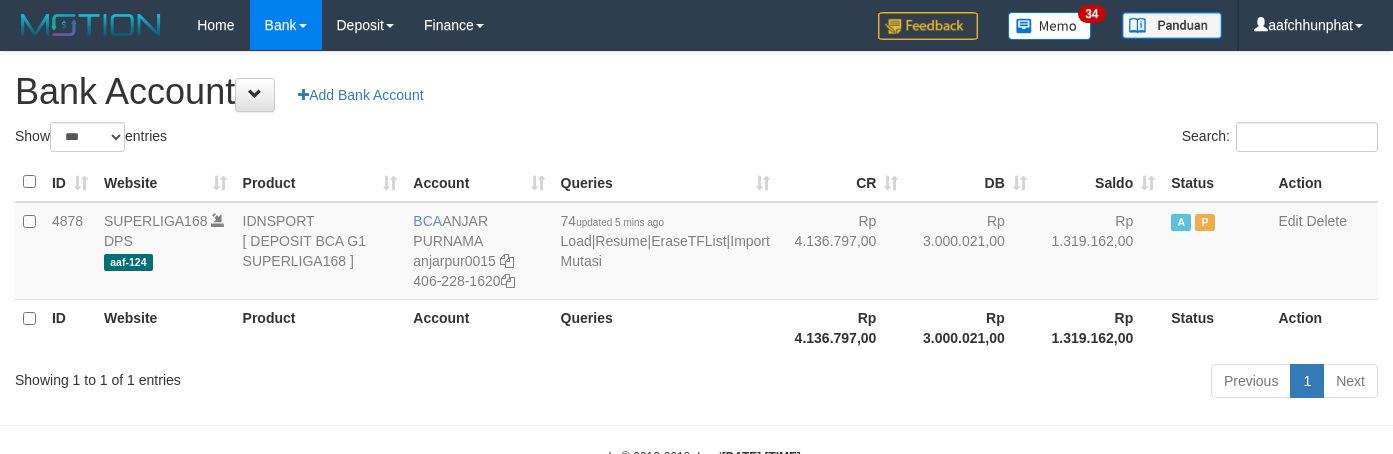 scroll, scrollTop: 0, scrollLeft: 0, axis: both 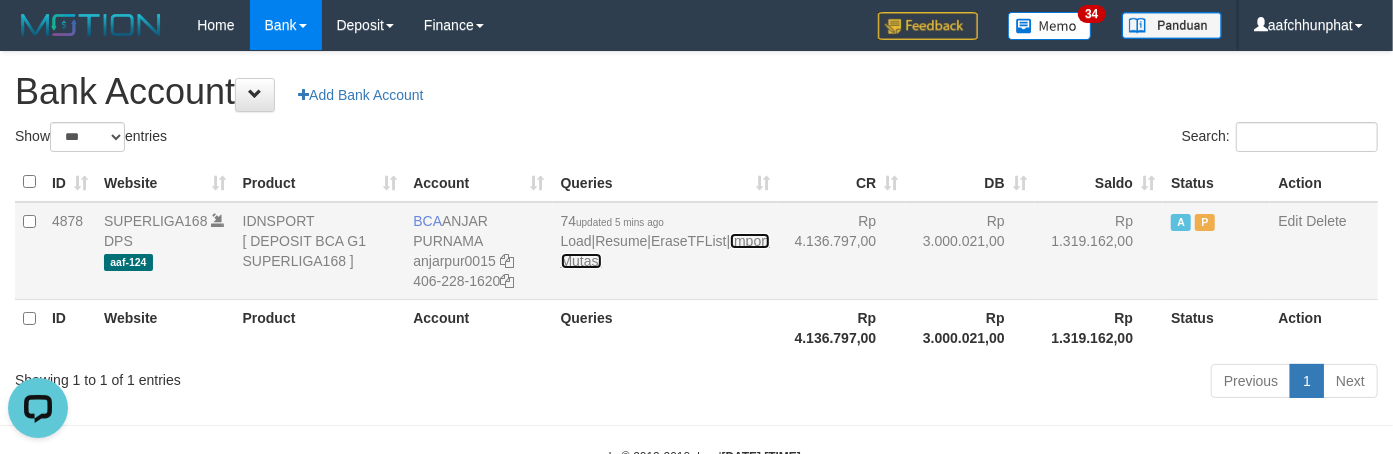 click on "Import Mutasi" at bounding box center (665, 251) 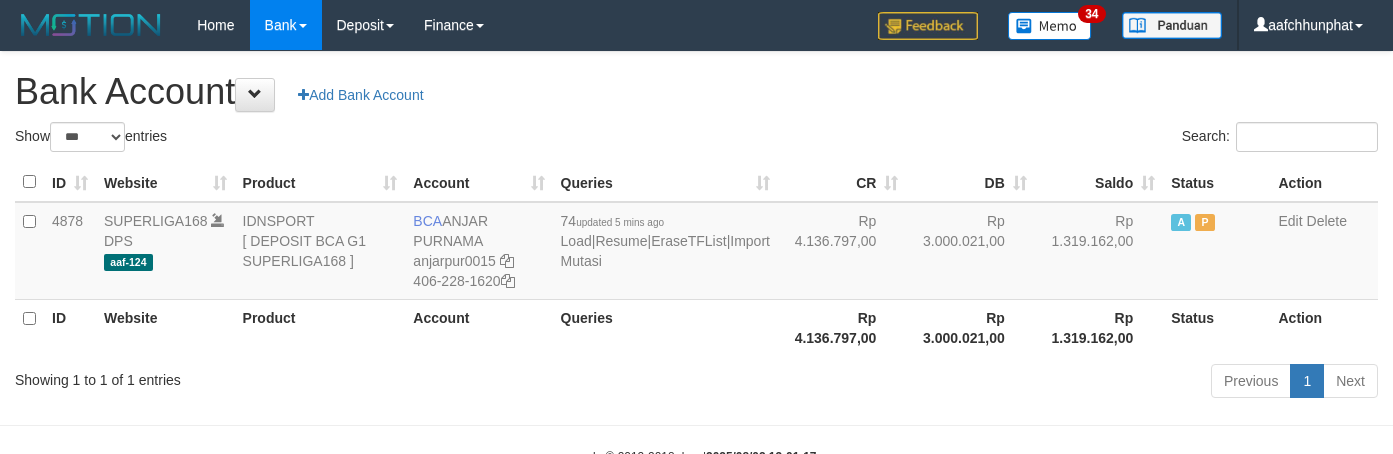 select on "***" 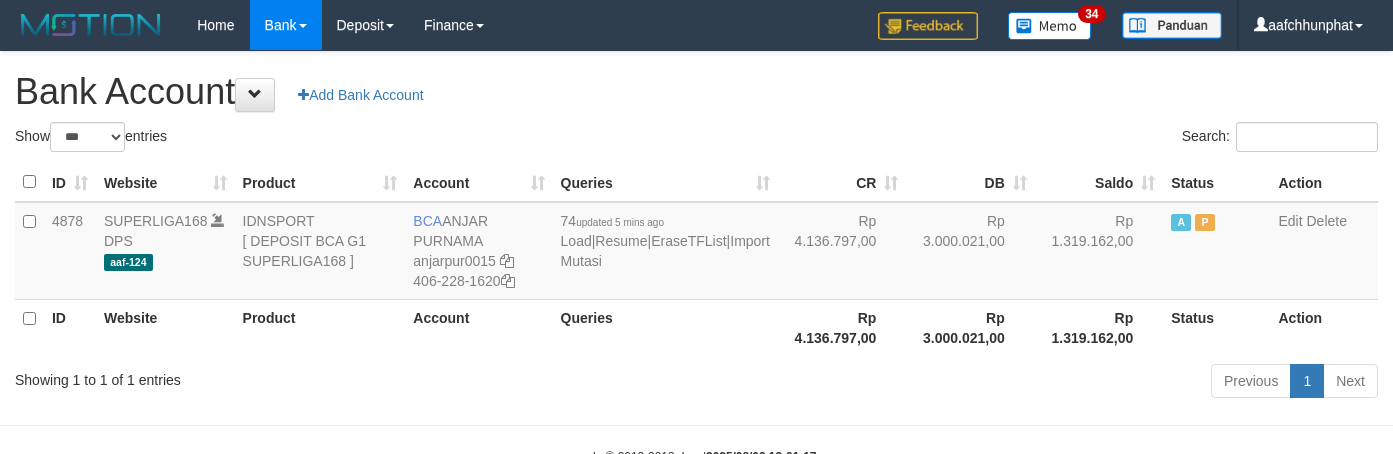 scroll, scrollTop: 0, scrollLeft: 0, axis: both 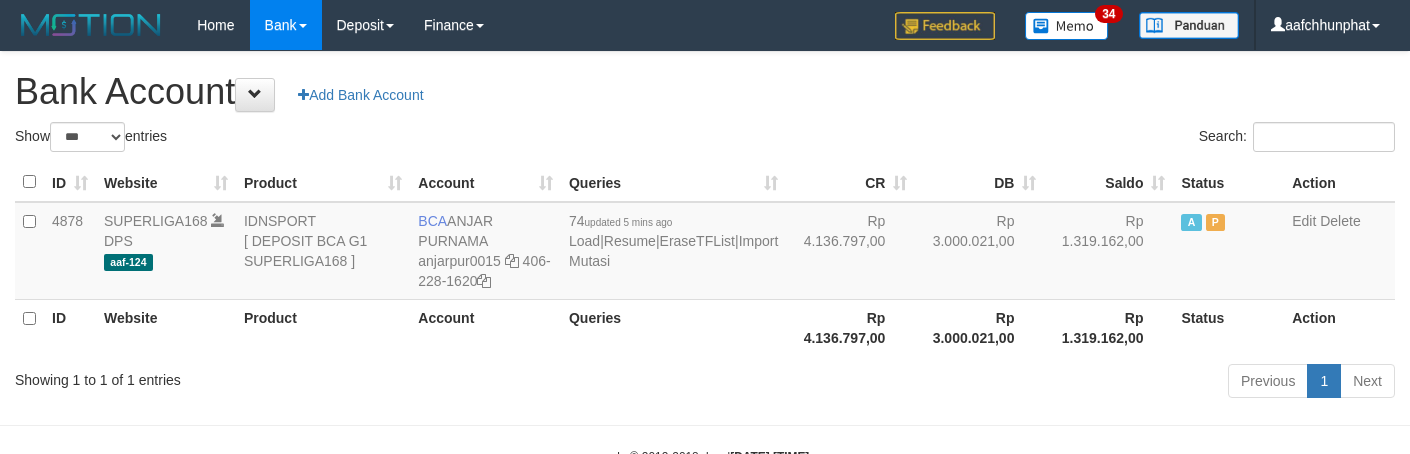 select on "***" 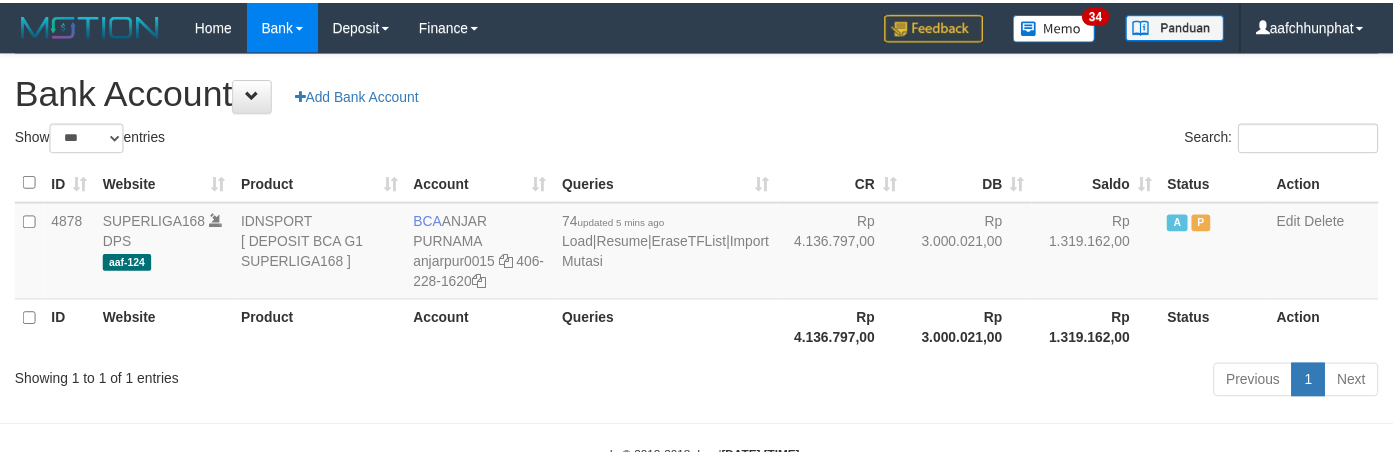 scroll, scrollTop: 0, scrollLeft: 0, axis: both 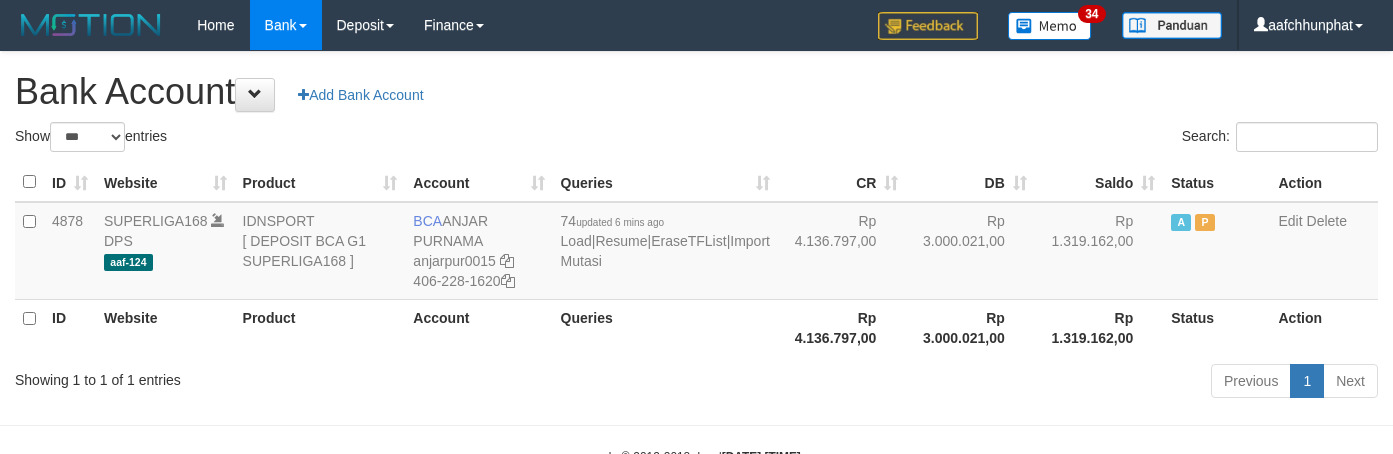 select on "***" 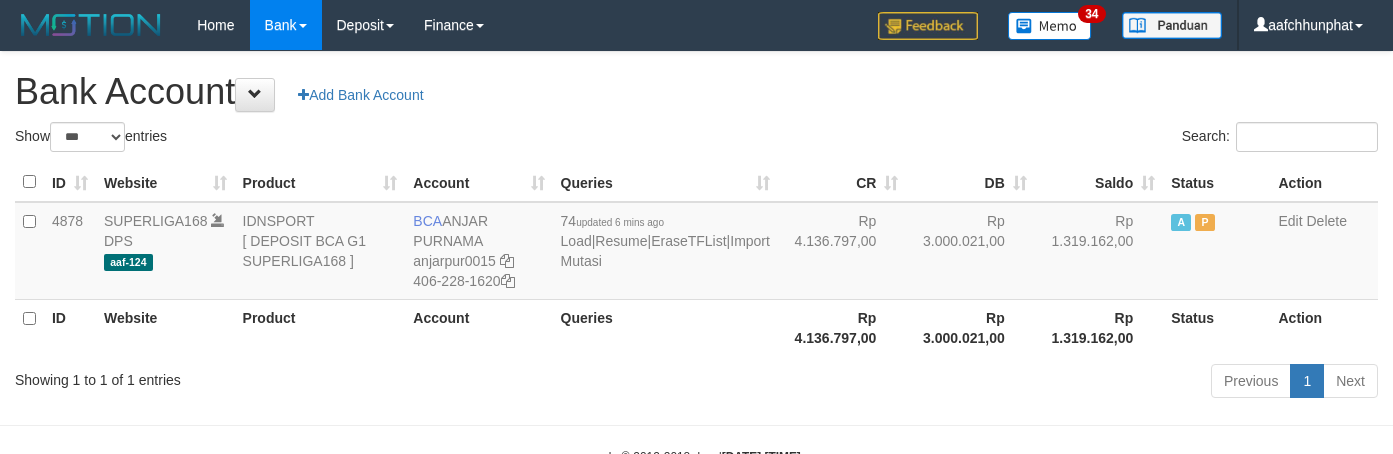 scroll, scrollTop: 0, scrollLeft: 0, axis: both 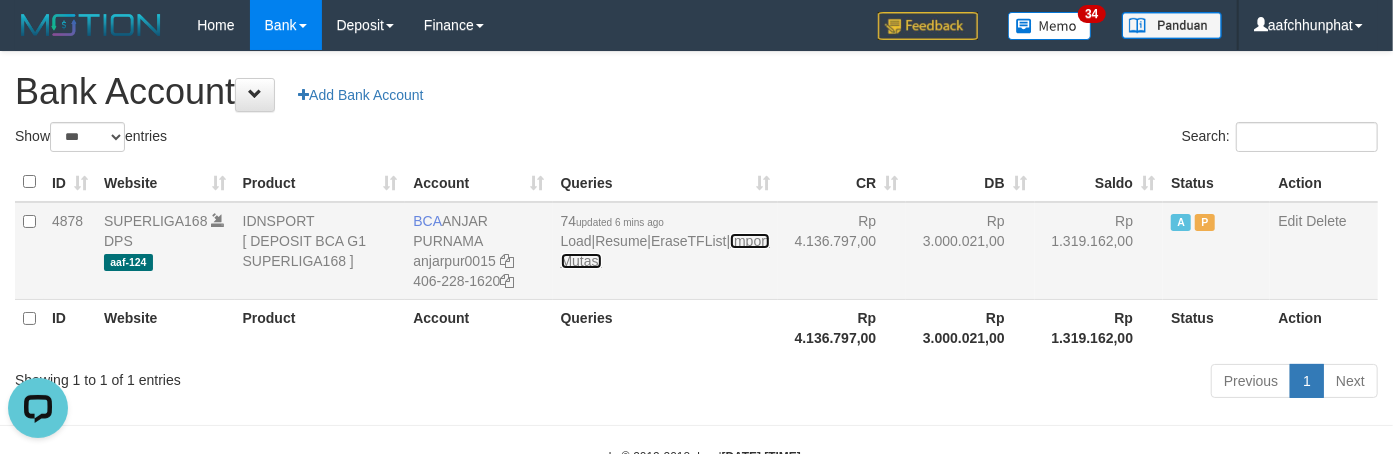 click on "Import Mutasi" at bounding box center [665, 251] 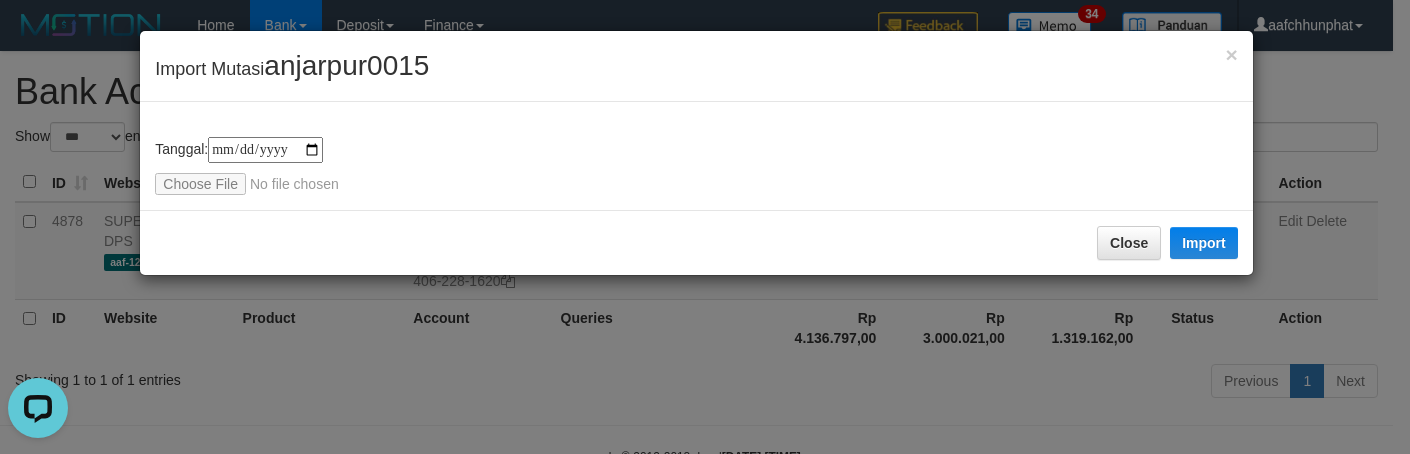type on "**********" 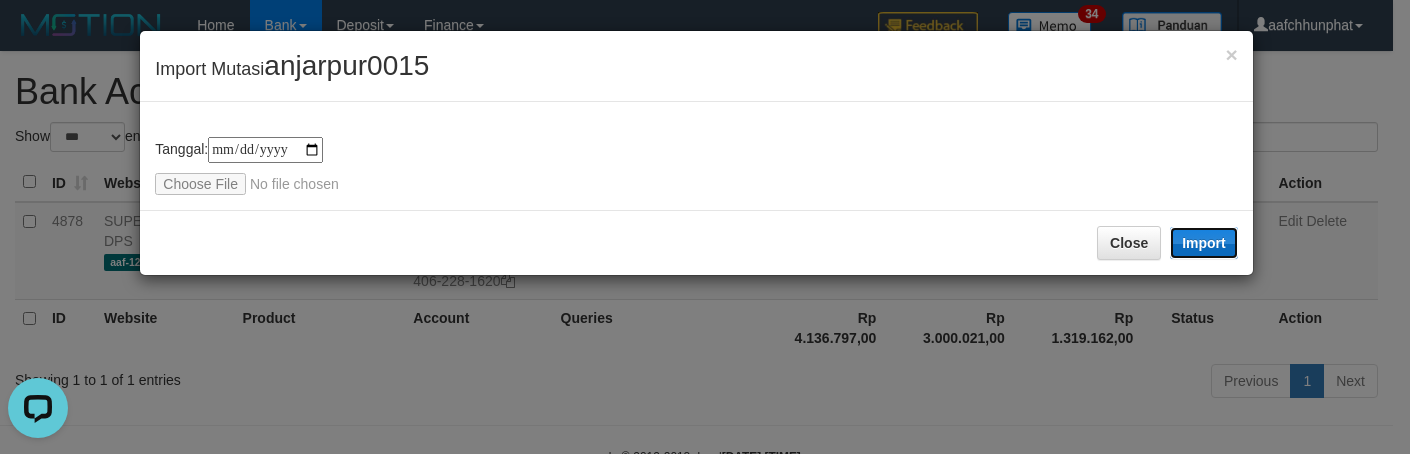 click on "Import" at bounding box center (1204, 243) 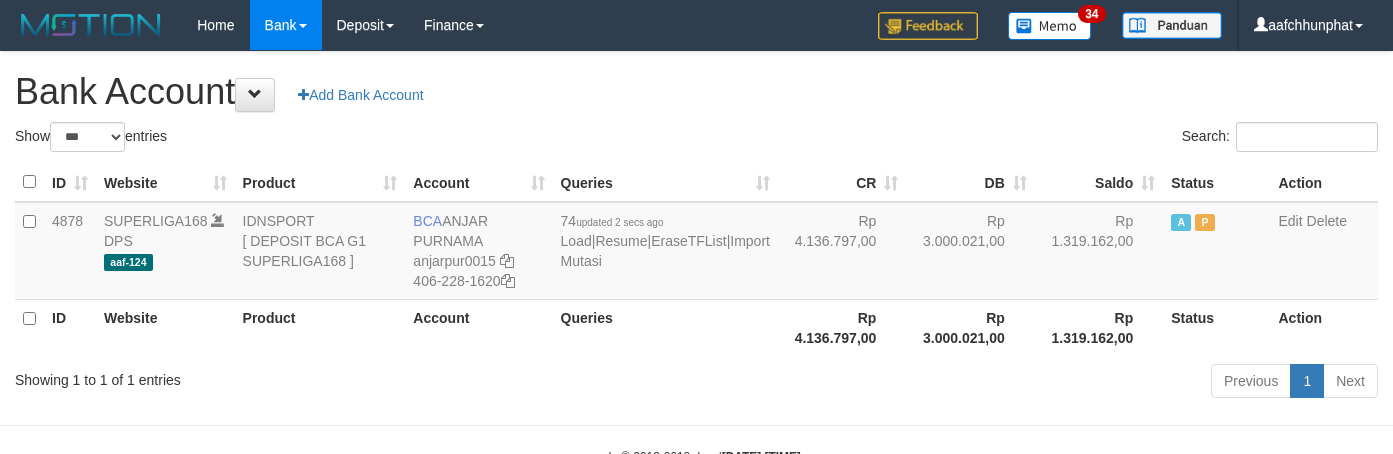 select on "***" 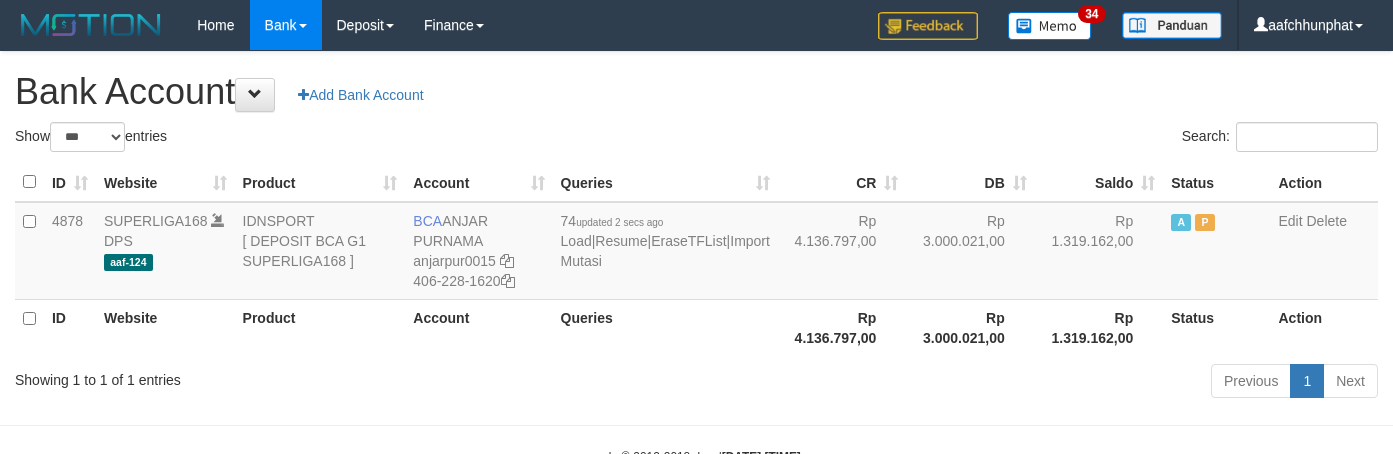 scroll, scrollTop: 0, scrollLeft: 0, axis: both 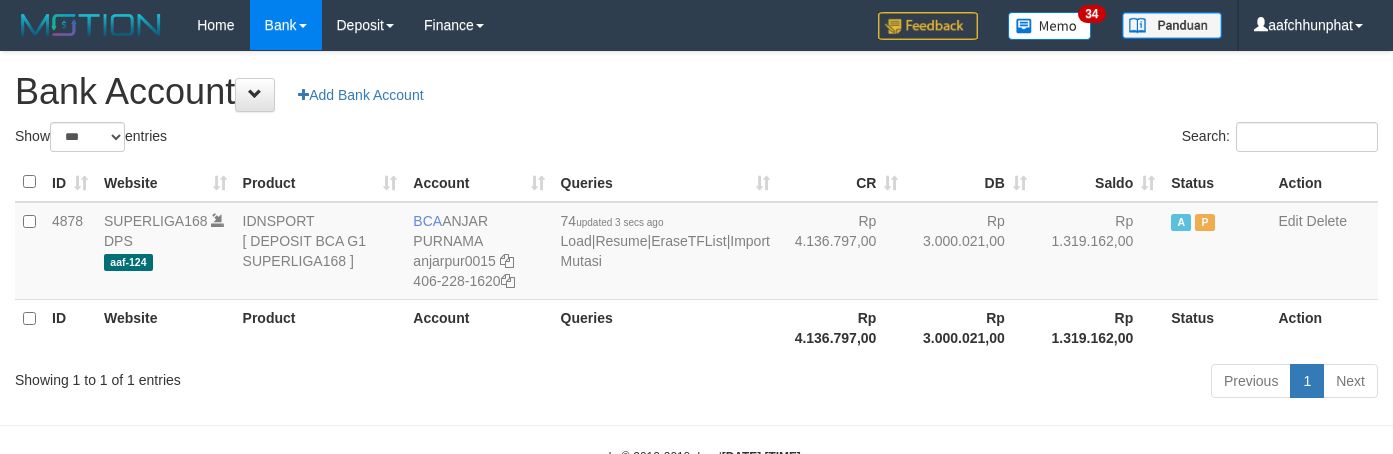 select on "***" 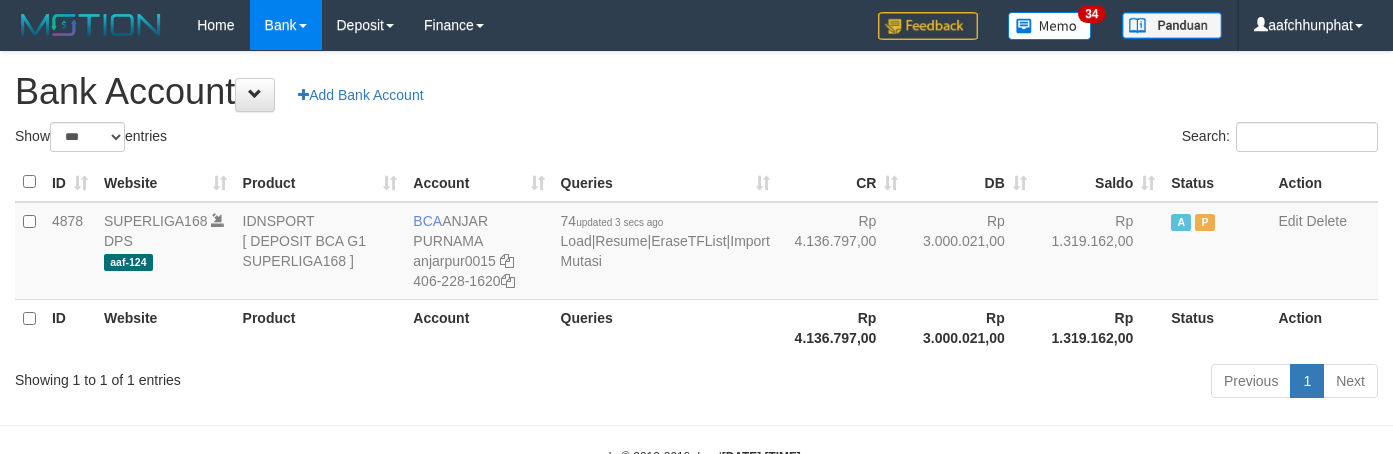 scroll, scrollTop: 0, scrollLeft: 0, axis: both 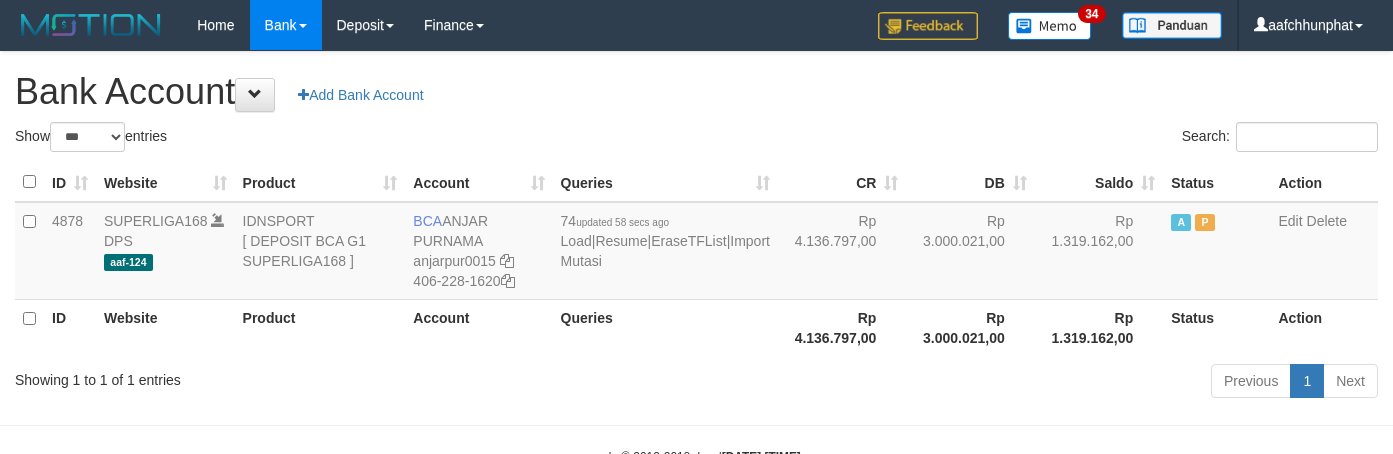 select on "***" 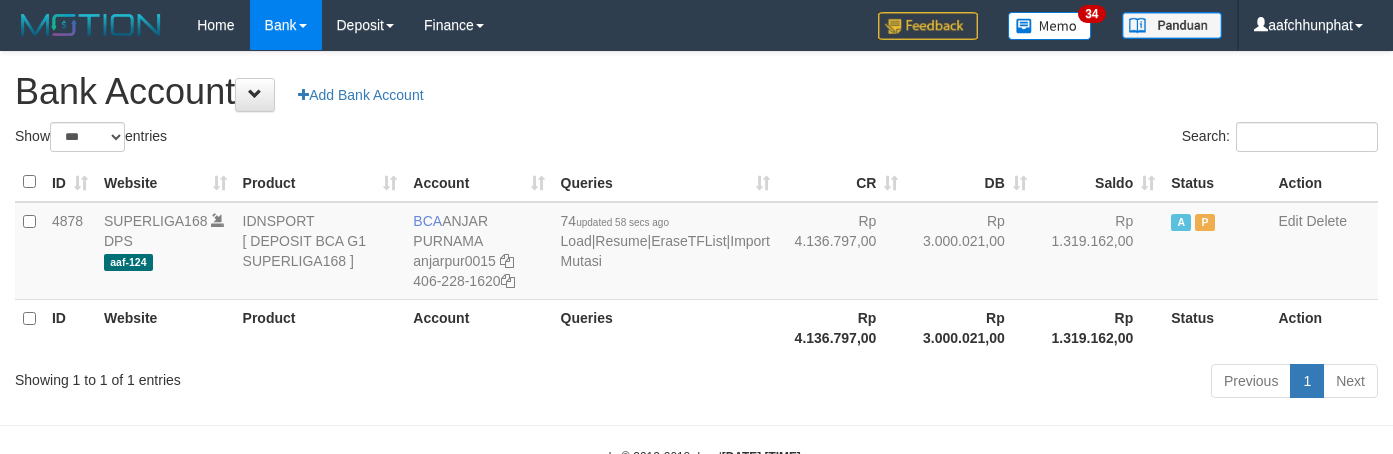 scroll, scrollTop: 0, scrollLeft: 0, axis: both 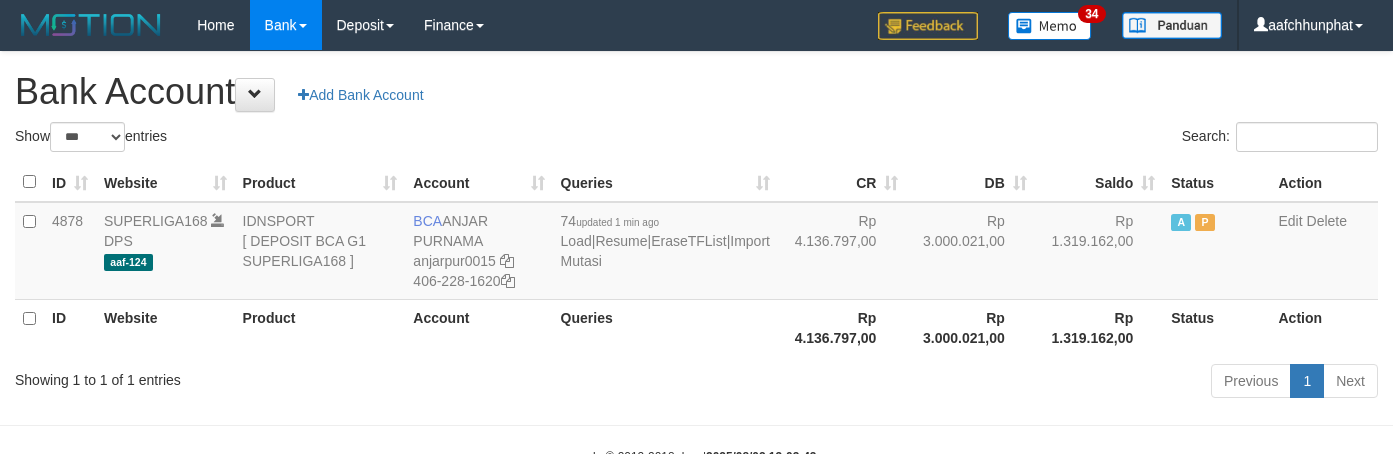 select on "***" 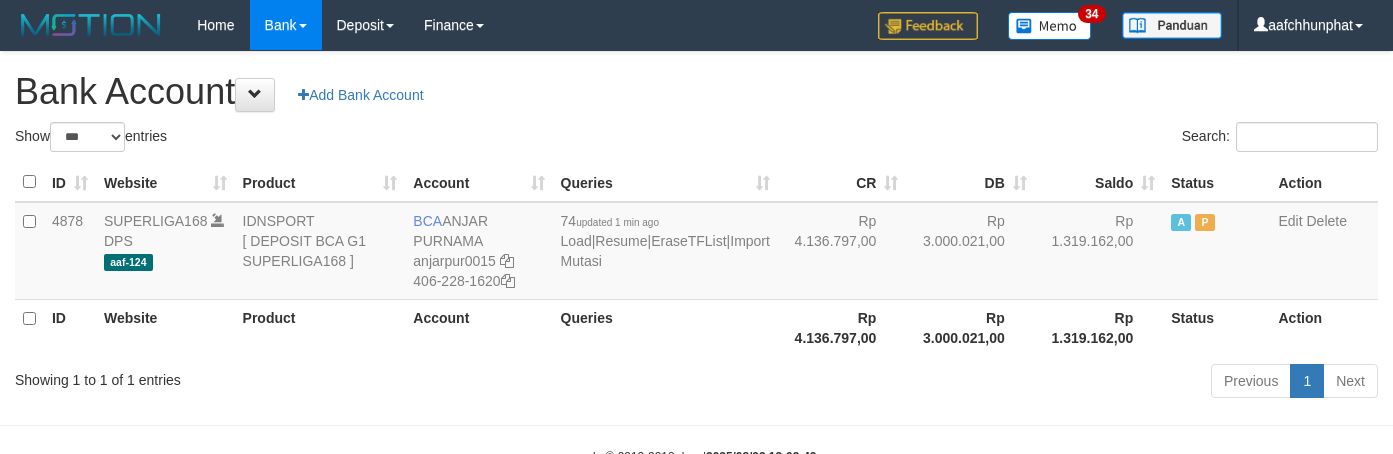 scroll, scrollTop: 0, scrollLeft: 0, axis: both 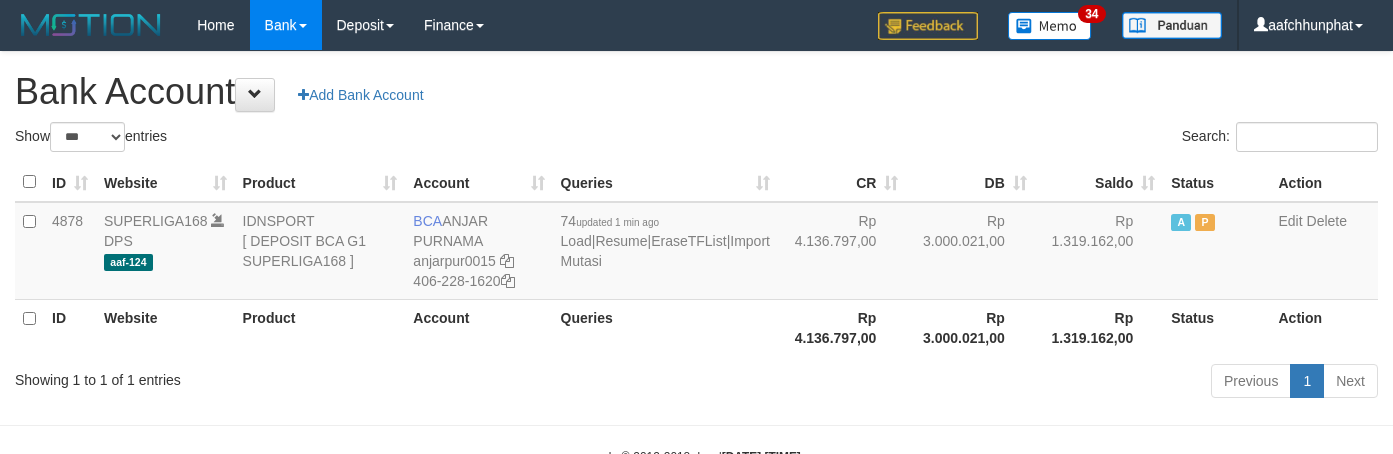 select on "***" 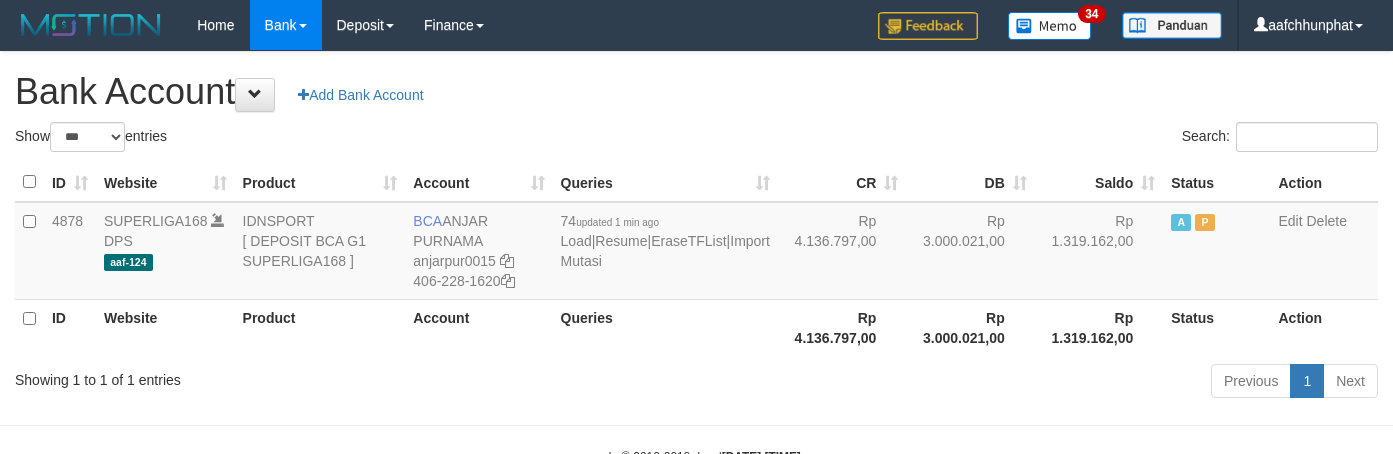scroll, scrollTop: 0, scrollLeft: 0, axis: both 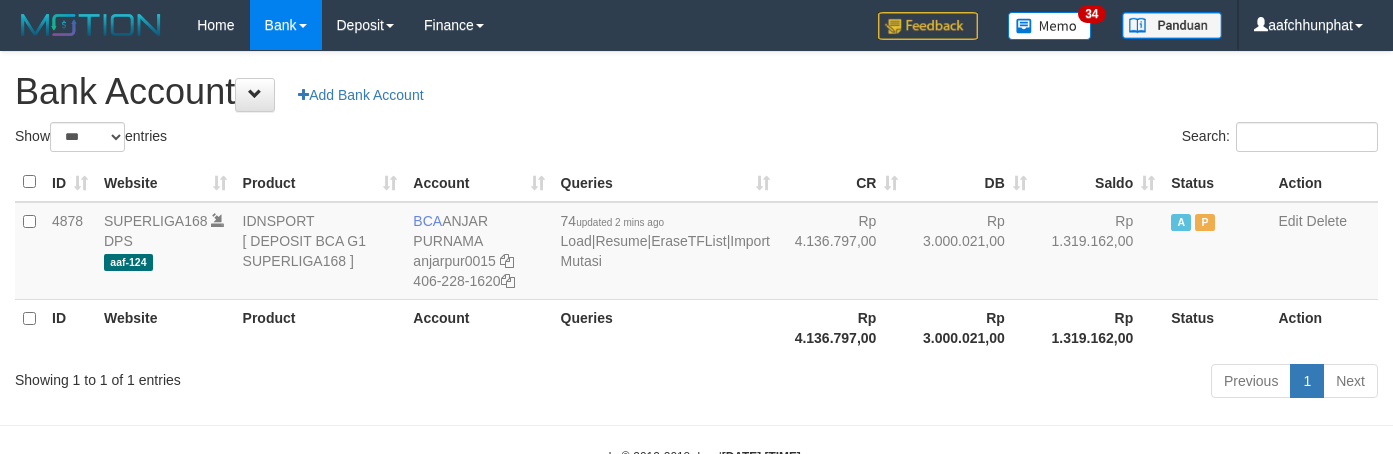 select on "***" 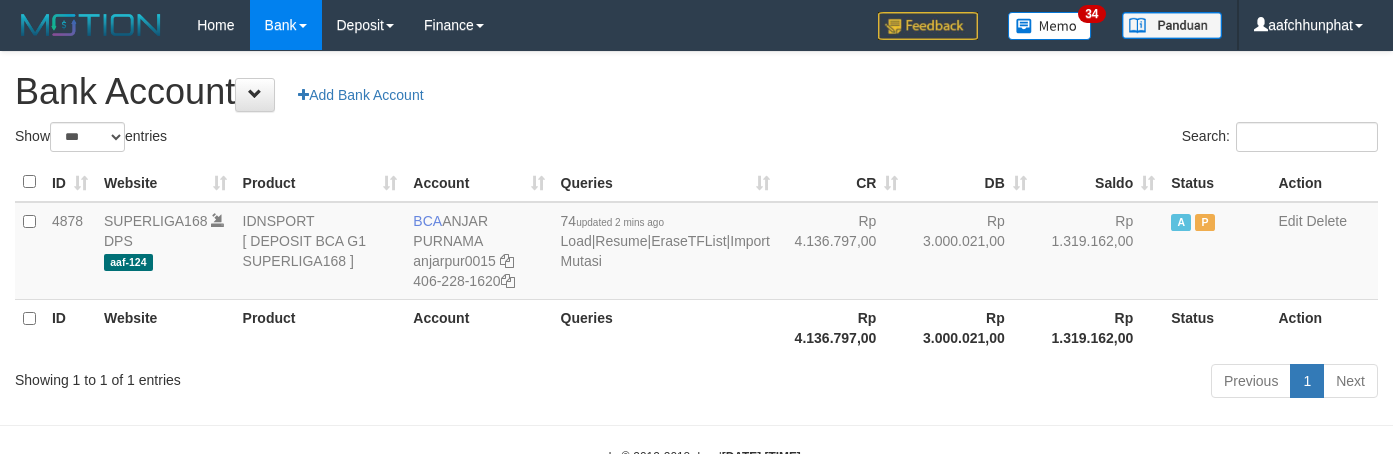 scroll, scrollTop: 0, scrollLeft: 0, axis: both 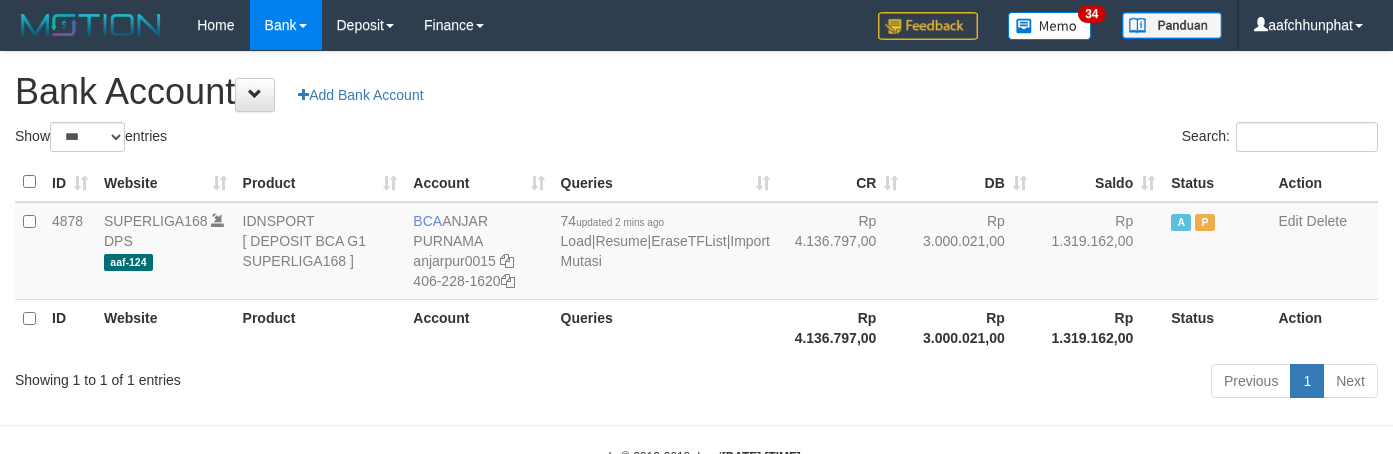 select on "***" 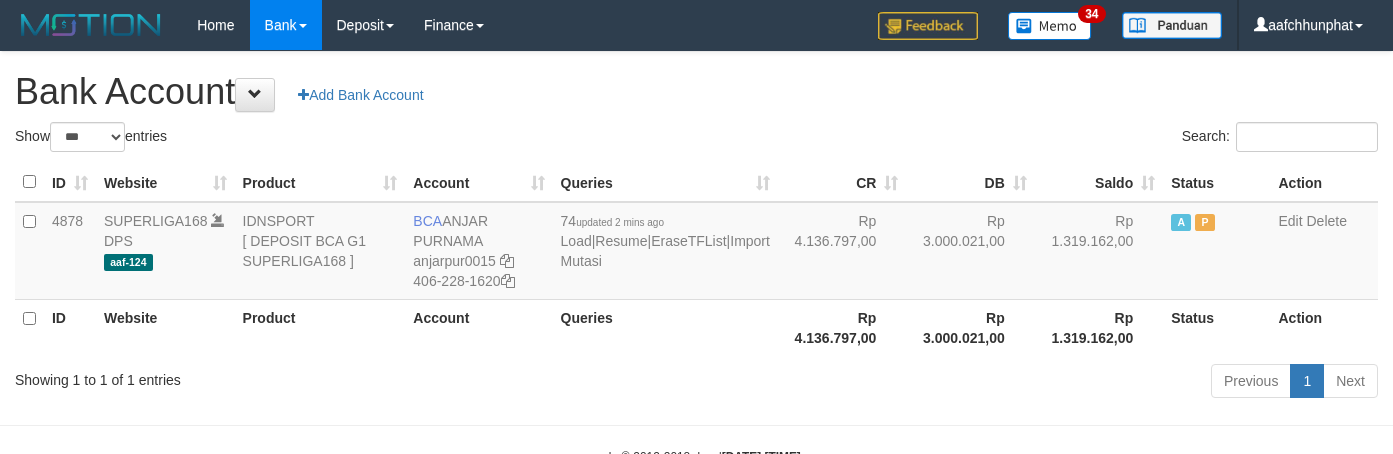 scroll, scrollTop: 0, scrollLeft: 0, axis: both 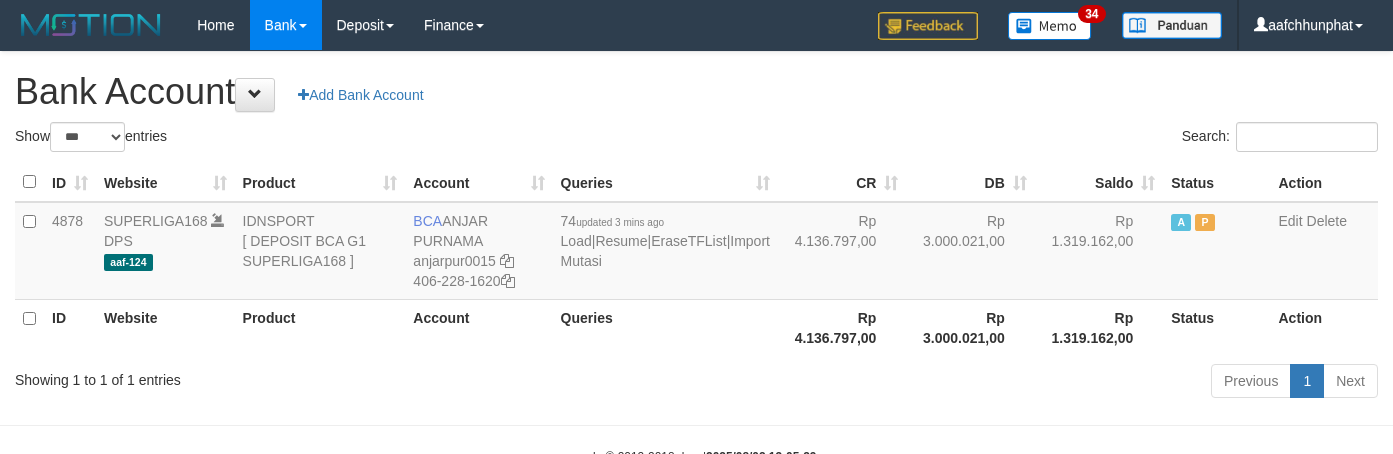 select on "***" 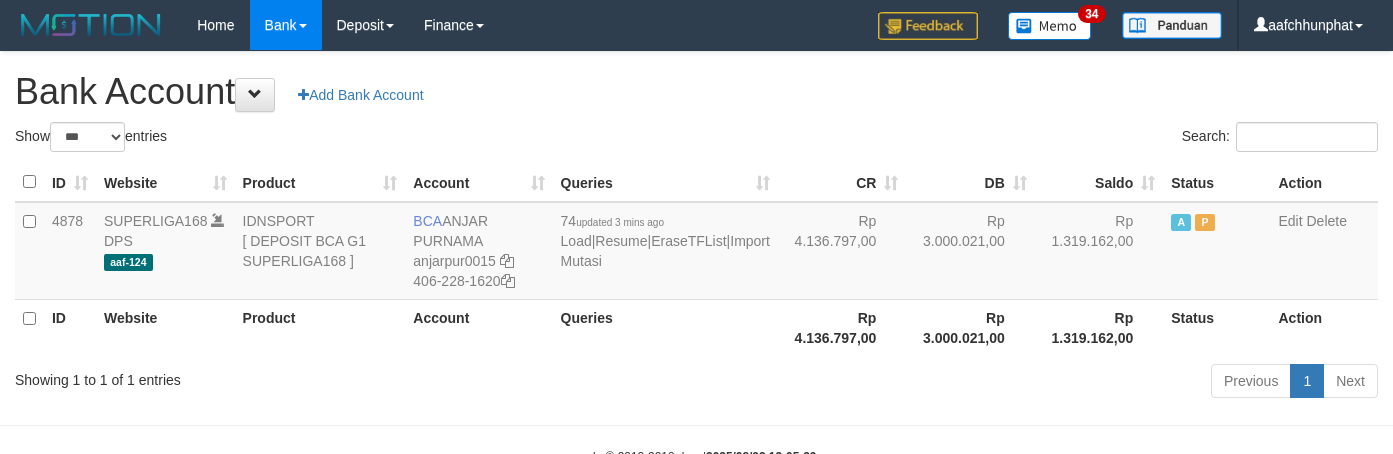 scroll, scrollTop: 0, scrollLeft: 0, axis: both 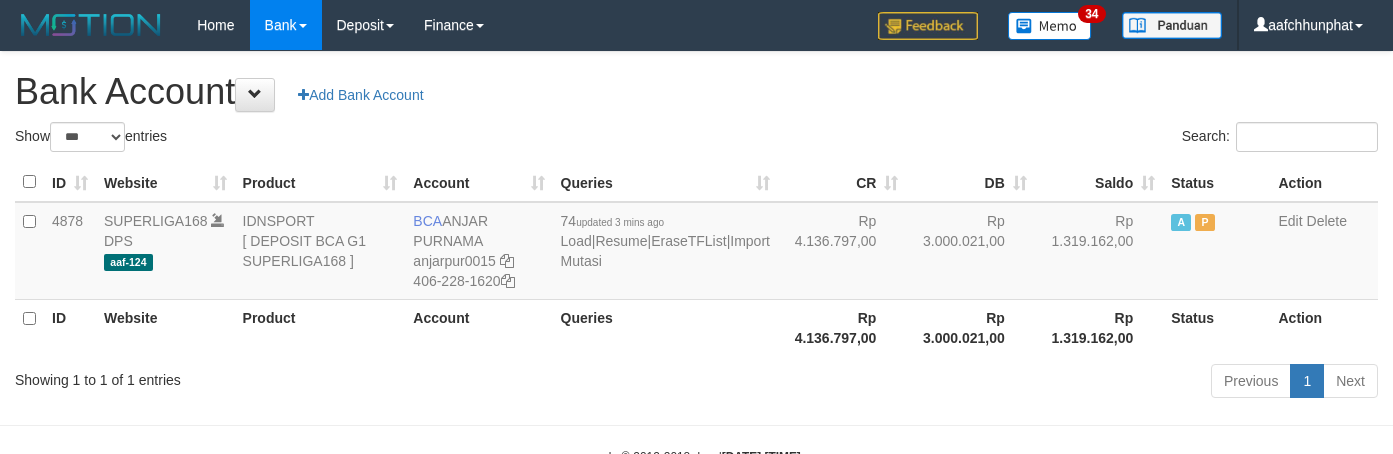 select on "***" 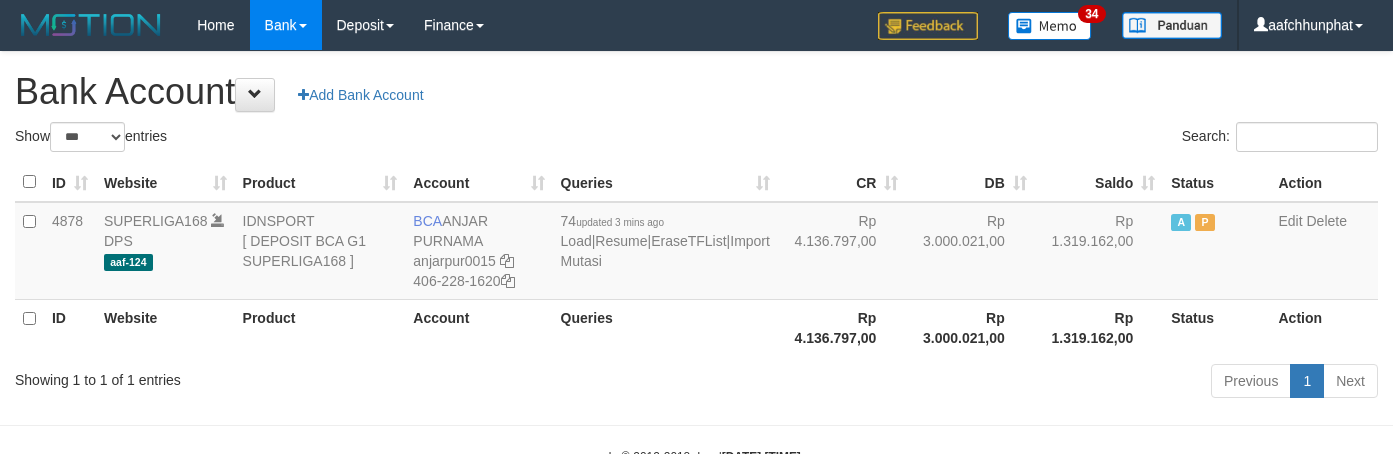 scroll, scrollTop: 0, scrollLeft: 0, axis: both 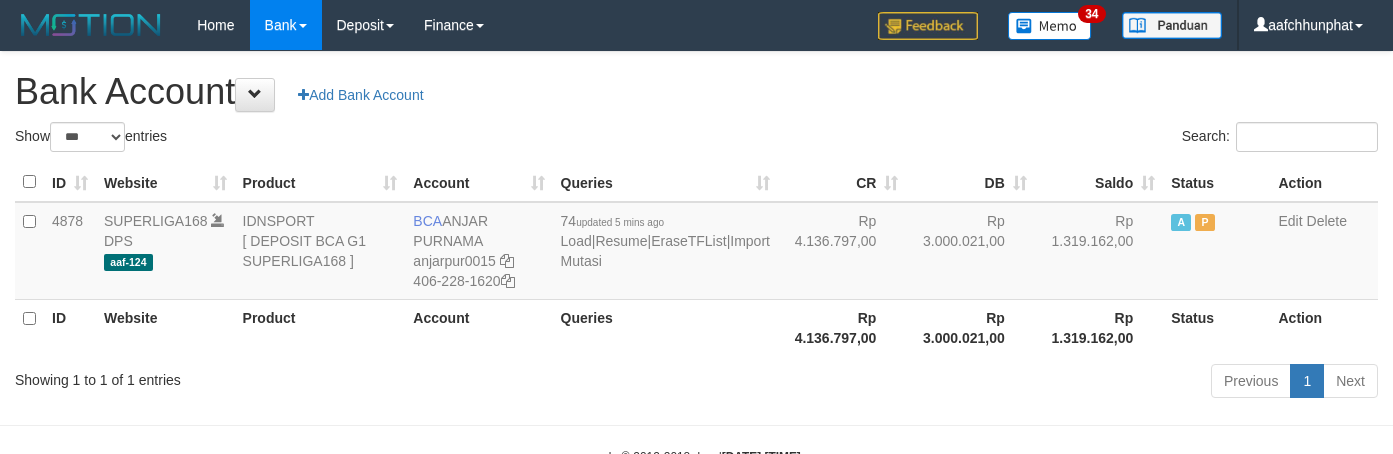 select on "***" 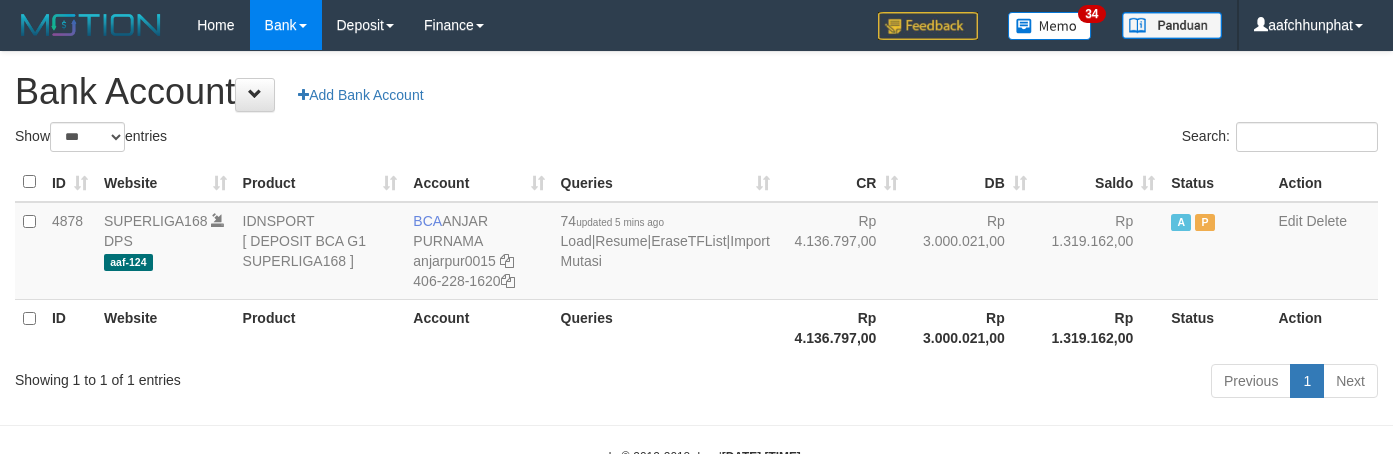scroll, scrollTop: 0, scrollLeft: 0, axis: both 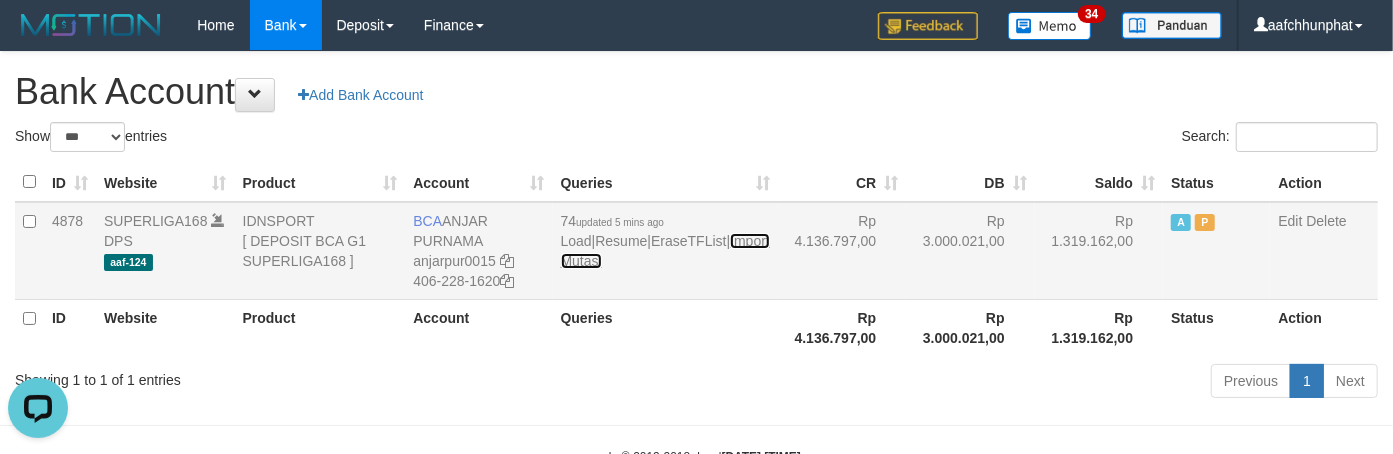 click on "Import Mutasi" at bounding box center (665, 251) 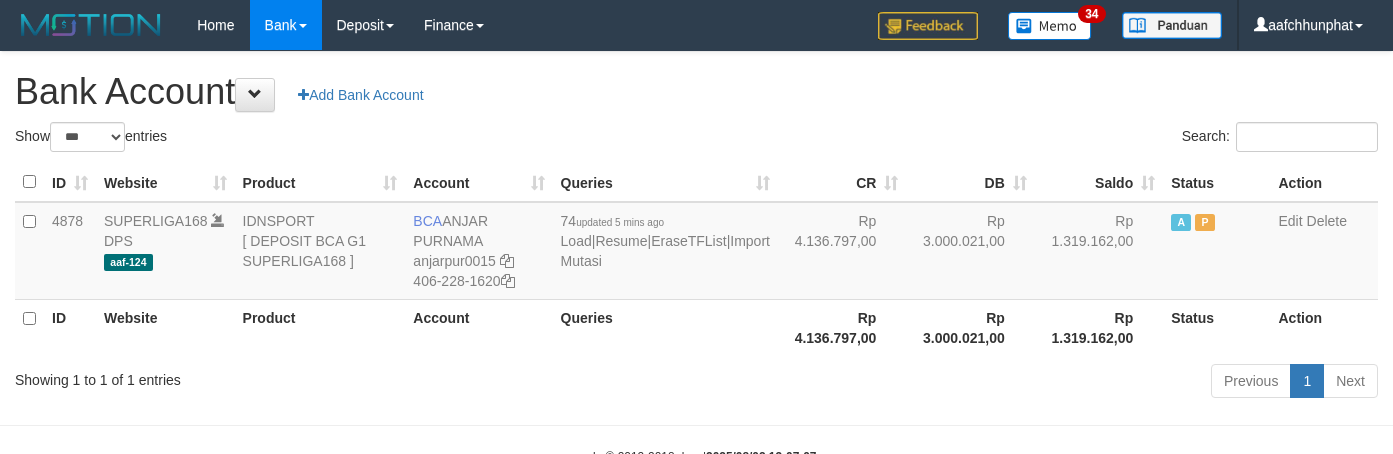 select on "***" 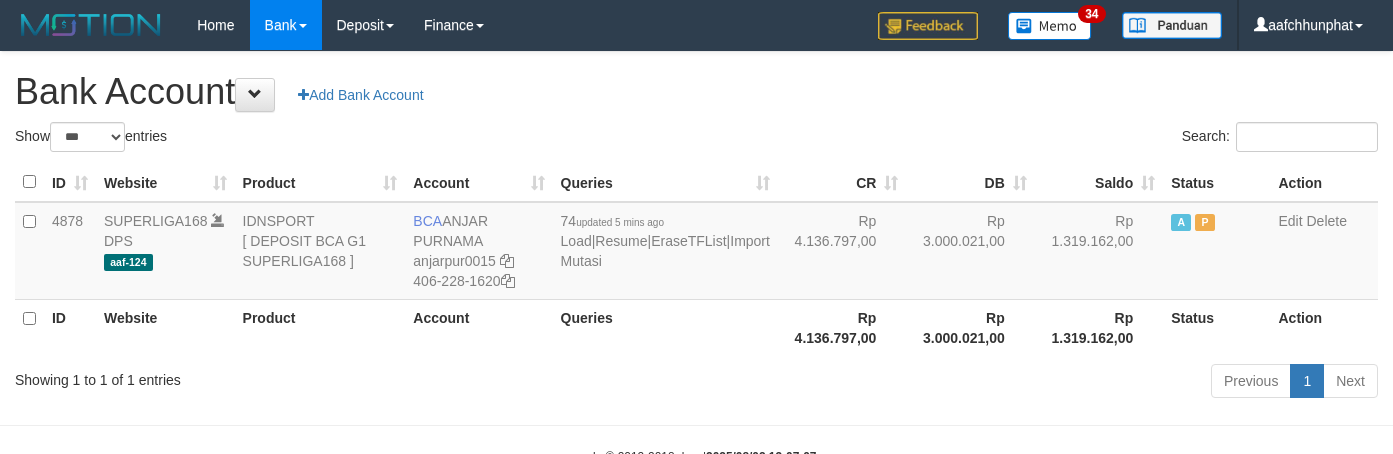 scroll, scrollTop: 0, scrollLeft: 0, axis: both 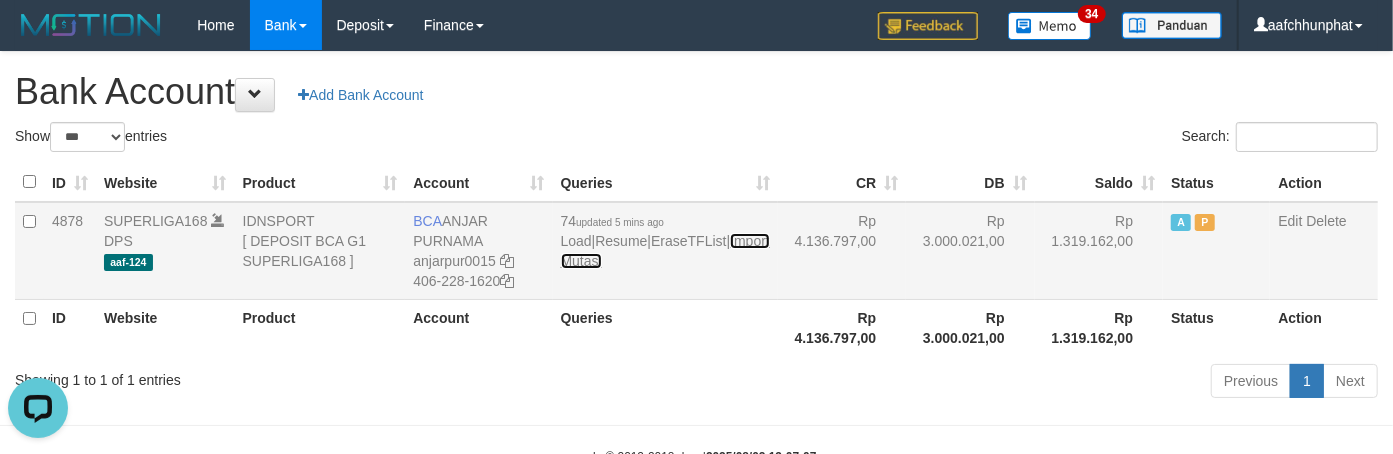 click on "Import Mutasi" at bounding box center (665, 251) 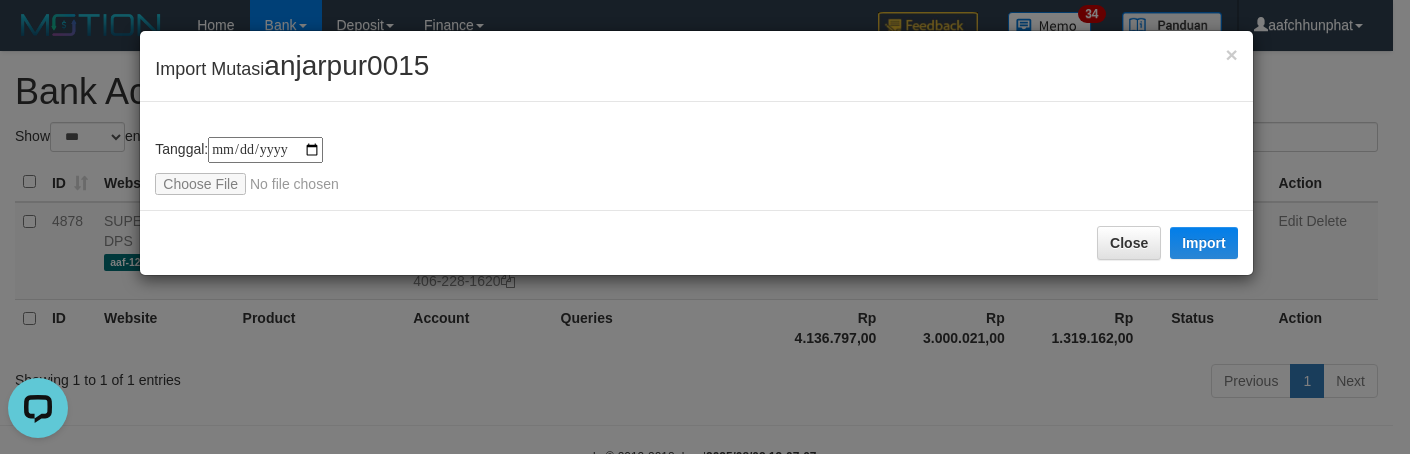 type on "**********" 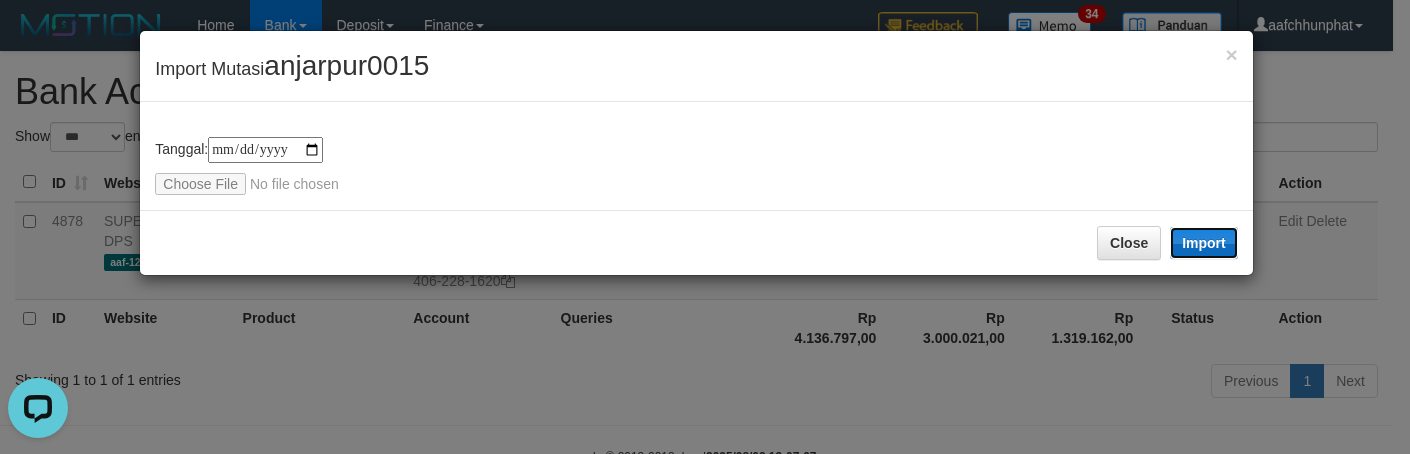 click on "Import" at bounding box center (1204, 243) 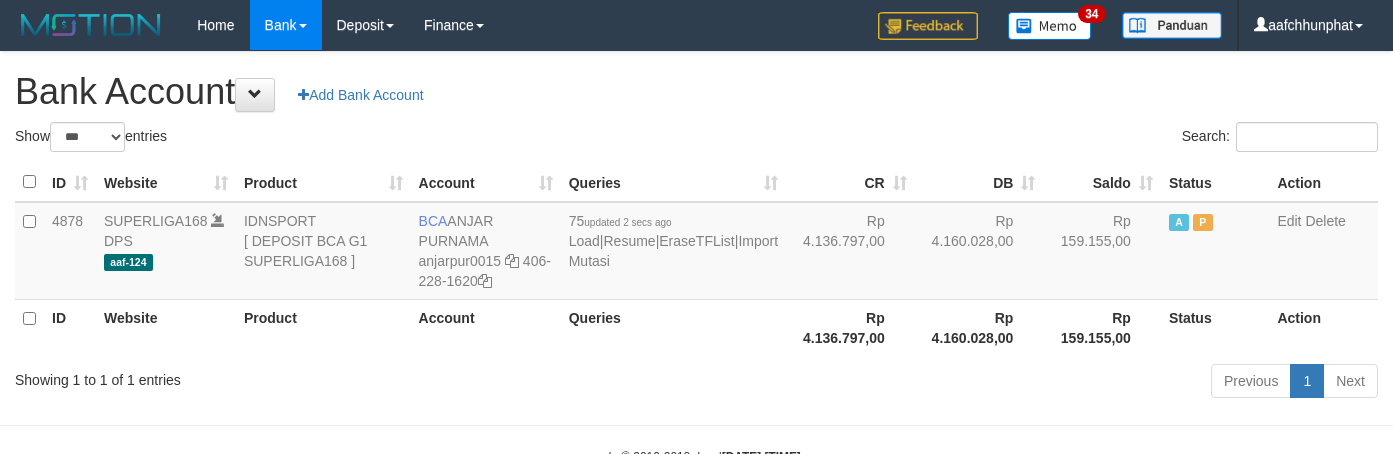 select on "***" 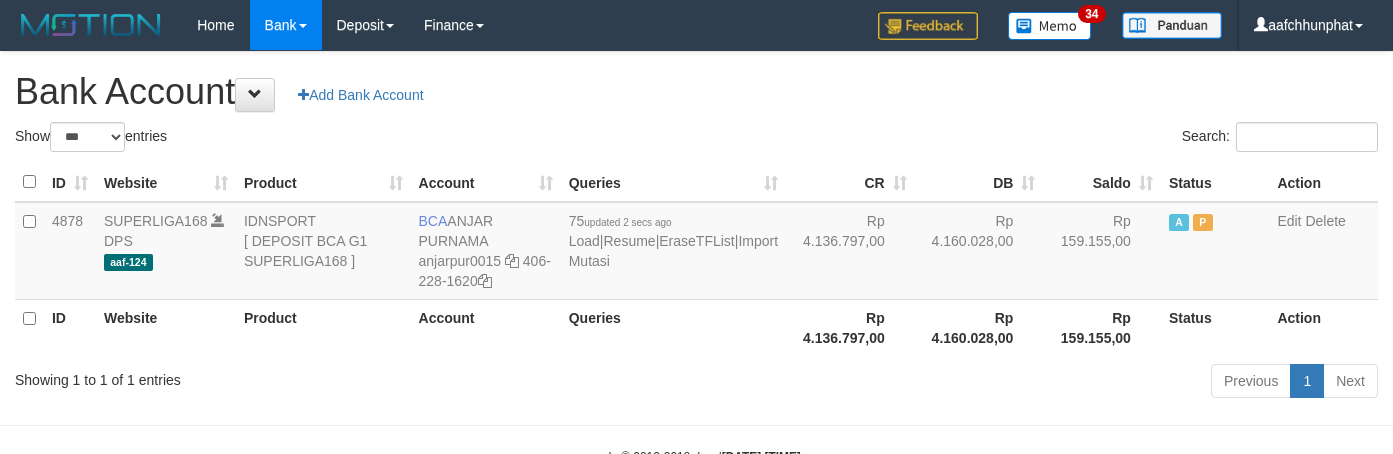 scroll, scrollTop: 0, scrollLeft: 0, axis: both 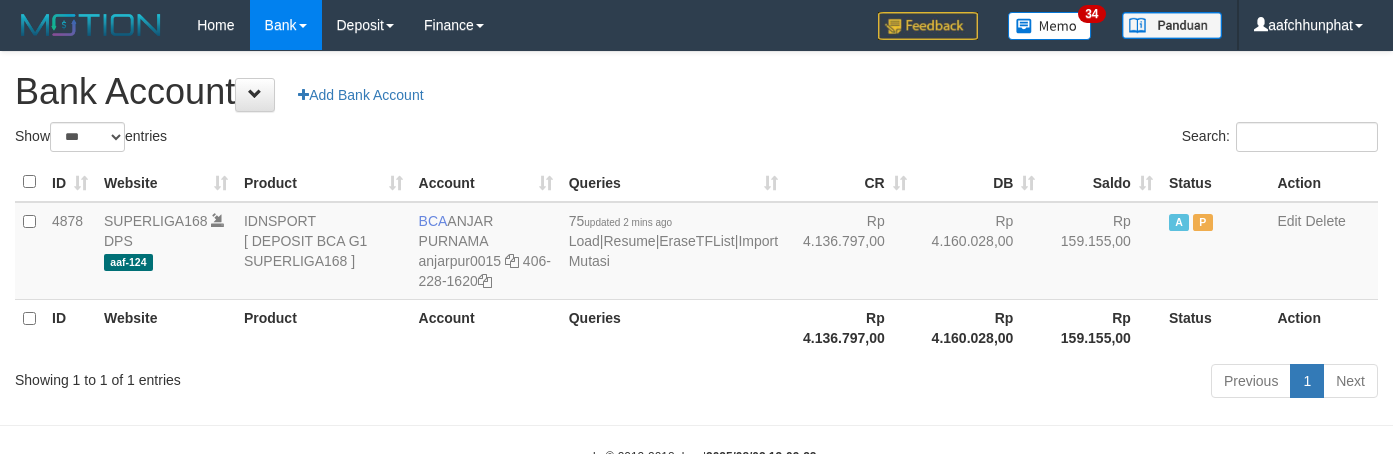select on "***" 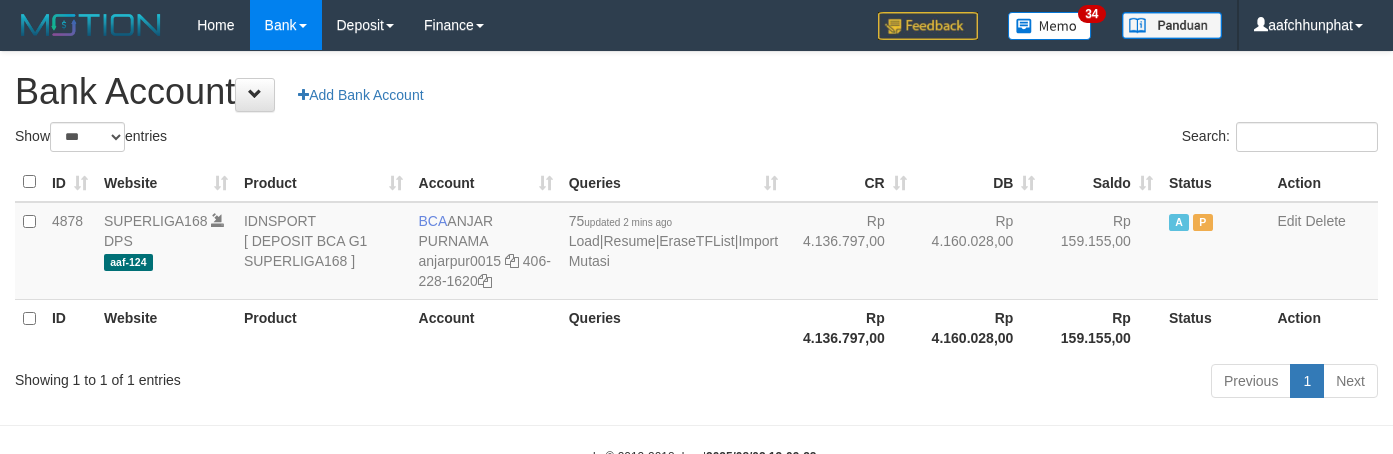 scroll, scrollTop: 0, scrollLeft: 0, axis: both 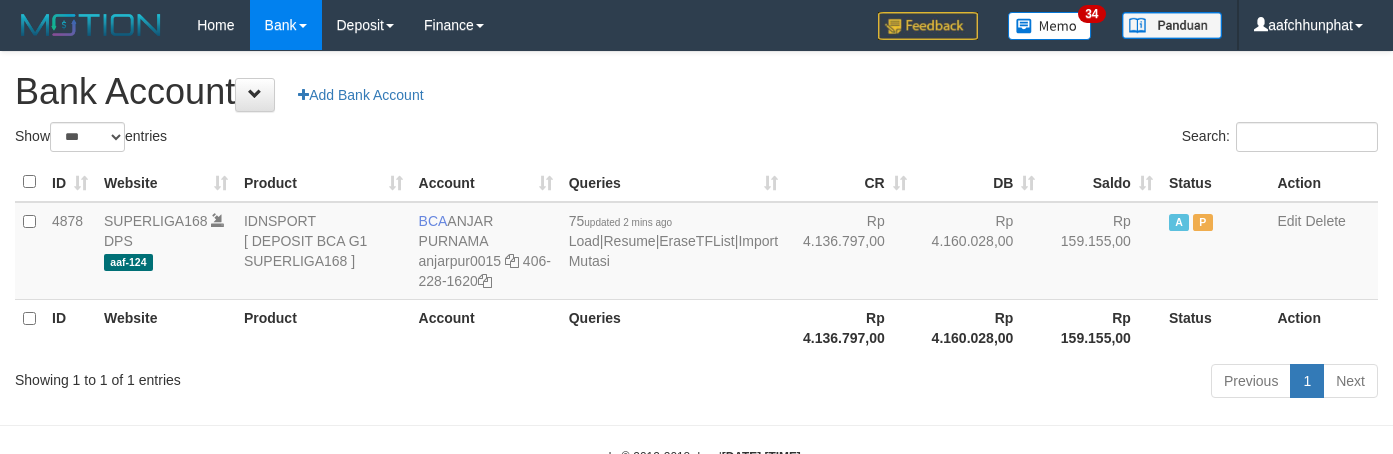 select on "***" 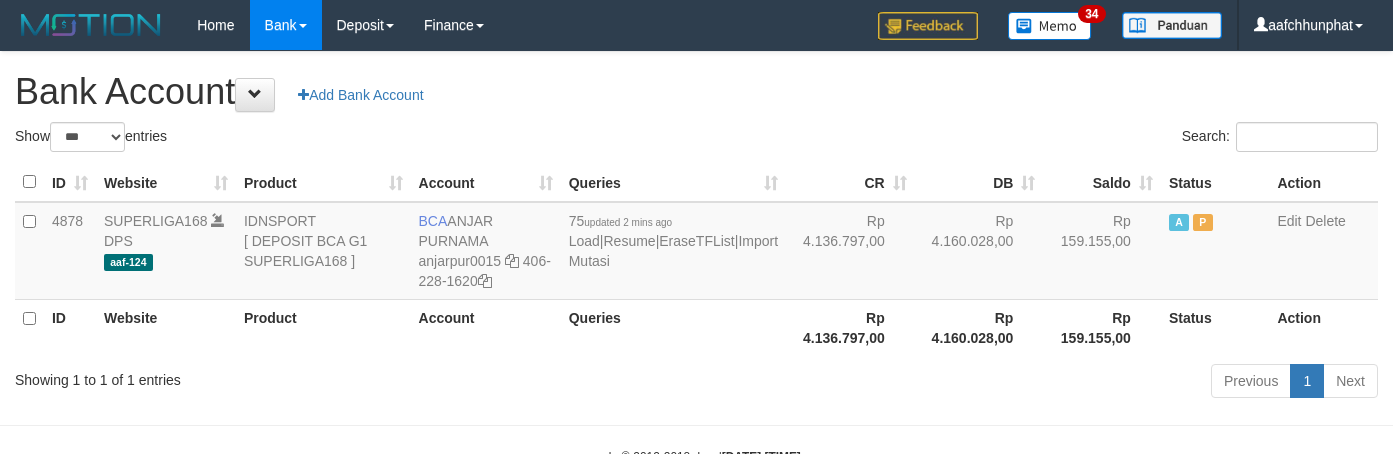 scroll, scrollTop: 0, scrollLeft: 0, axis: both 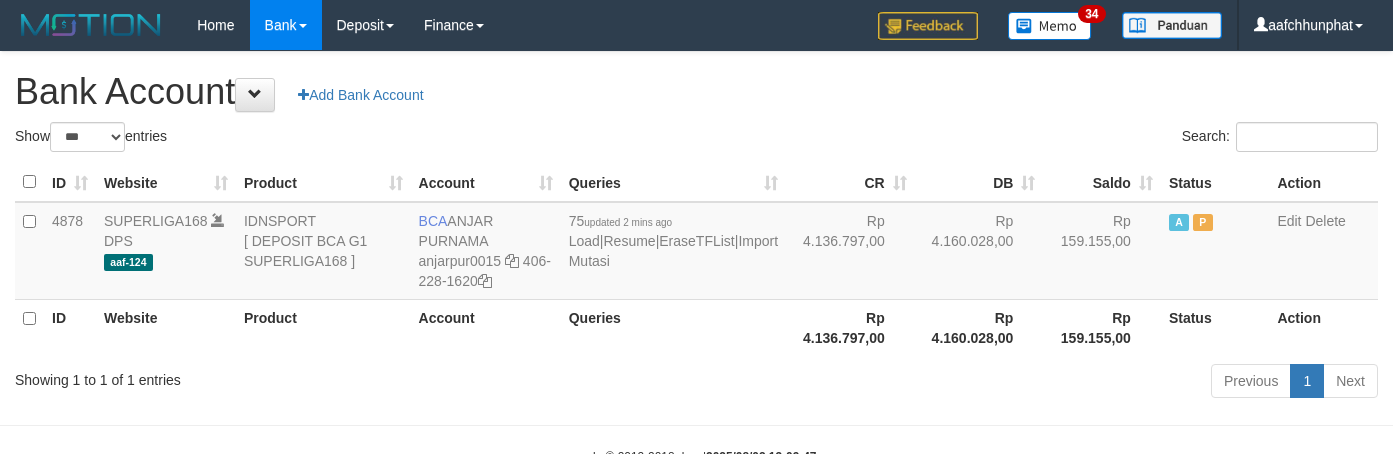 select on "***" 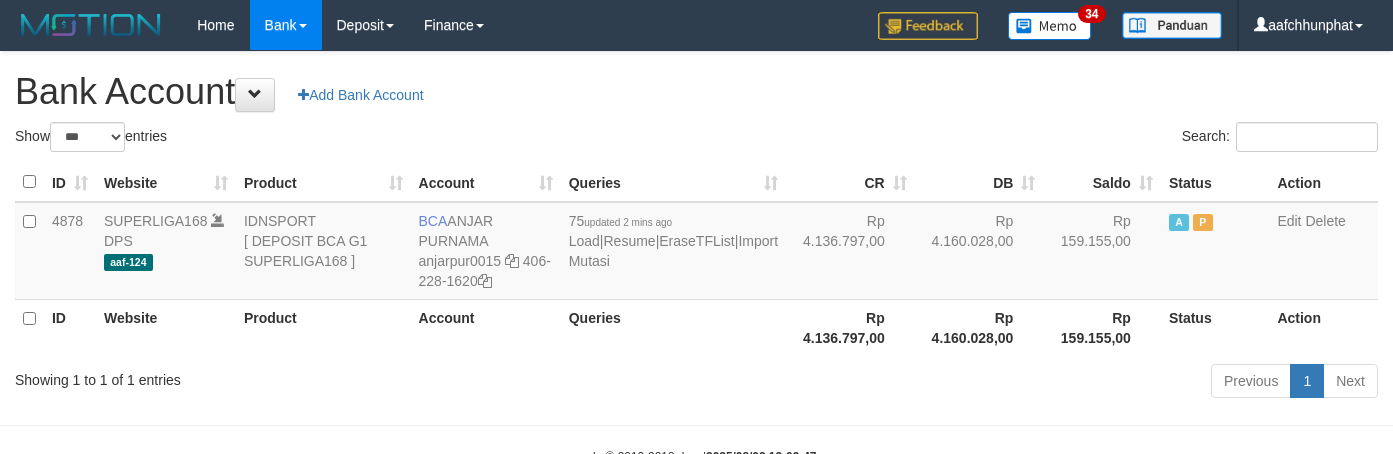 scroll, scrollTop: 0, scrollLeft: 0, axis: both 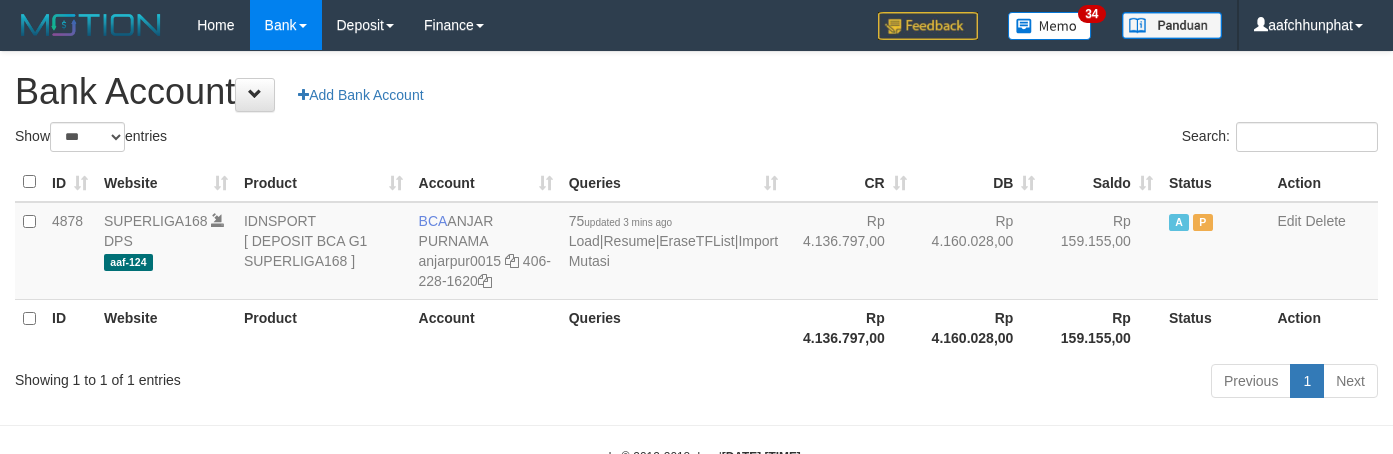 select on "***" 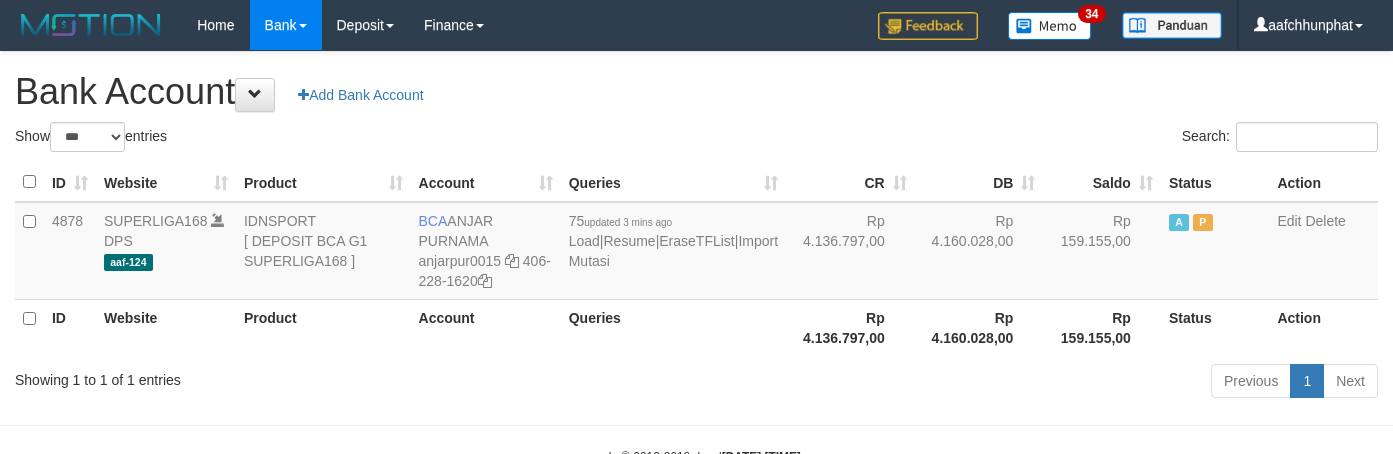 scroll, scrollTop: 0, scrollLeft: 0, axis: both 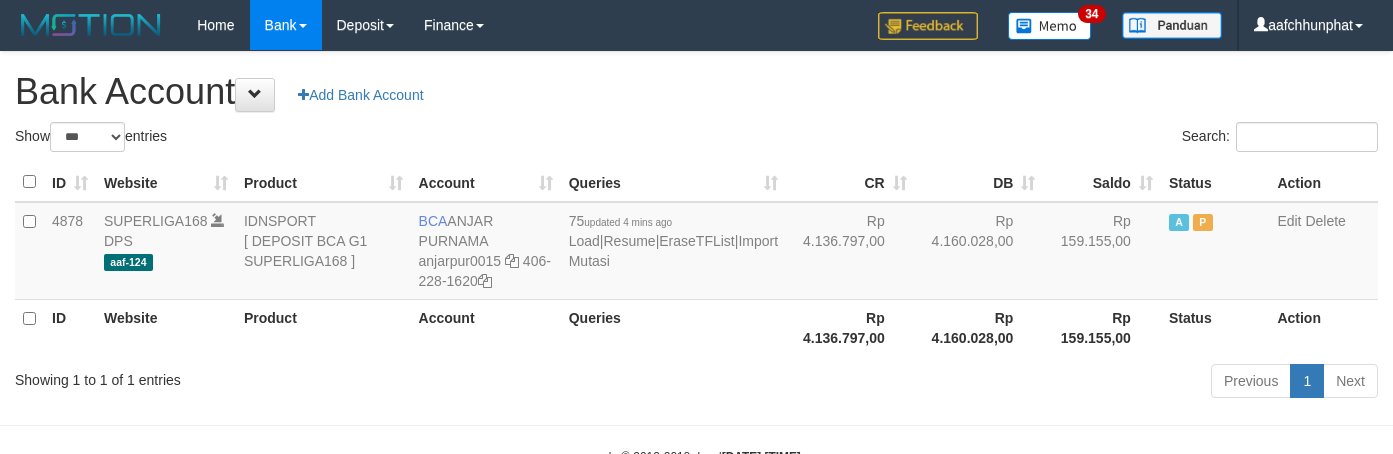 select on "***" 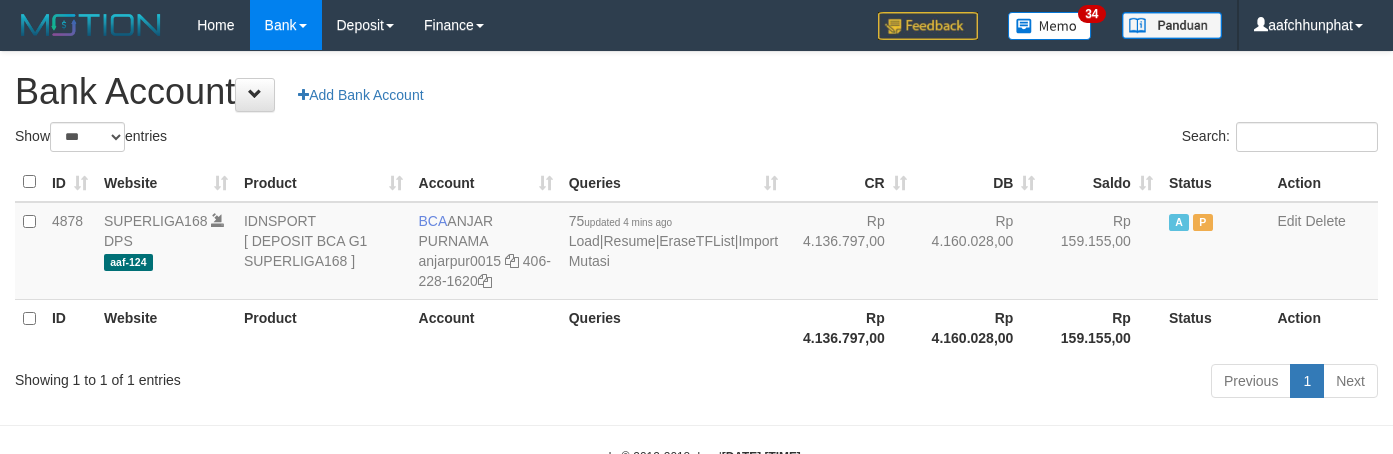 scroll, scrollTop: 0, scrollLeft: 0, axis: both 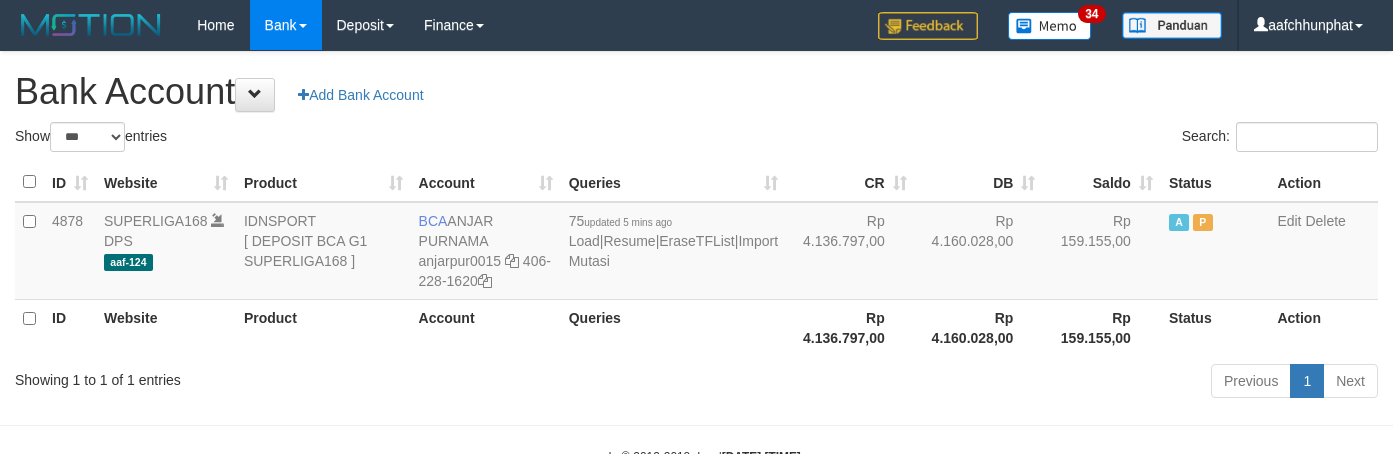 select on "***" 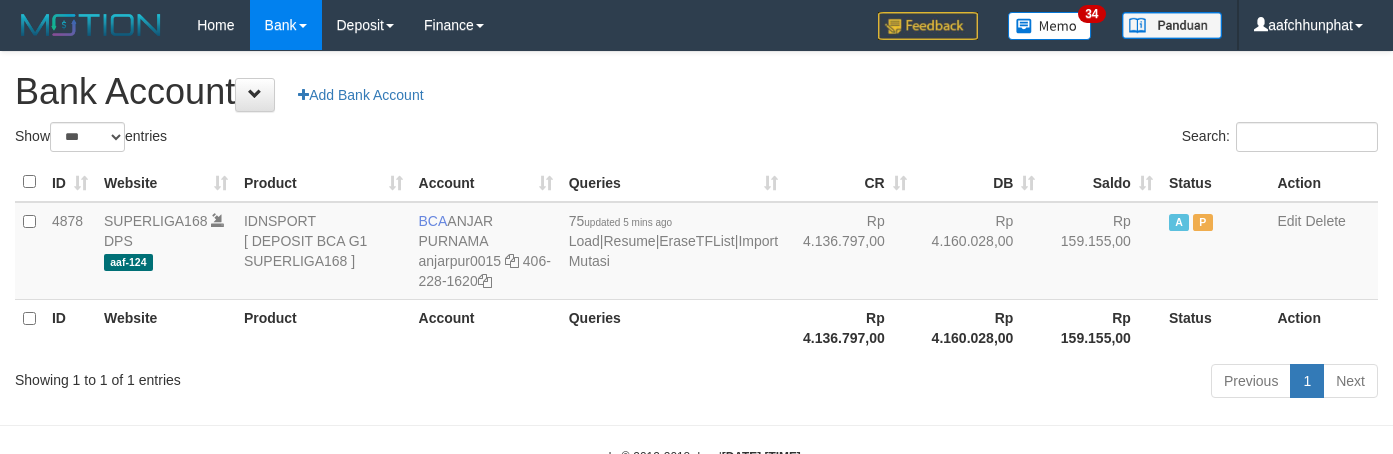 scroll, scrollTop: 0, scrollLeft: 0, axis: both 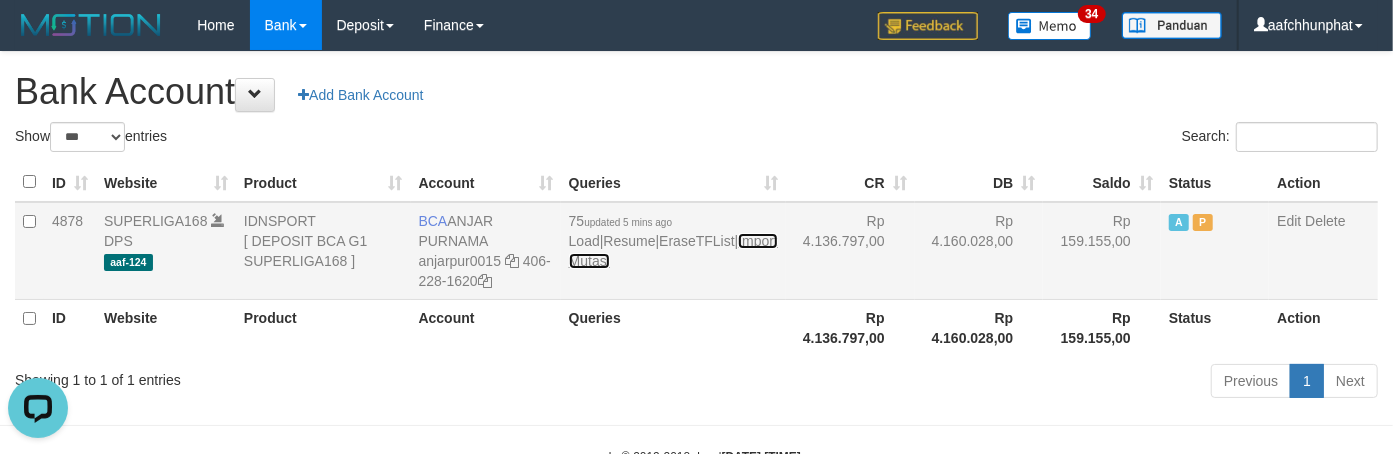 click on "Import Mutasi" at bounding box center [673, 251] 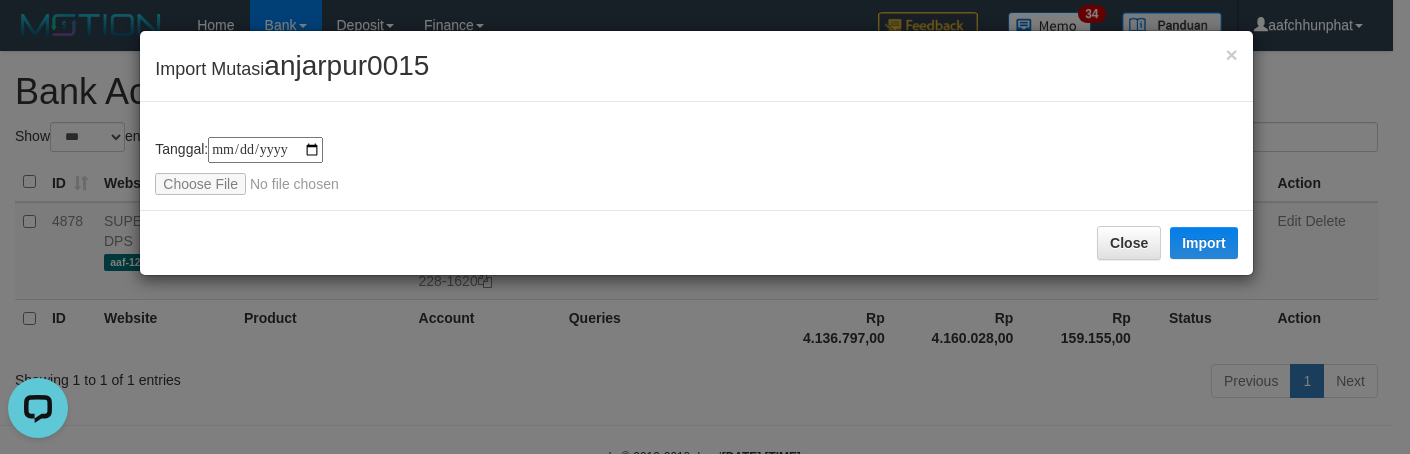 type on "**********" 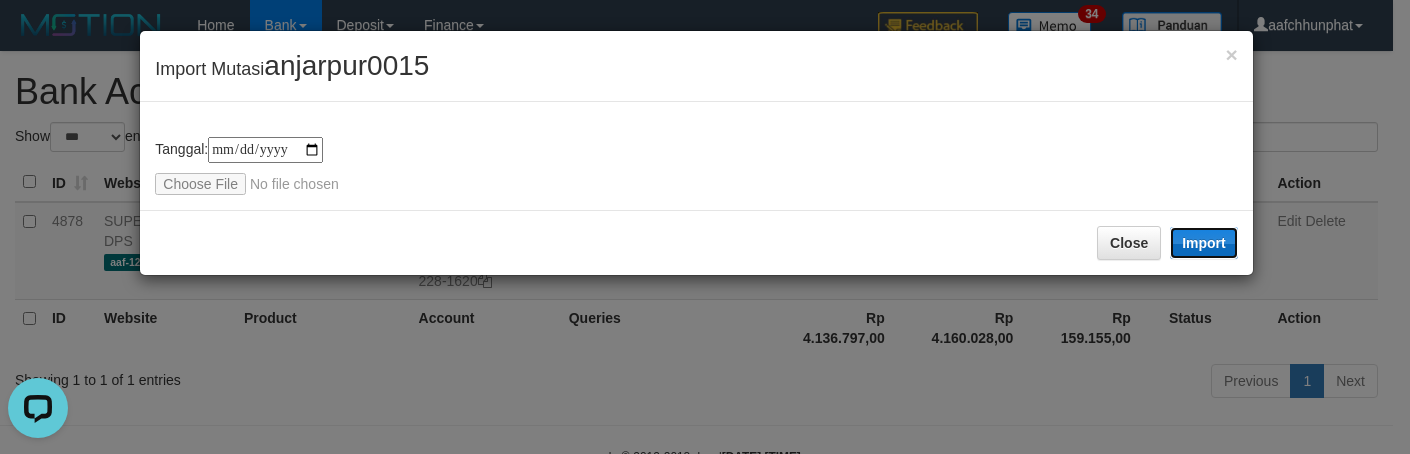 click on "Import" at bounding box center (1204, 243) 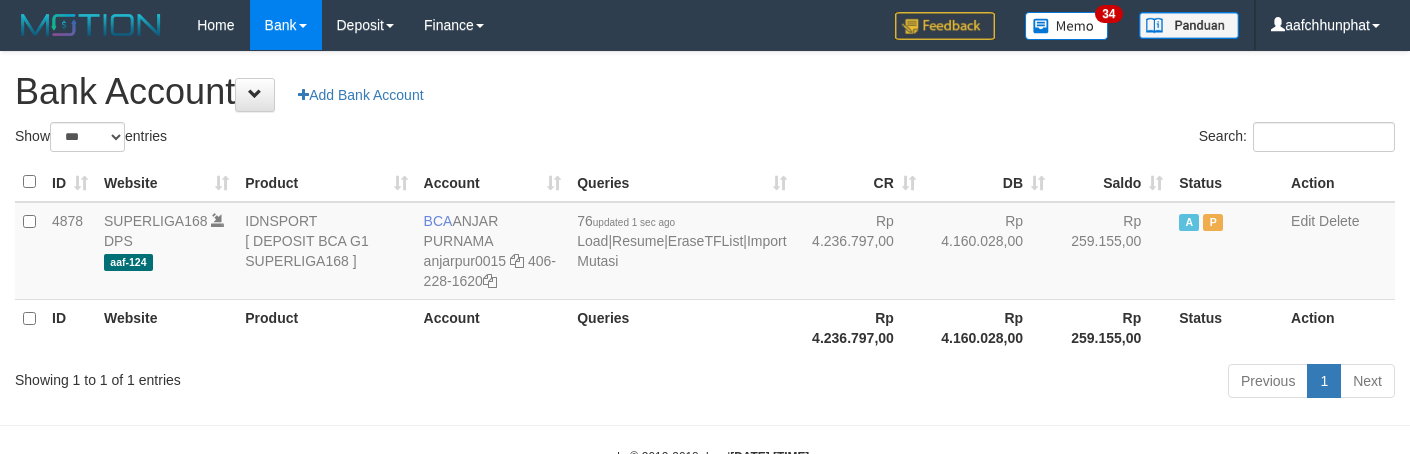 select on "***" 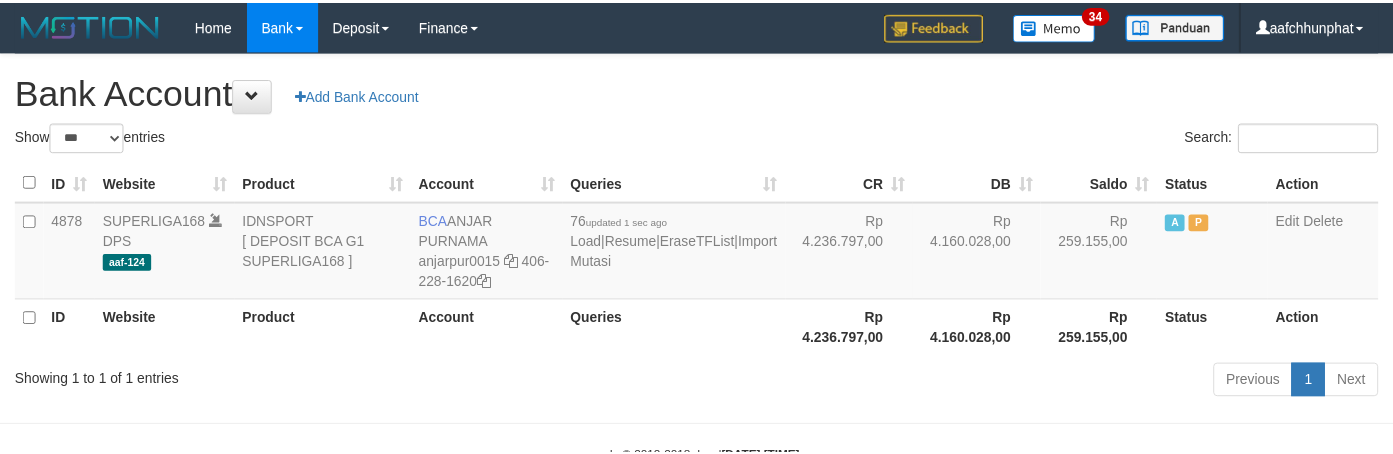 scroll, scrollTop: 0, scrollLeft: 0, axis: both 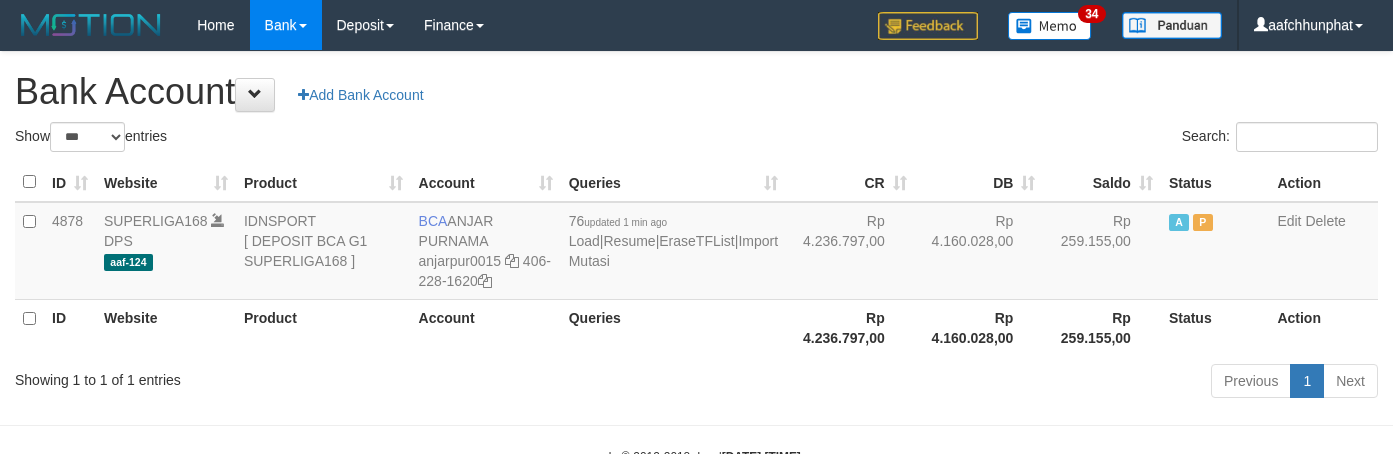 select on "***" 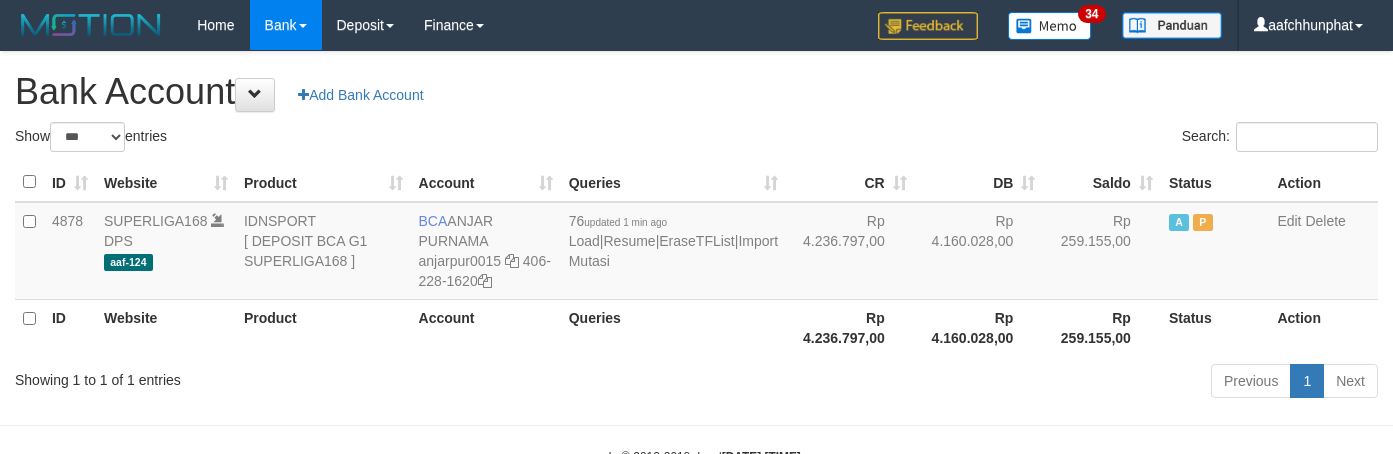 scroll, scrollTop: 0, scrollLeft: 0, axis: both 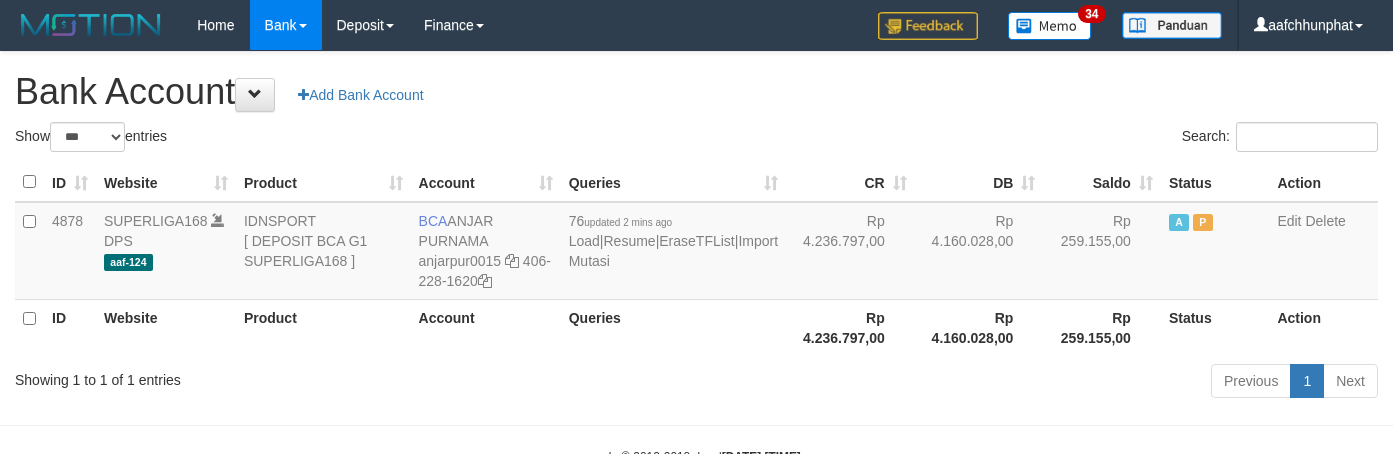 select on "***" 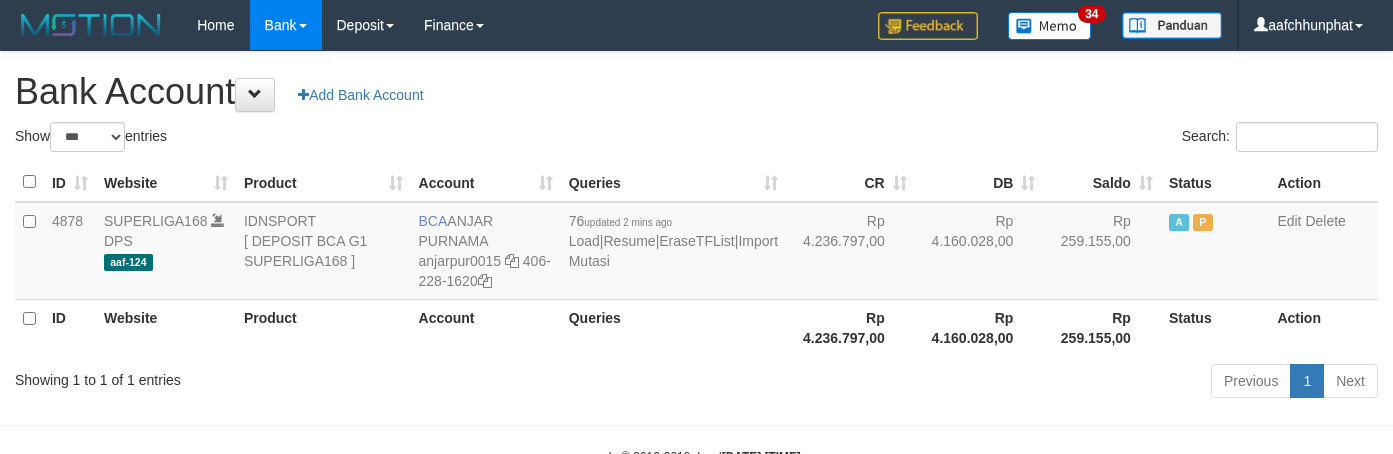 scroll, scrollTop: 0, scrollLeft: 0, axis: both 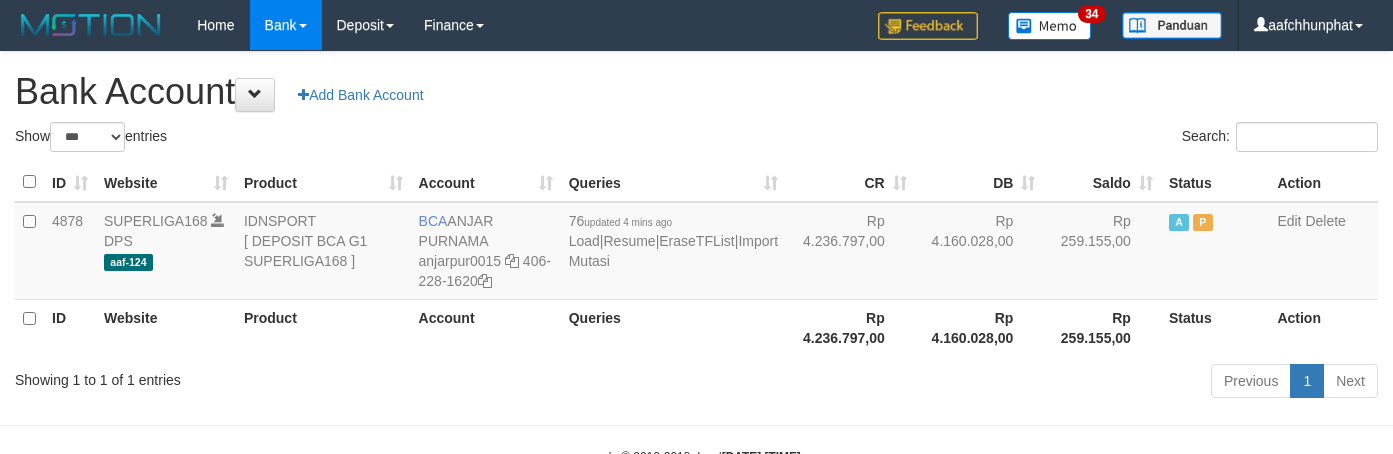 select on "***" 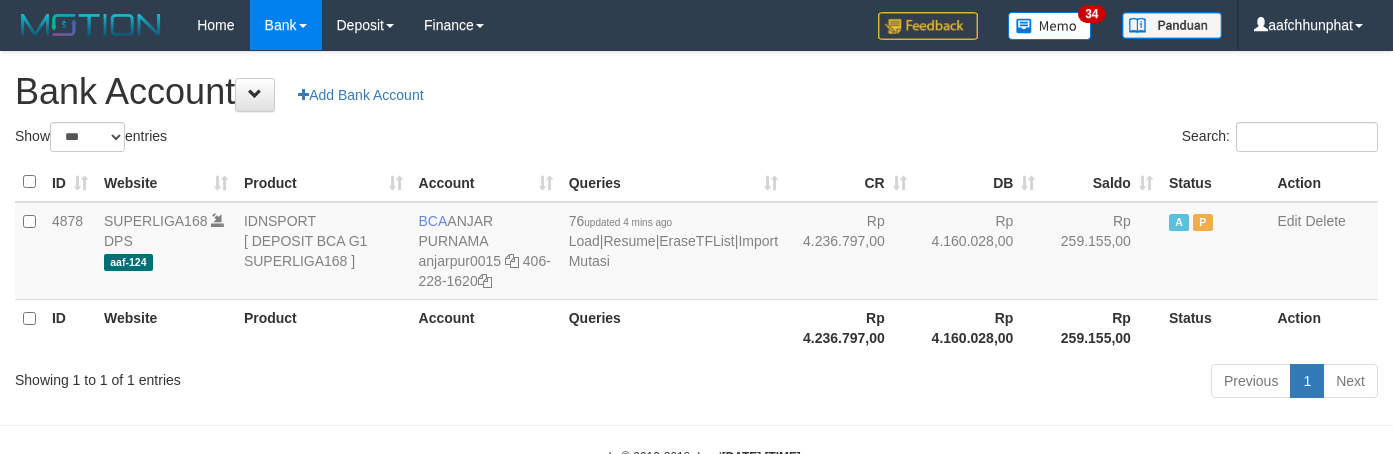 scroll, scrollTop: 0, scrollLeft: 0, axis: both 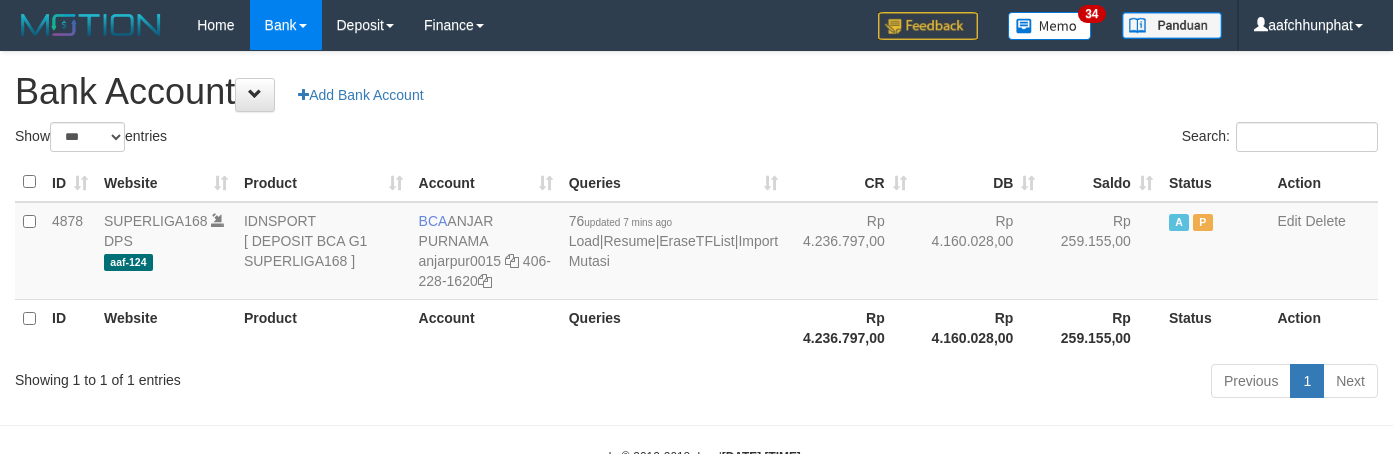 select on "***" 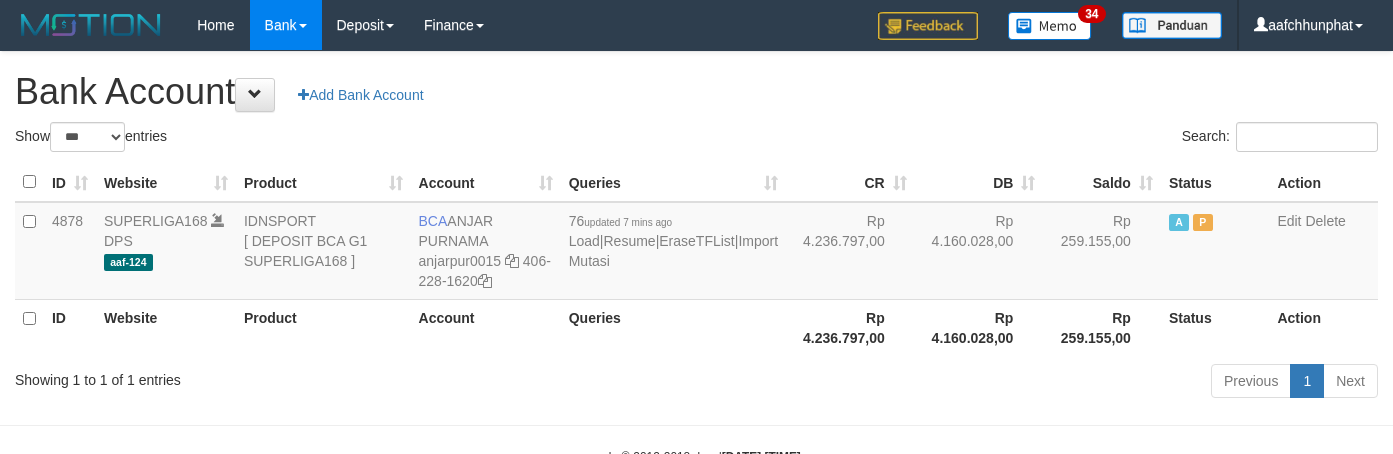 scroll, scrollTop: 0, scrollLeft: 0, axis: both 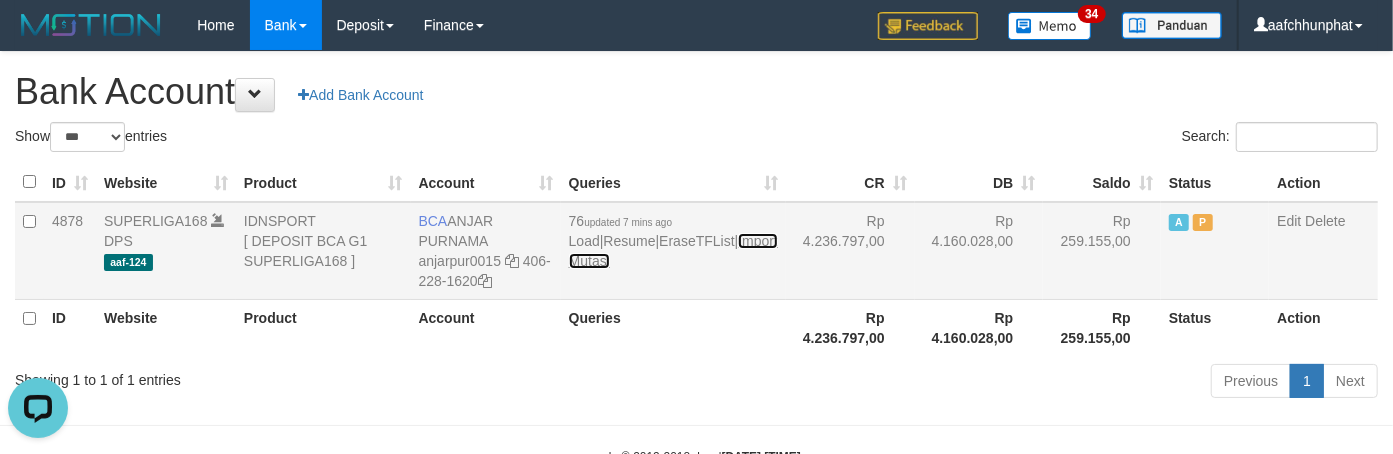 click on "Import Mutasi" at bounding box center [673, 251] 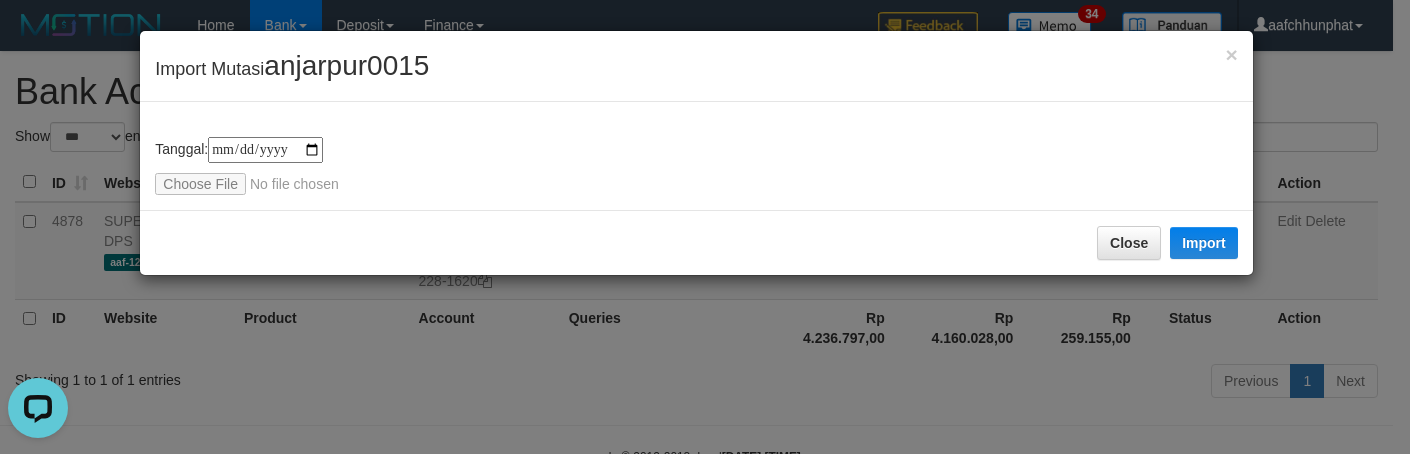 type on "**********" 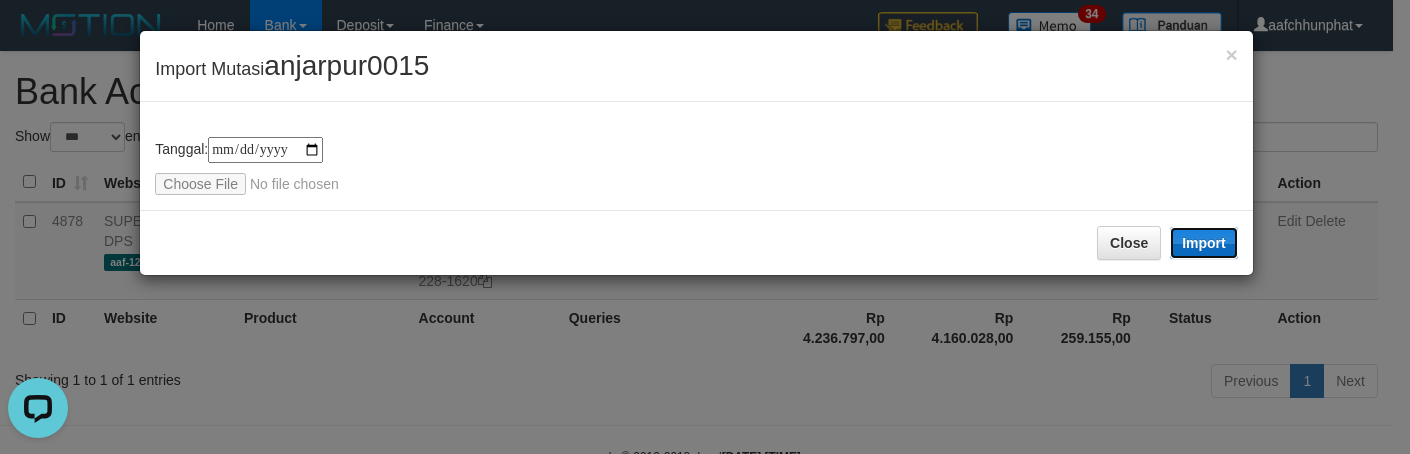 click on "Import" at bounding box center (1204, 243) 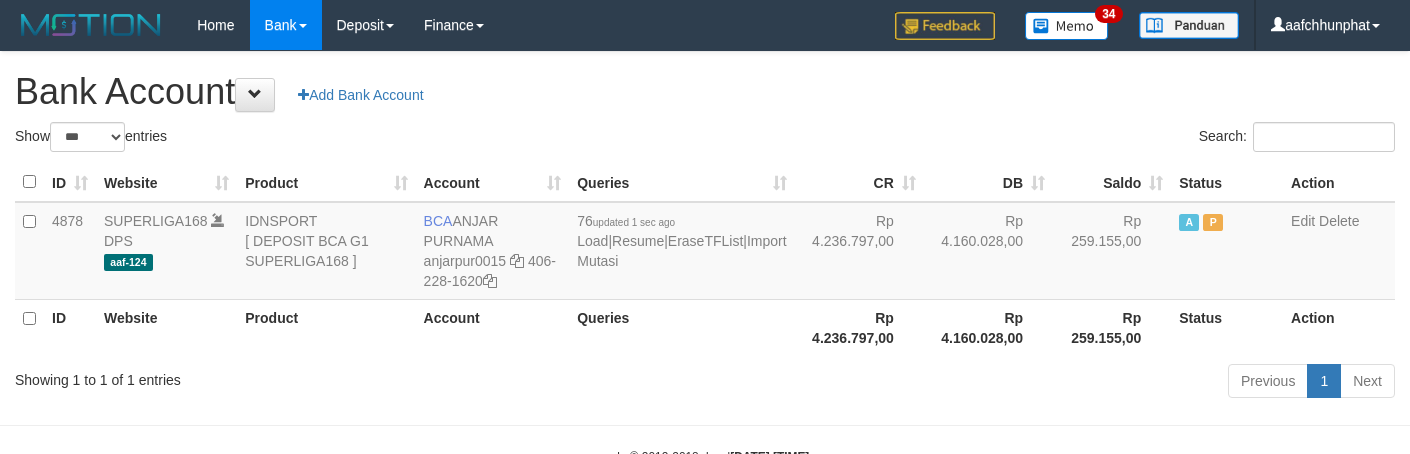 select on "***" 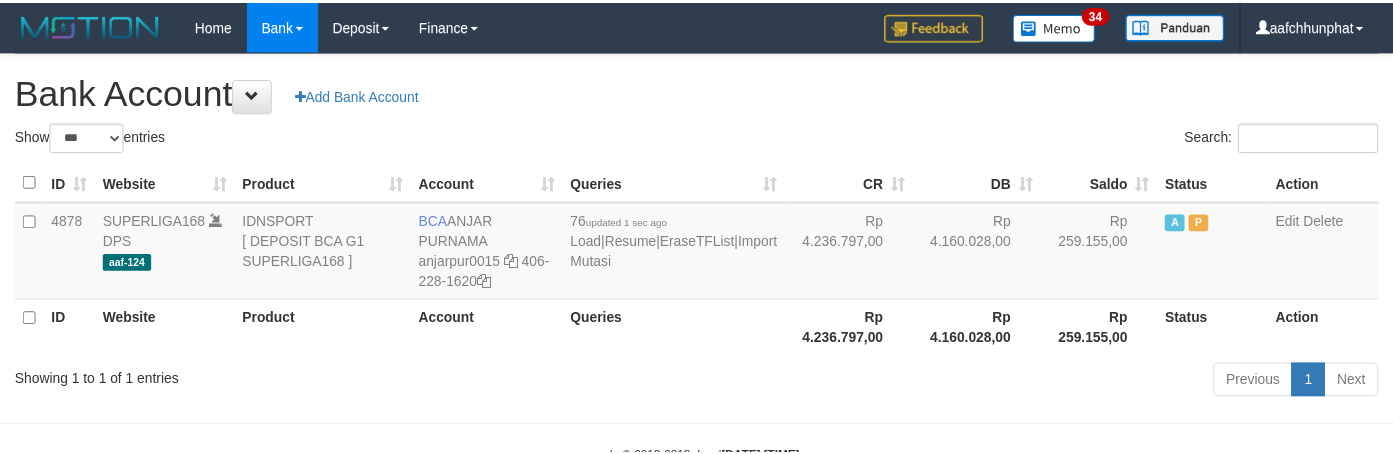 scroll, scrollTop: 0, scrollLeft: 0, axis: both 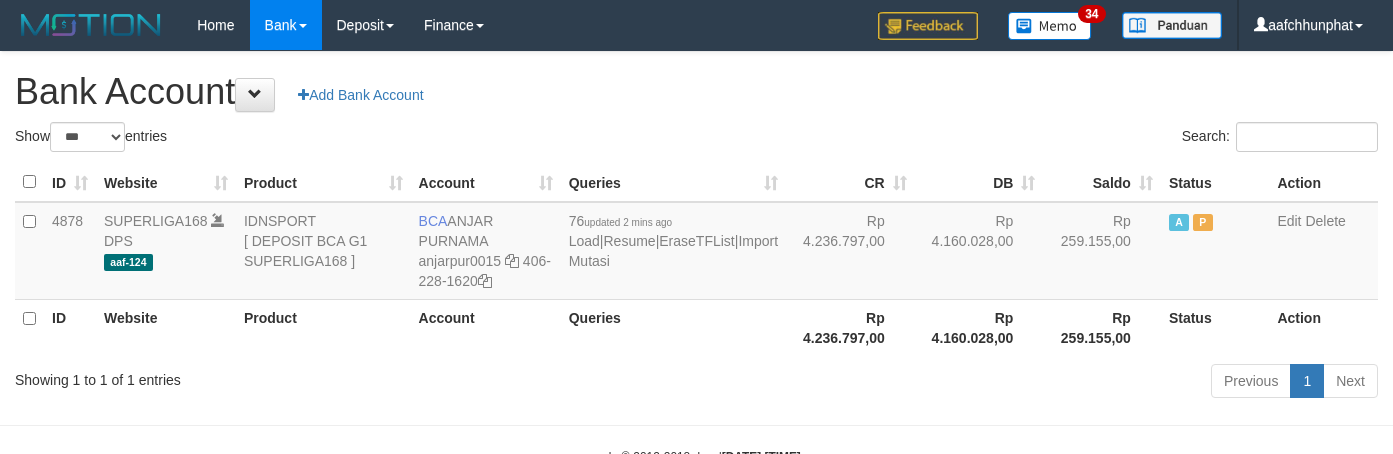 select on "***" 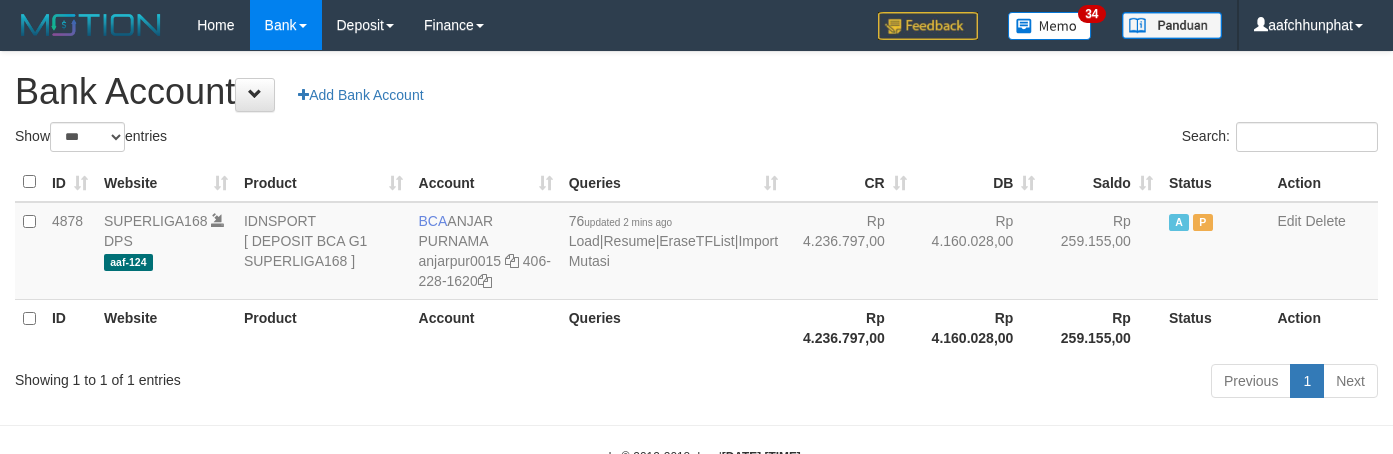 scroll, scrollTop: 0, scrollLeft: 0, axis: both 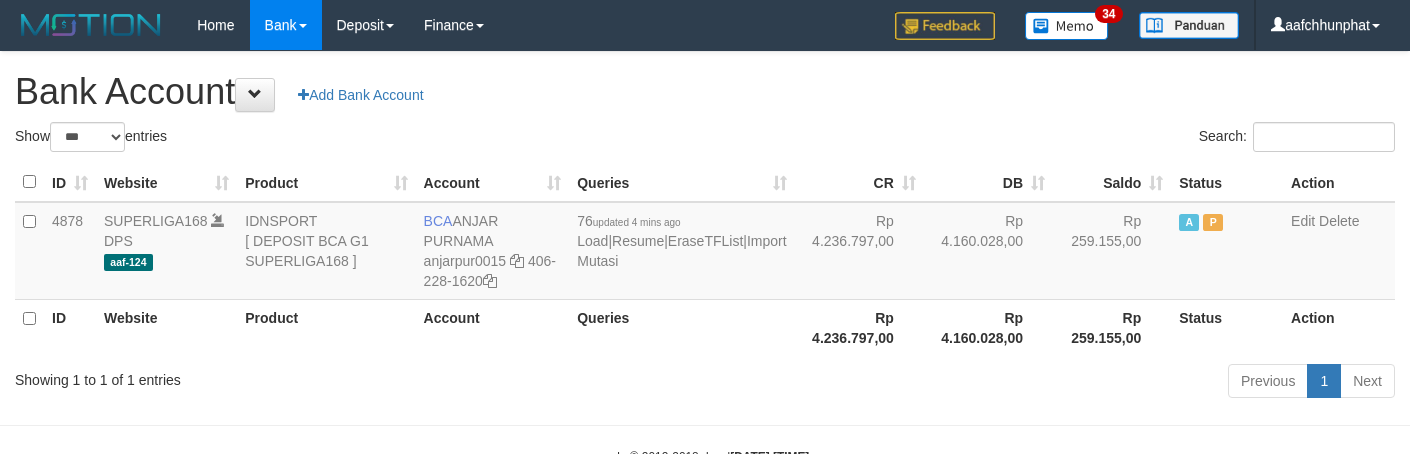 select on "***" 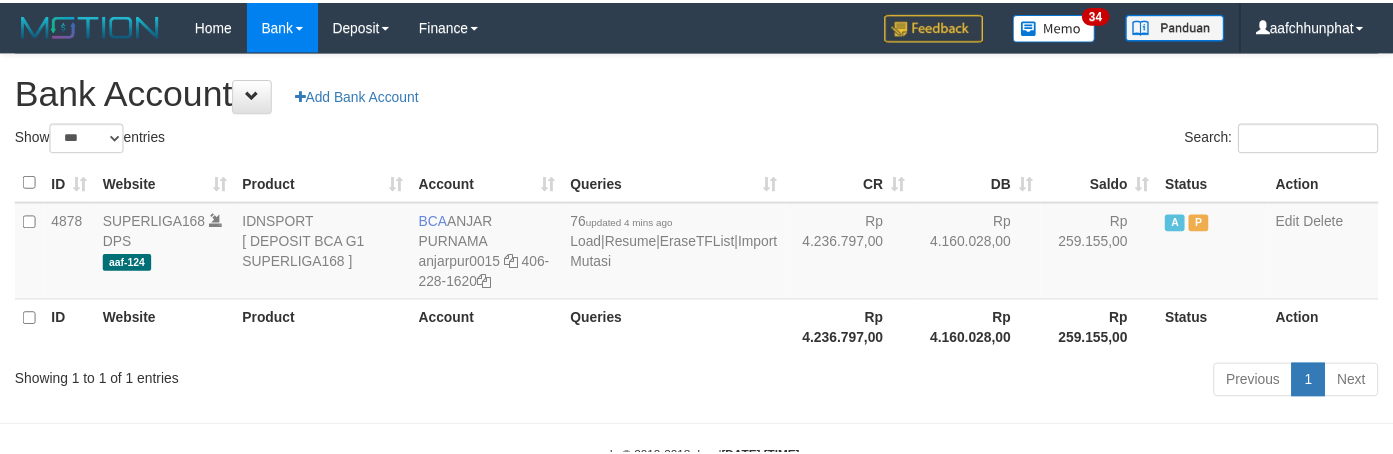 scroll, scrollTop: 0, scrollLeft: 0, axis: both 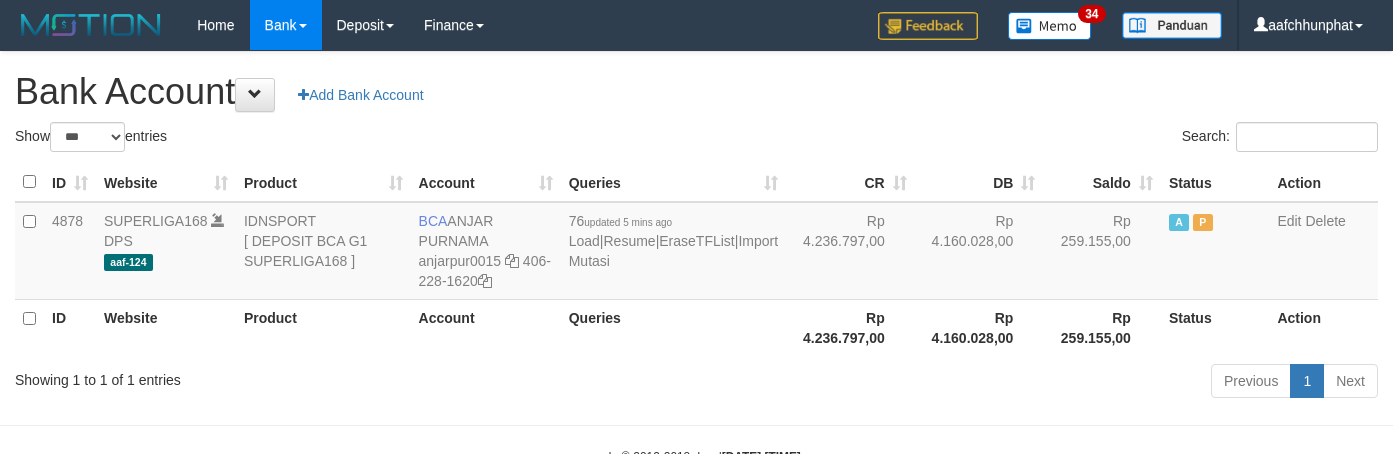select on "***" 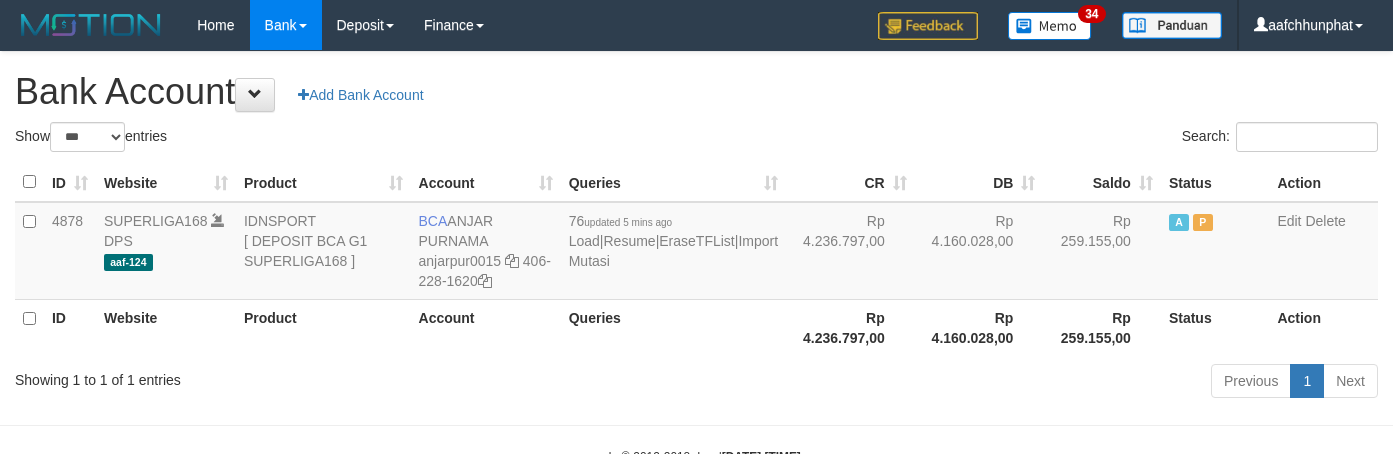 scroll, scrollTop: 0, scrollLeft: 0, axis: both 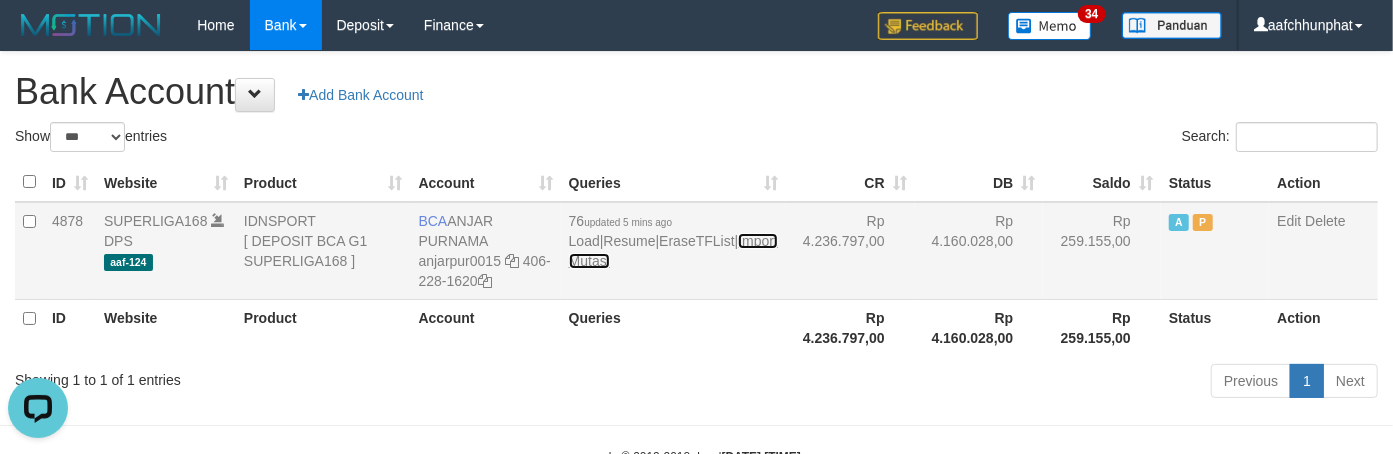 click on "Import Mutasi" at bounding box center [673, 251] 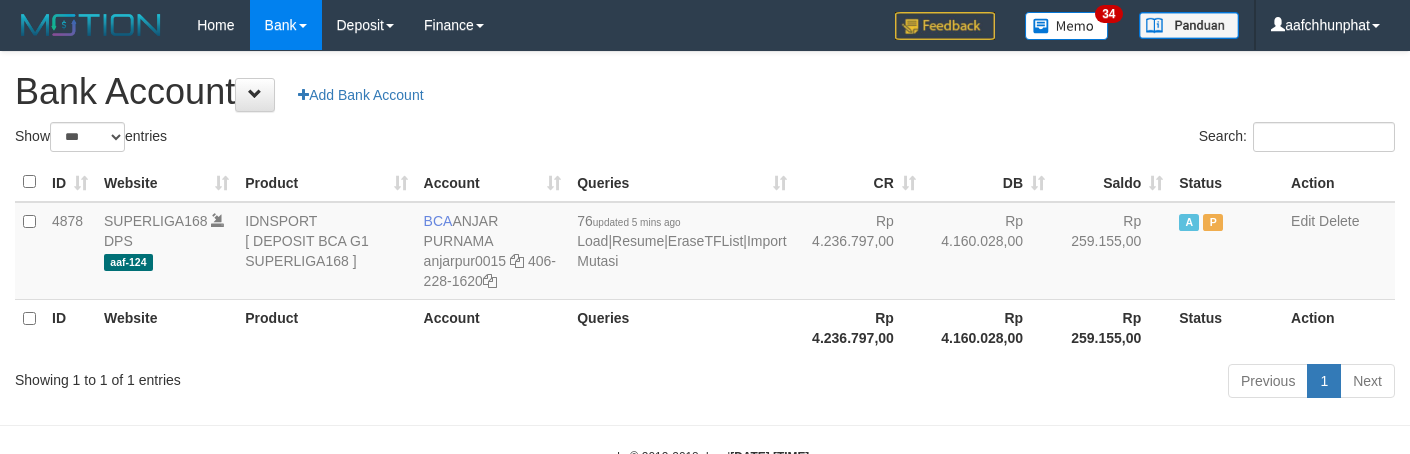 select on "***" 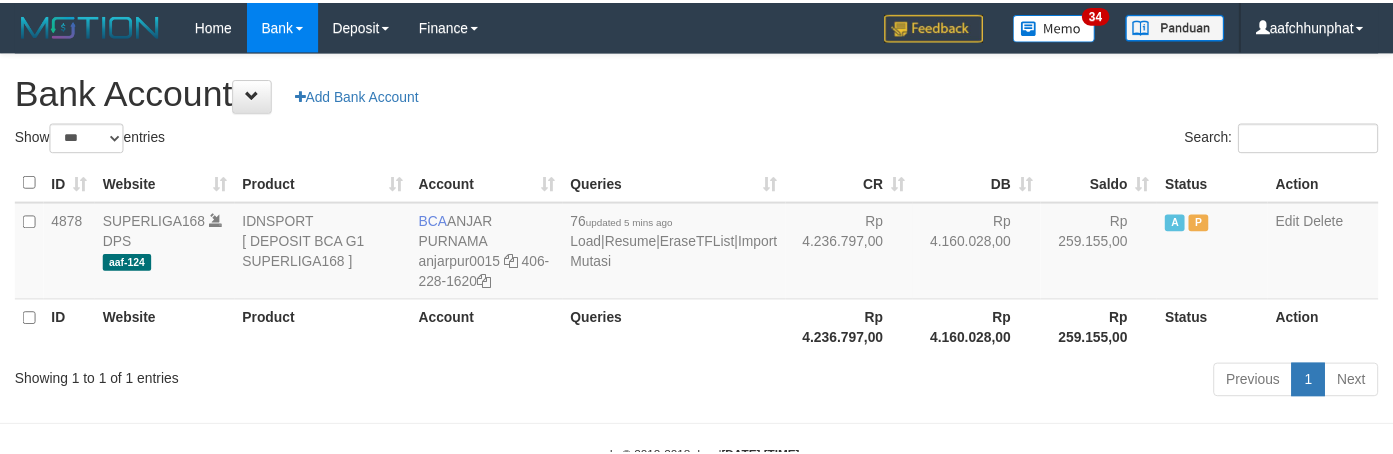 scroll, scrollTop: 0, scrollLeft: 0, axis: both 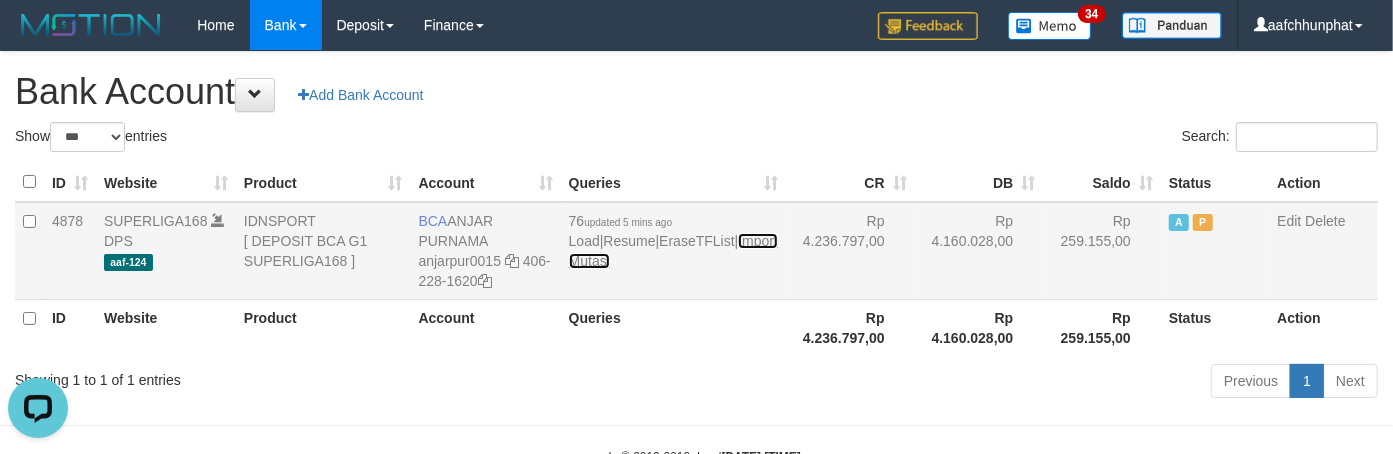 click on "Import Mutasi" at bounding box center (673, 251) 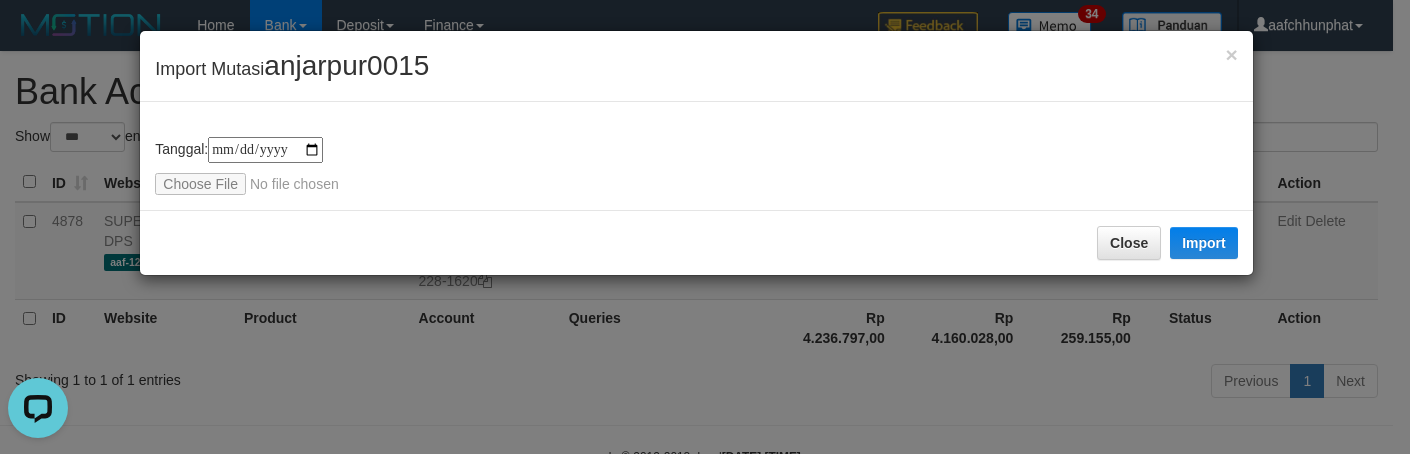 type on "**********" 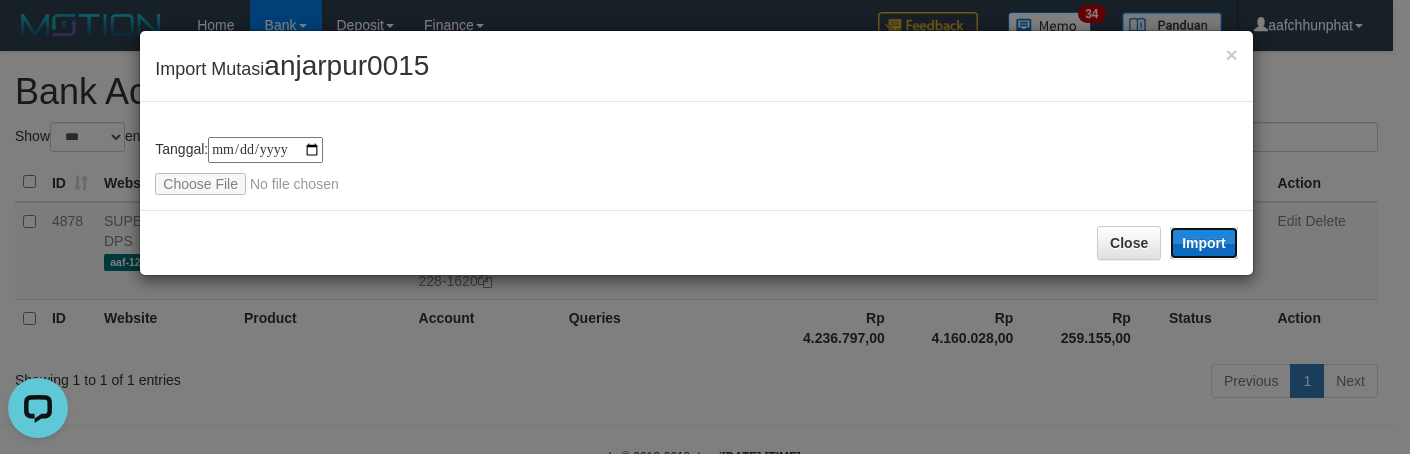 click on "Import" at bounding box center [1204, 243] 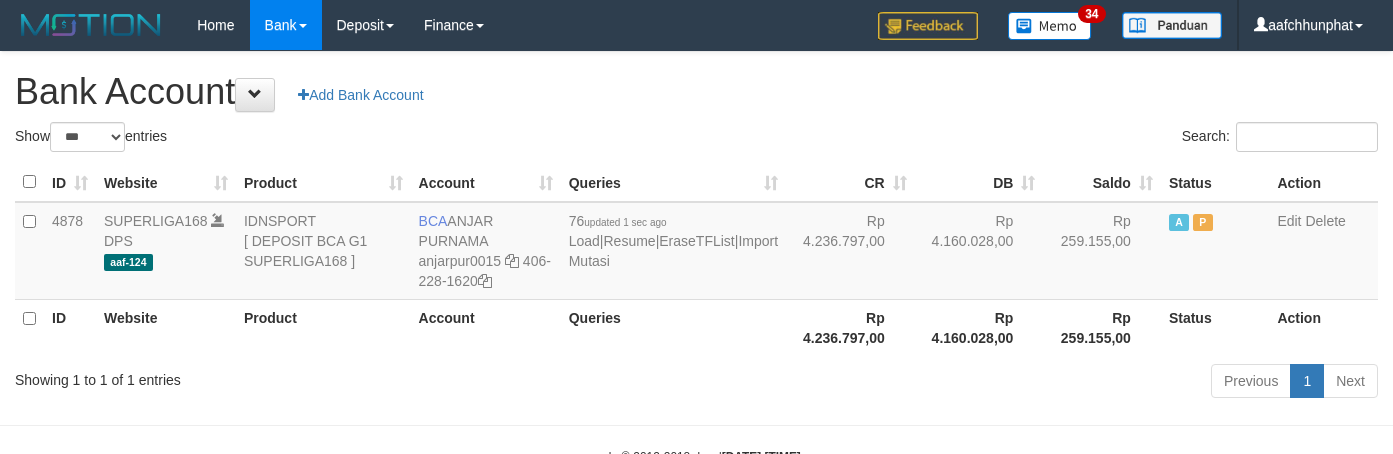 select on "***" 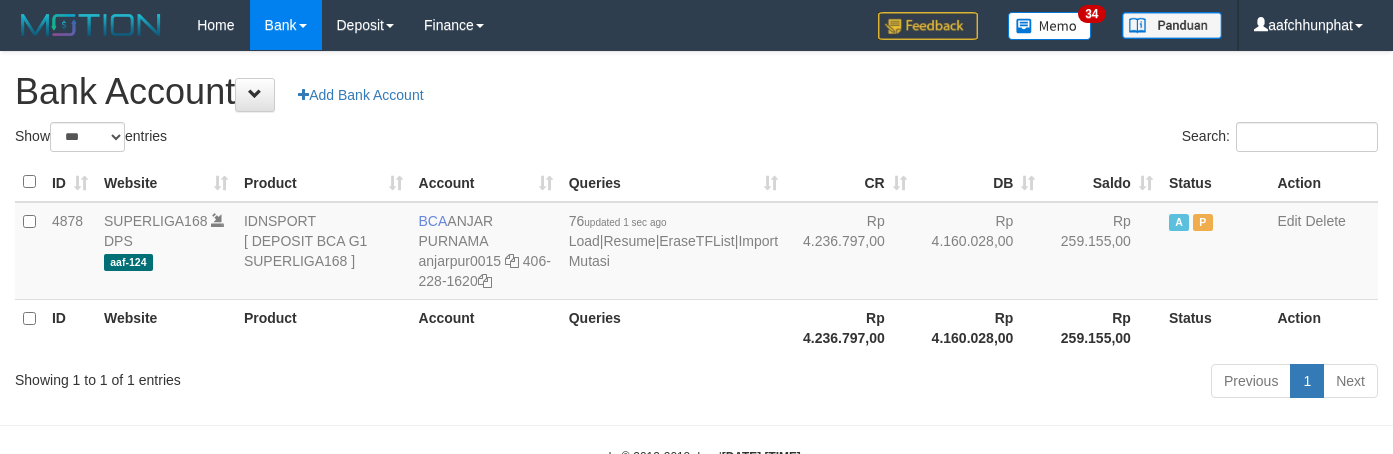 scroll, scrollTop: 0, scrollLeft: 0, axis: both 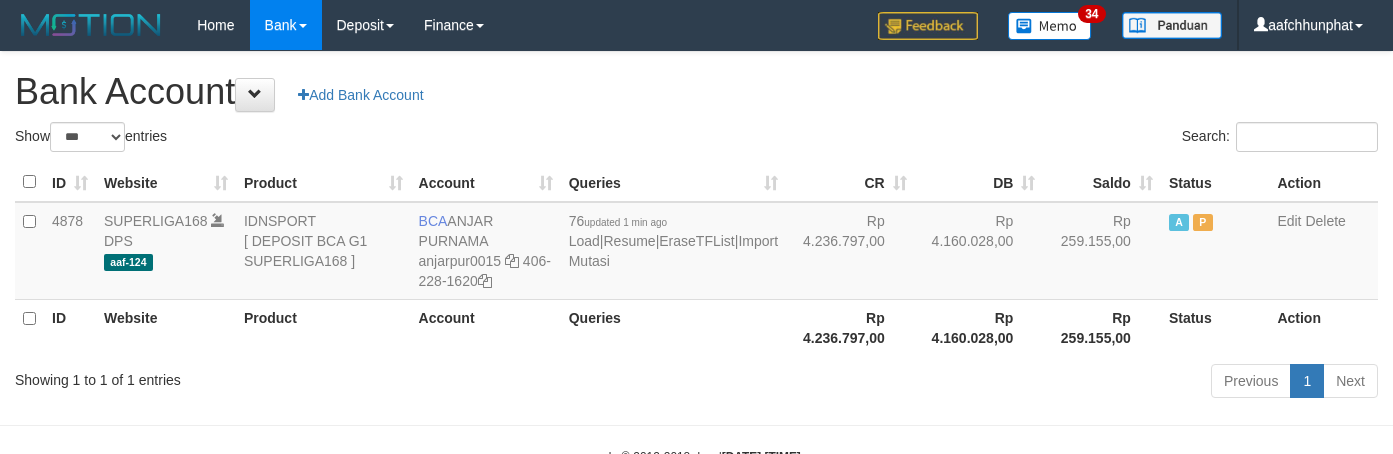 select on "***" 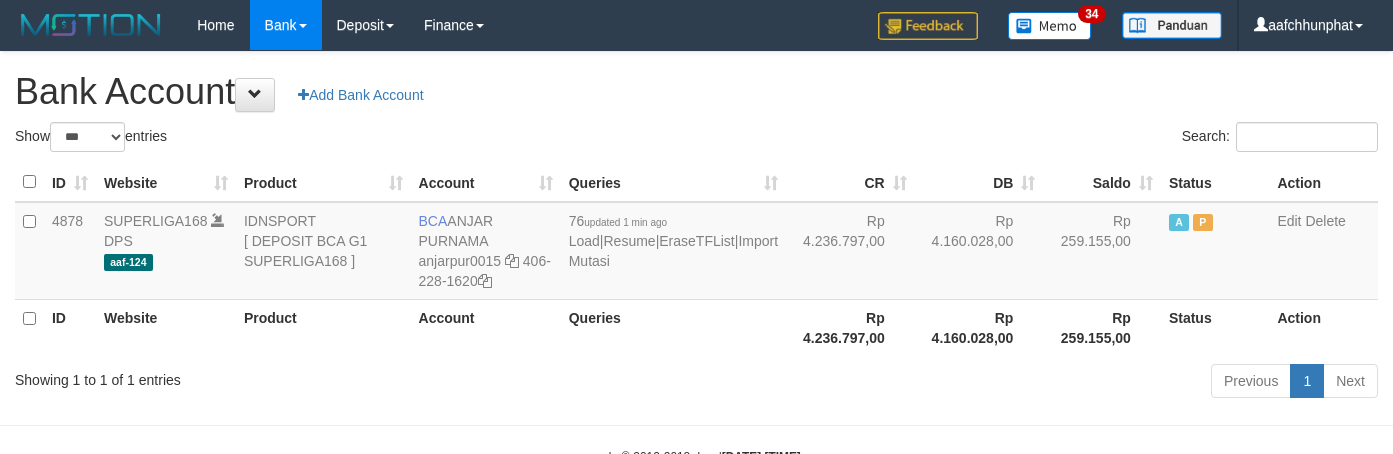 scroll, scrollTop: 0, scrollLeft: 0, axis: both 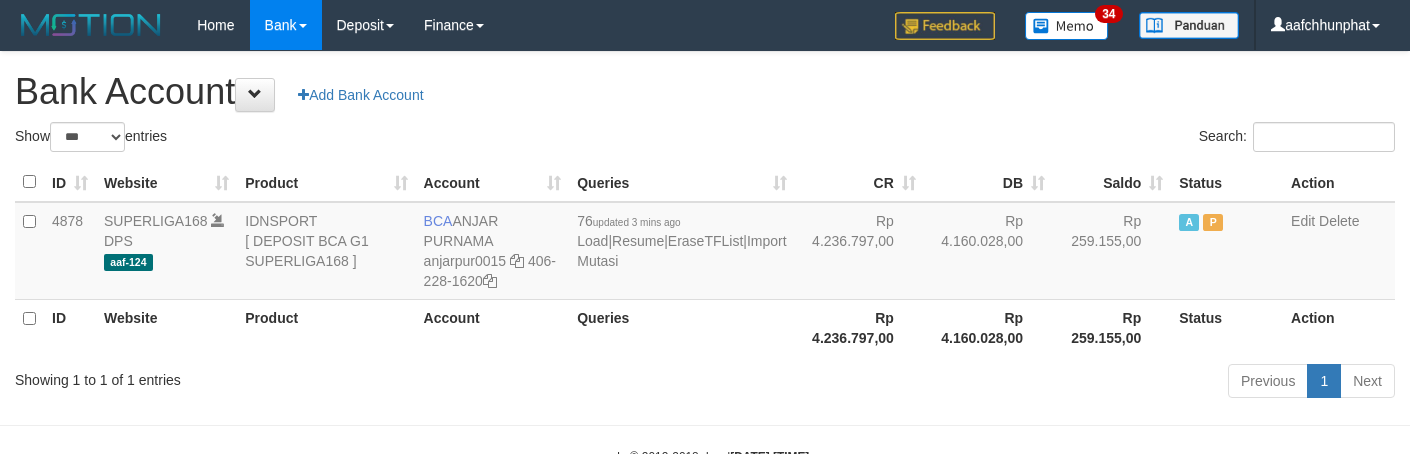 select on "***" 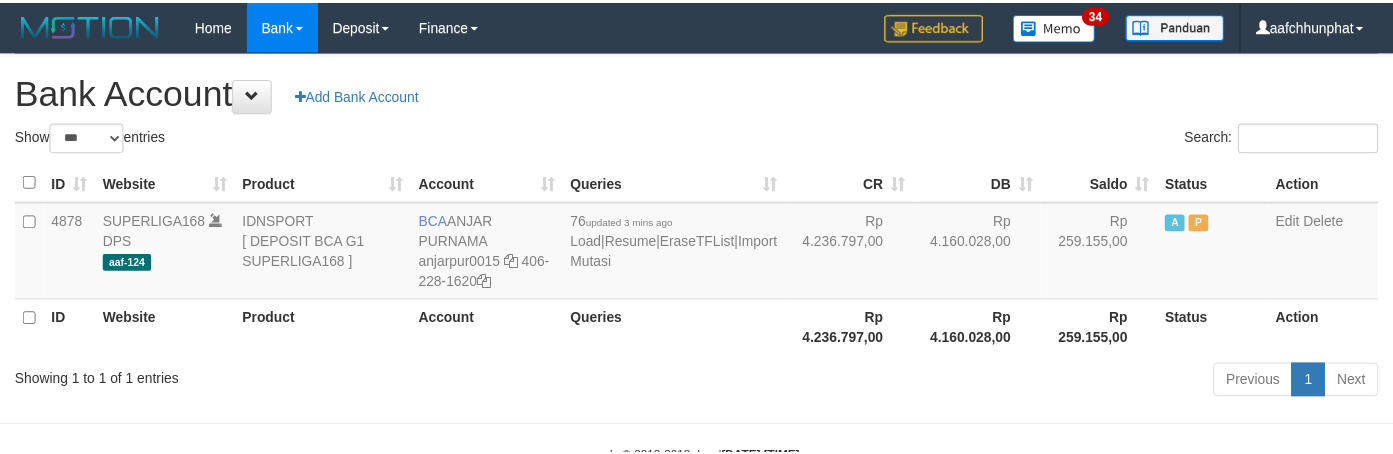 scroll, scrollTop: 0, scrollLeft: 0, axis: both 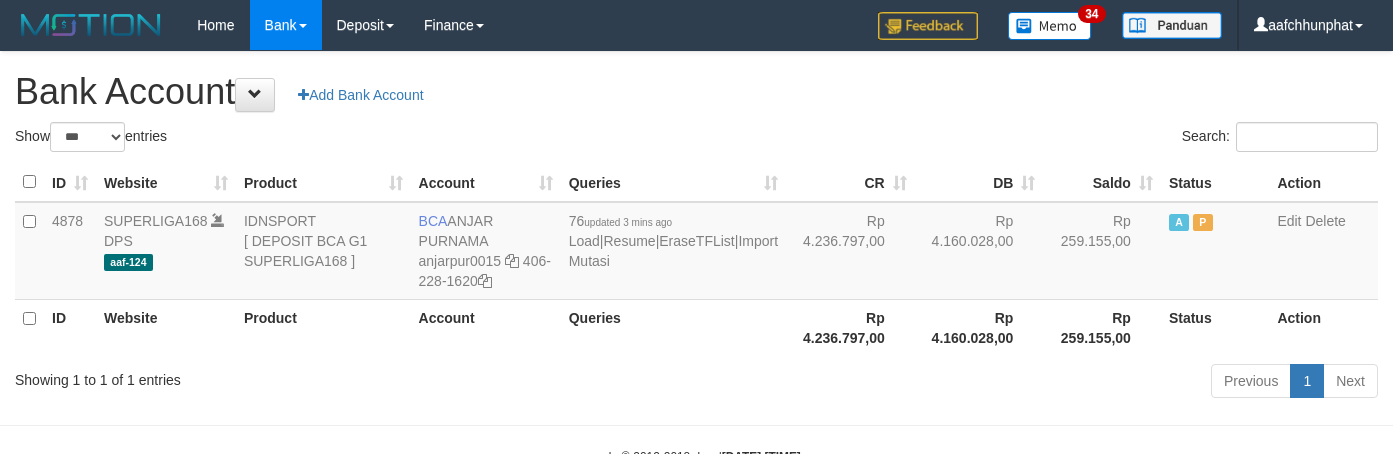 select on "***" 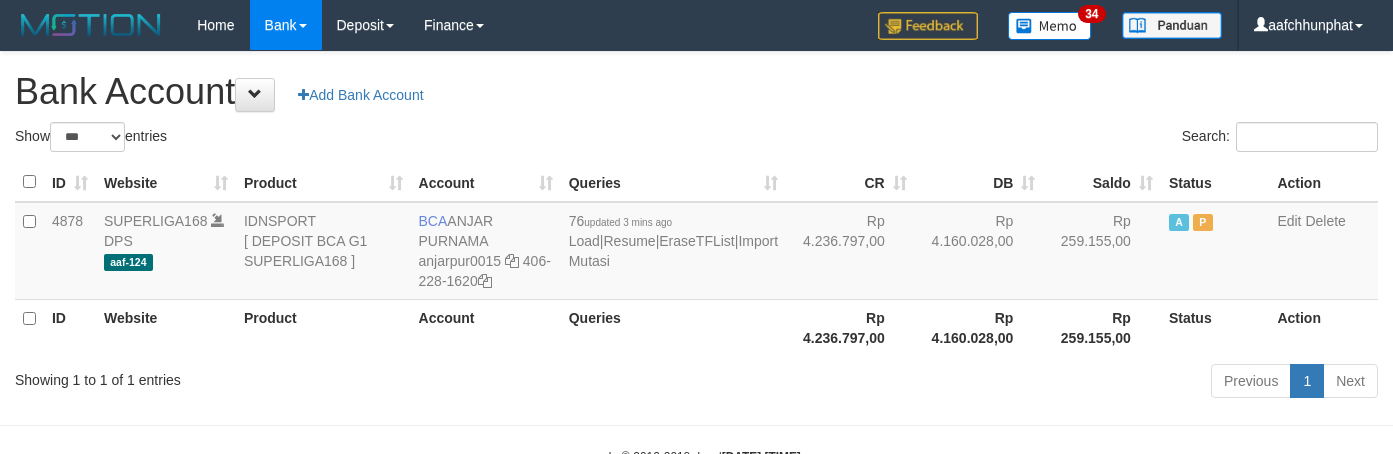 scroll, scrollTop: 0, scrollLeft: 0, axis: both 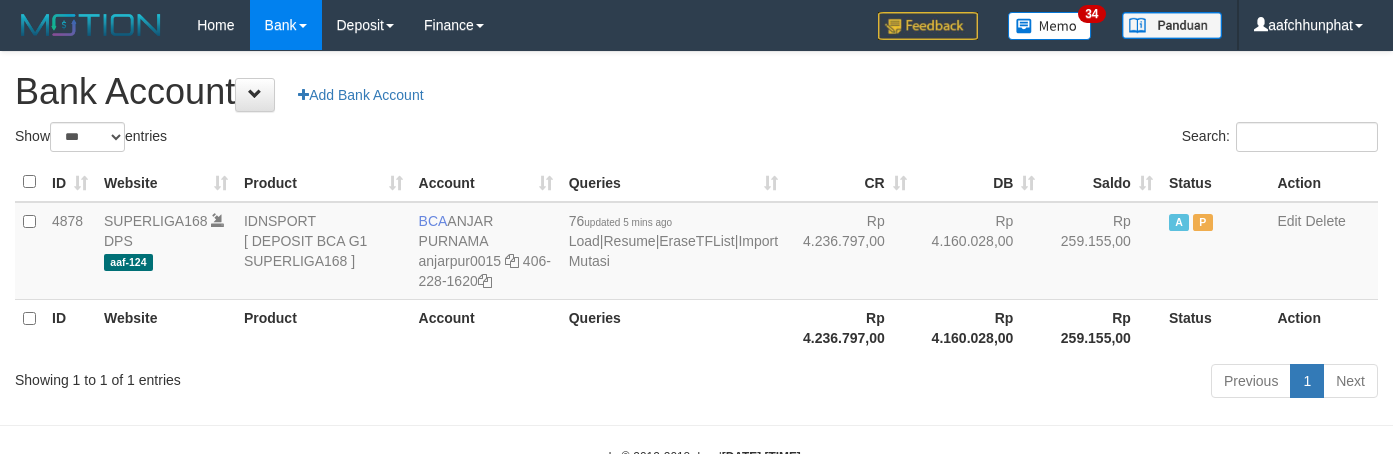 select on "***" 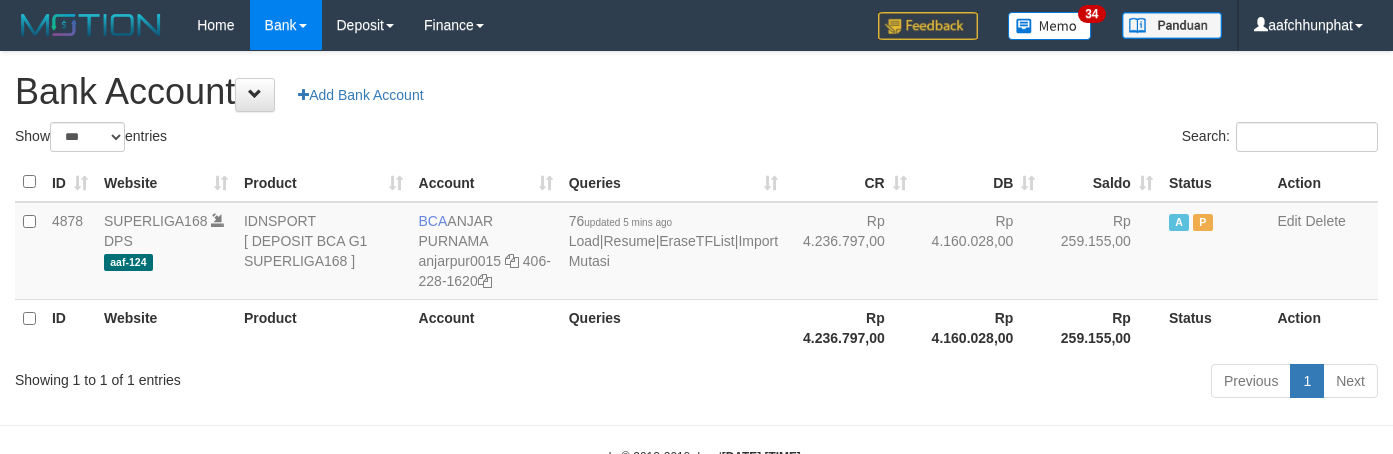scroll, scrollTop: 0, scrollLeft: 0, axis: both 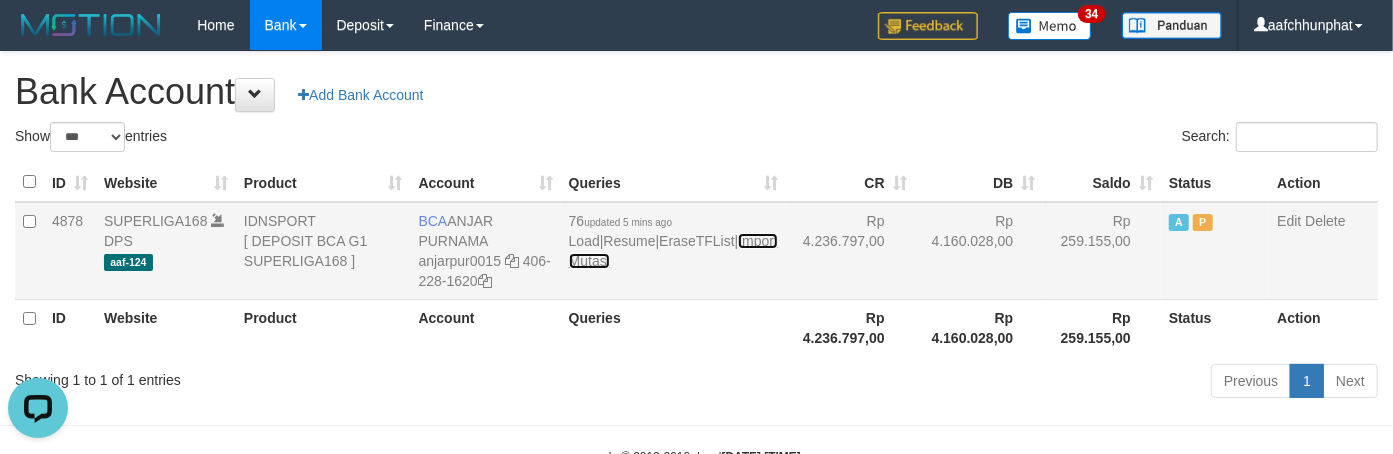 click on "Import Mutasi" at bounding box center [673, 251] 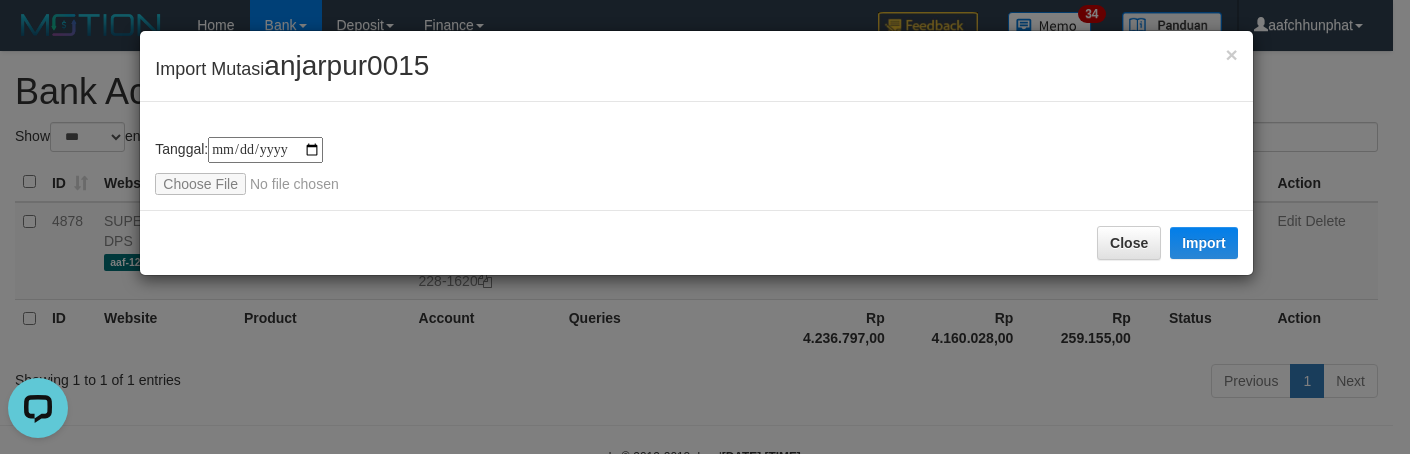 type on "**********" 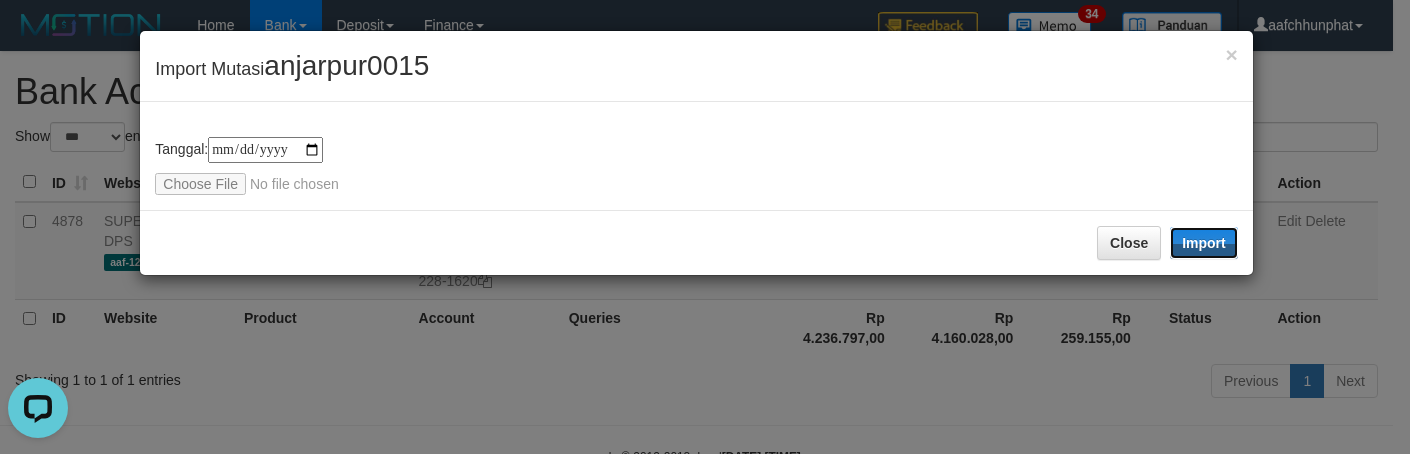 click on "Import" at bounding box center (1204, 243) 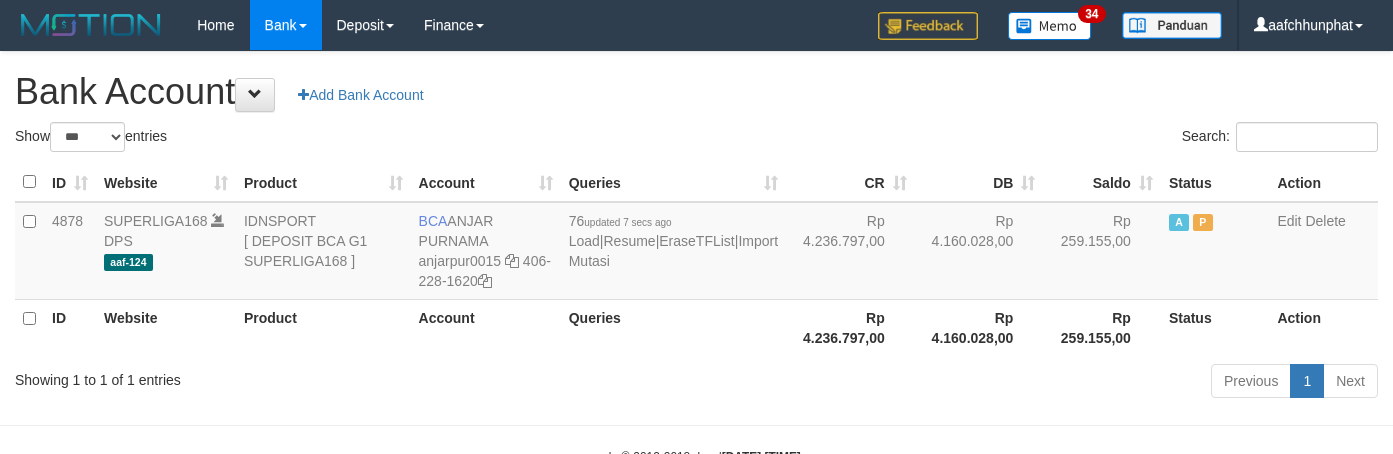 select on "***" 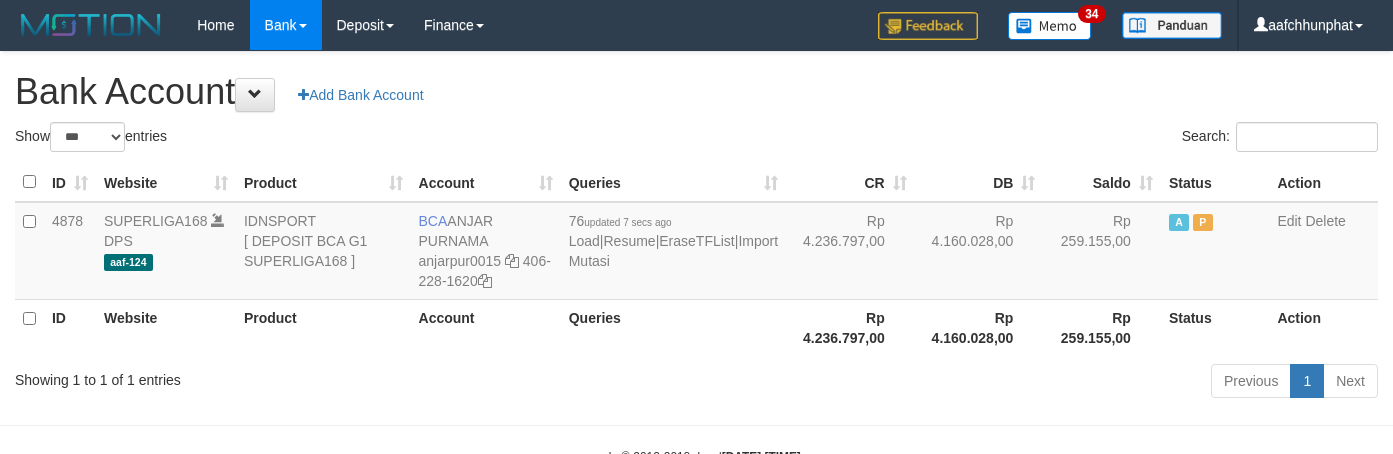 scroll, scrollTop: 0, scrollLeft: 0, axis: both 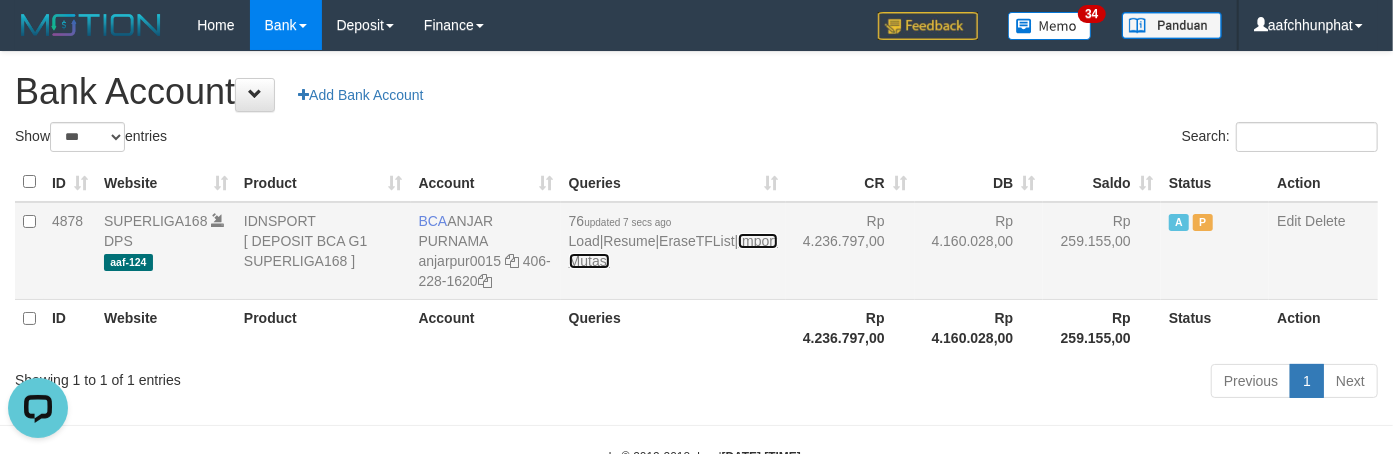 click on "Import Mutasi" at bounding box center (673, 251) 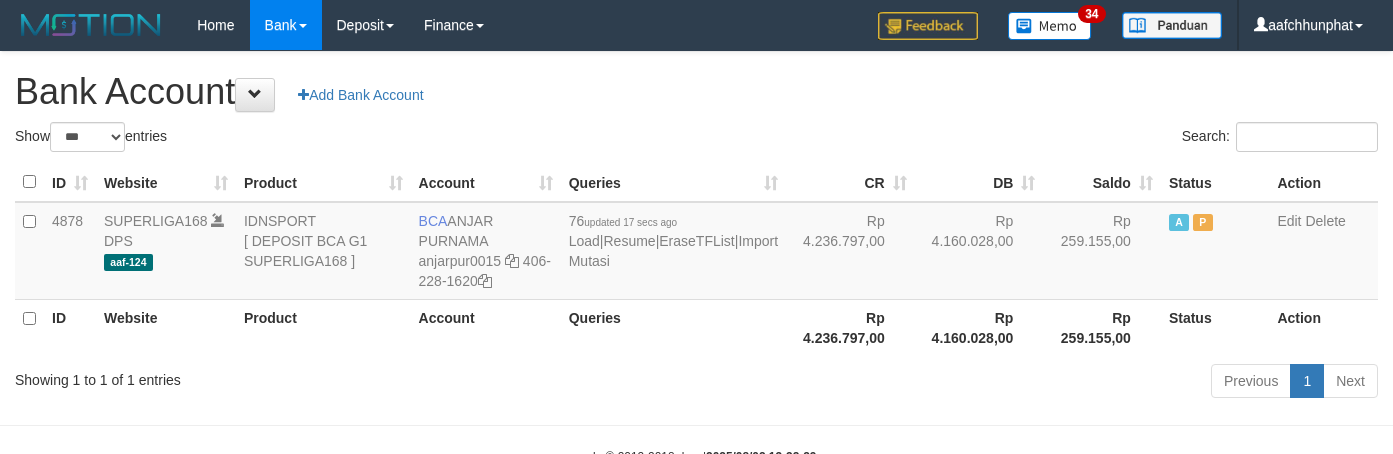 select on "***" 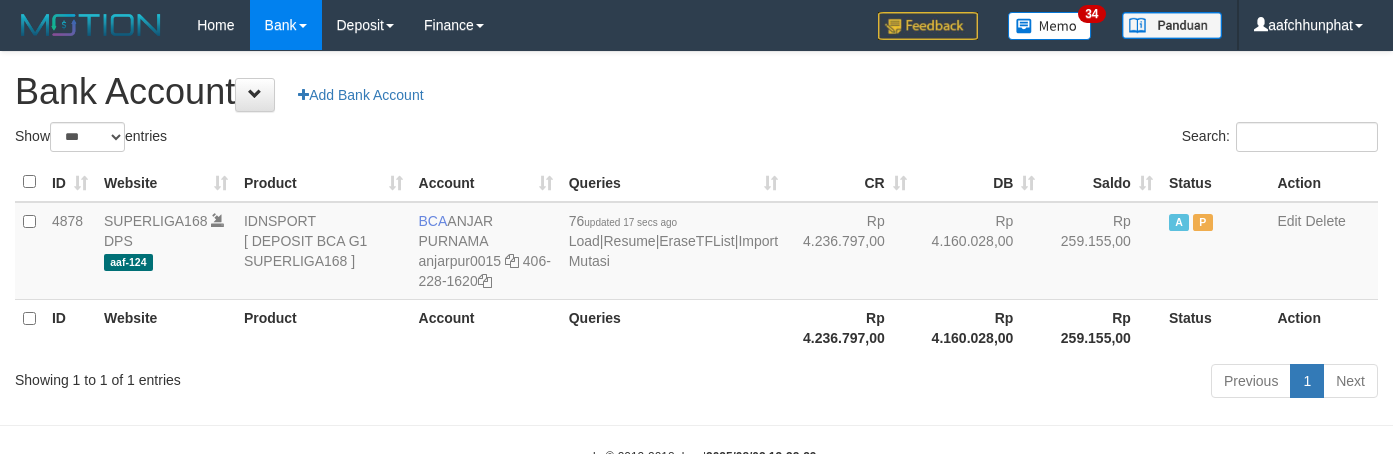scroll, scrollTop: 0, scrollLeft: 0, axis: both 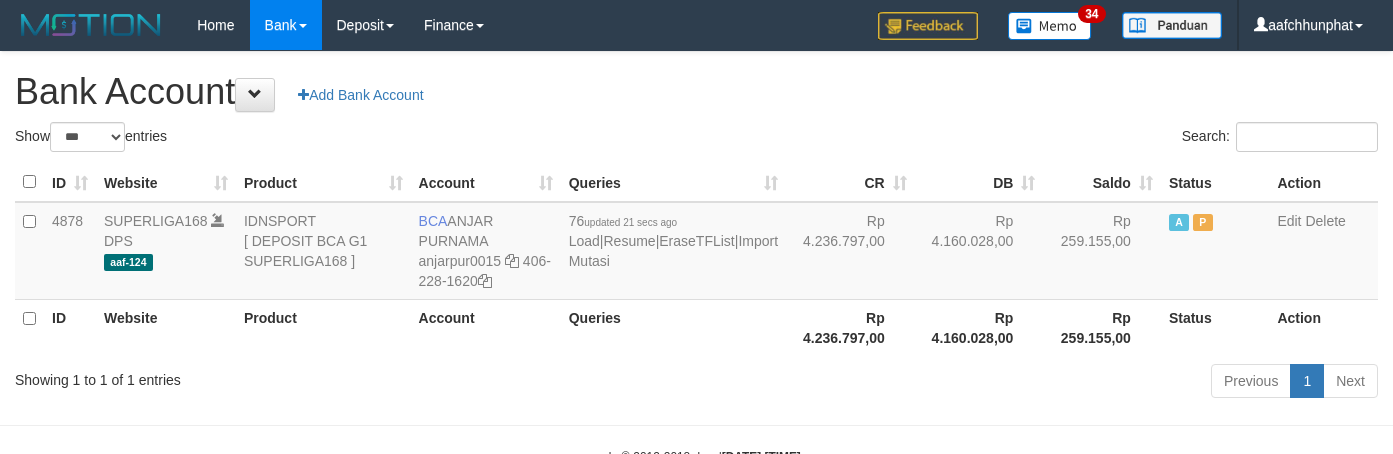 select on "***" 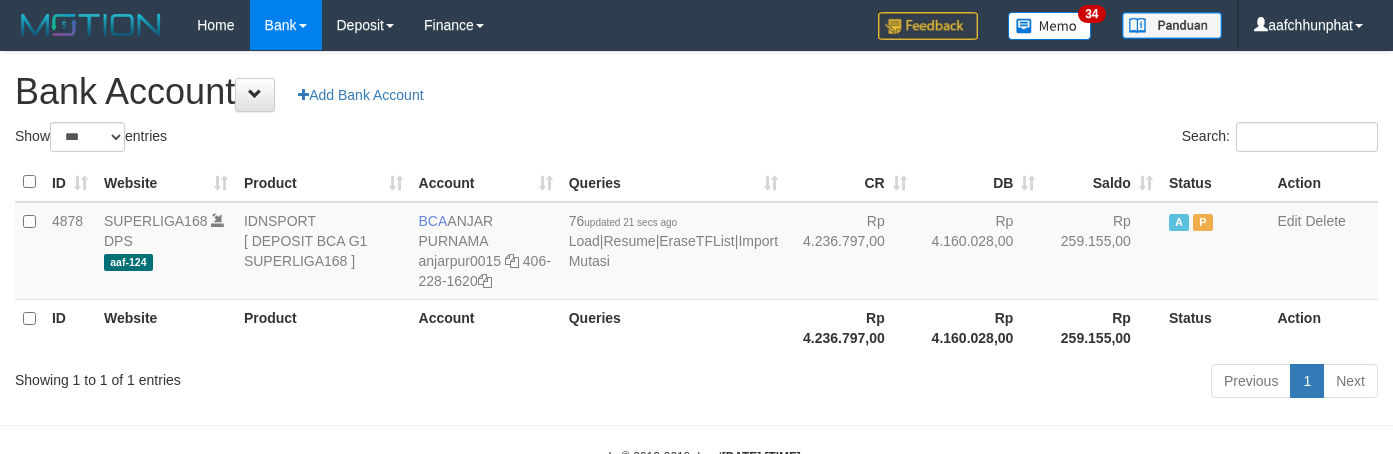 scroll, scrollTop: 0, scrollLeft: 0, axis: both 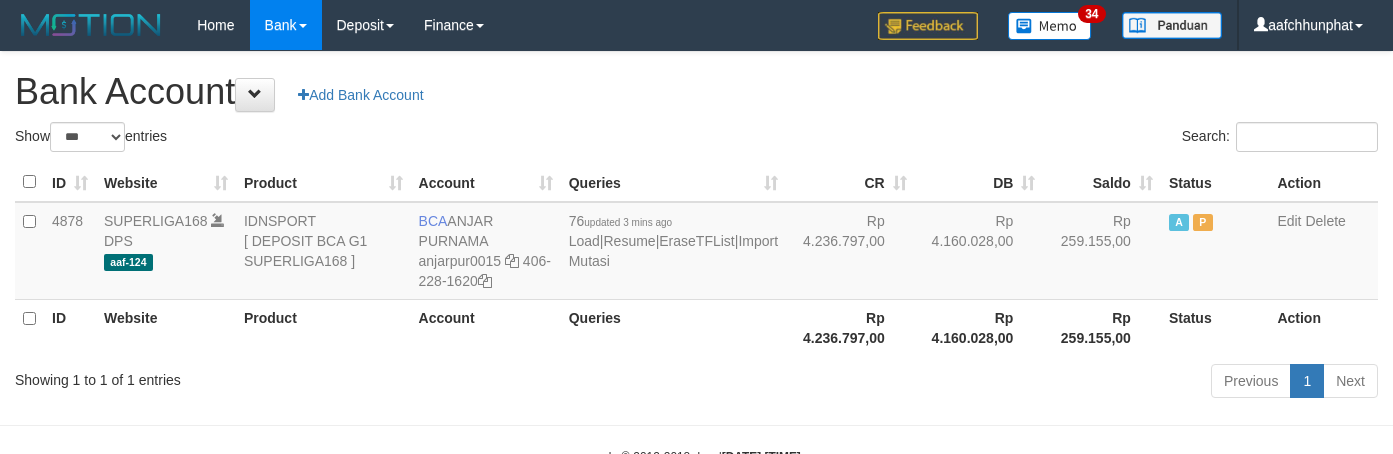 select on "***" 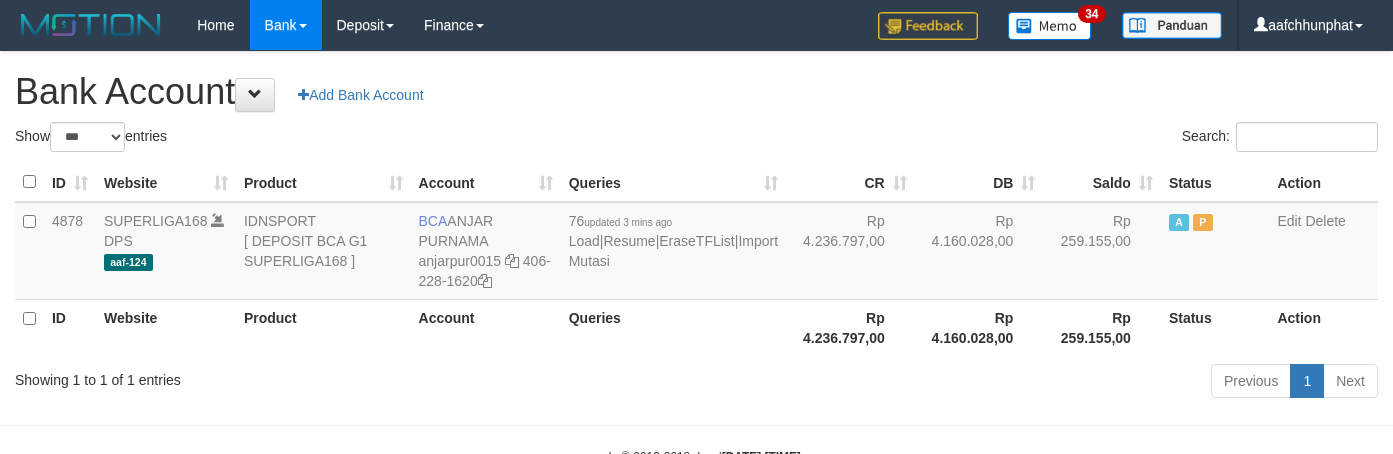 scroll, scrollTop: 0, scrollLeft: 0, axis: both 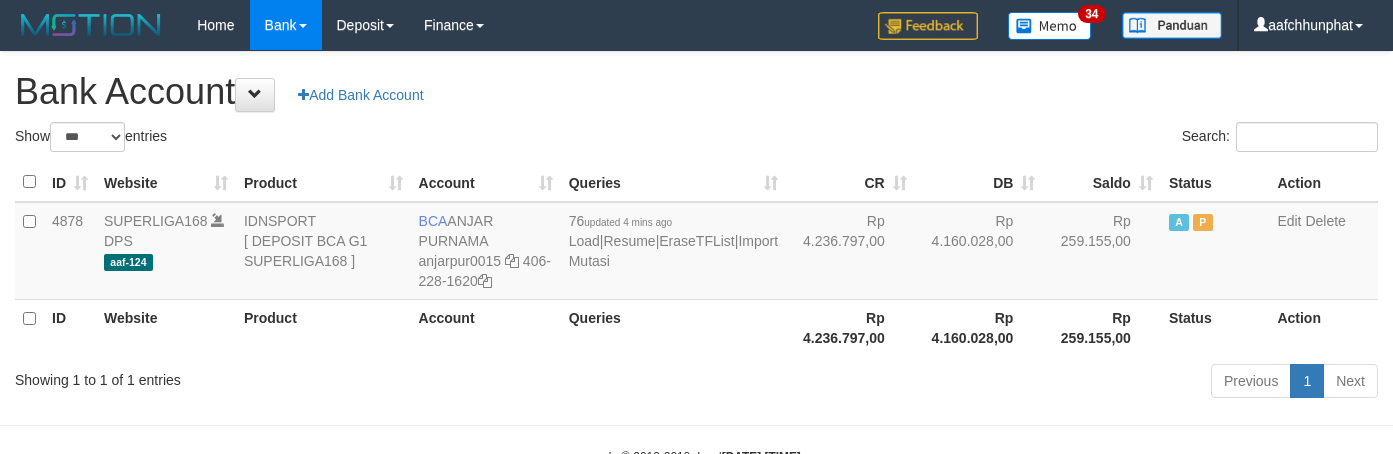 select on "***" 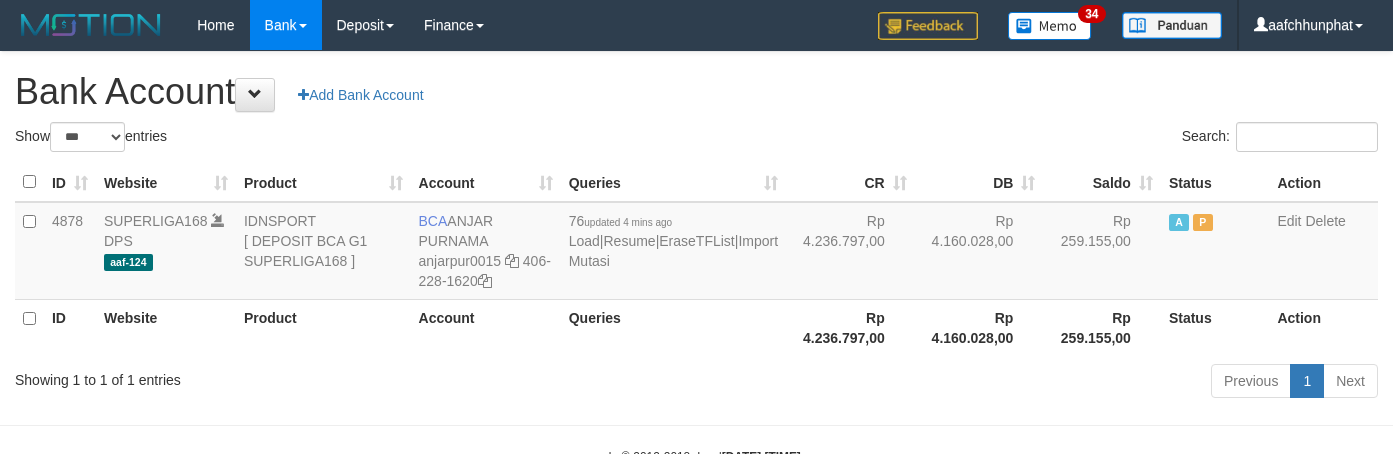 scroll, scrollTop: 0, scrollLeft: 0, axis: both 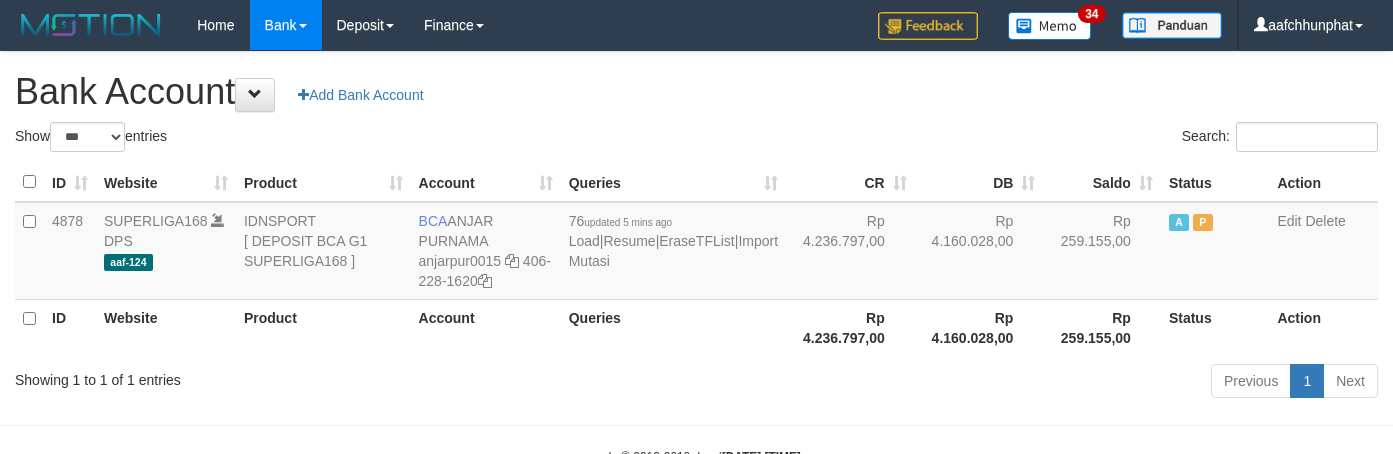 select on "***" 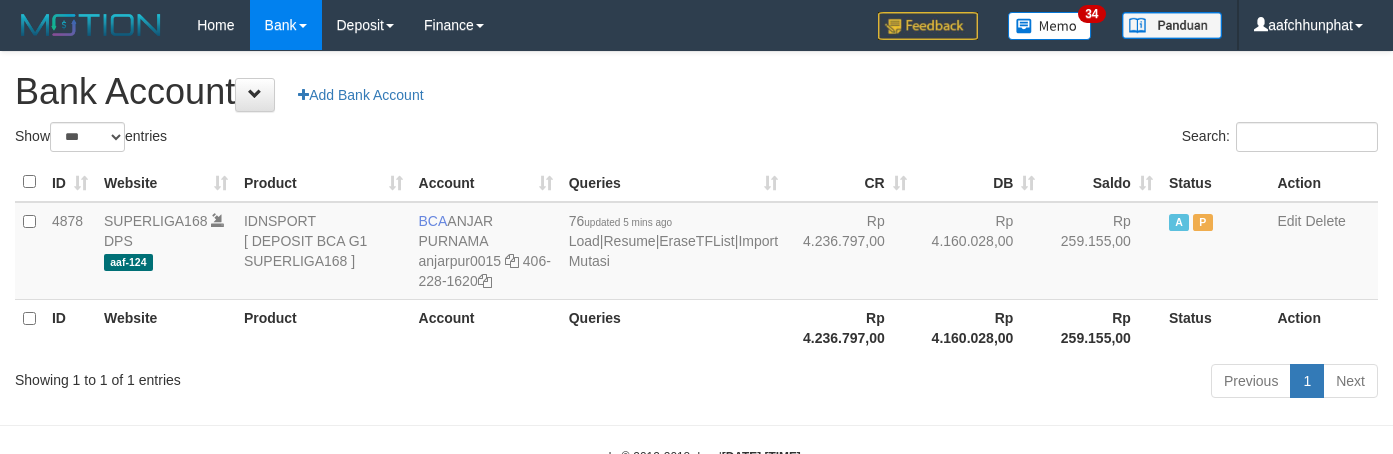 scroll, scrollTop: 0, scrollLeft: 0, axis: both 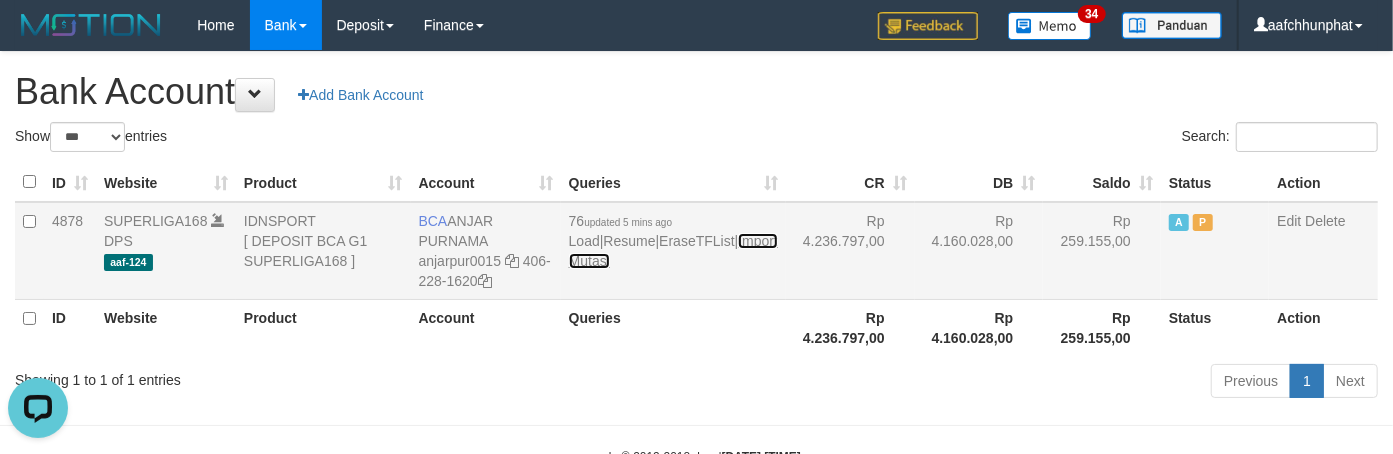 click on "Import Mutasi" at bounding box center [673, 251] 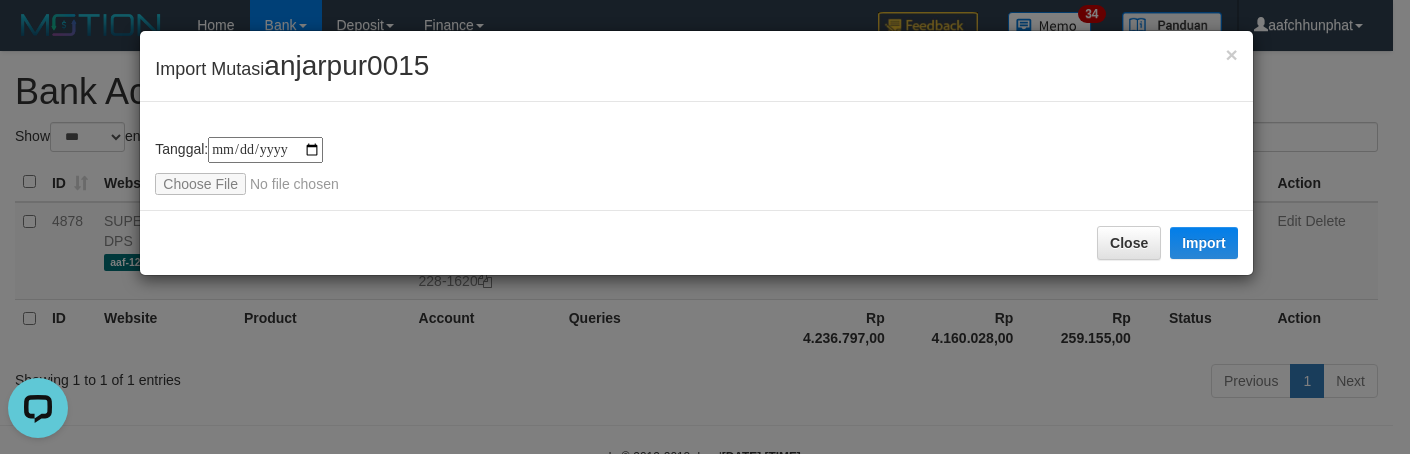 type on "**********" 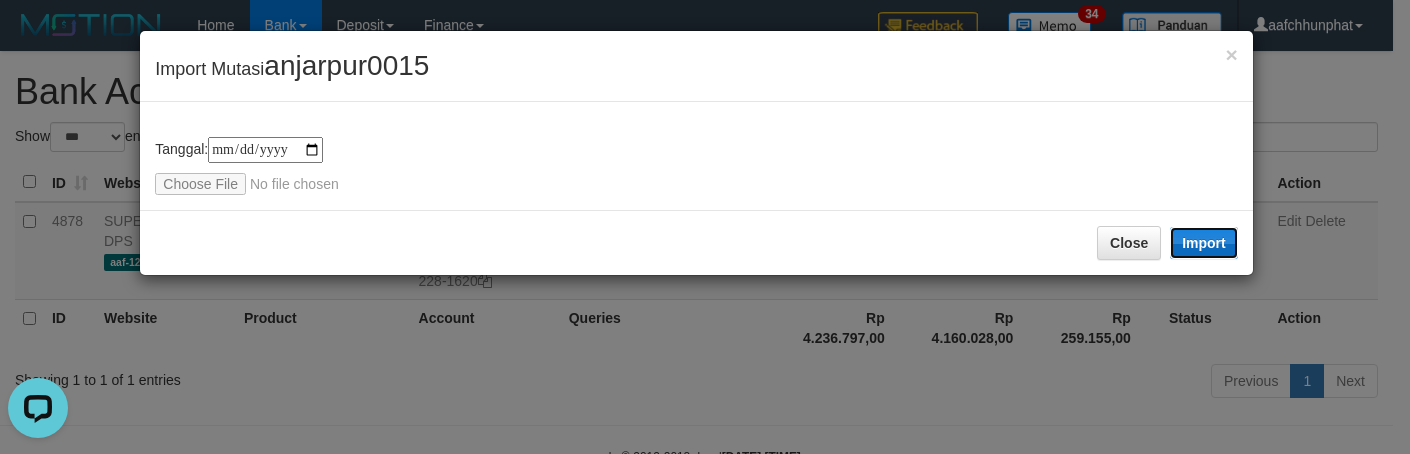 click on "Import" at bounding box center (1204, 243) 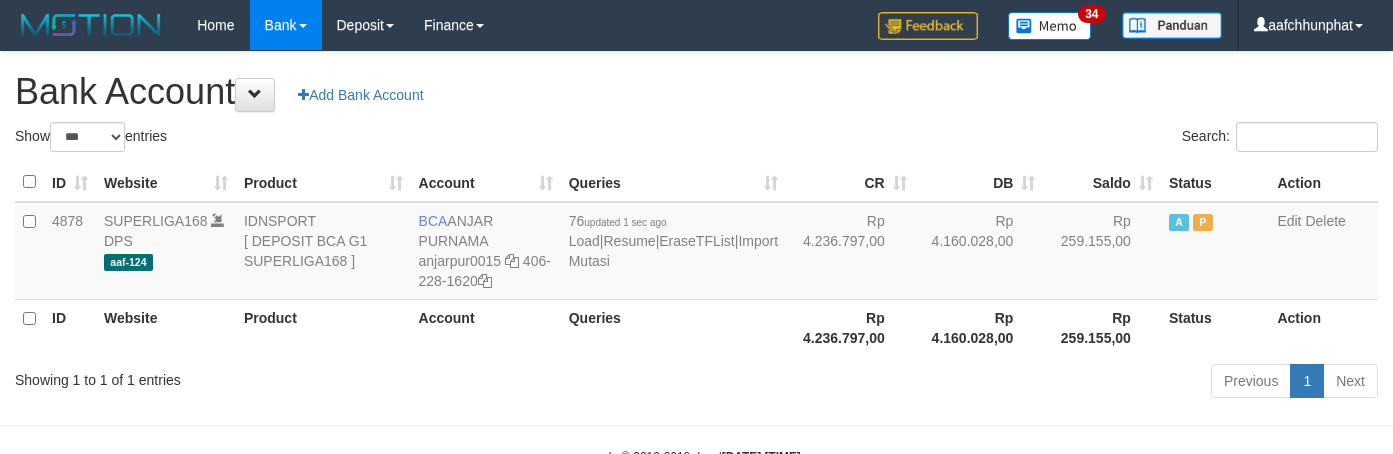 select on "***" 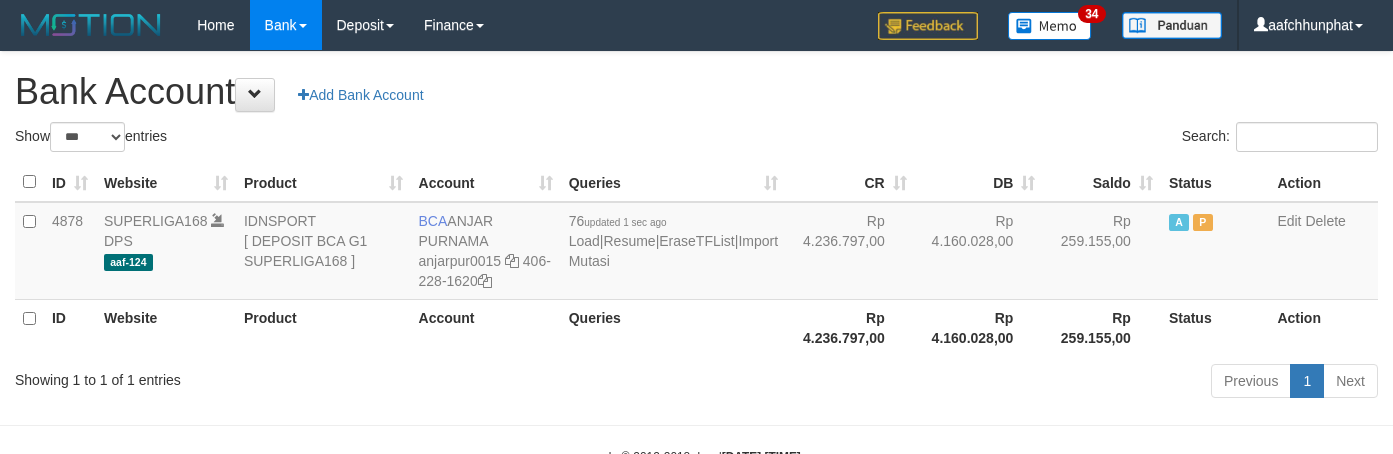 scroll, scrollTop: 0, scrollLeft: 0, axis: both 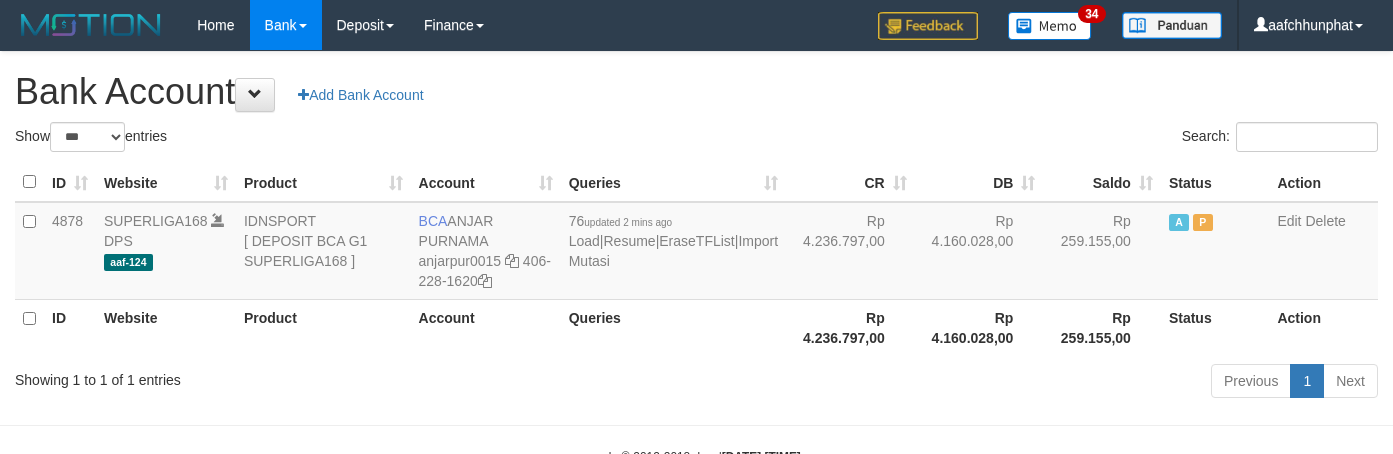 select on "***" 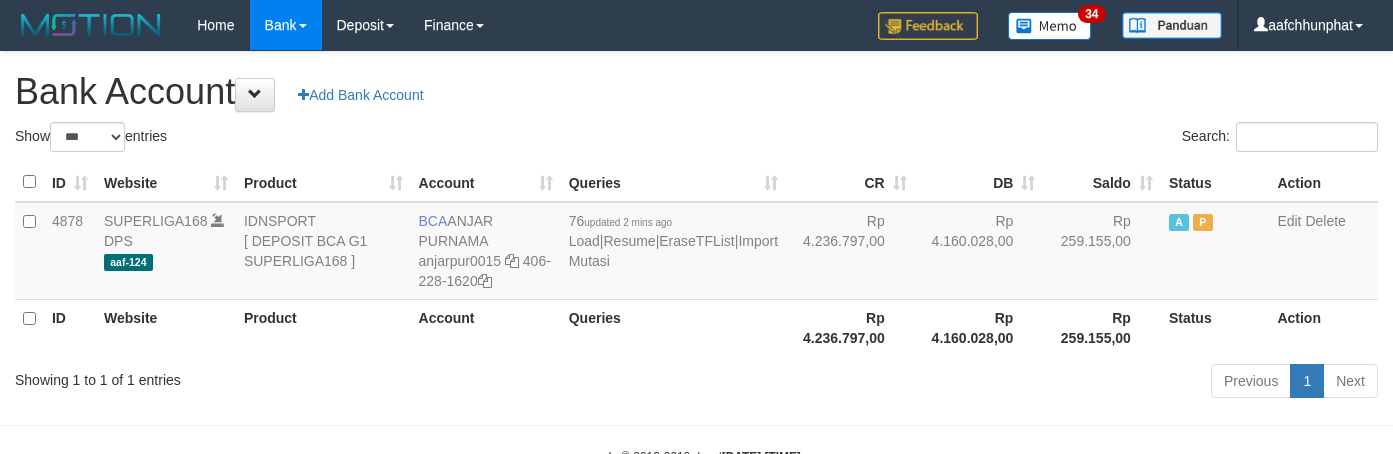 scroll, scrollTop: 0, scrollLeft: 0, axis: both 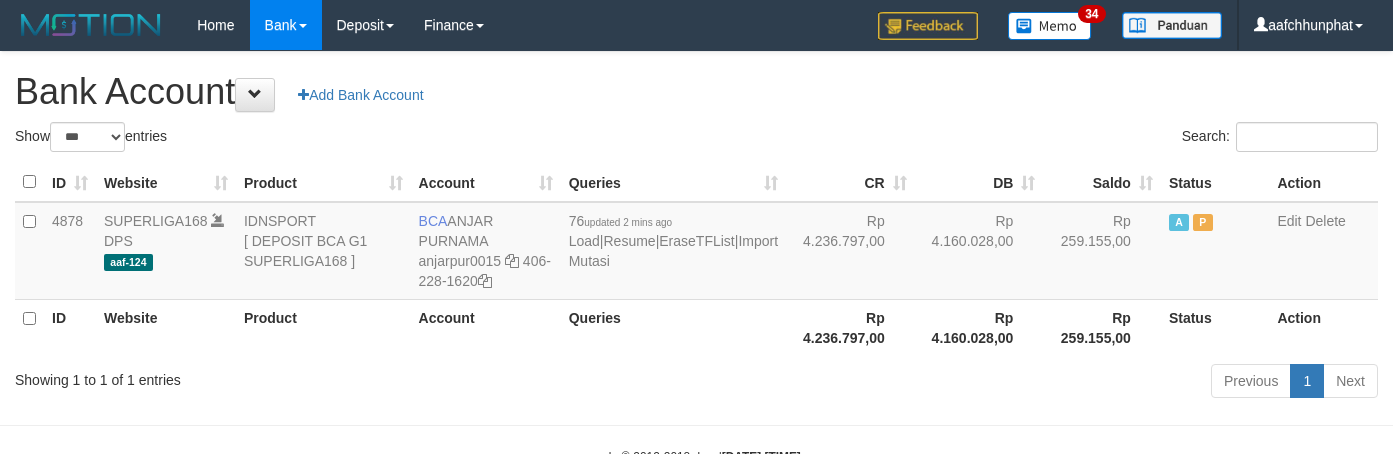 select on "***" 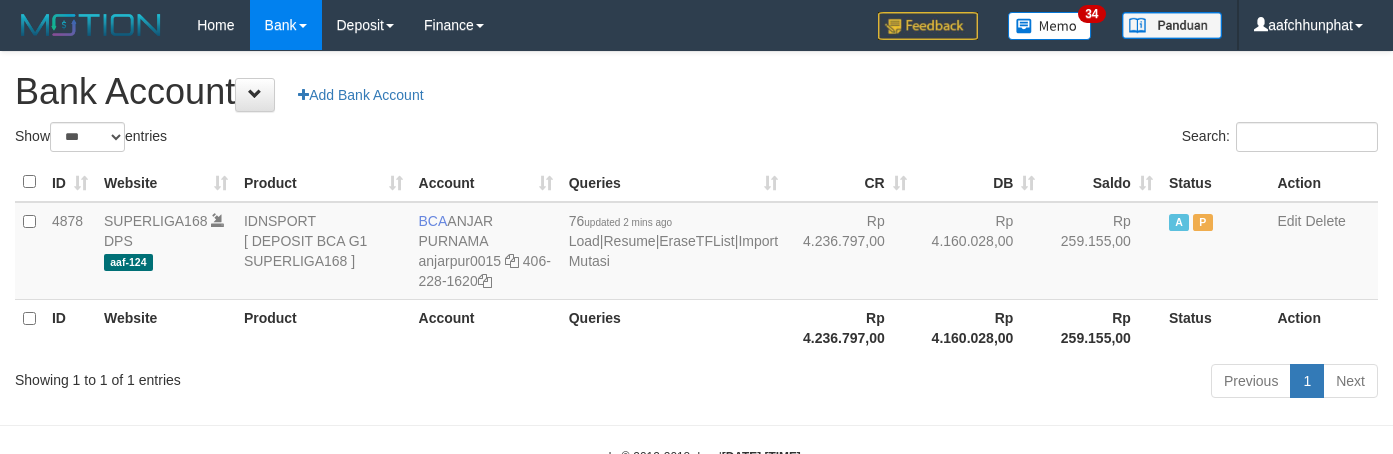 scroll, scrollTop: 0, scrollLeft: 0, axis: both 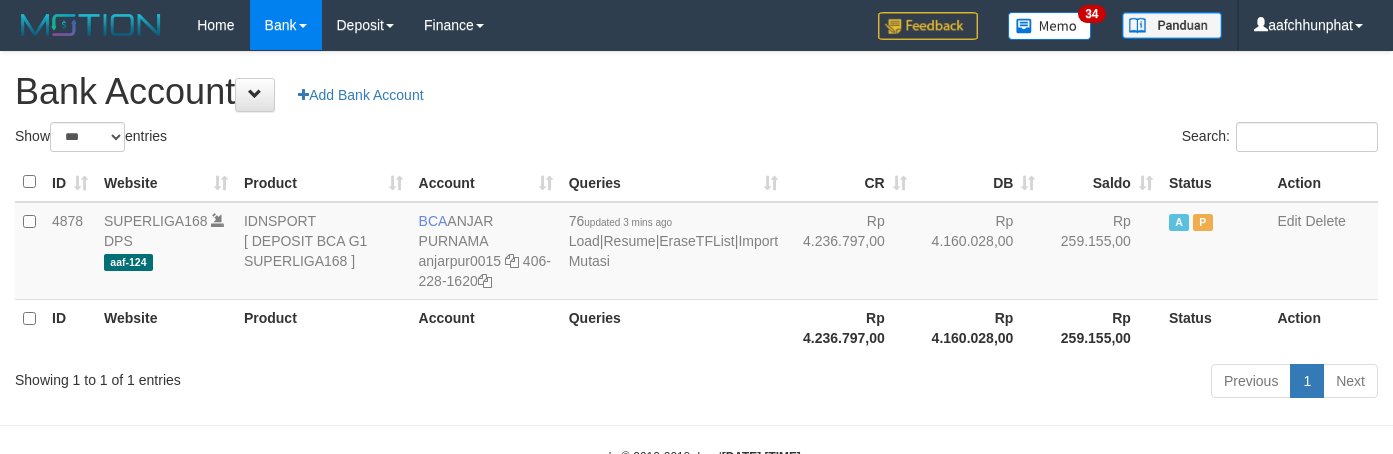 select on "***" 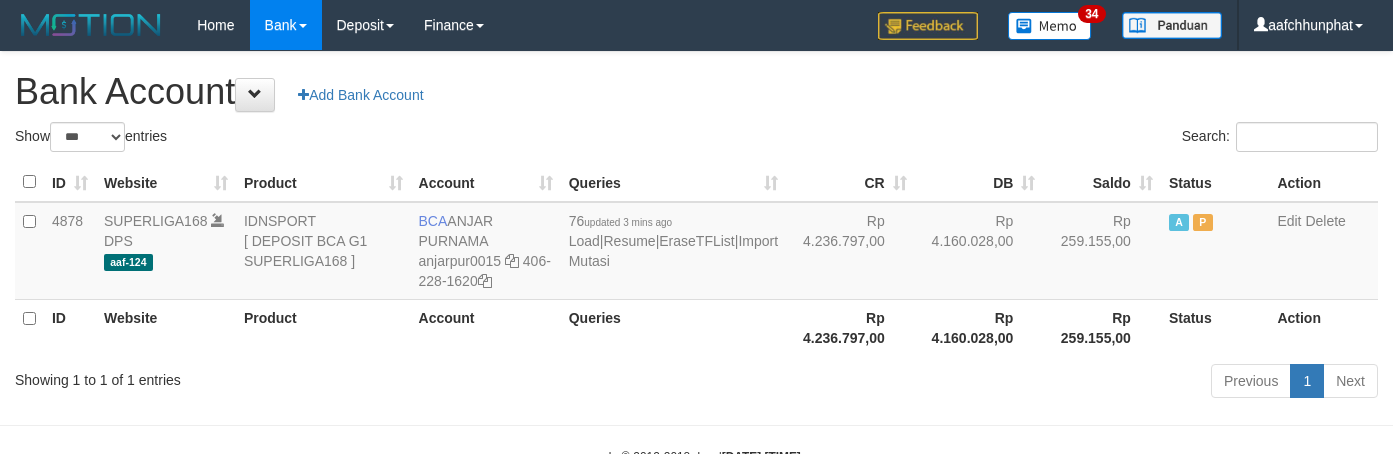 scroll, scrollTop: 0, scrollLeft: 0, axis: both 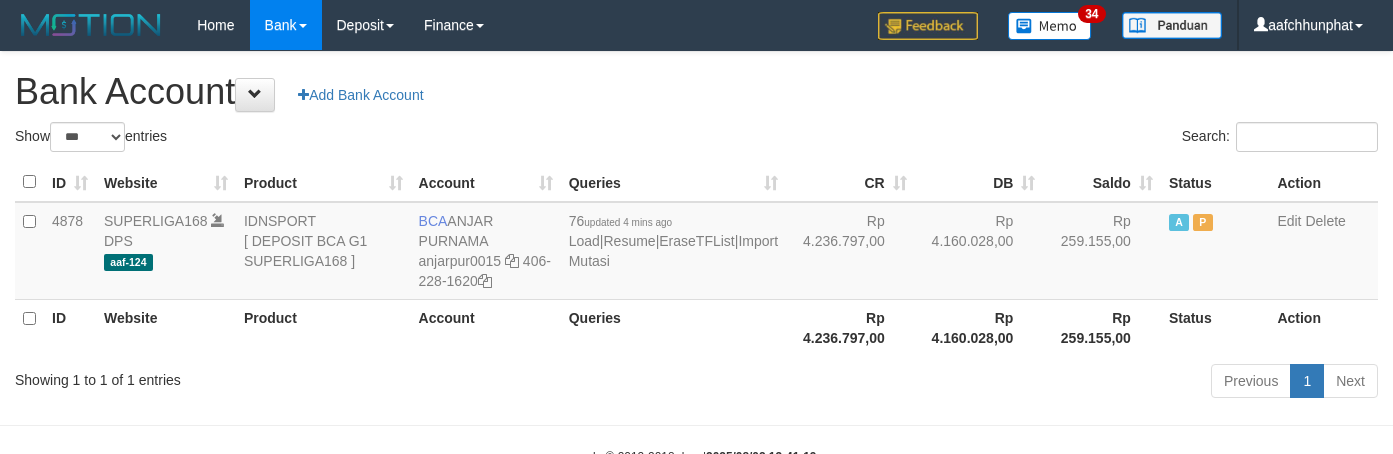 select on "***" 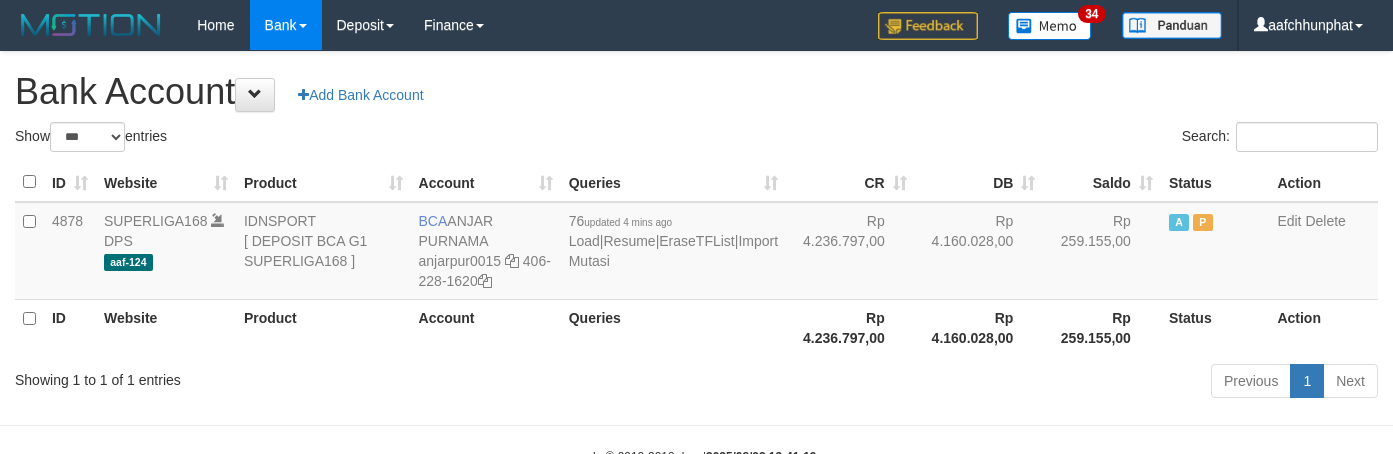 scroll, scrollTop: 0, scrollLeft: 0, axis: both 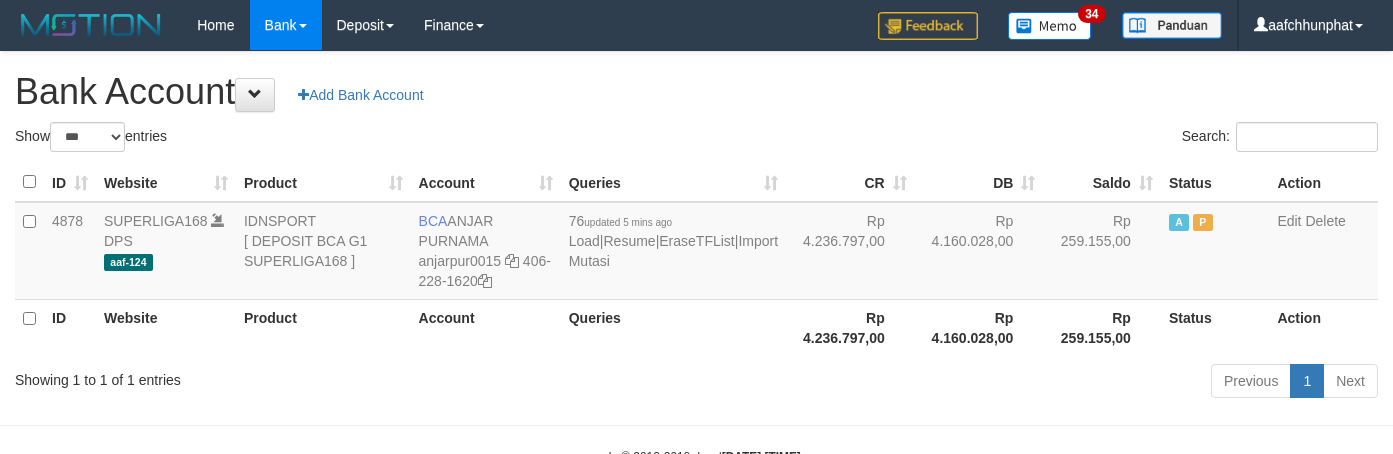 select on "***" 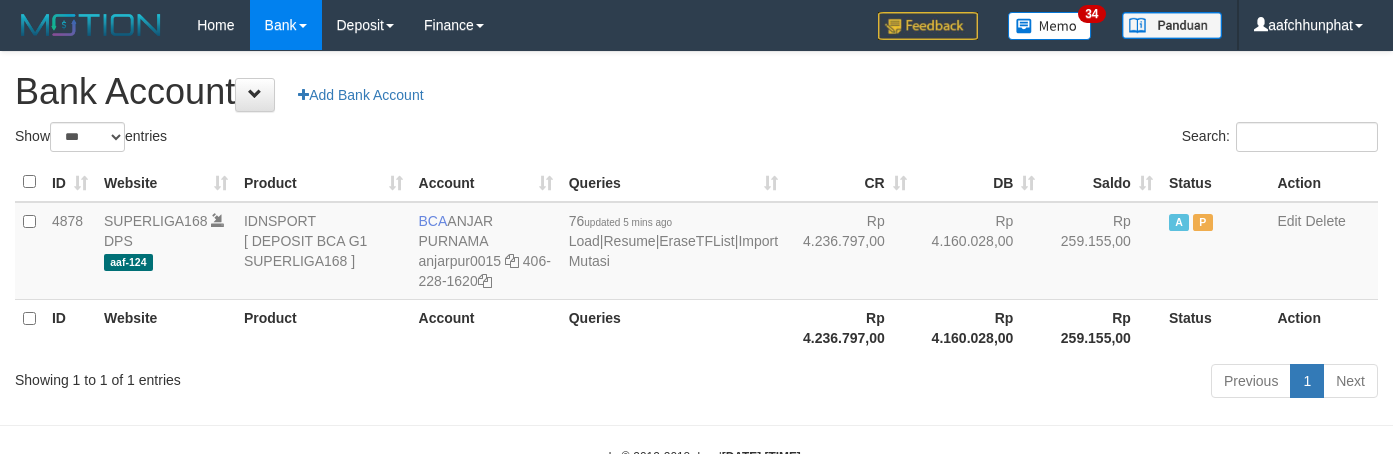 scroll, scrollTop: 0, scrollLeft: 0, axis: both 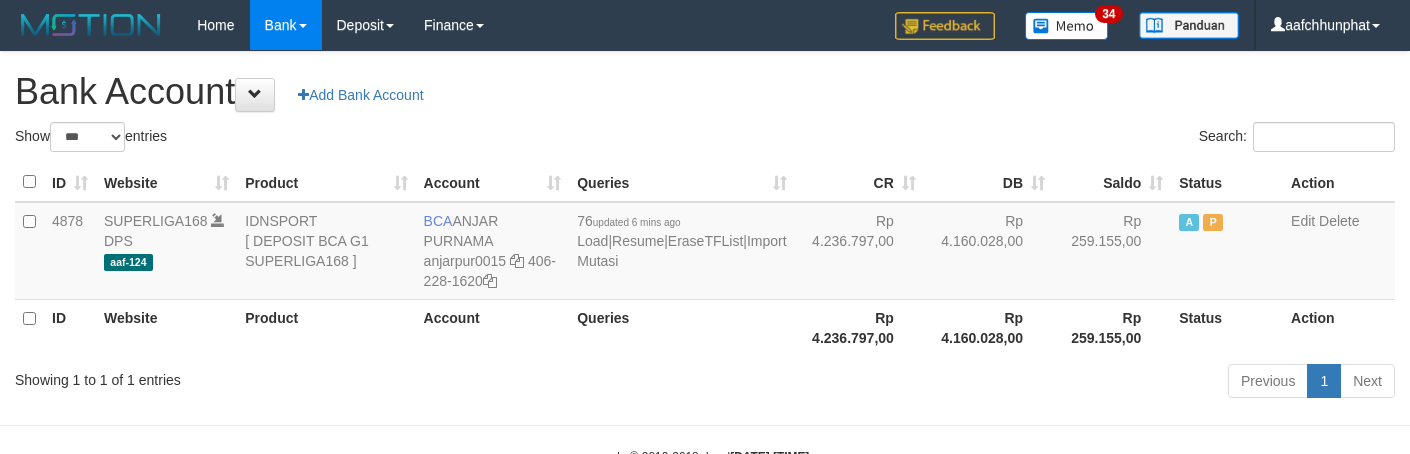 select on "***" 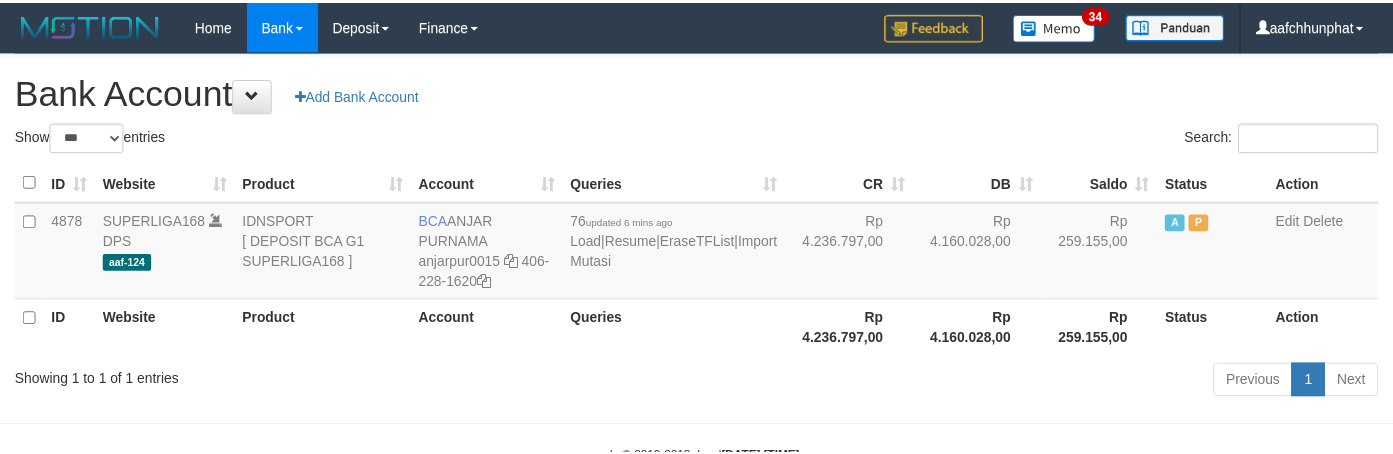 scroll, scrollTop: 0, scrollLeft: 0, axis: both 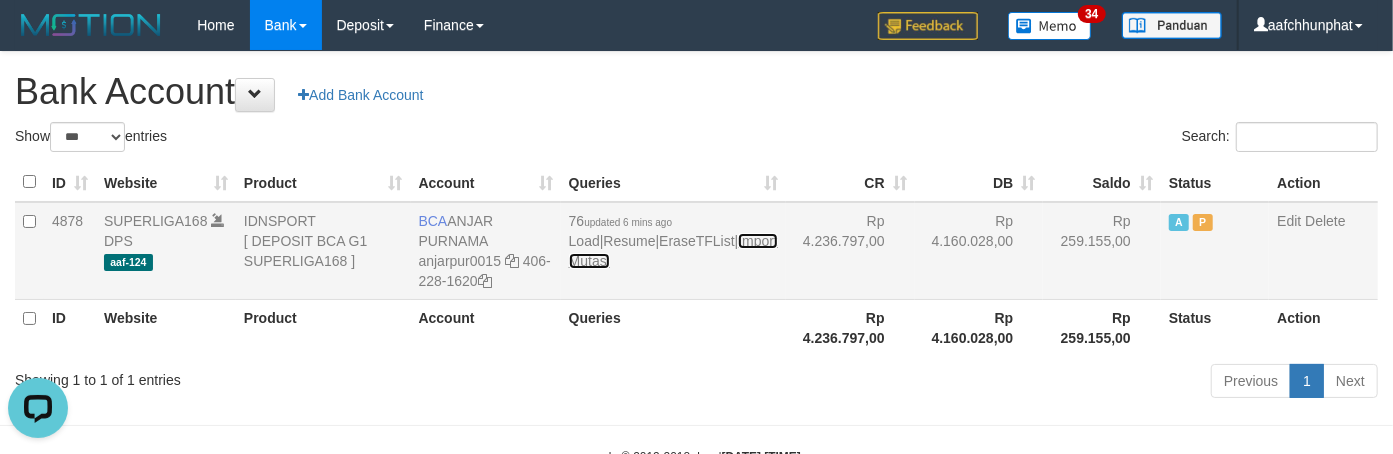 click on "Import Mutasi" at bounding box center (673, 251) 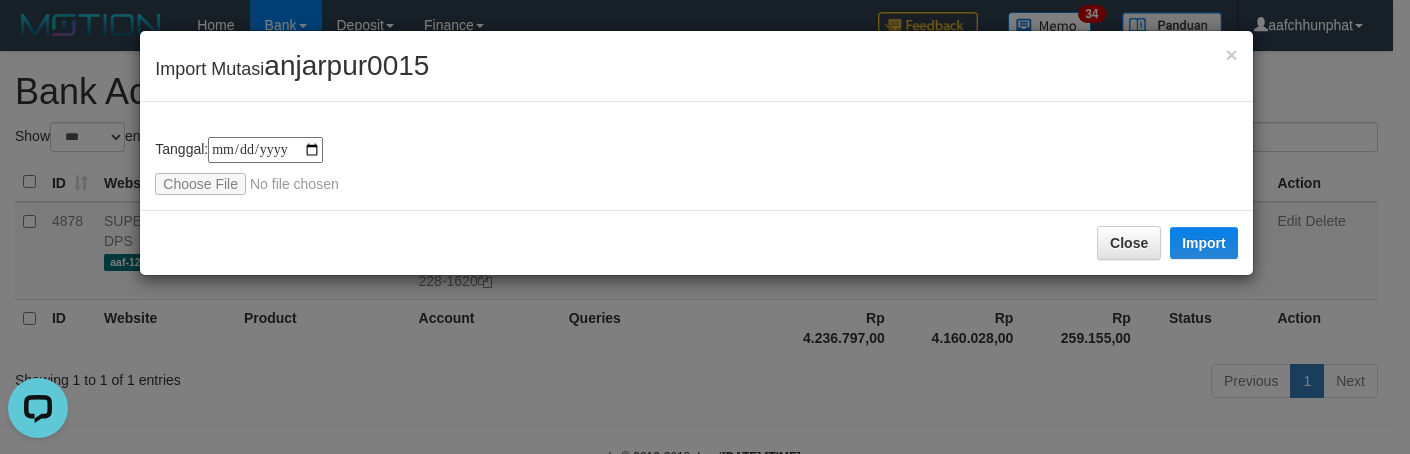 type on "**********" 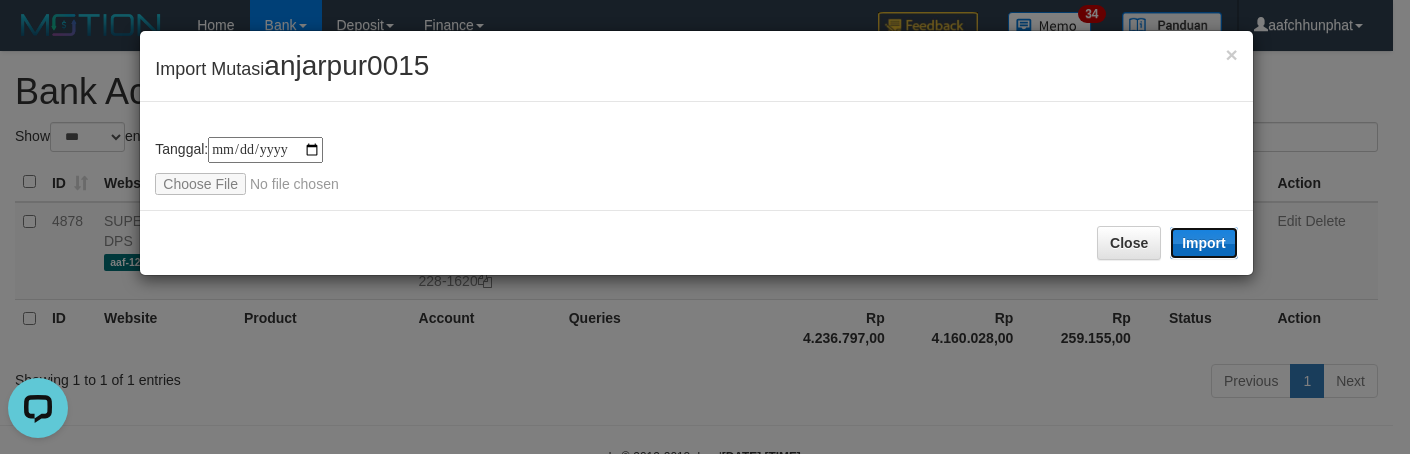 click on "Import" at bounding box center [1204, 243] 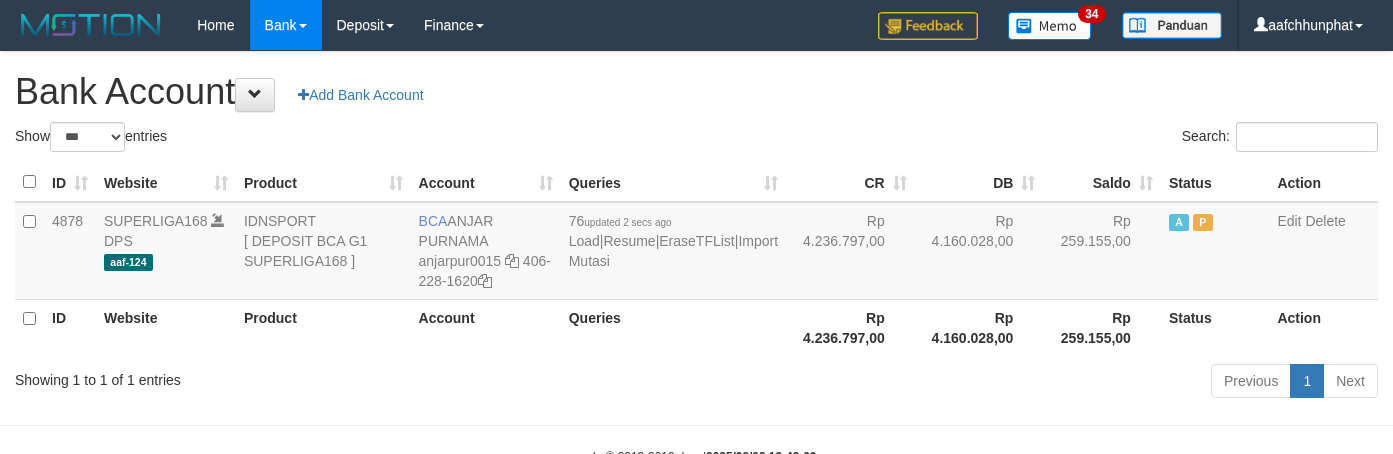 select on "***" 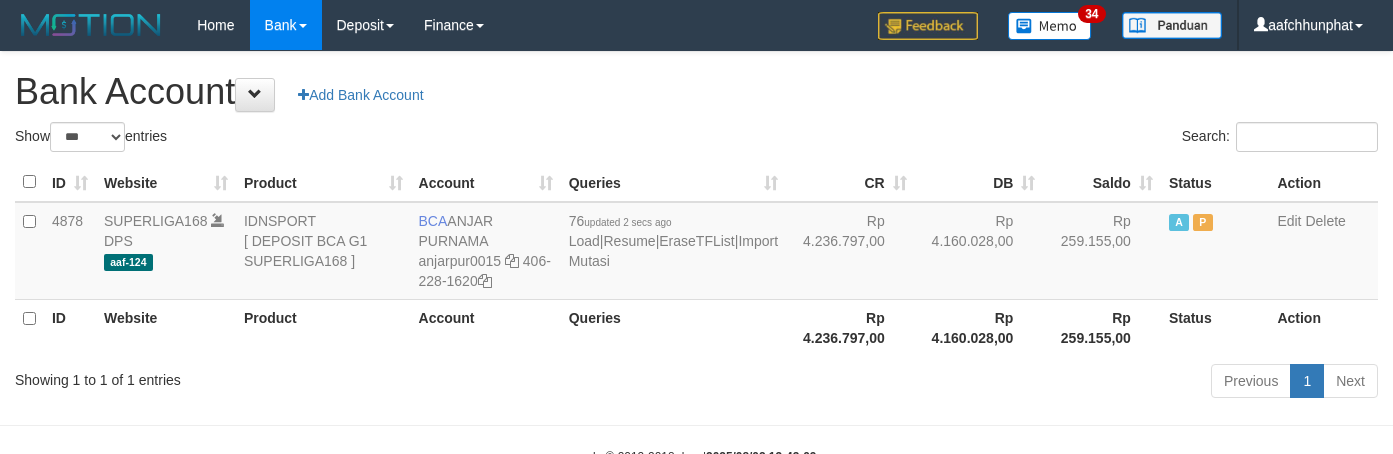scroll, scrollTop: 0, scrollLeft: 0, axis: both 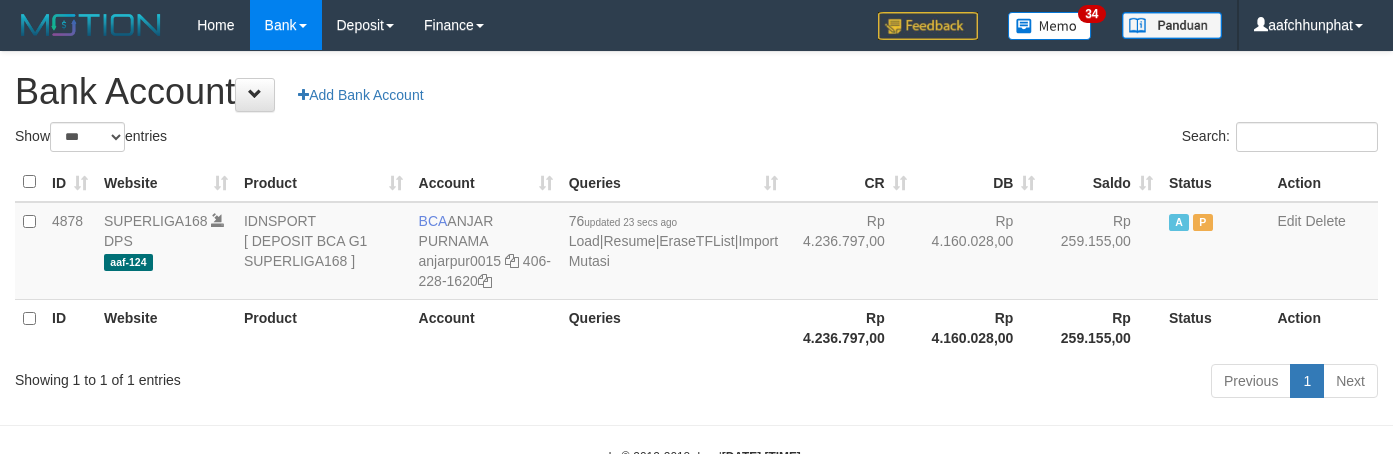 select on "***" 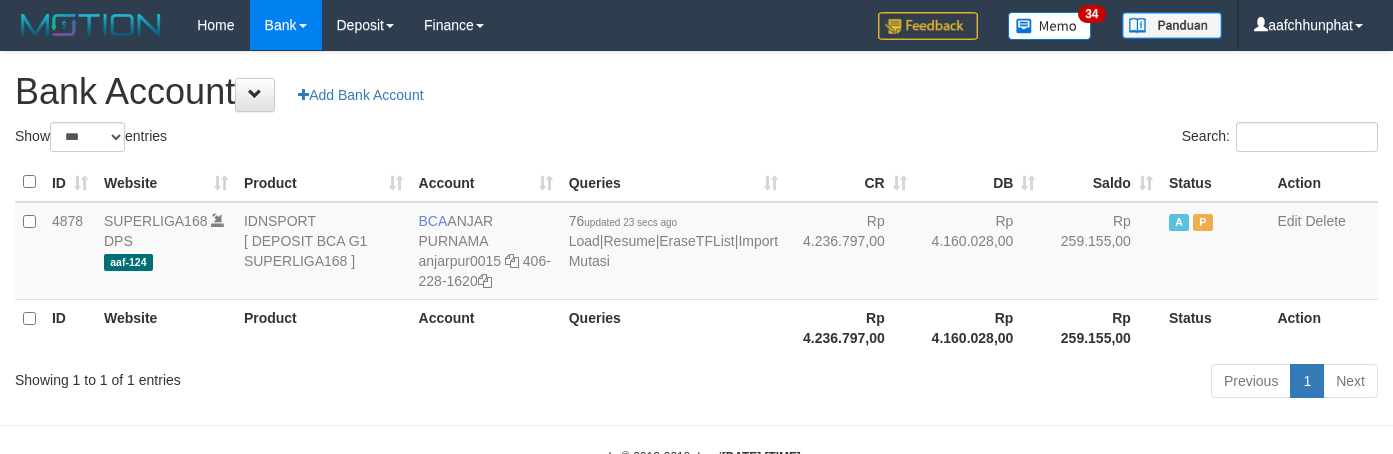 scroll, scrollTop: 0, scrollLeft: 0, axis: both 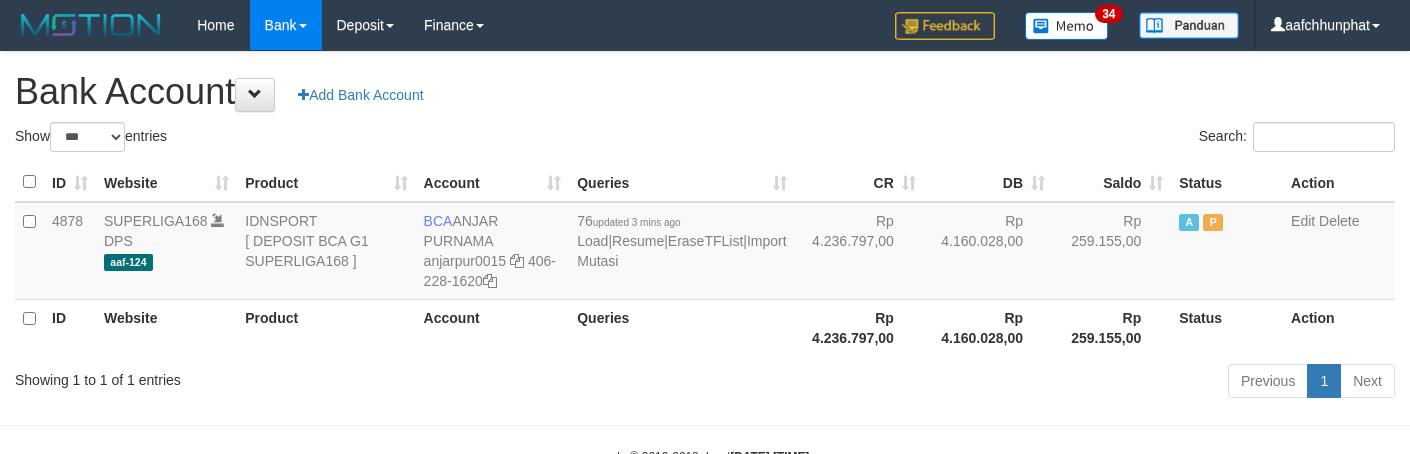 select on "***" 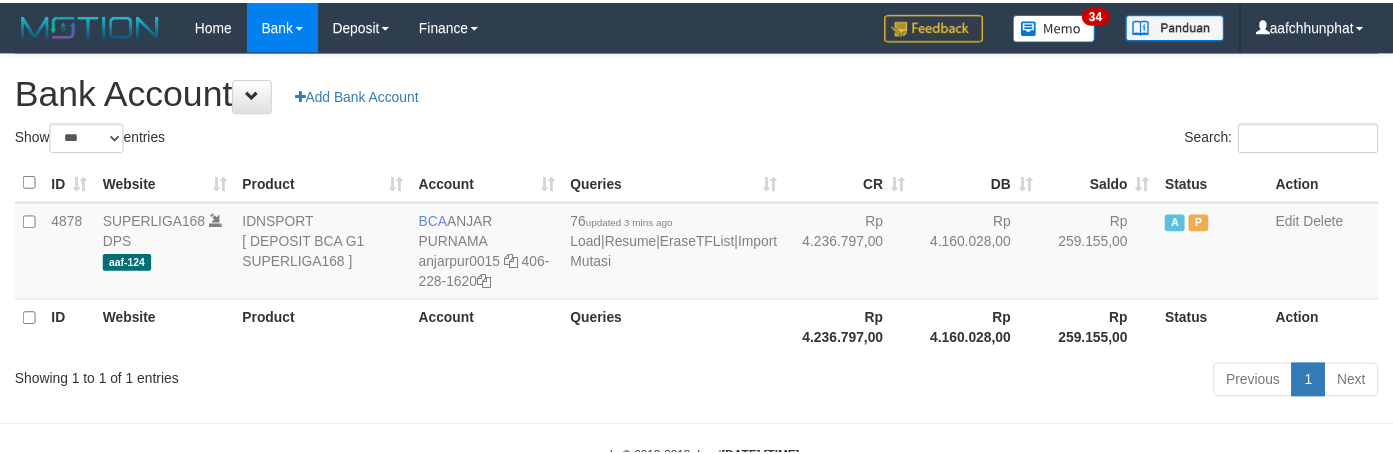 scroll, scrollTop: 0, scrollLeft: 0, axis: both 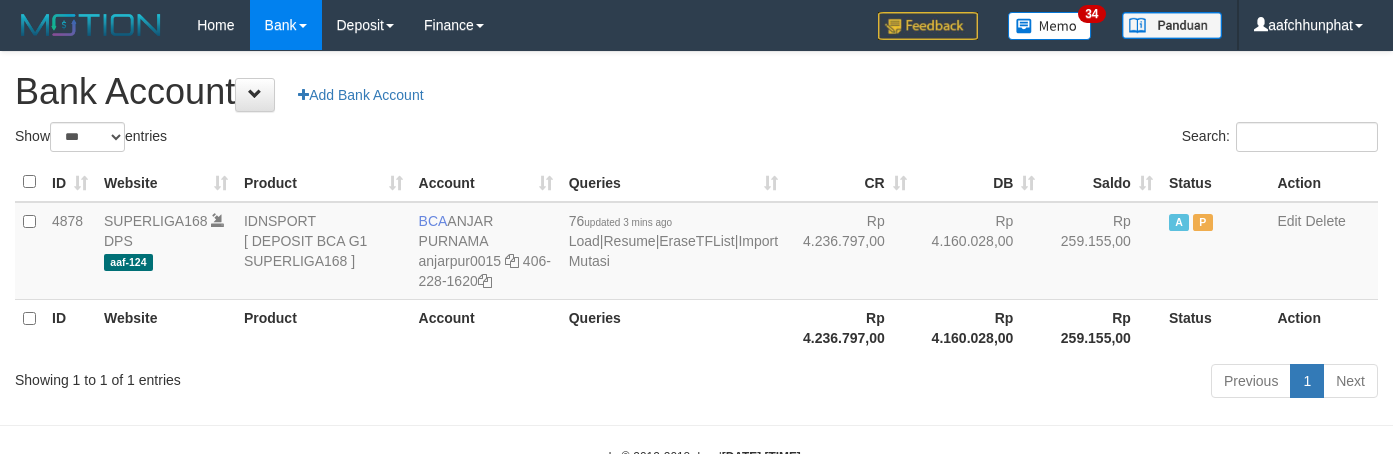 select on "***" 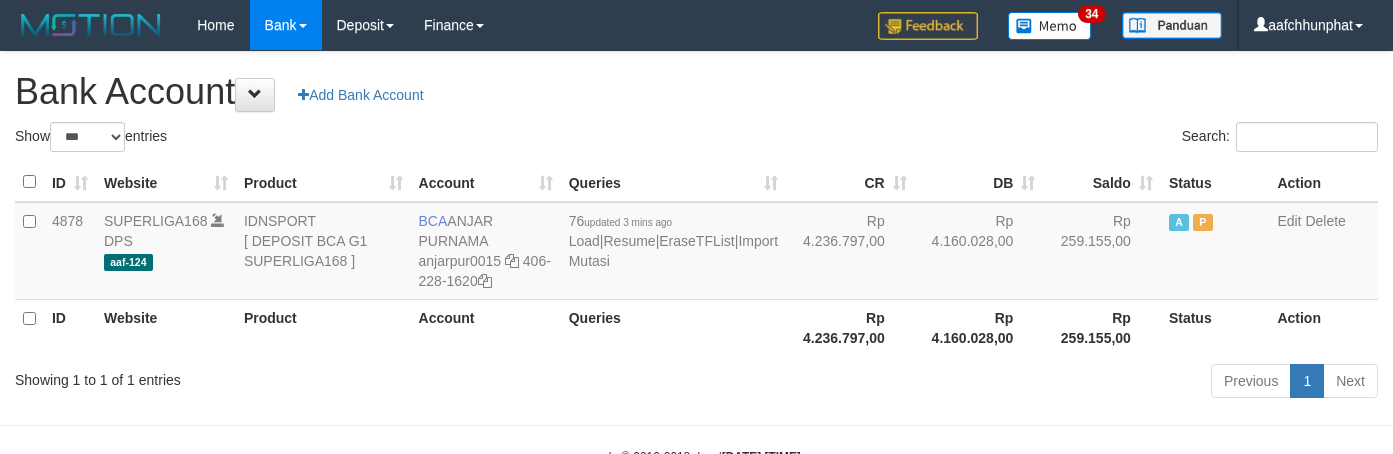 scroll, scrollTop: 0, scrollLeft: 0, axis: both 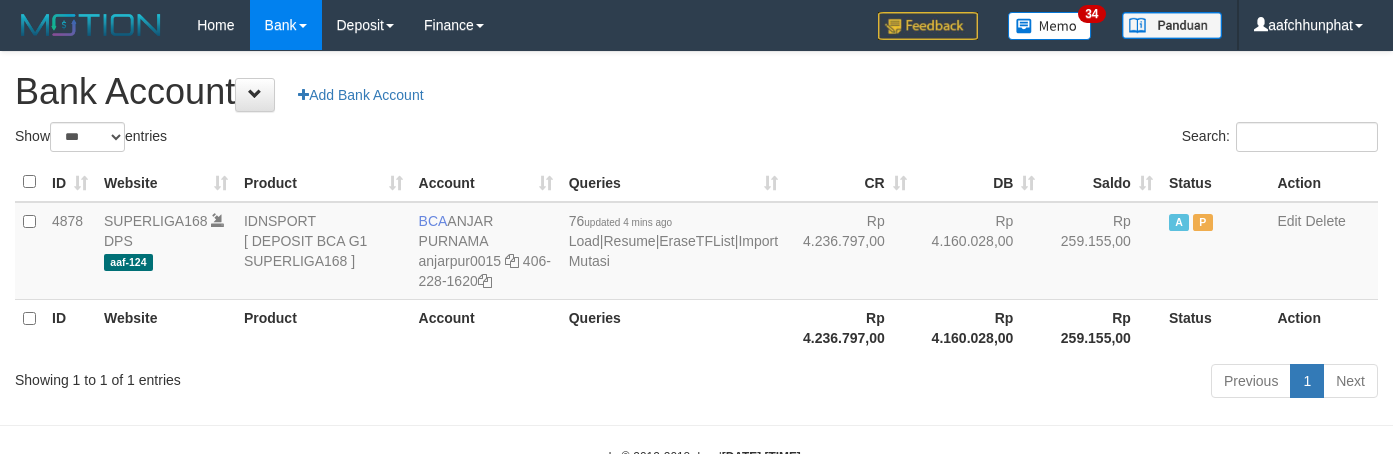 select on "***" 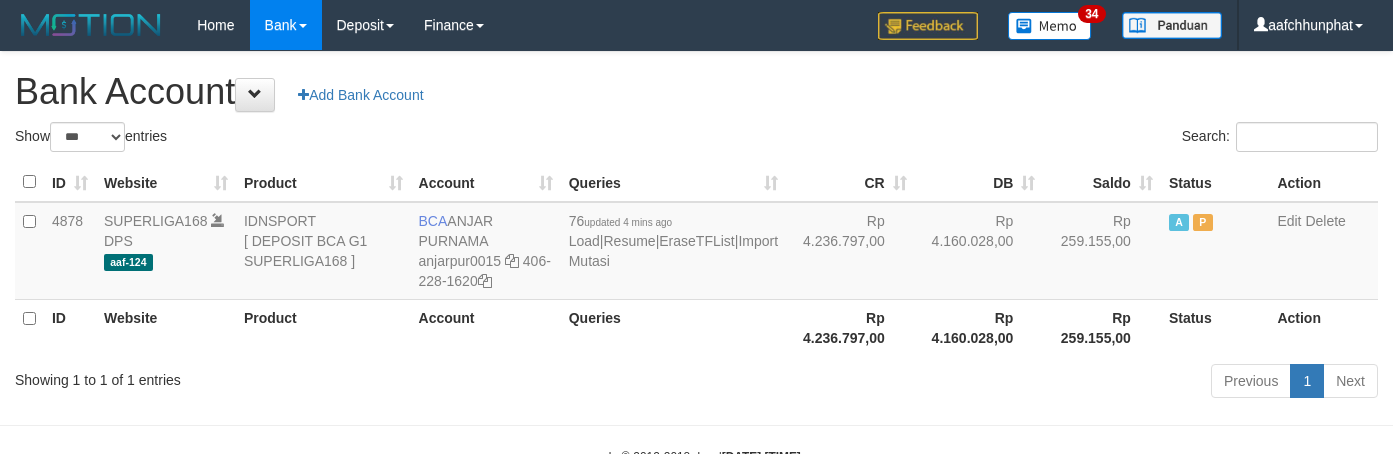 scroll, scrollTop: 0, scrollLeft: 0, axis: both 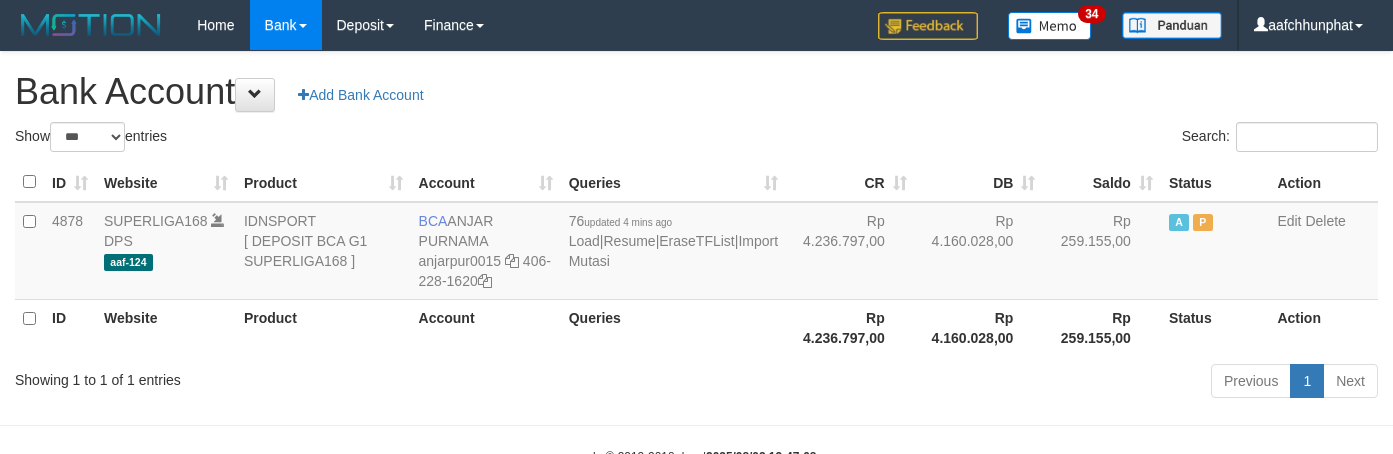 select on "***" 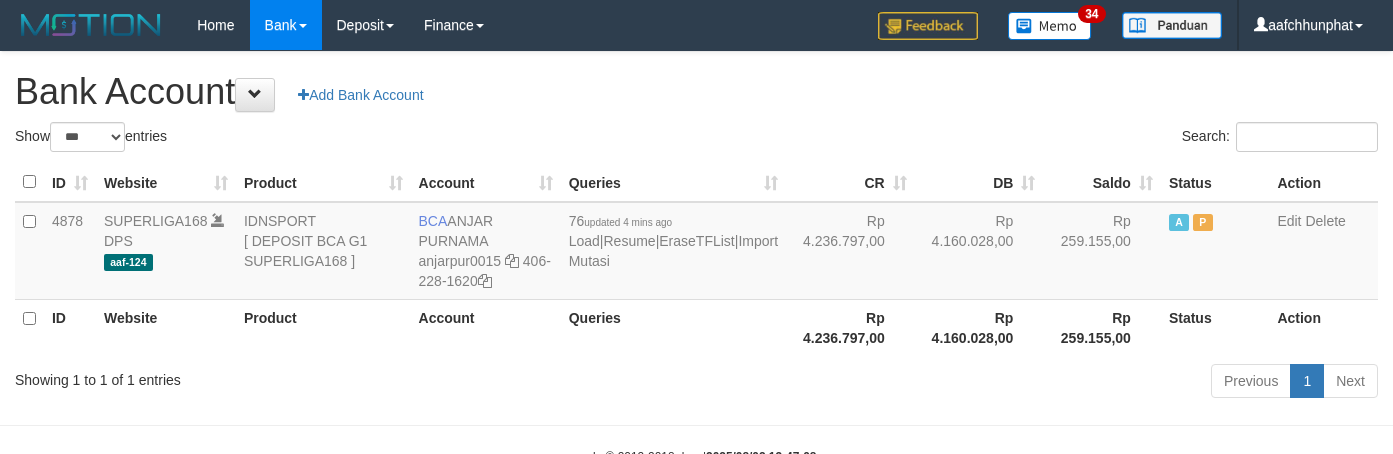 scroll, scrollTop: 0, scrollLeft: 0, axis: both 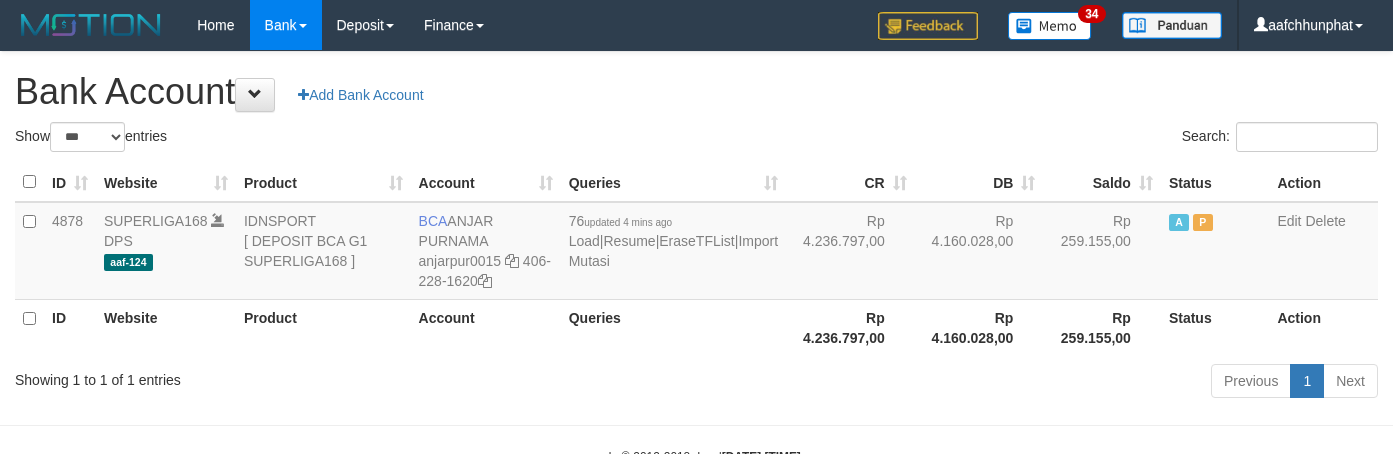 select on "***" 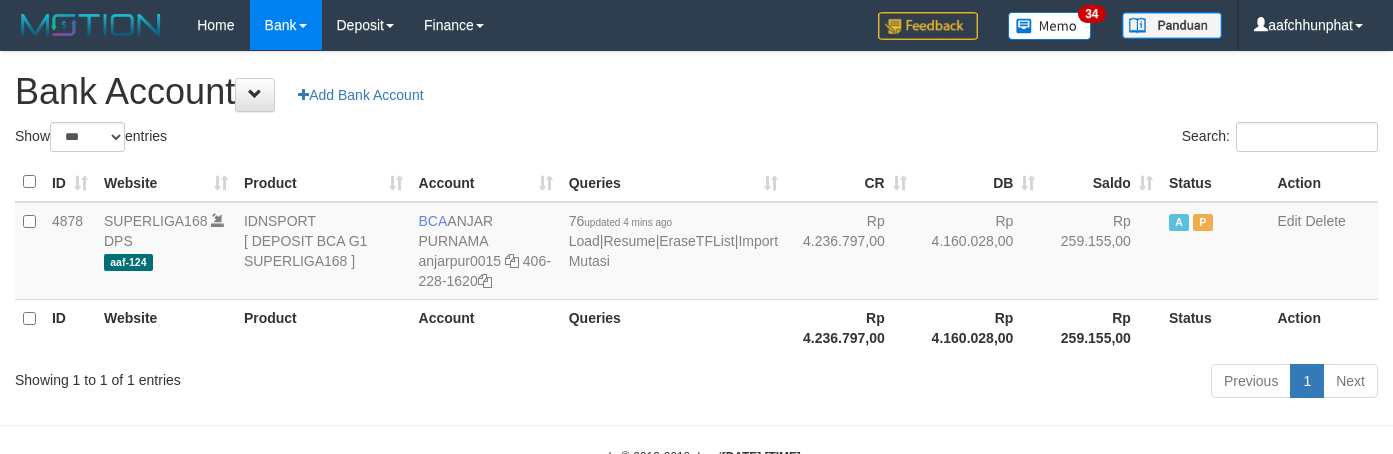scroll, scrollTop: 0, scrollLeft: 0, axis: both 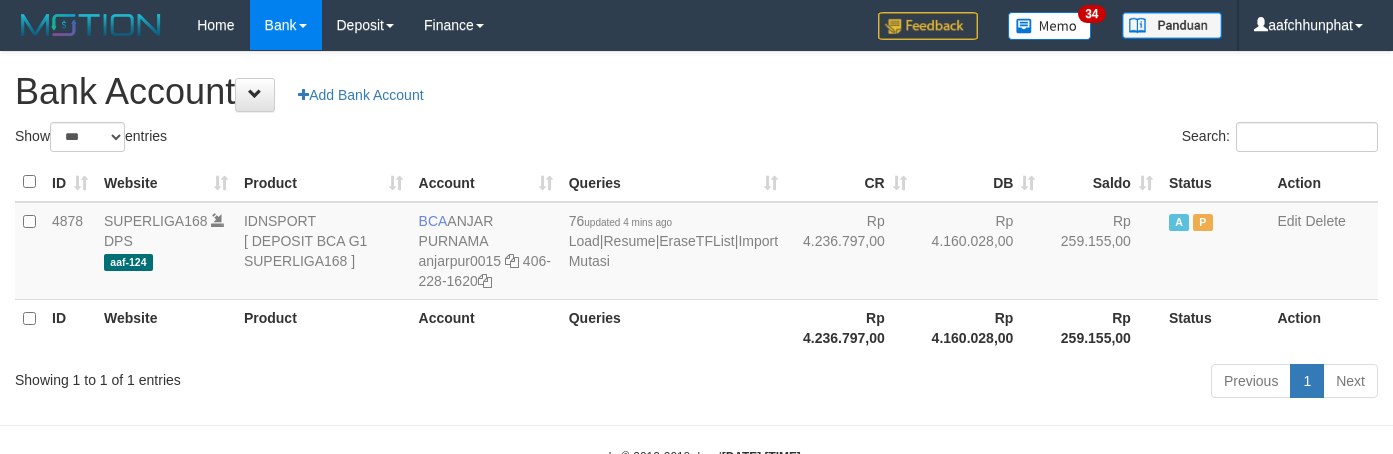 select on "***" 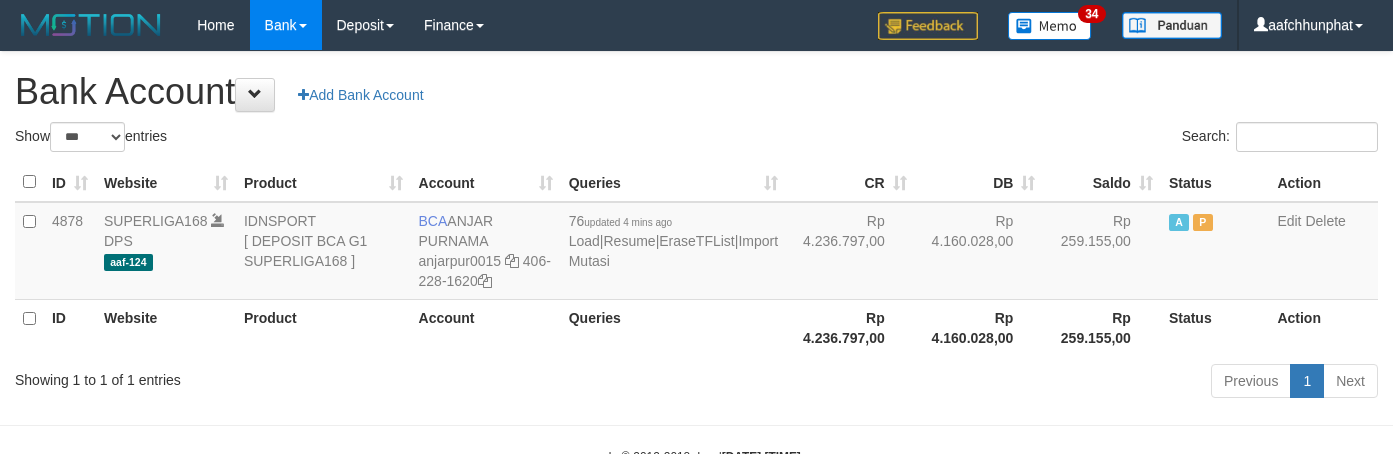 scroll, scrollTop: 0, scrollLeft: 0, axis: both 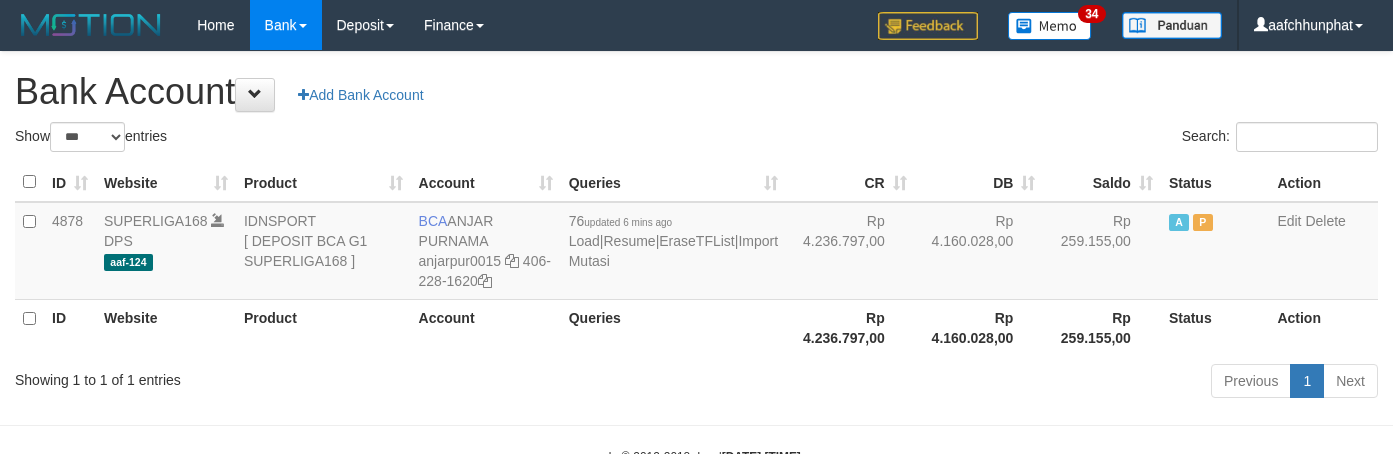 select on "***" 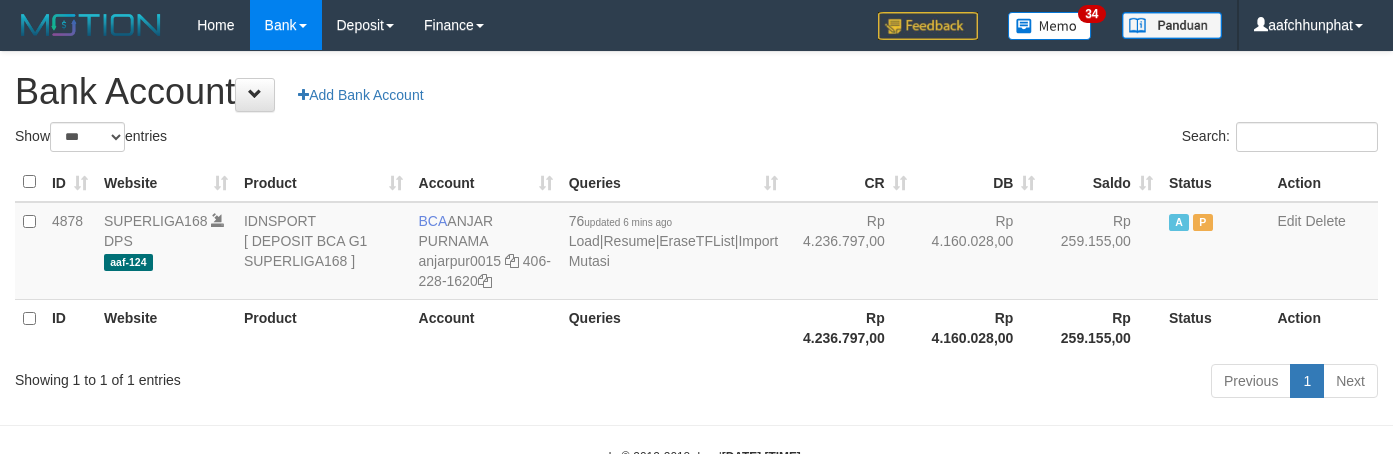 scroll, scrollTop: 0, scrollLeft: 0, axis: both 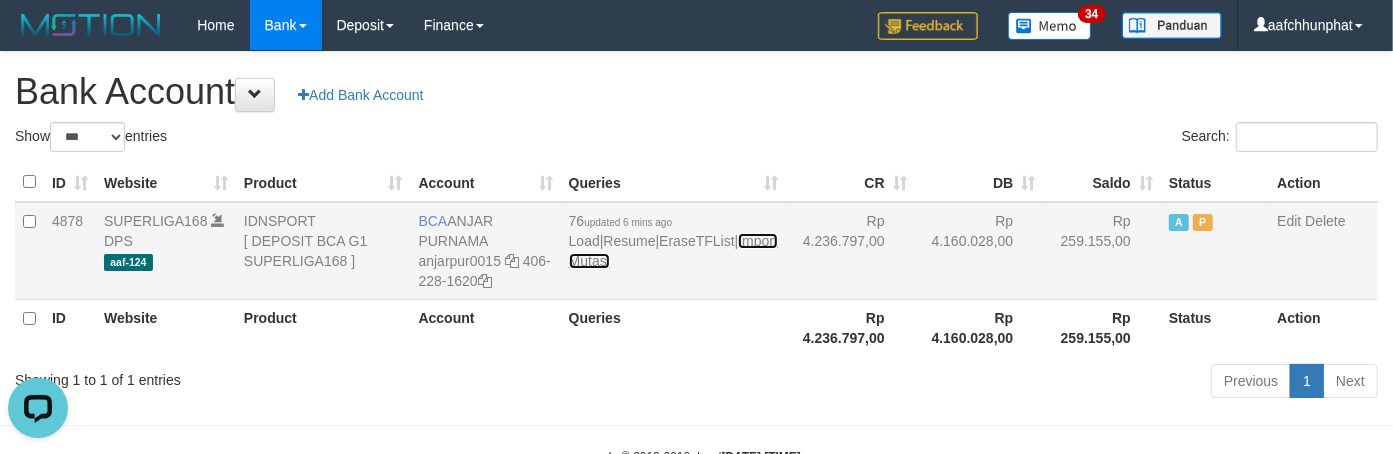 click on "Import Mutasi" at bounding box center (673, 251) 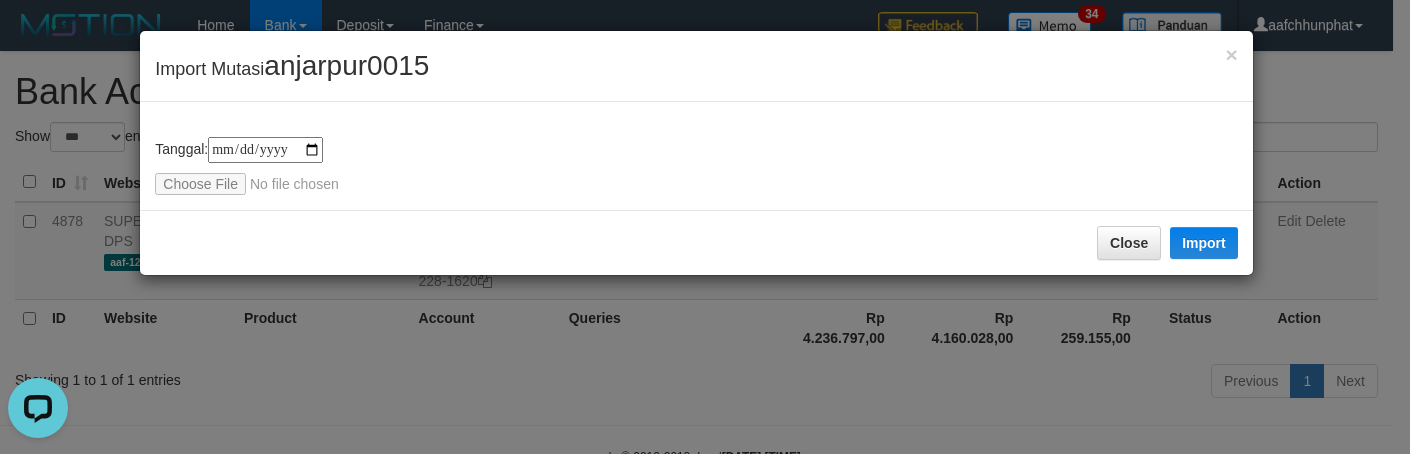 type on "**********" 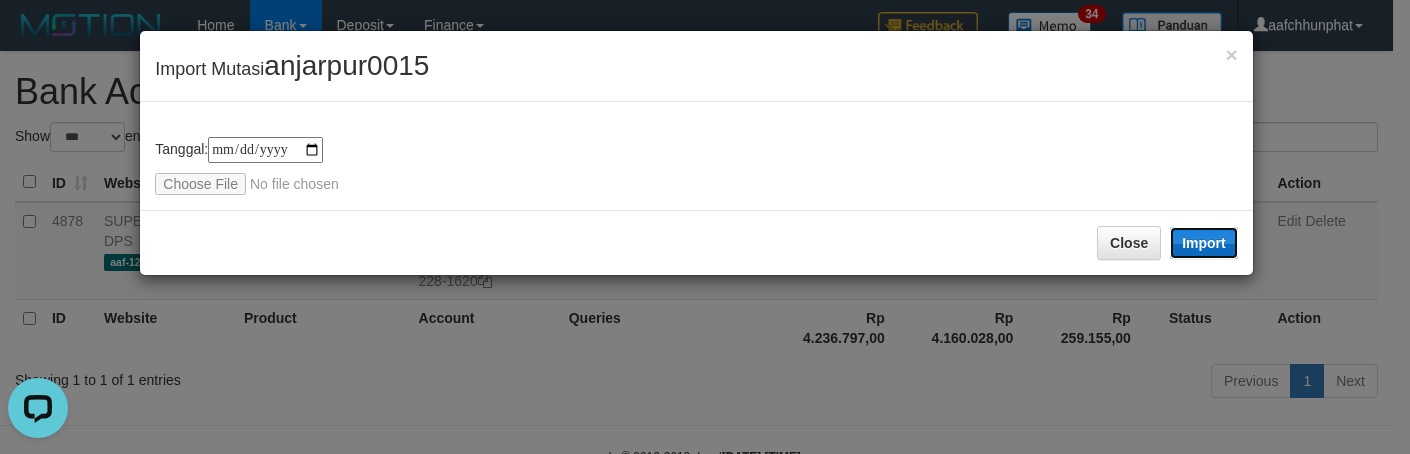 click on "Import" at bounding box center (1204, 243) 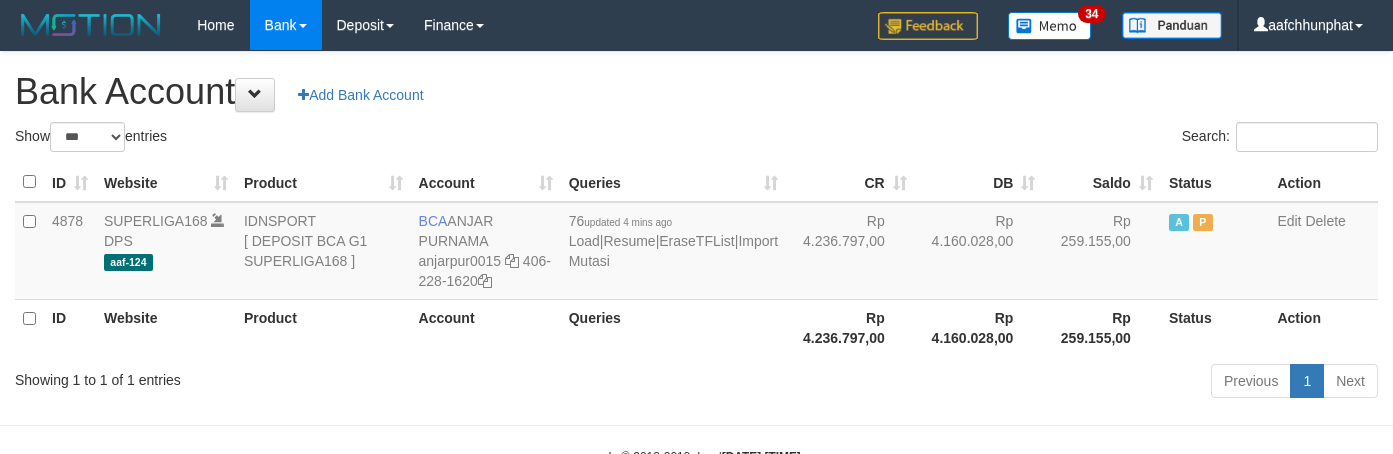select on "***" 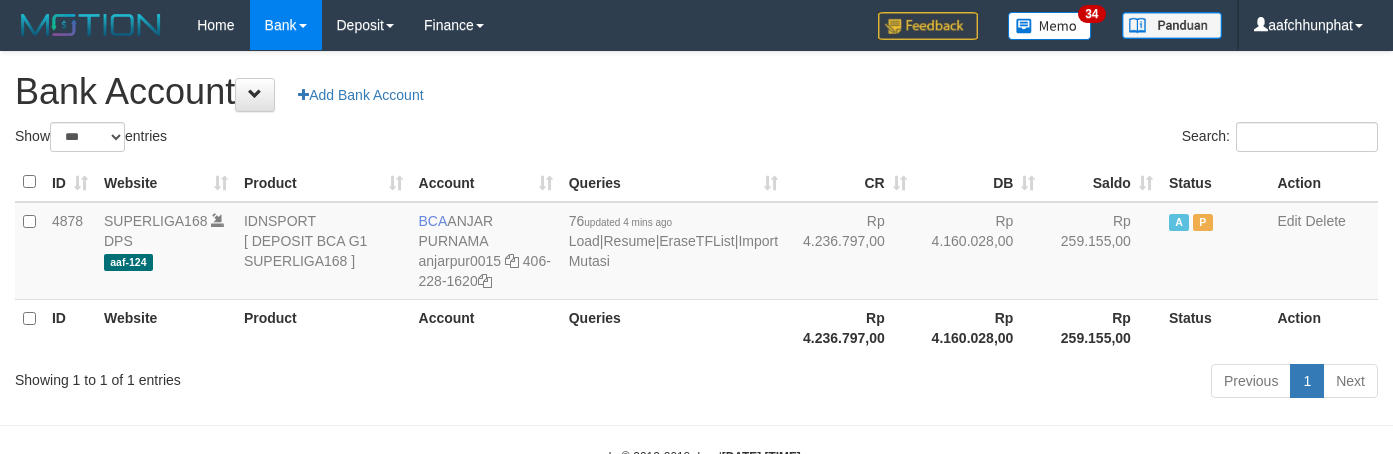 scroll, scrollTop: 0, scrollLeft: 0, axis: both 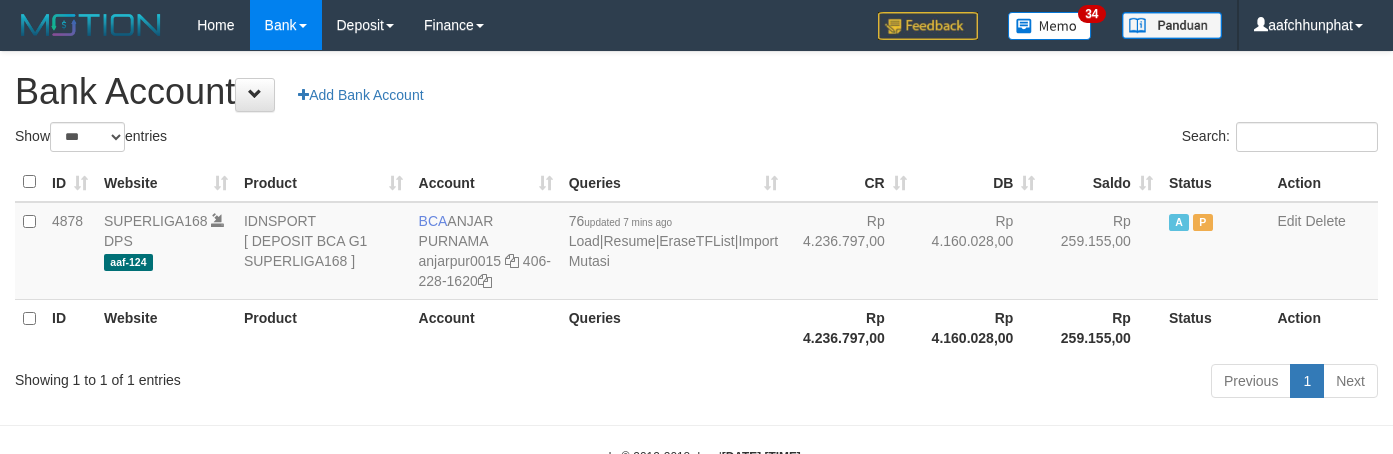 select on "***" 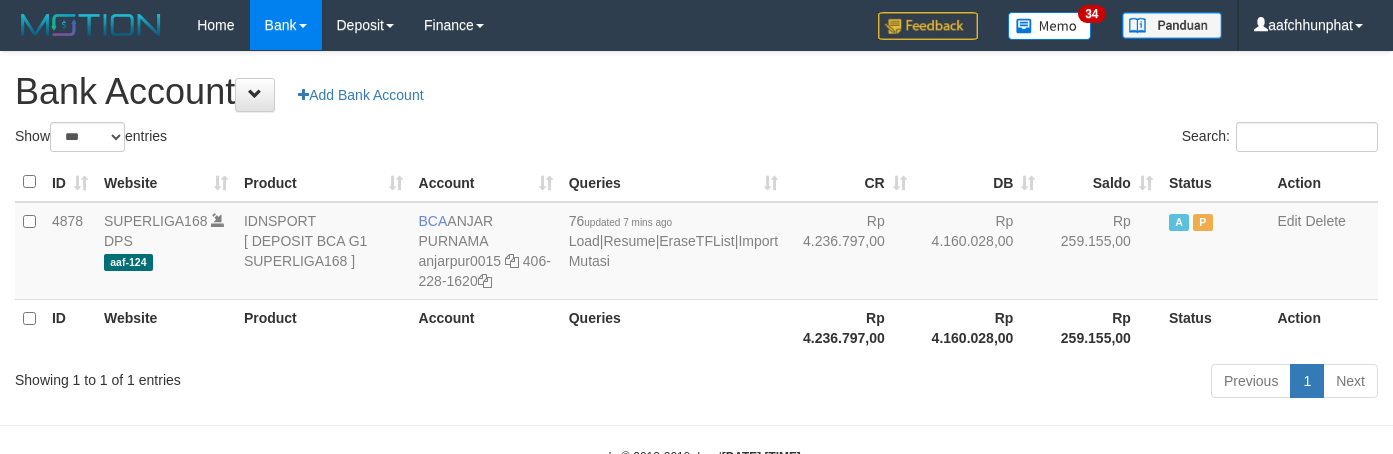 scroll, scrollTop: 0, scrollLeft: 0, axis: both 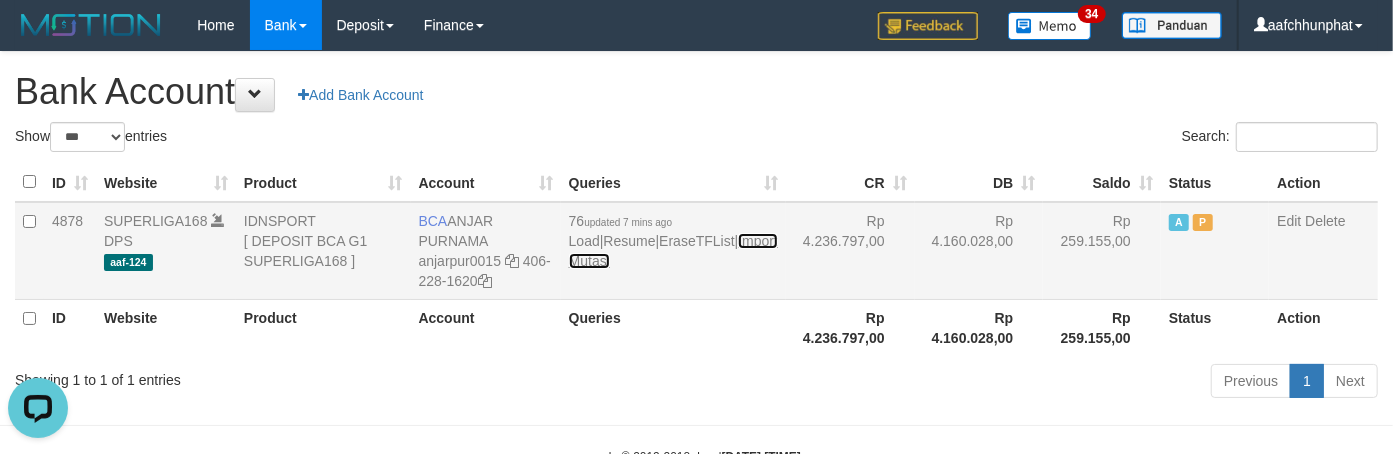 click on "Import Mutasi" at bounding box center [673, 251] 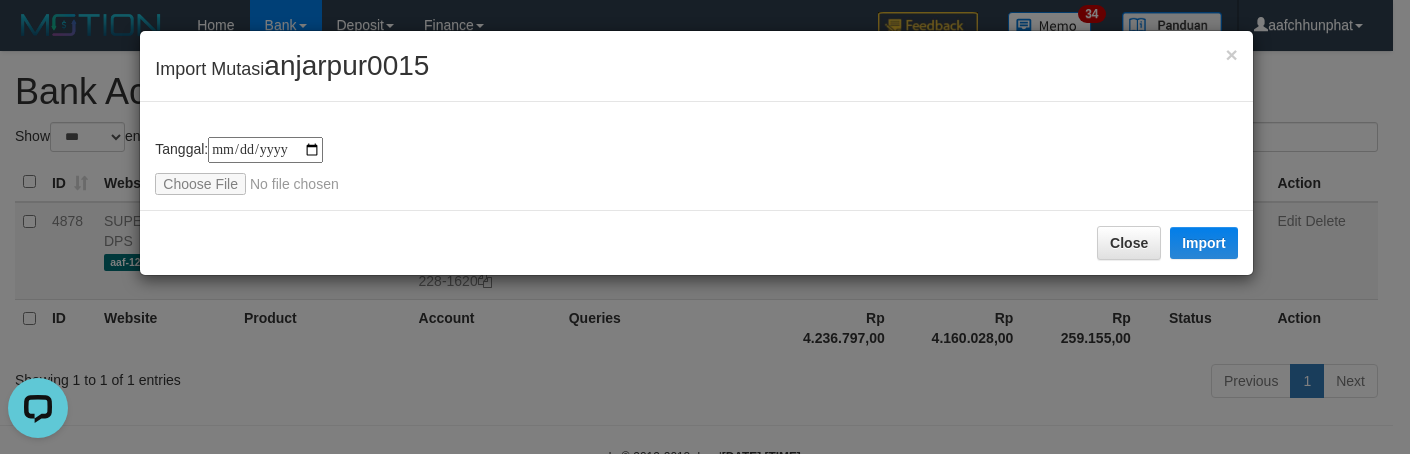 type on "**********" 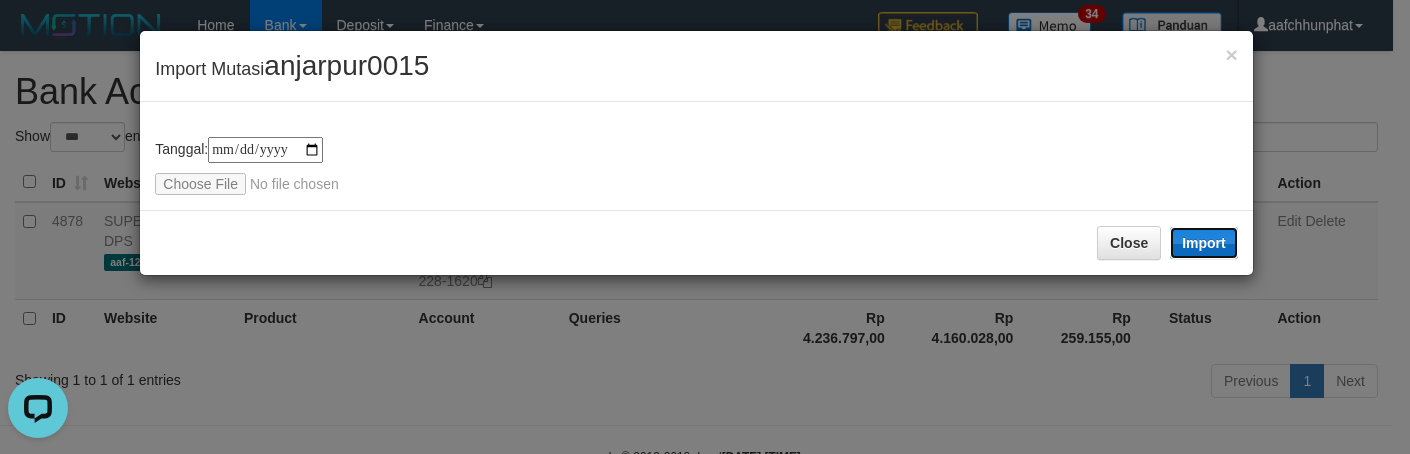 click on "Import" at bounding box center [1204, 243] 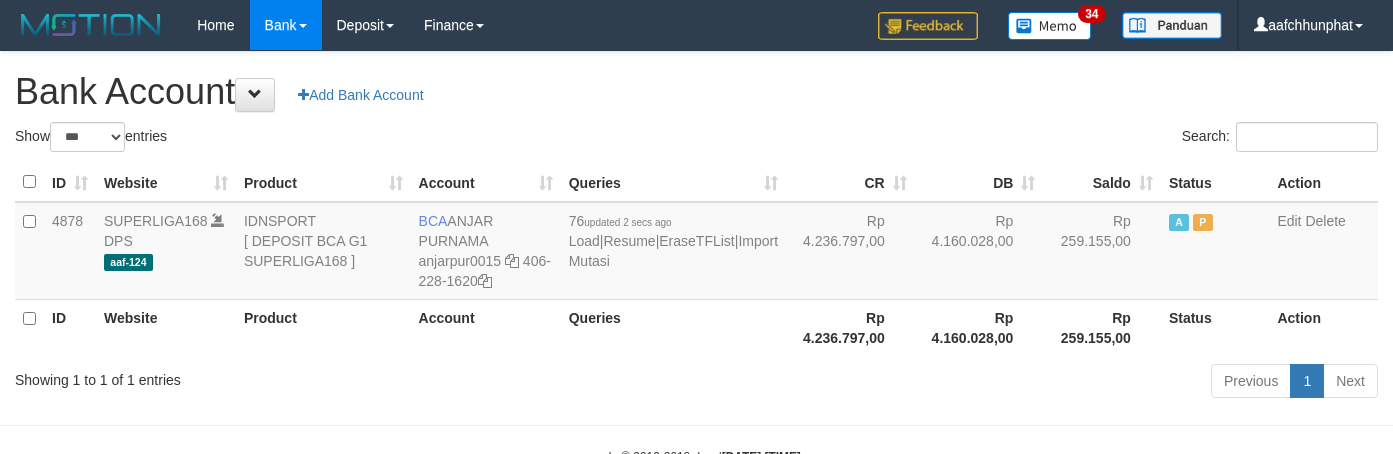 select on "***" 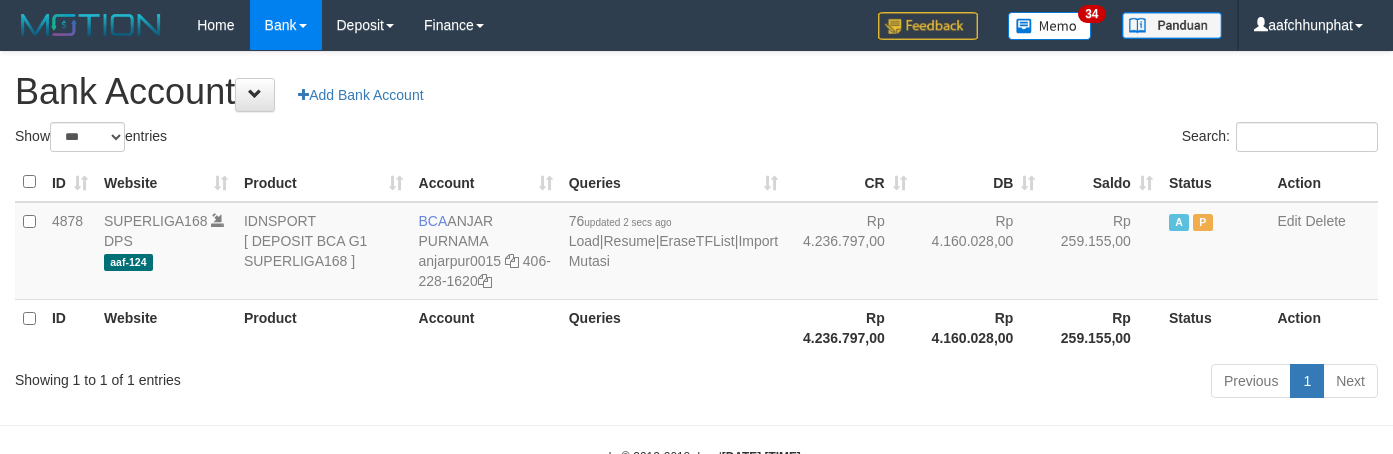 scroll, scrollTop: 0, scrollLeft: 0, axis: both 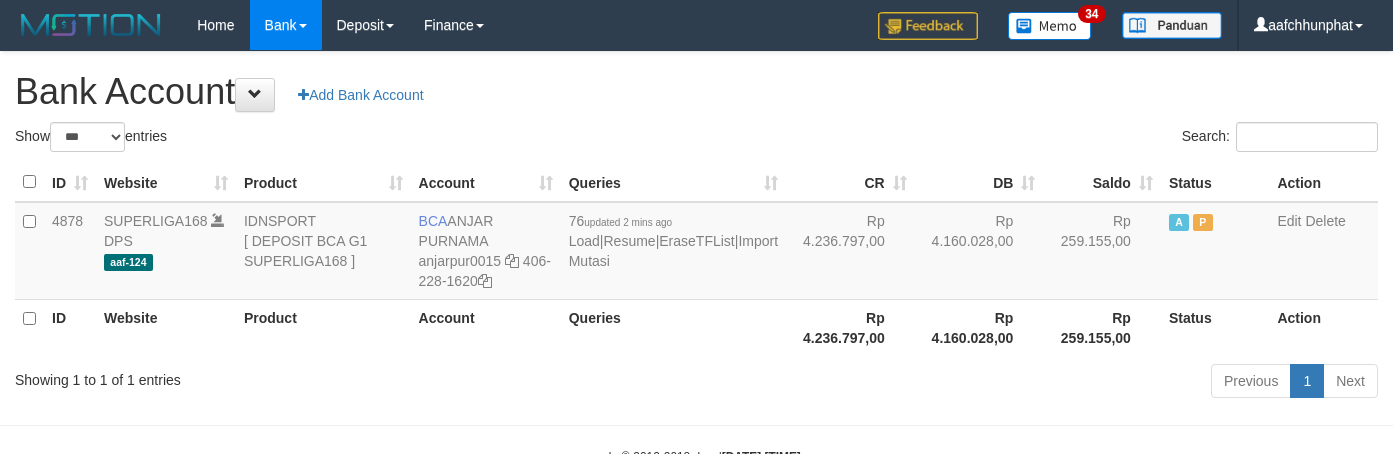 select on "***" 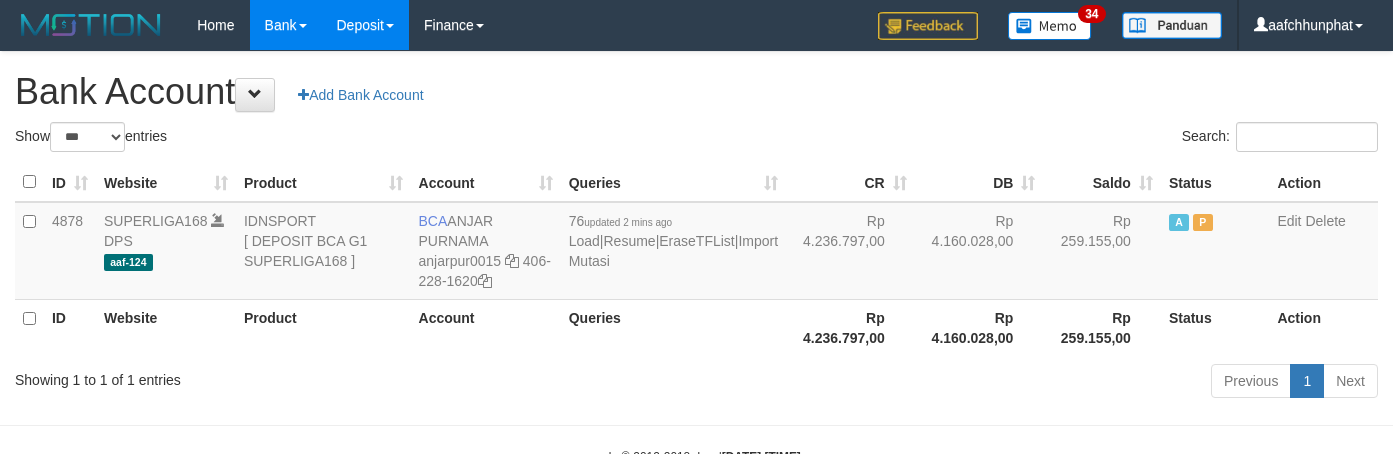 scroll, scrollTop: 0, scrollLeft: 0, axis: both 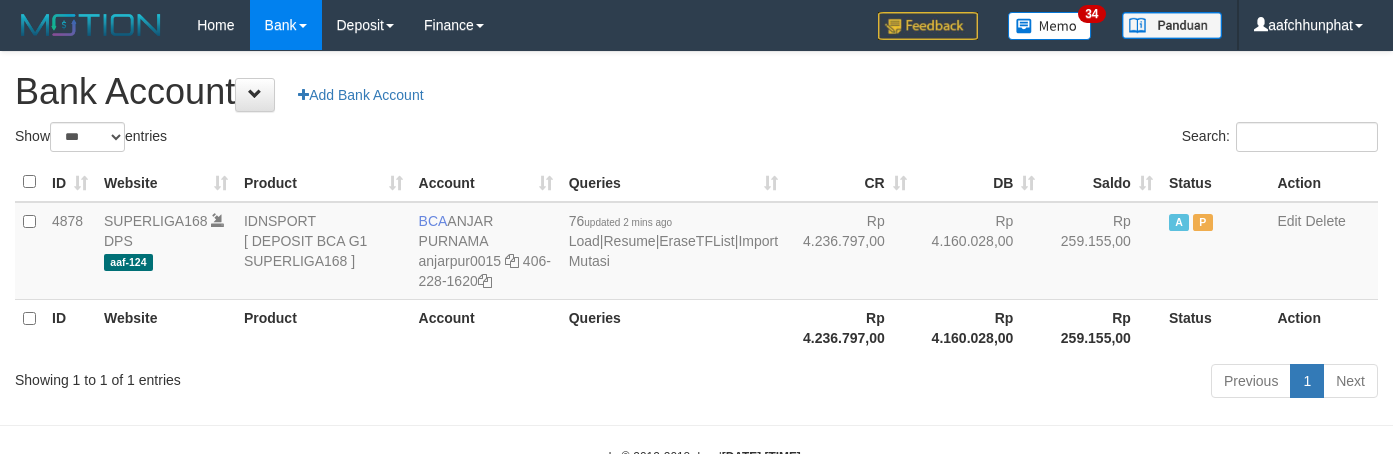 select on "***" 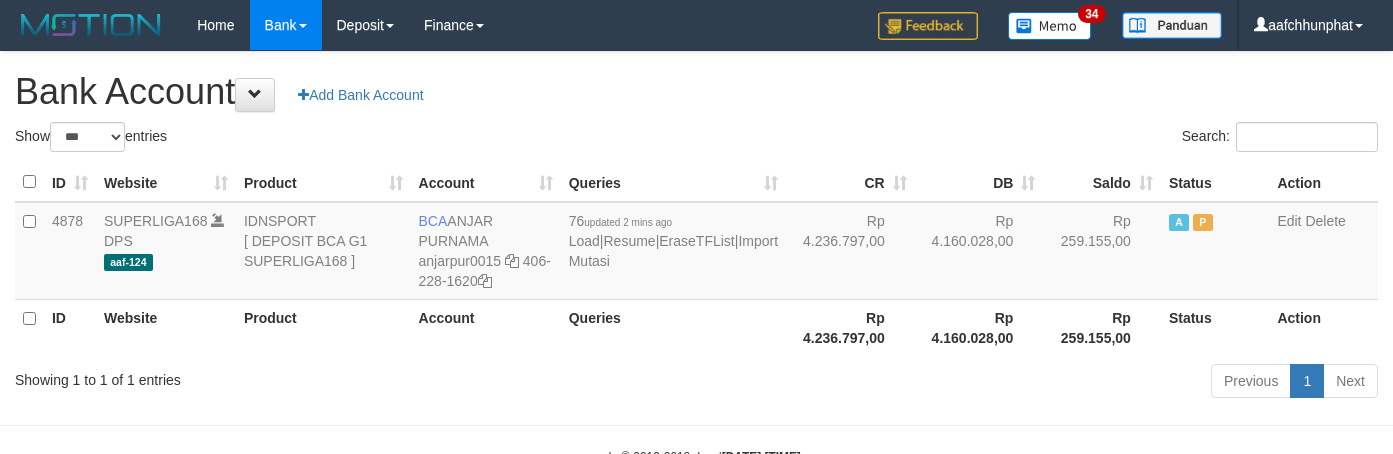 scroll, scrollTop: 0, scrollLeft: 0, axis: both 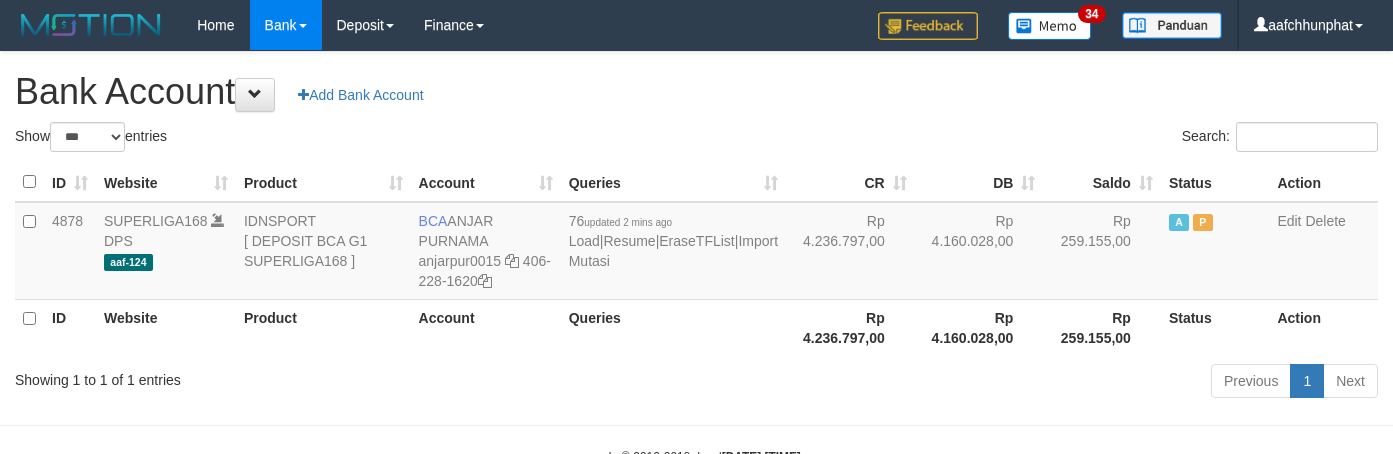select on "***" 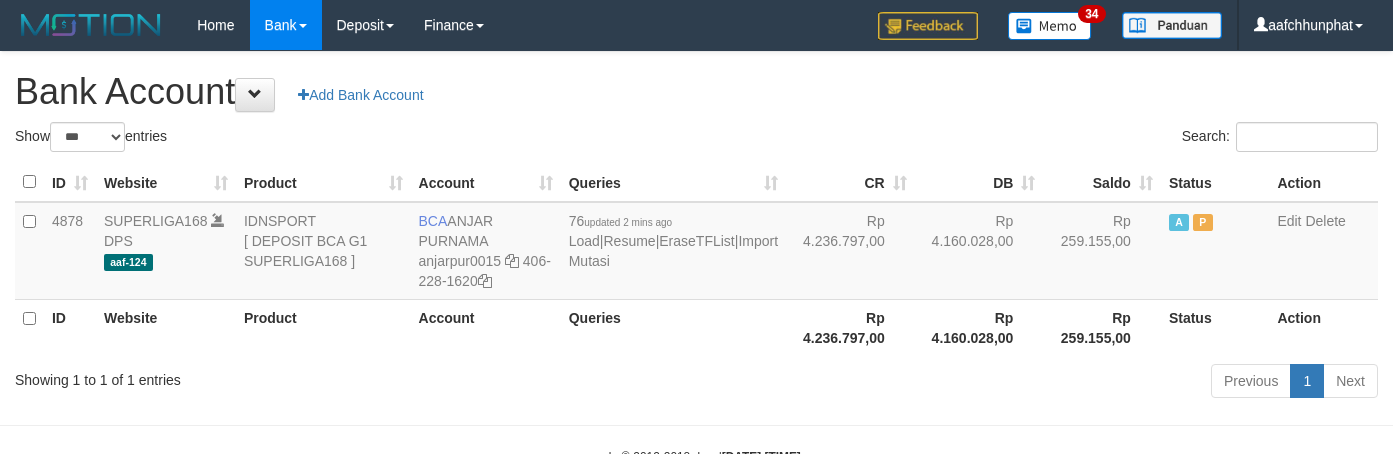 scroll, scrollTop: 0, scrollLeft: 0, axis: both 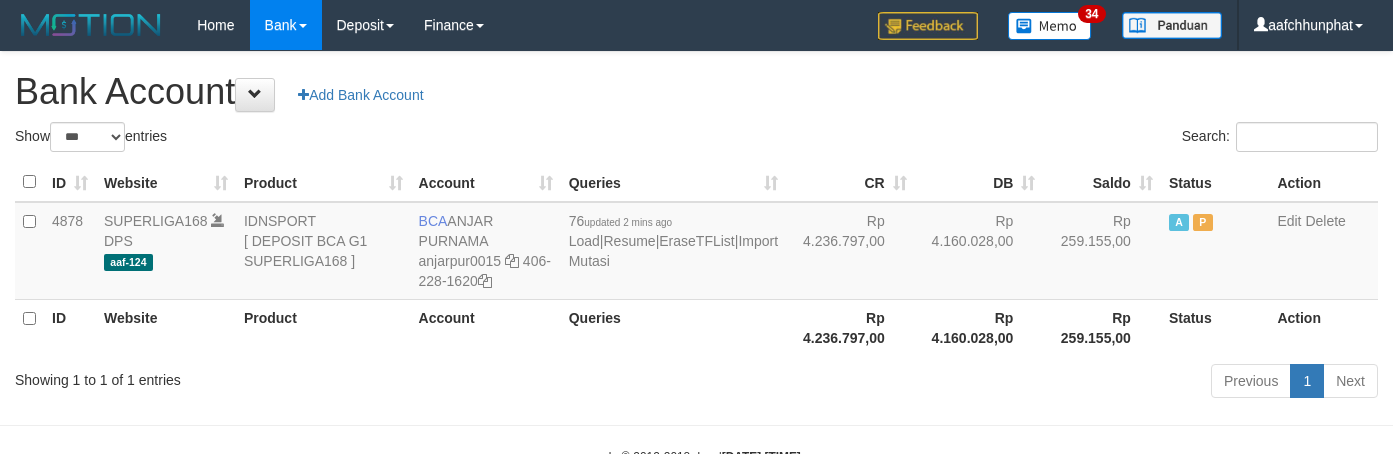 select on "***" 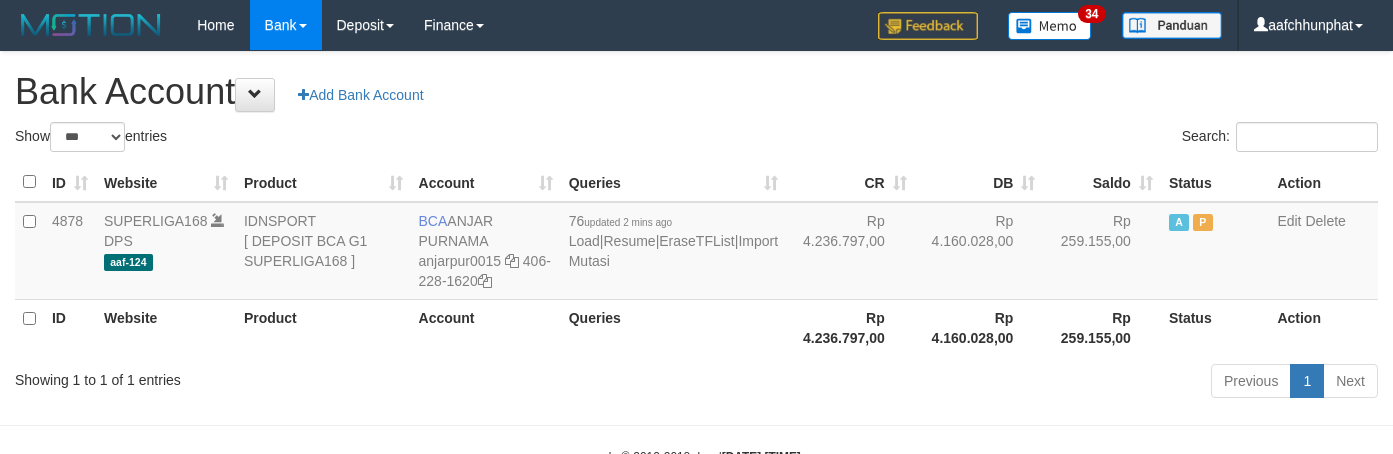 scroll, scrollTop: 0, scrollLeft: 0, axis: both 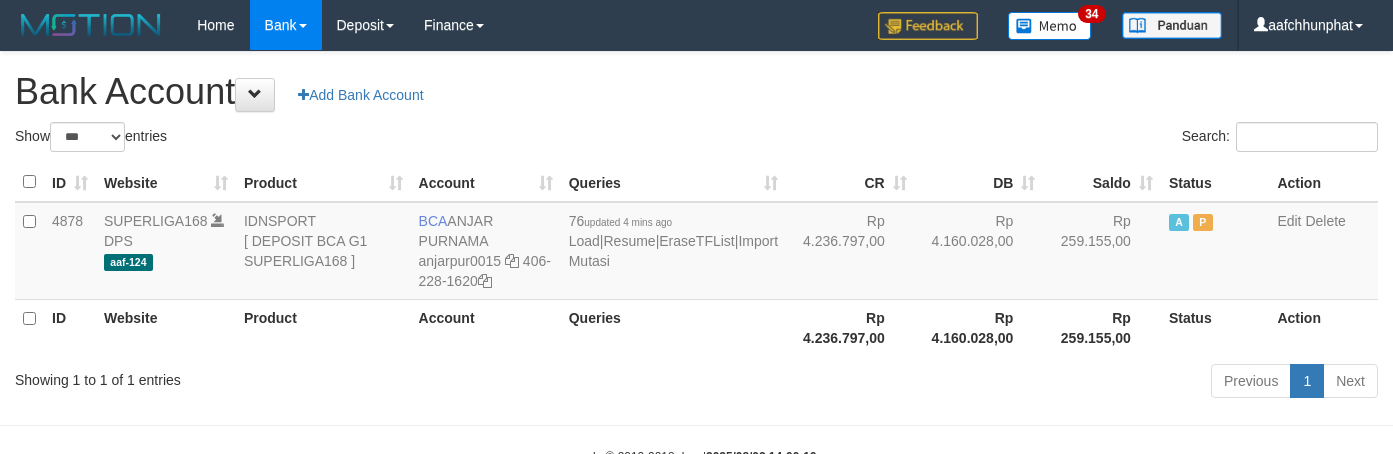 select on "***" 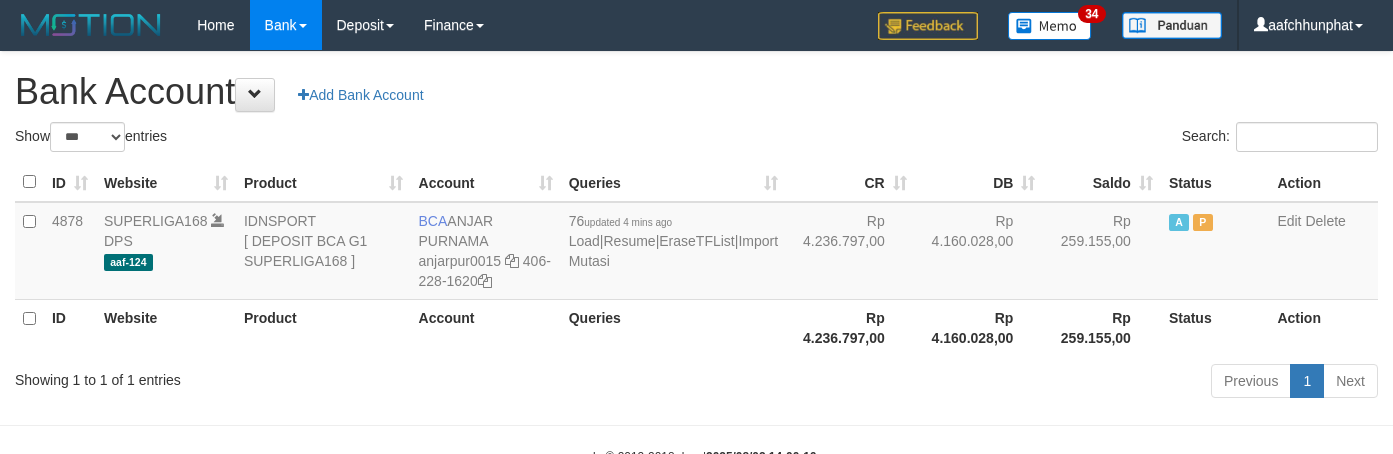 scroll, scrollTop: 0, scrollLeft: 0, axis: both 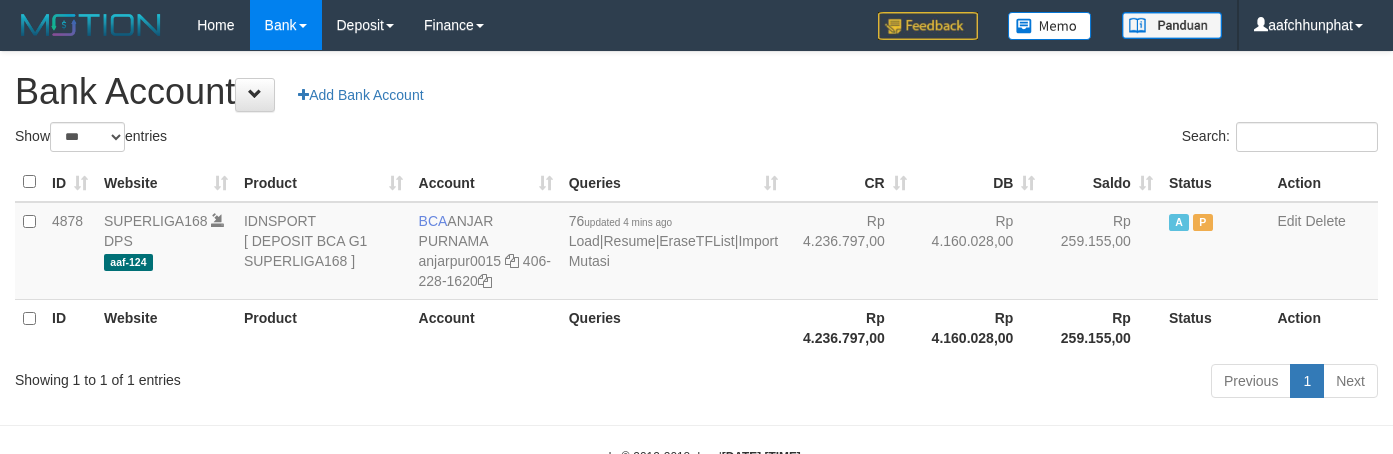 select on "***" 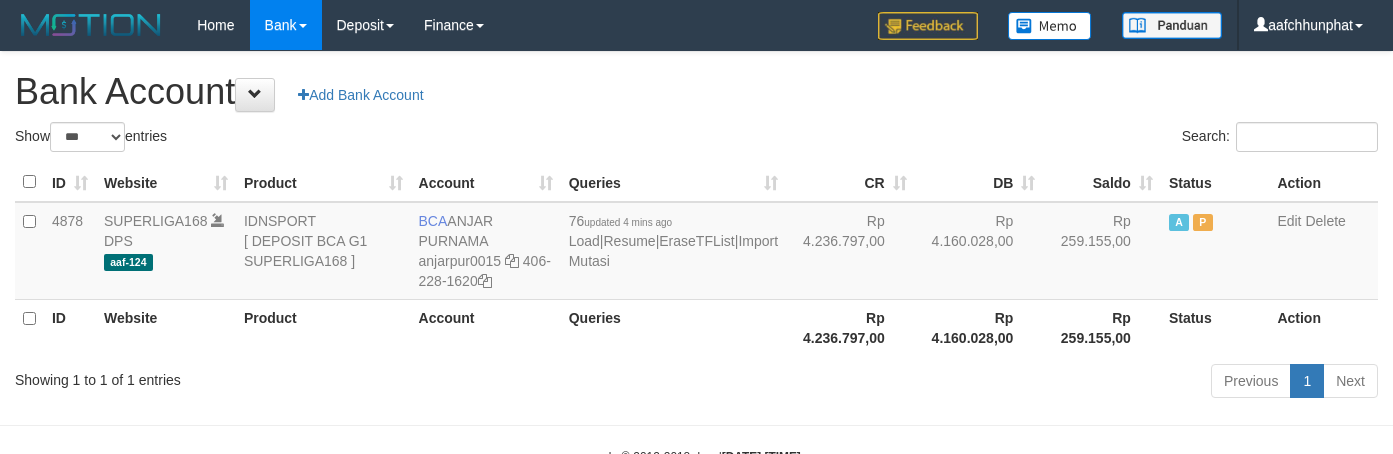 scroll, scrollTop: 0, scrollLeft: 0, axis: both 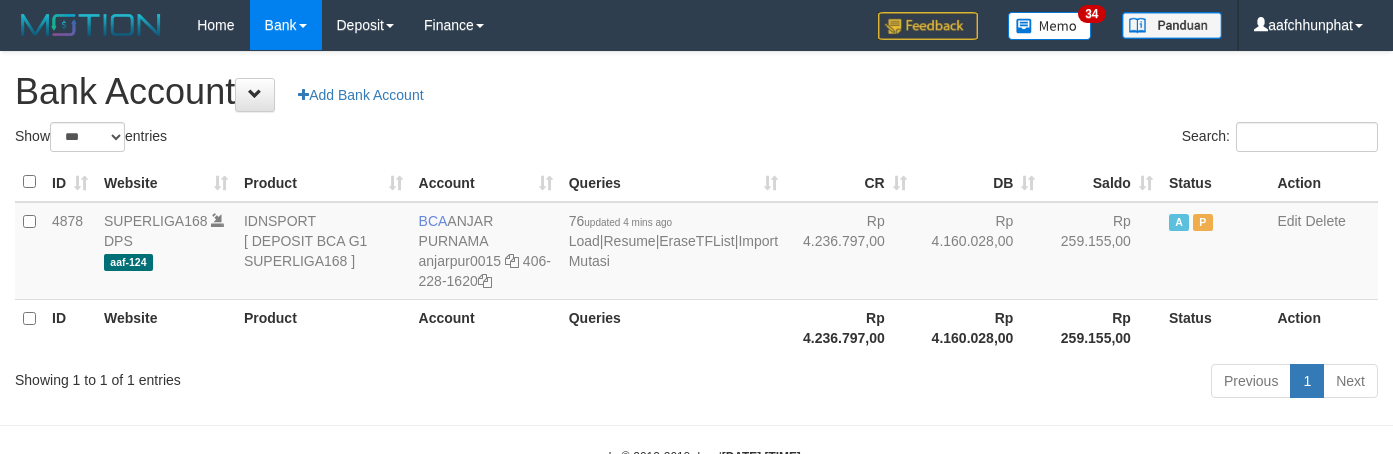 select on "***" 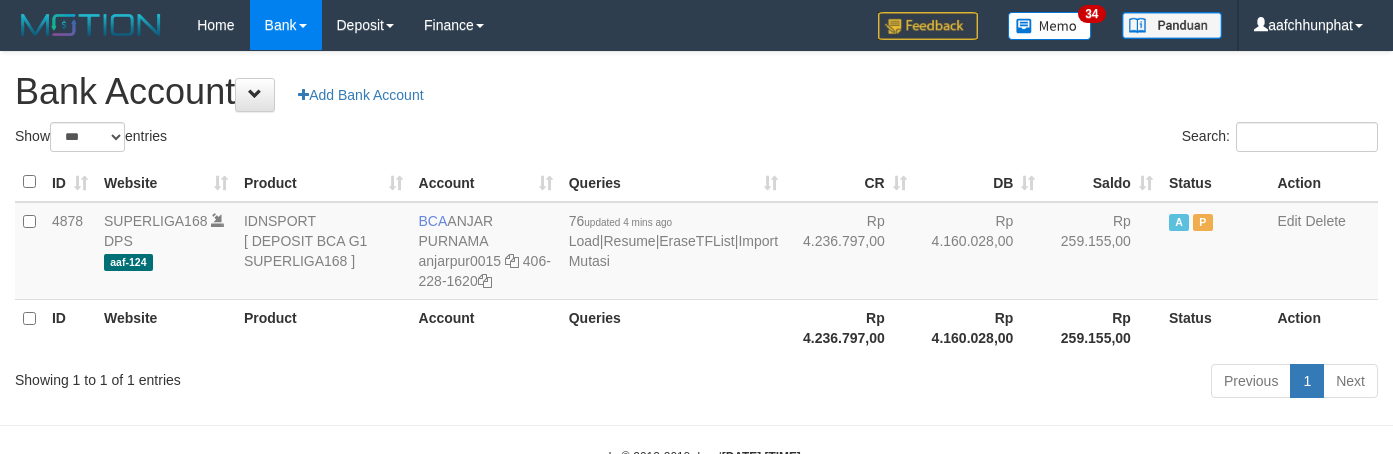 scroll, scrollTop: 0, scrollLeft: 0, axis: both 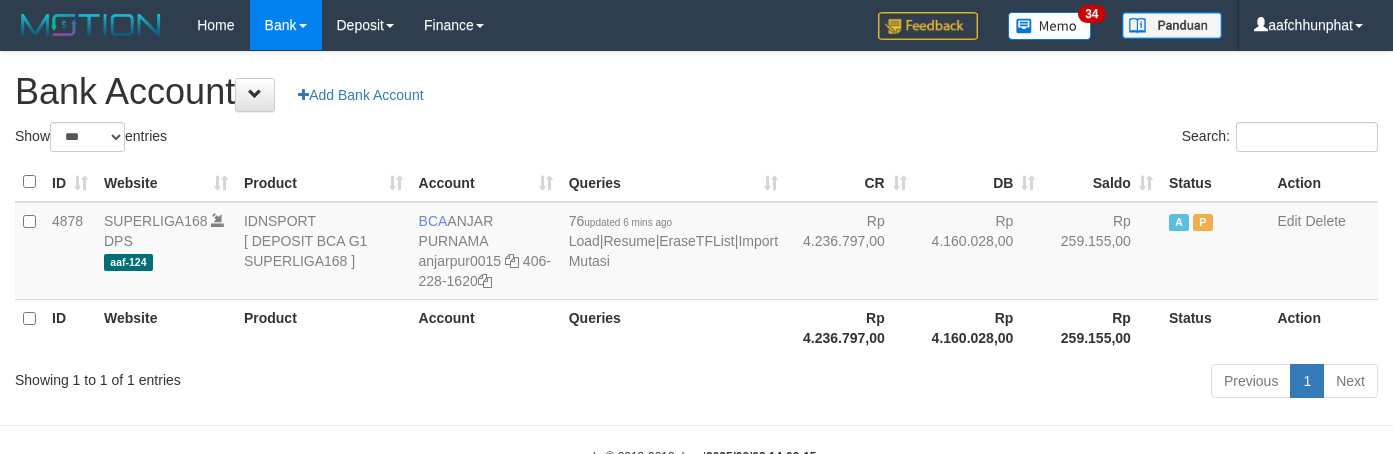 select on "***" 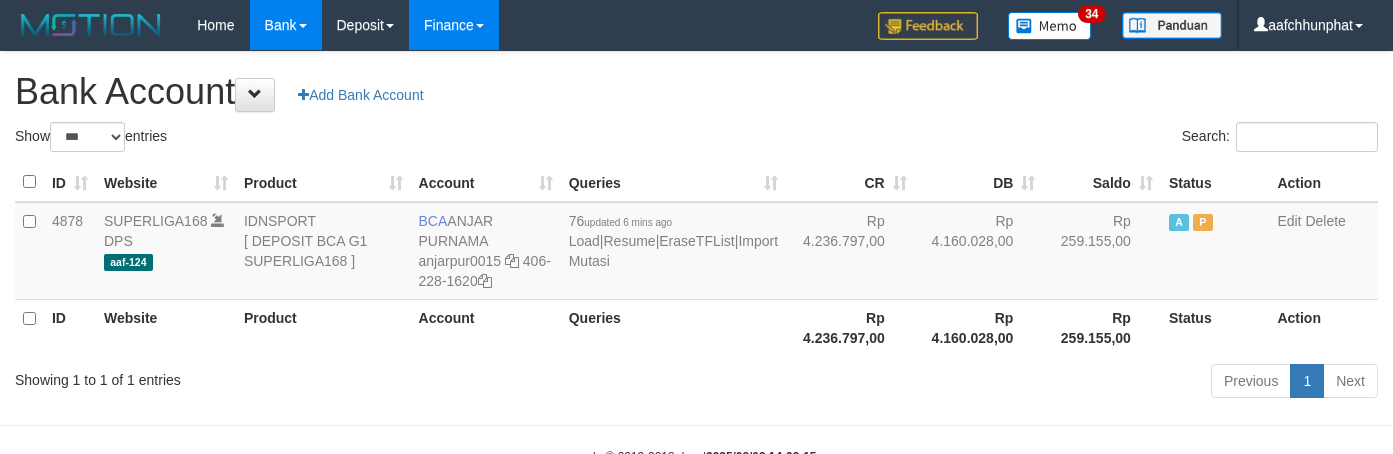 scroll, scrollTop: 0, scrollLeft: 0, axis: both 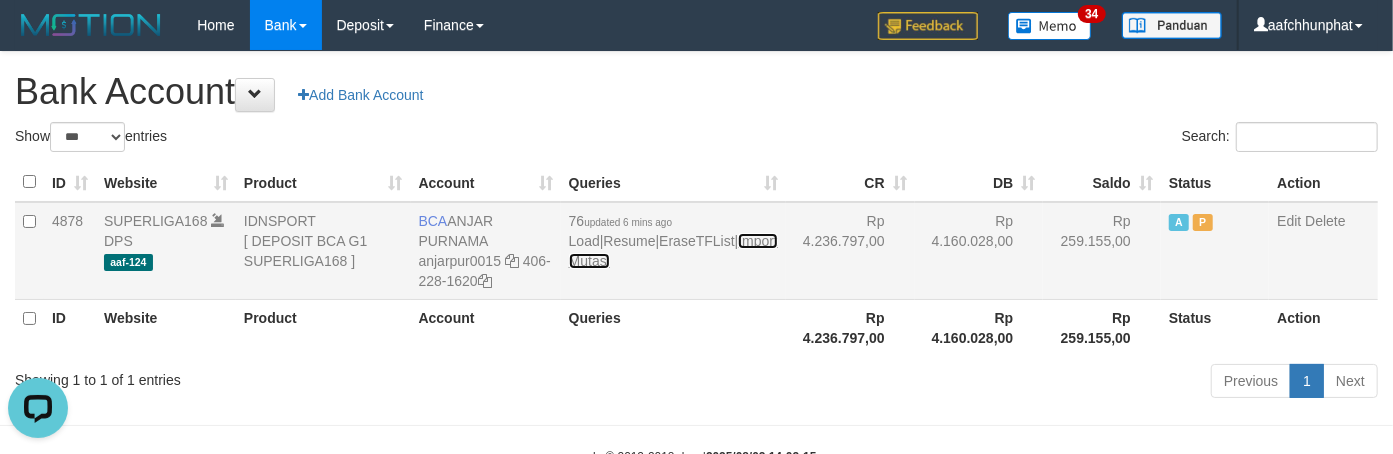 click on "Import Mutasi" at bounding box center [673, 251] 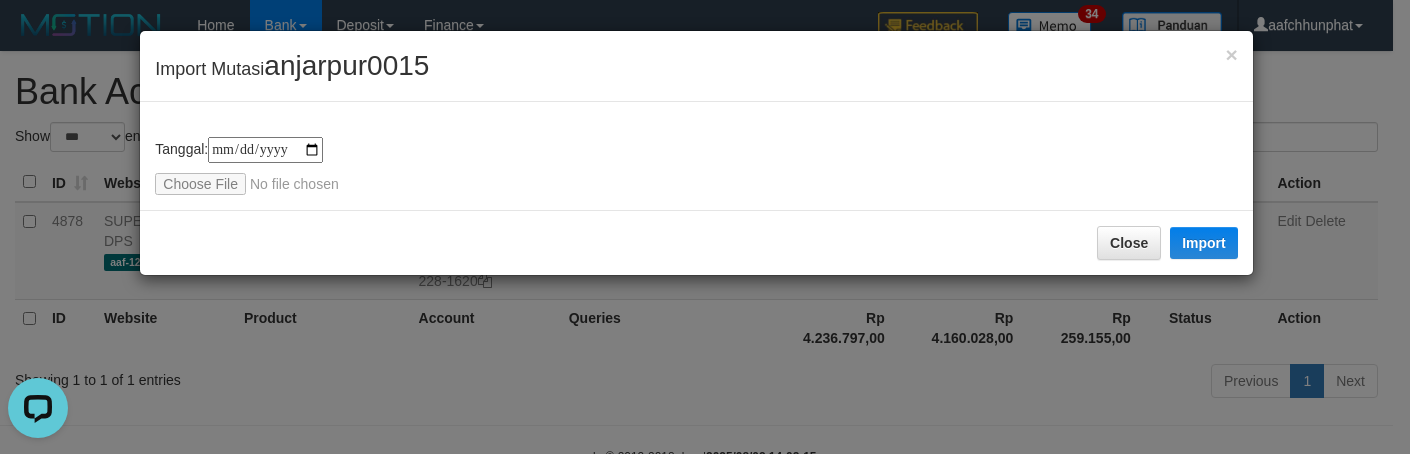 type on "**********" 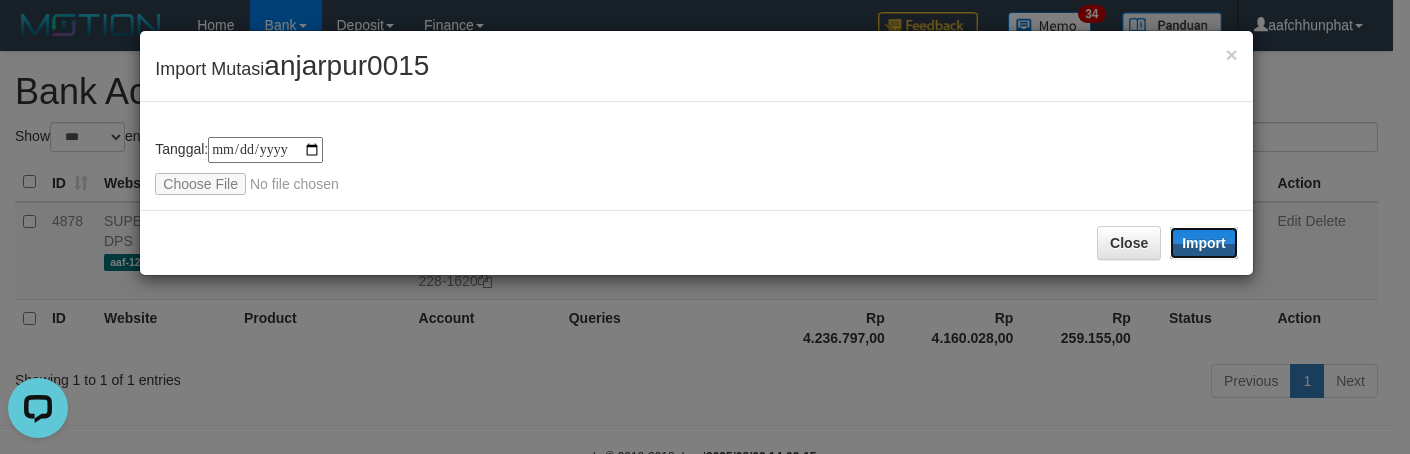click on "Import" at bounding box center (1204, 243) 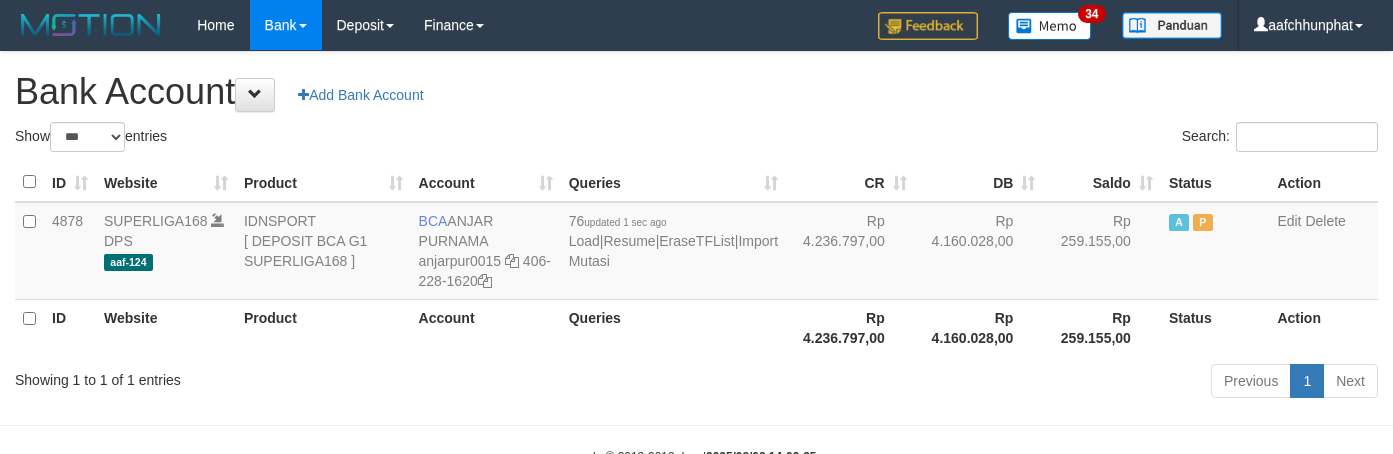 select on "***" 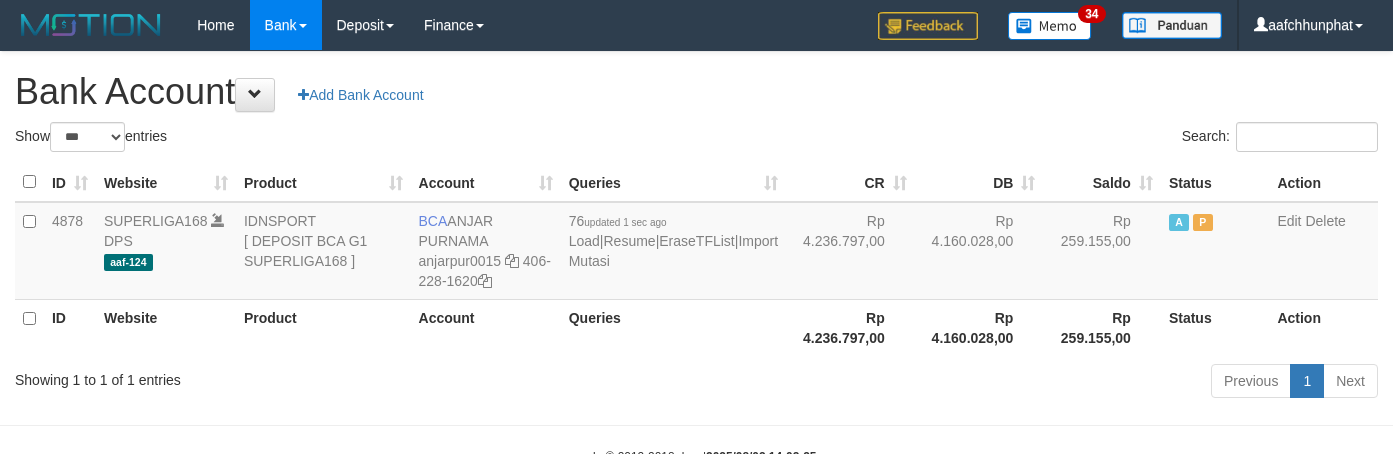 scroll, scrollTop: 0, scrollLeft: 0, axis: both 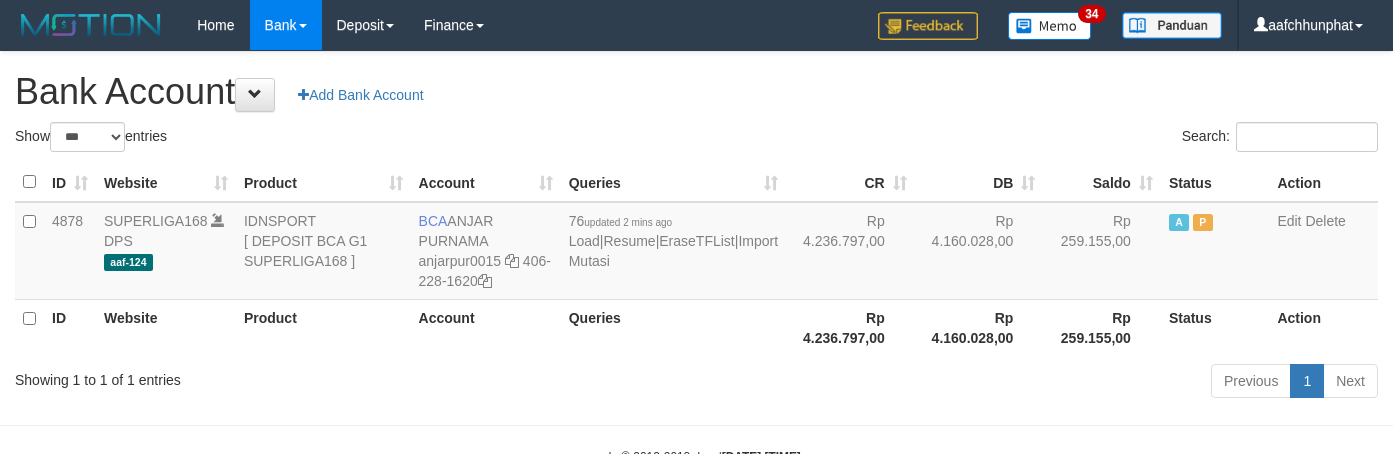 select on "***" 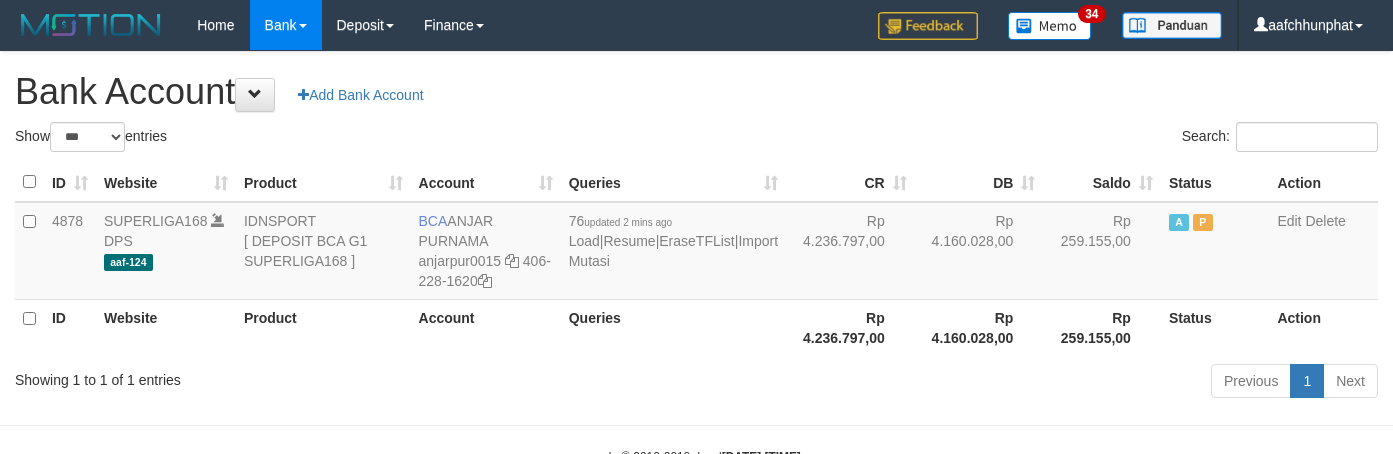 scroll, scrollTop: 0, scrollLeft: 0, axis: both 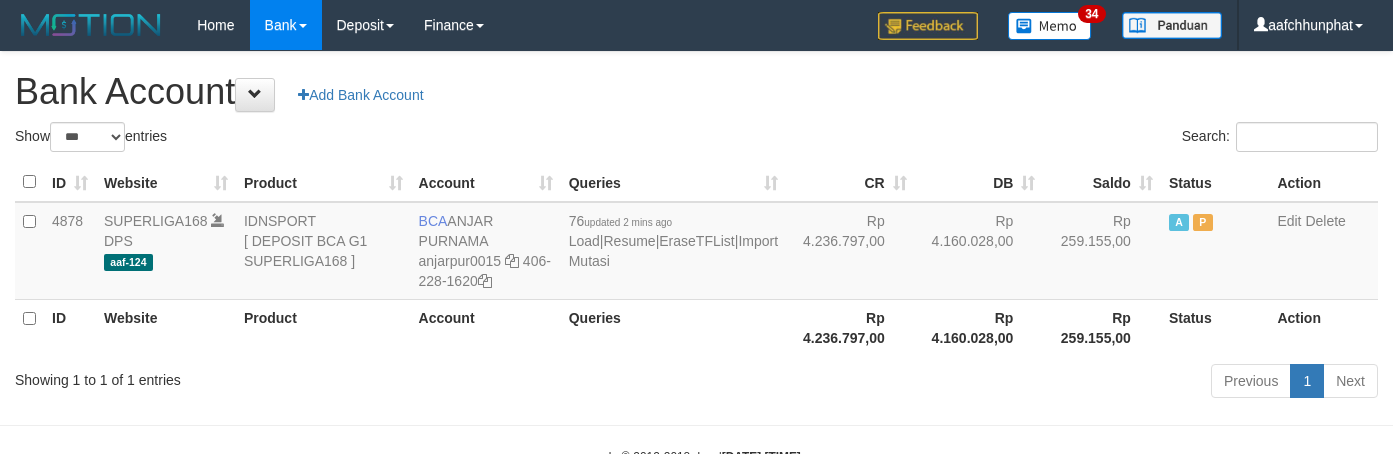 select on "***" 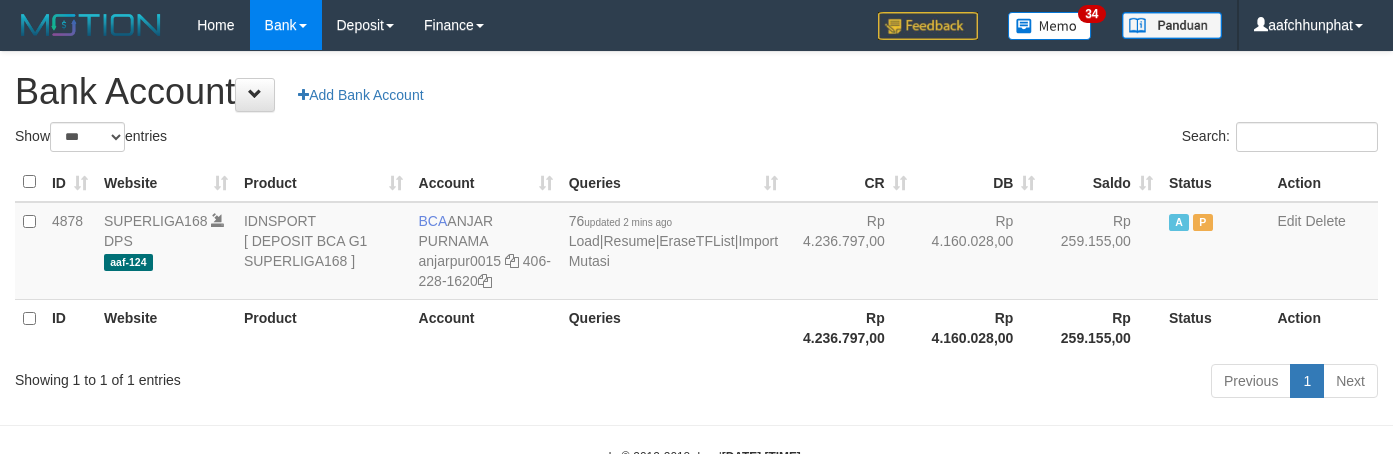 scroll, scrollTop: 0, scrollLeft: 0, axis: both 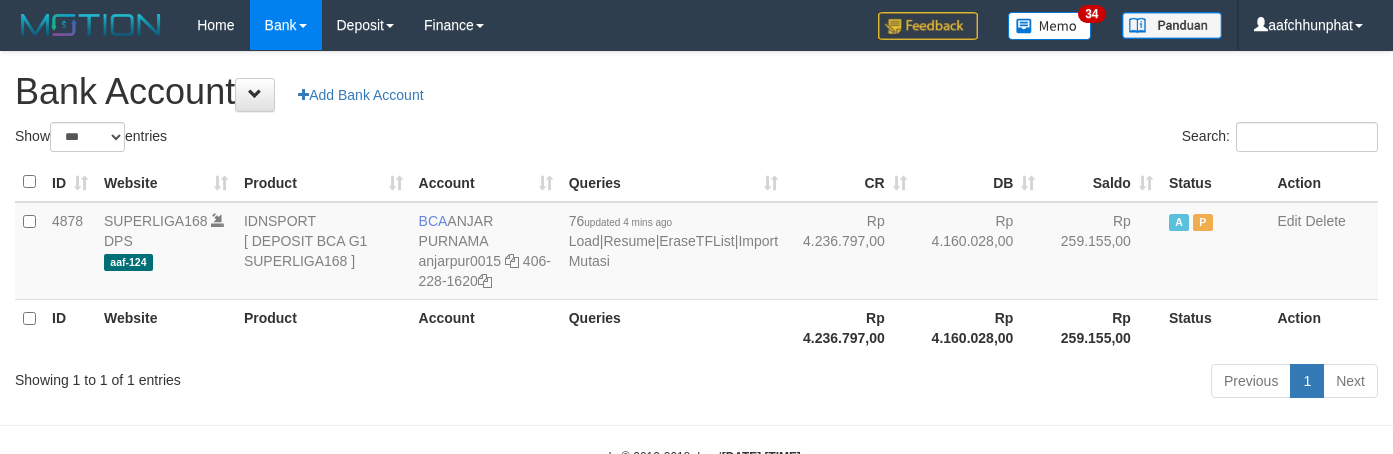 select on "***" 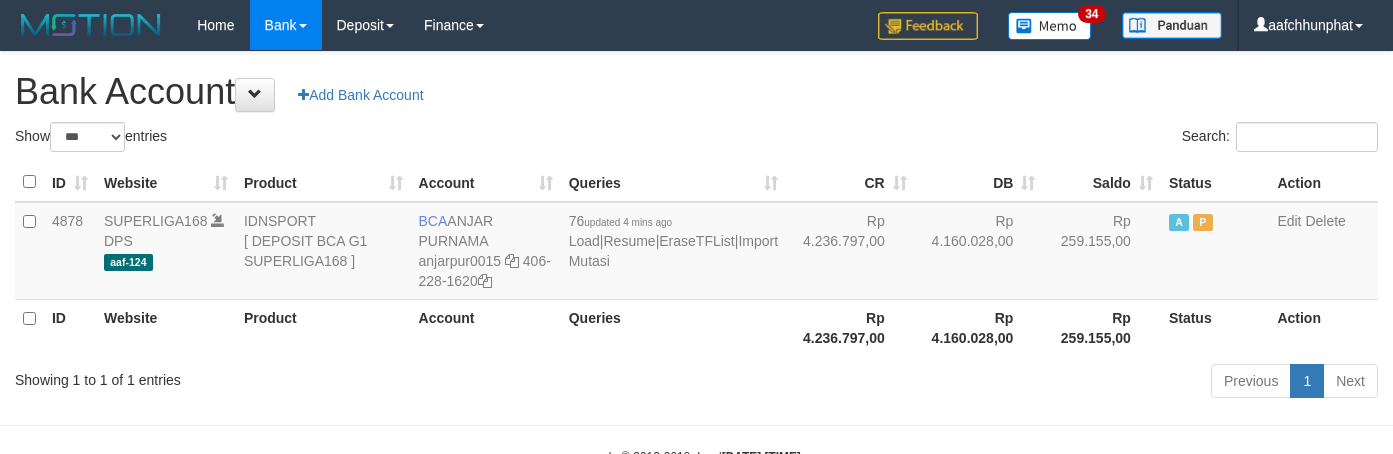 scroll, scrollTop: 0, scrollLeft: 0, axis: both 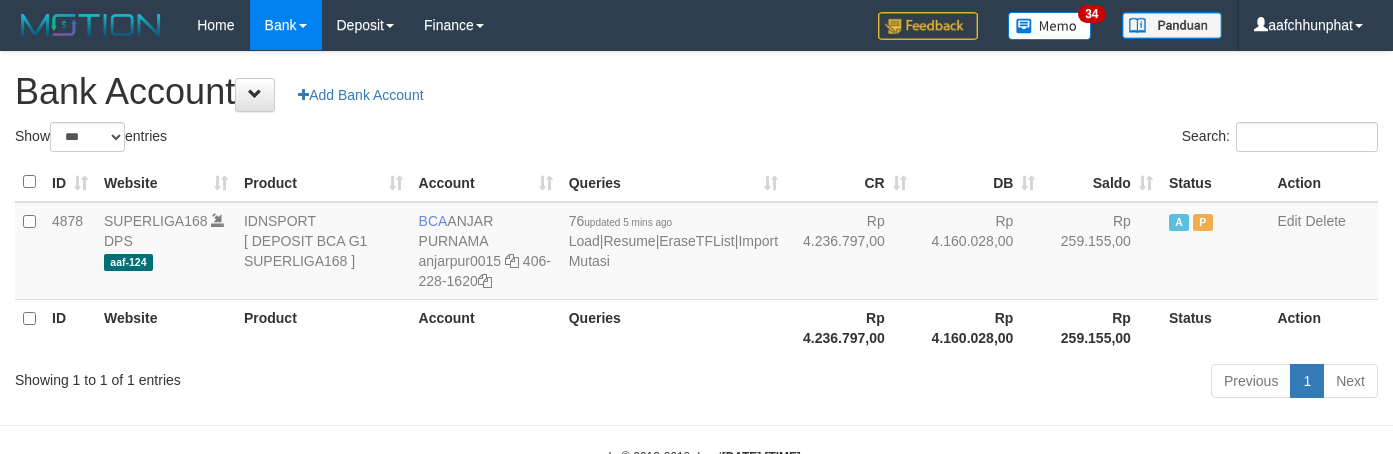 select on "***" 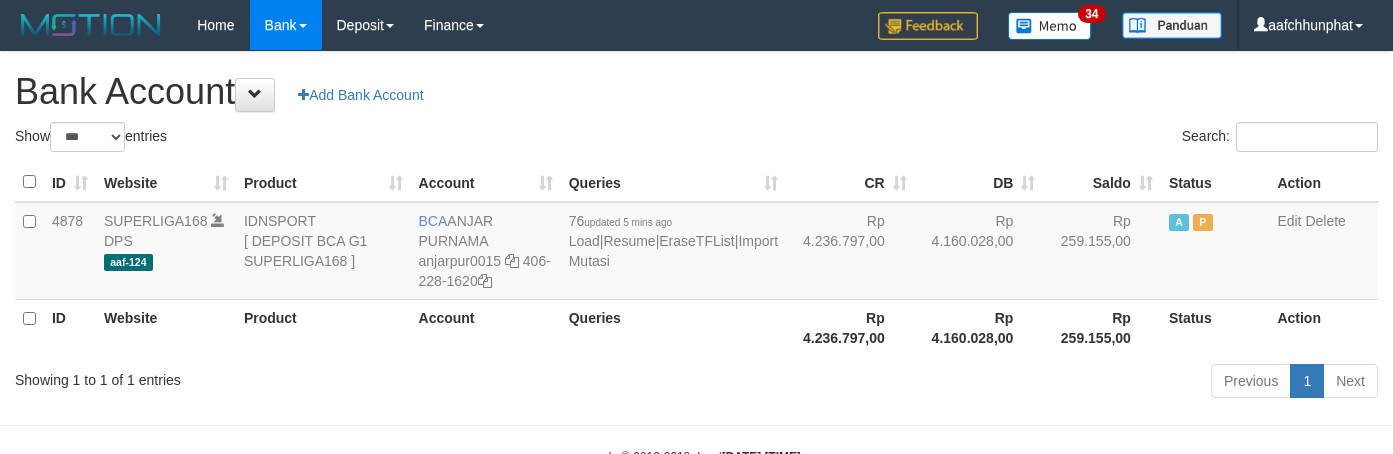 scroll, scrollTop: 0, scrollLeft: 0, axis: both 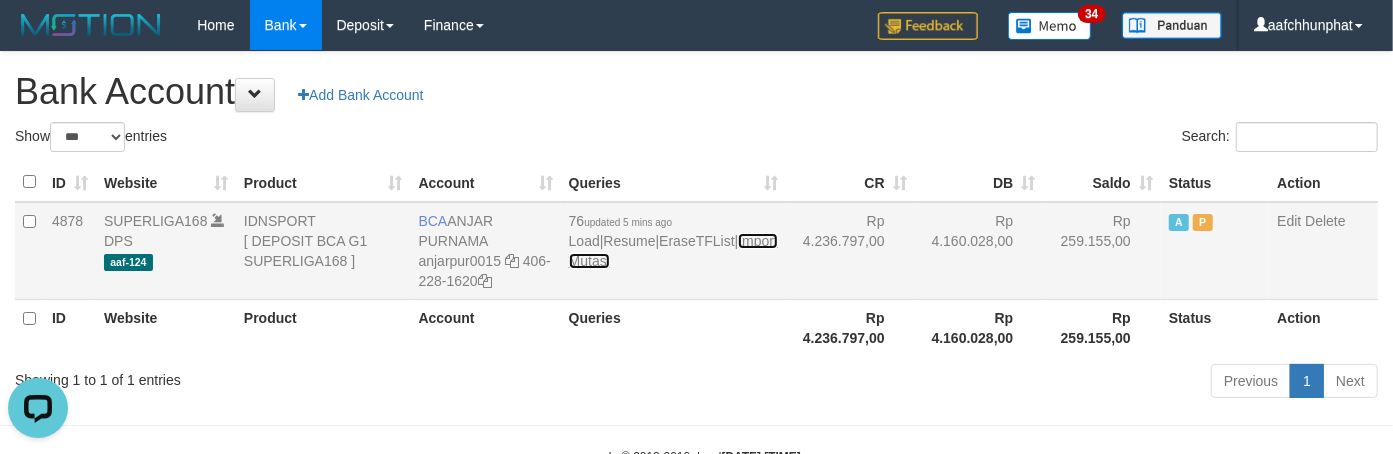 click on "Import Mutasi" at bounding box center [673, 251] 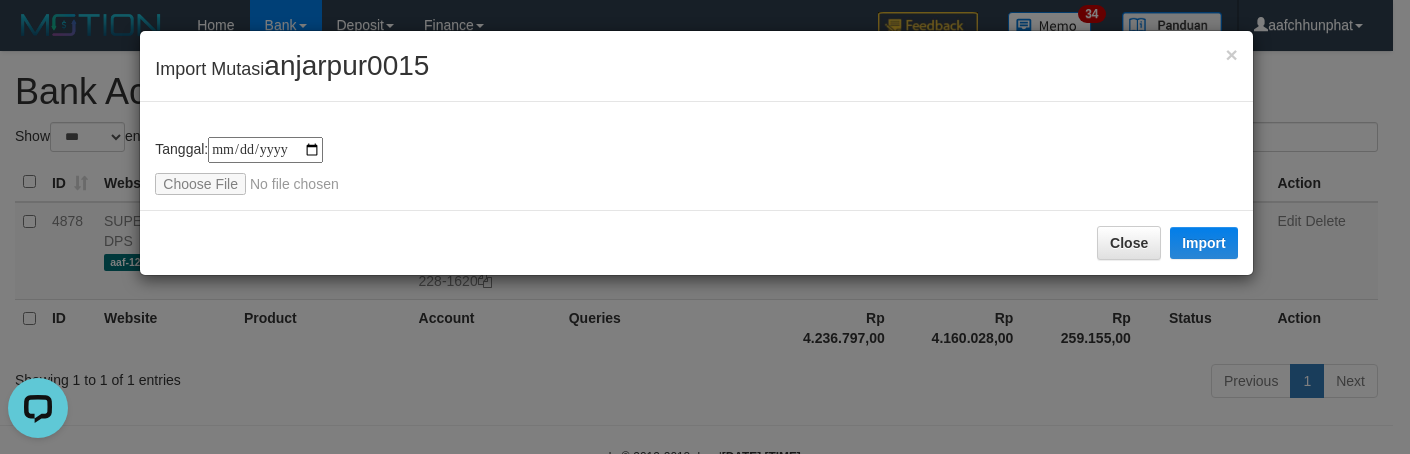 type on "**********" 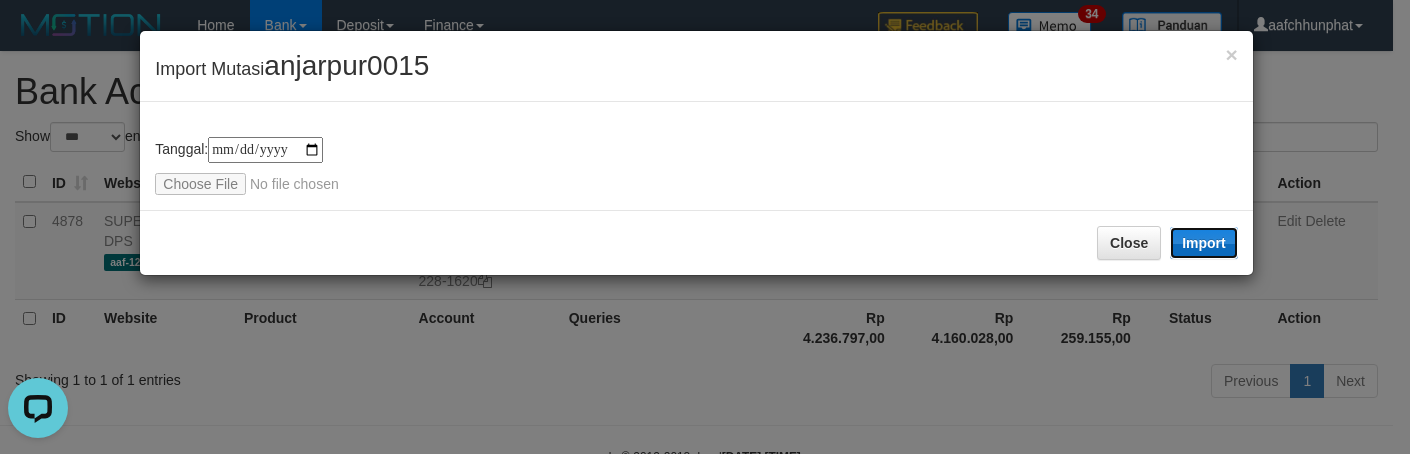 click on "Import" at bounding box center (1204, 243) 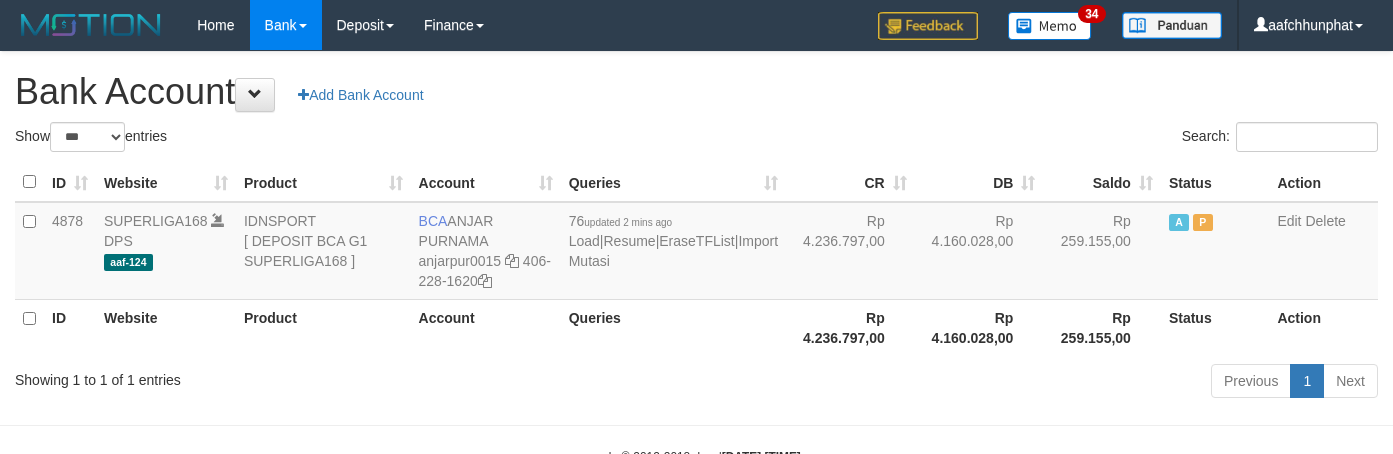 select on "***" 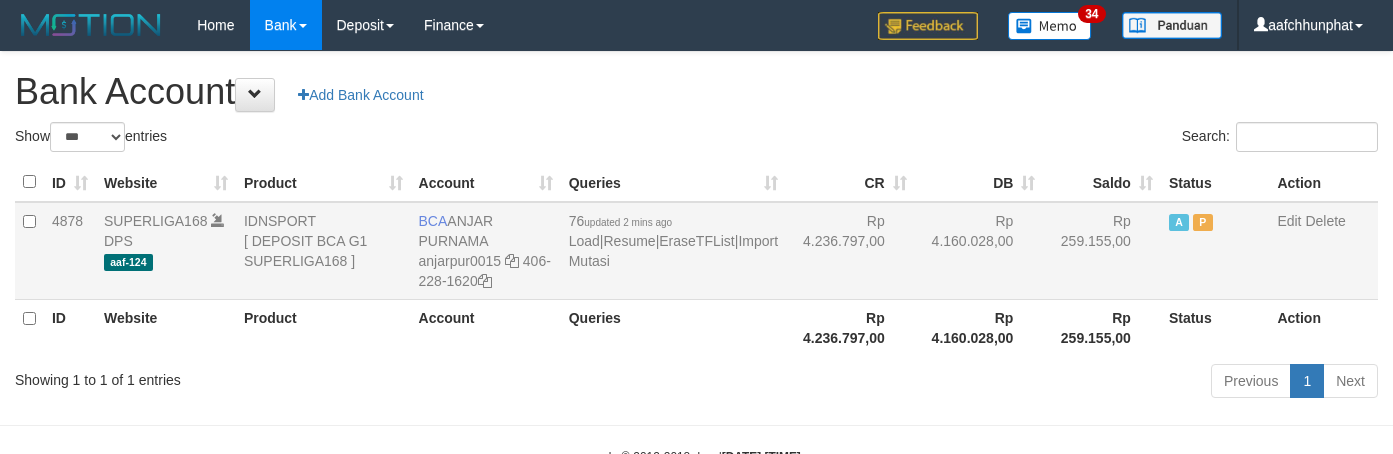 scroll, scrollTop: 0, scrollLeft: 0, axis: both 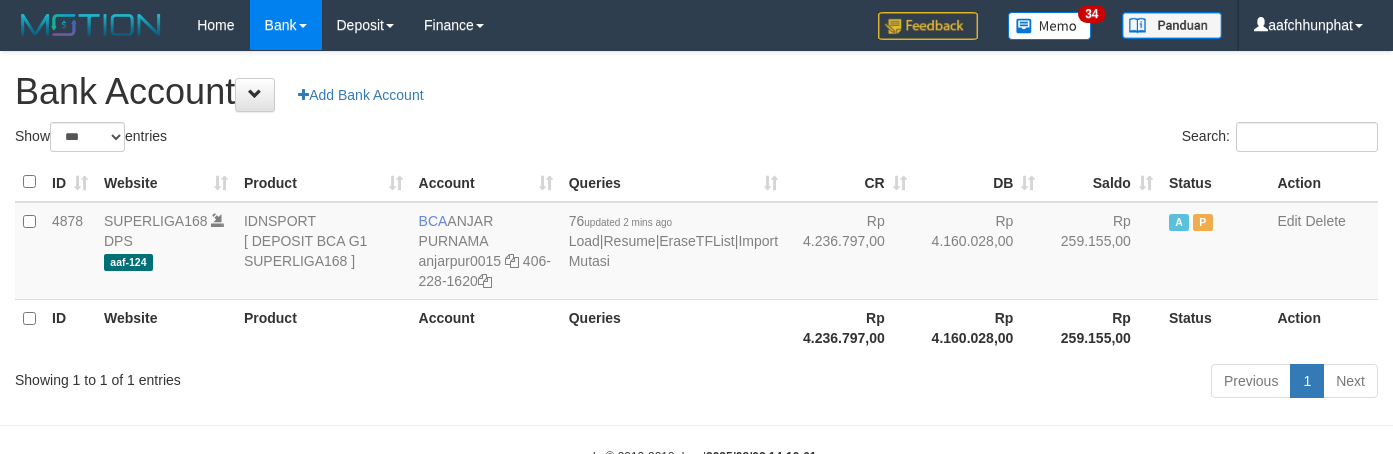 select on "***" 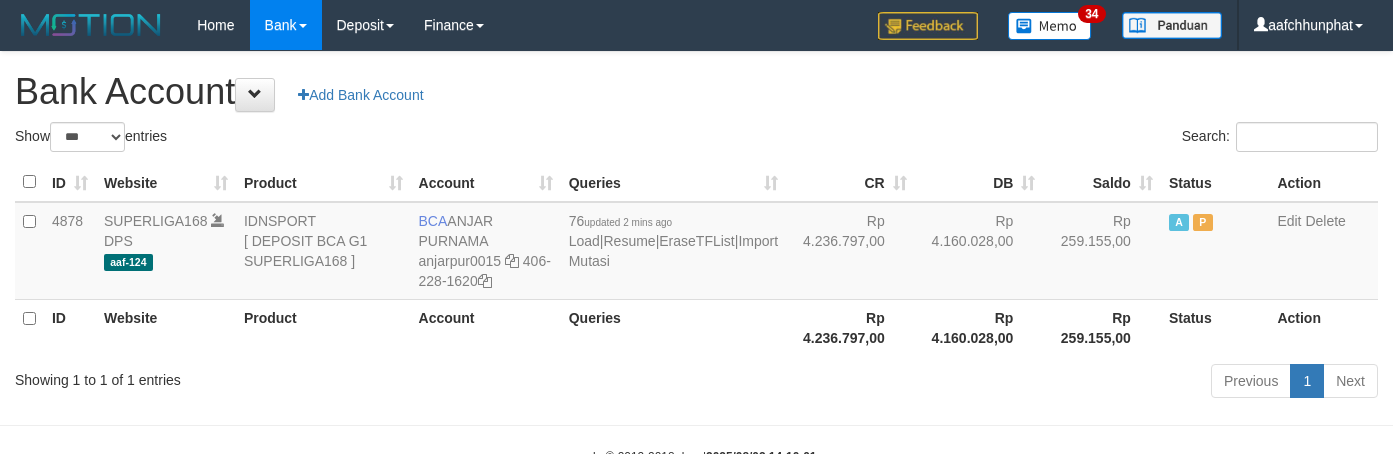 scroll, scrollTop: 0, scrollLeft: 0, axis: both 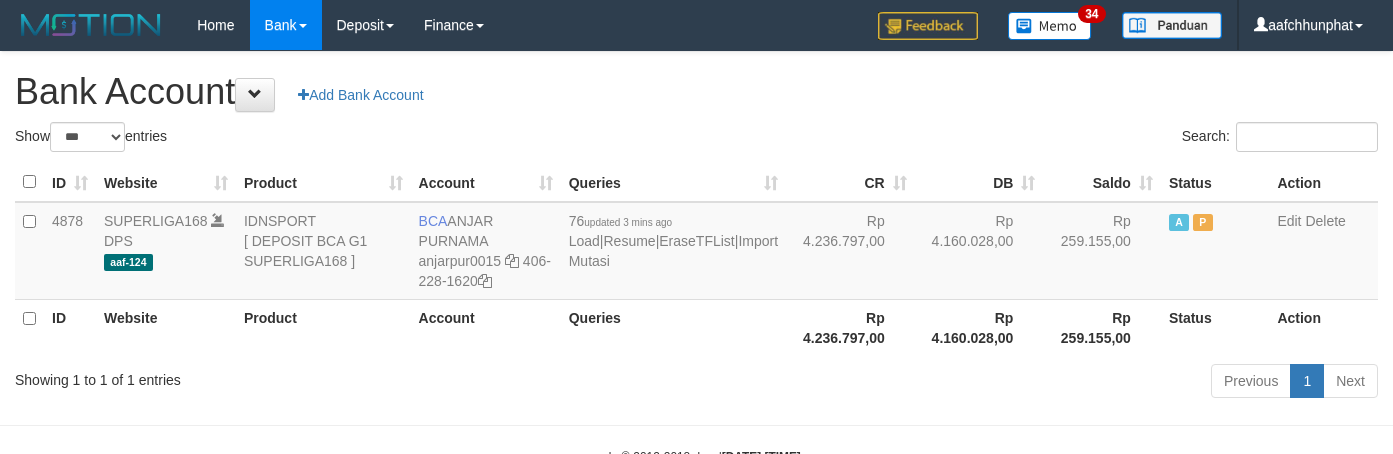 select on "***" 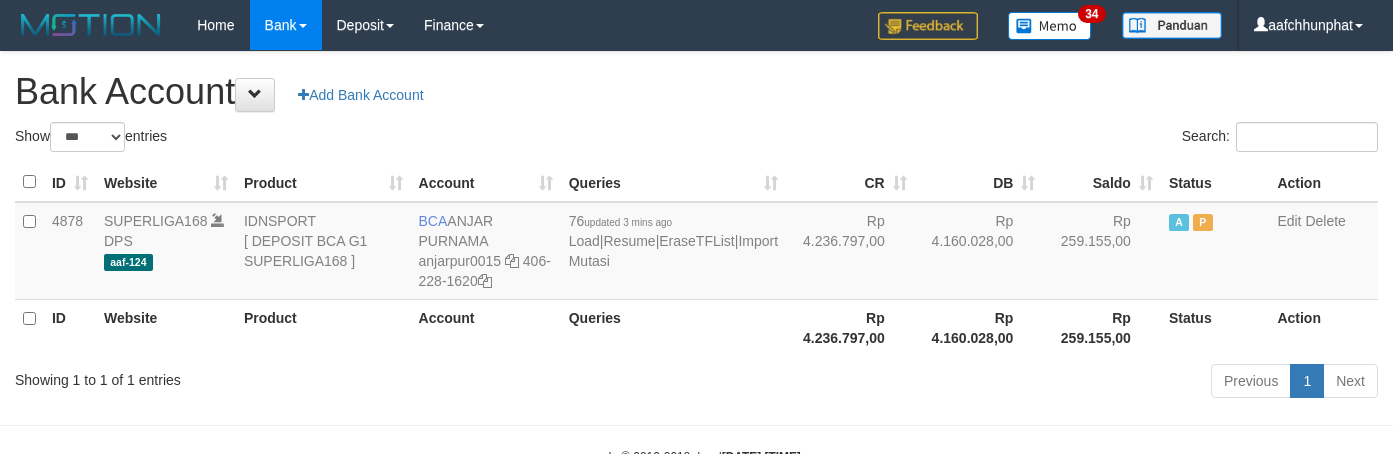 scroll, scrollTop: 0, scrollLeft: 0, axis: both 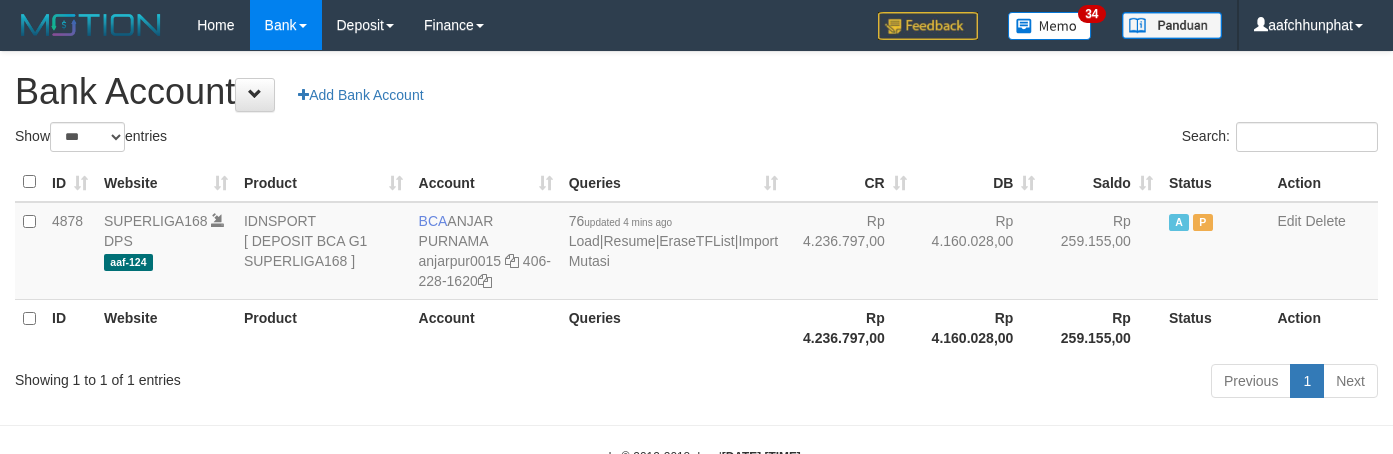 select on "***" 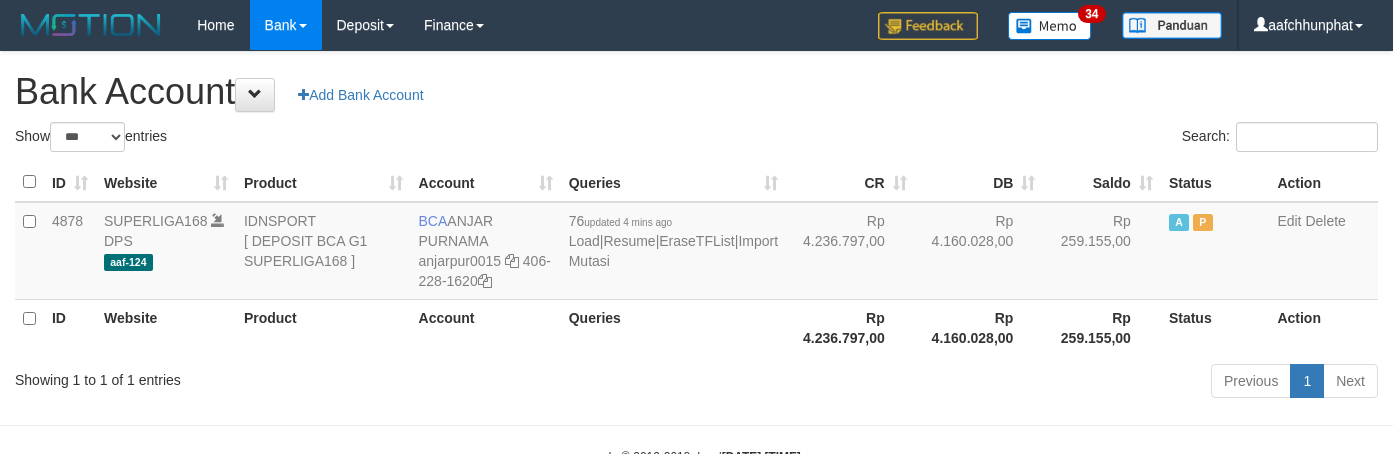 scroll, scrollTop: 0, scrollLeft: 0, axis: both 